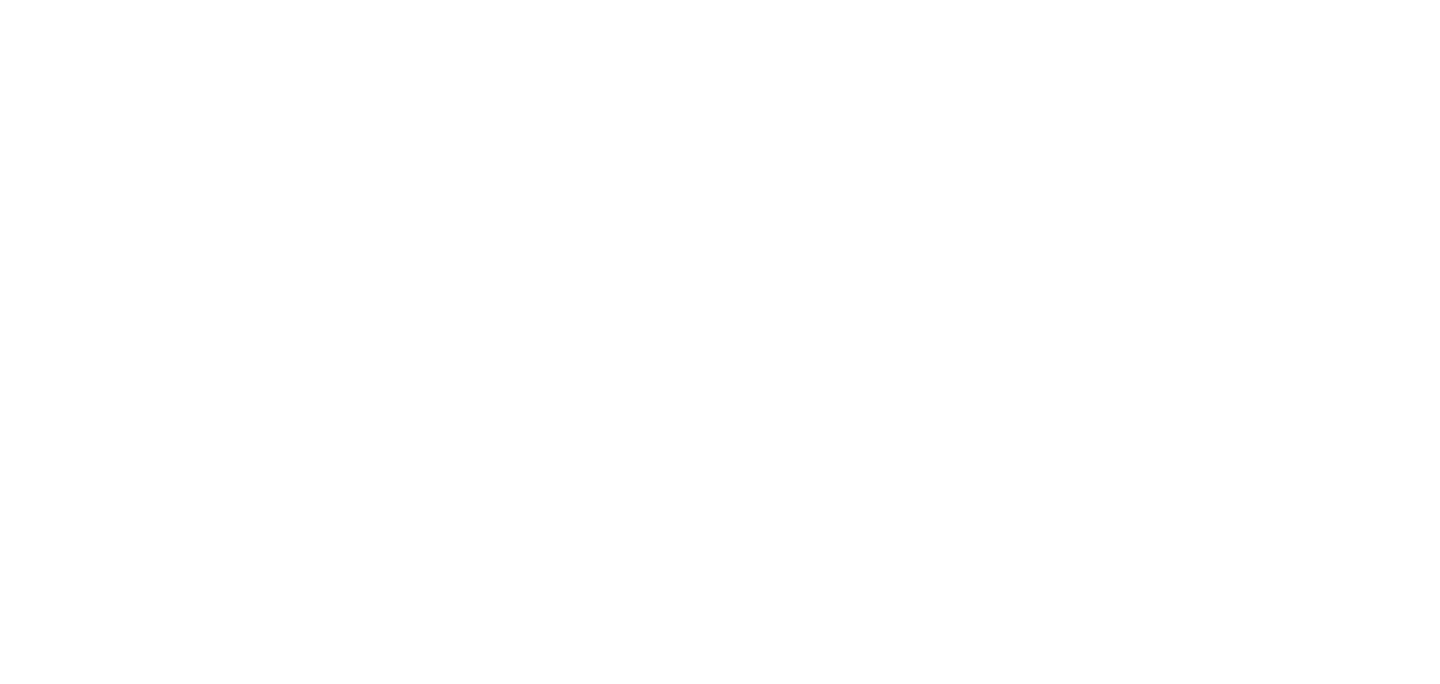 scroll, scrollTop: 0, scrollLeft: 0, axis: both 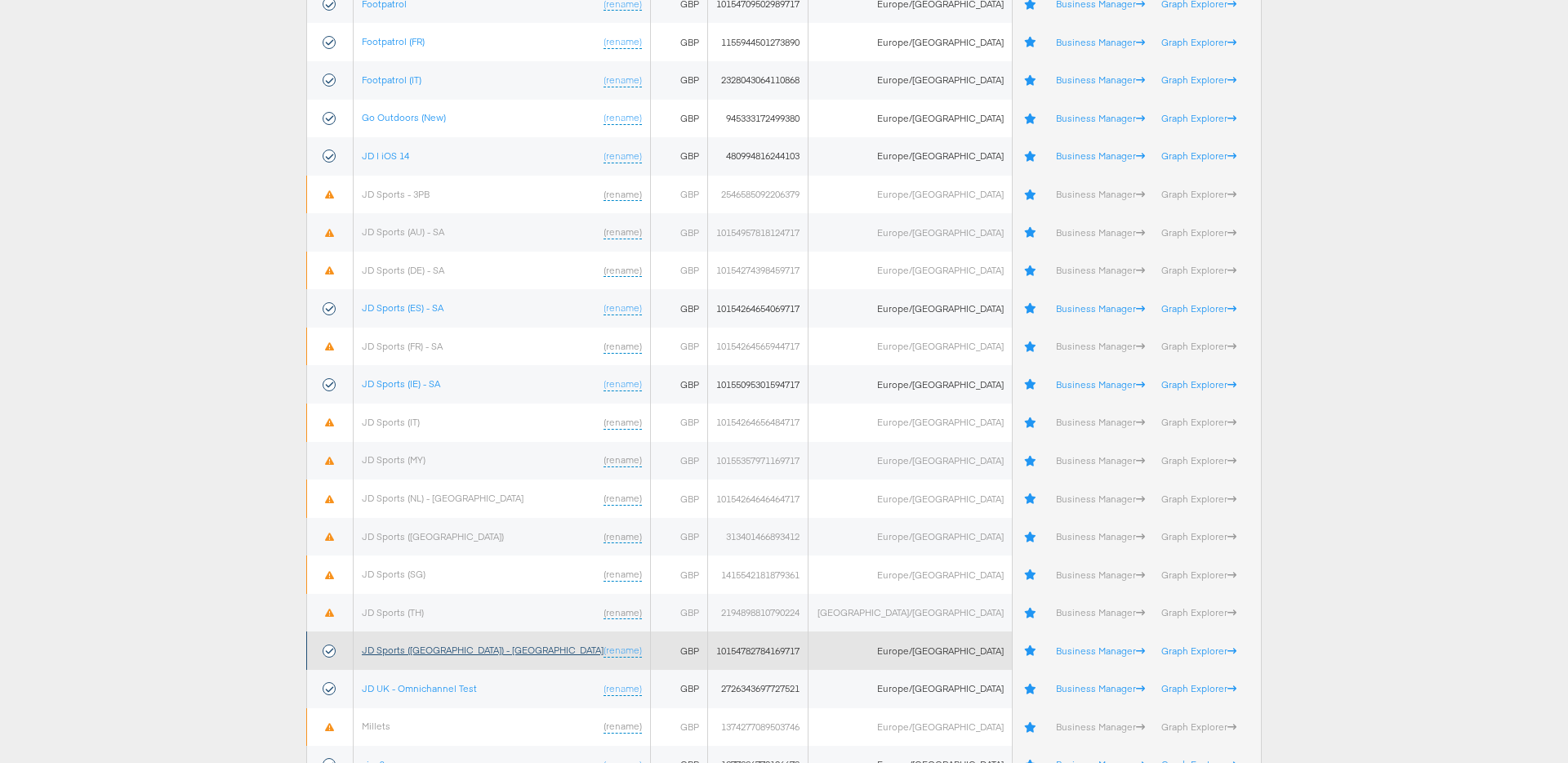 click on "JD Sports (UK) - SA" at bounding box center [483, 649] 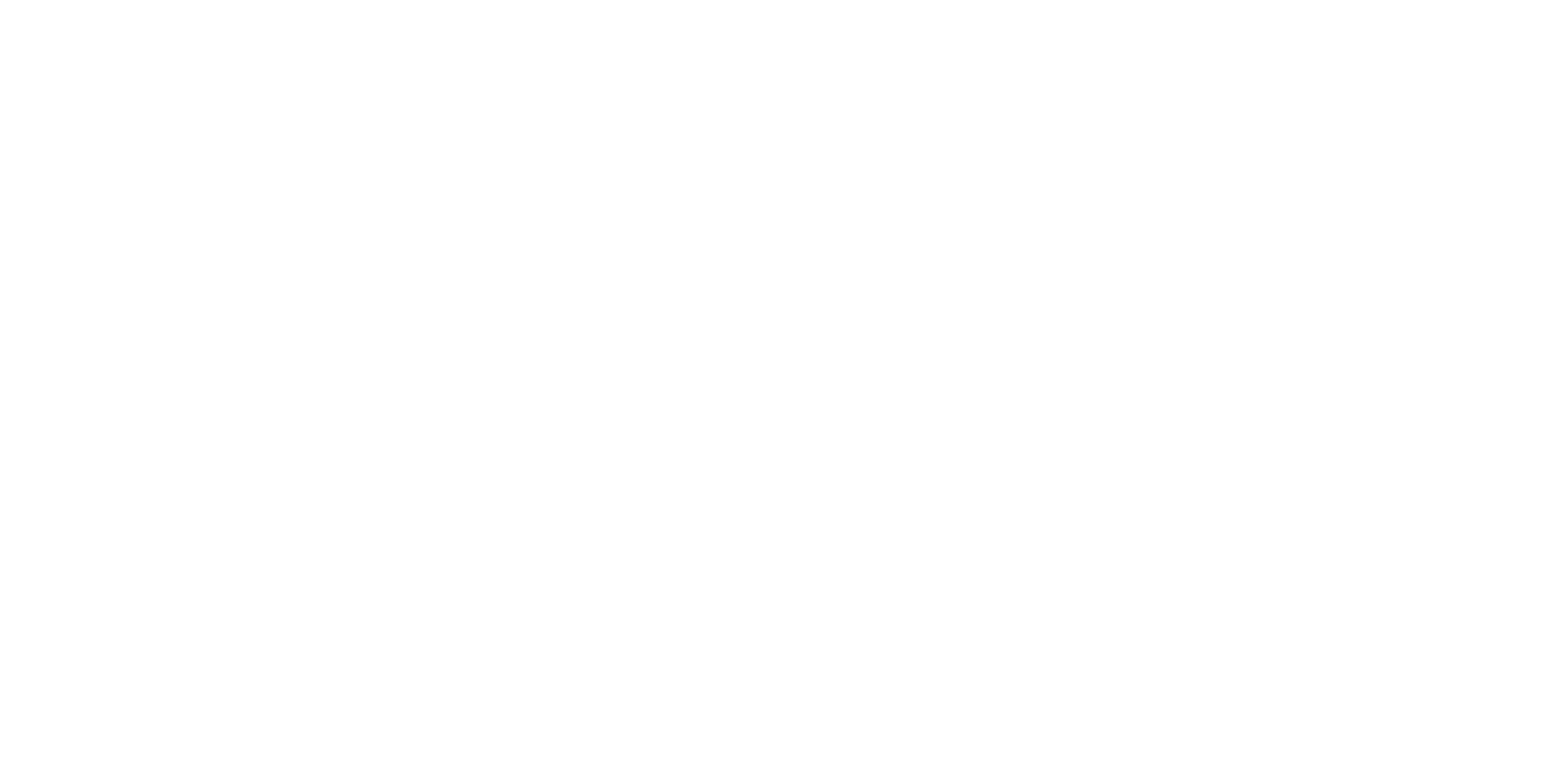 scroll, scrollTop: 0, scrollLeft: 0, axis: both 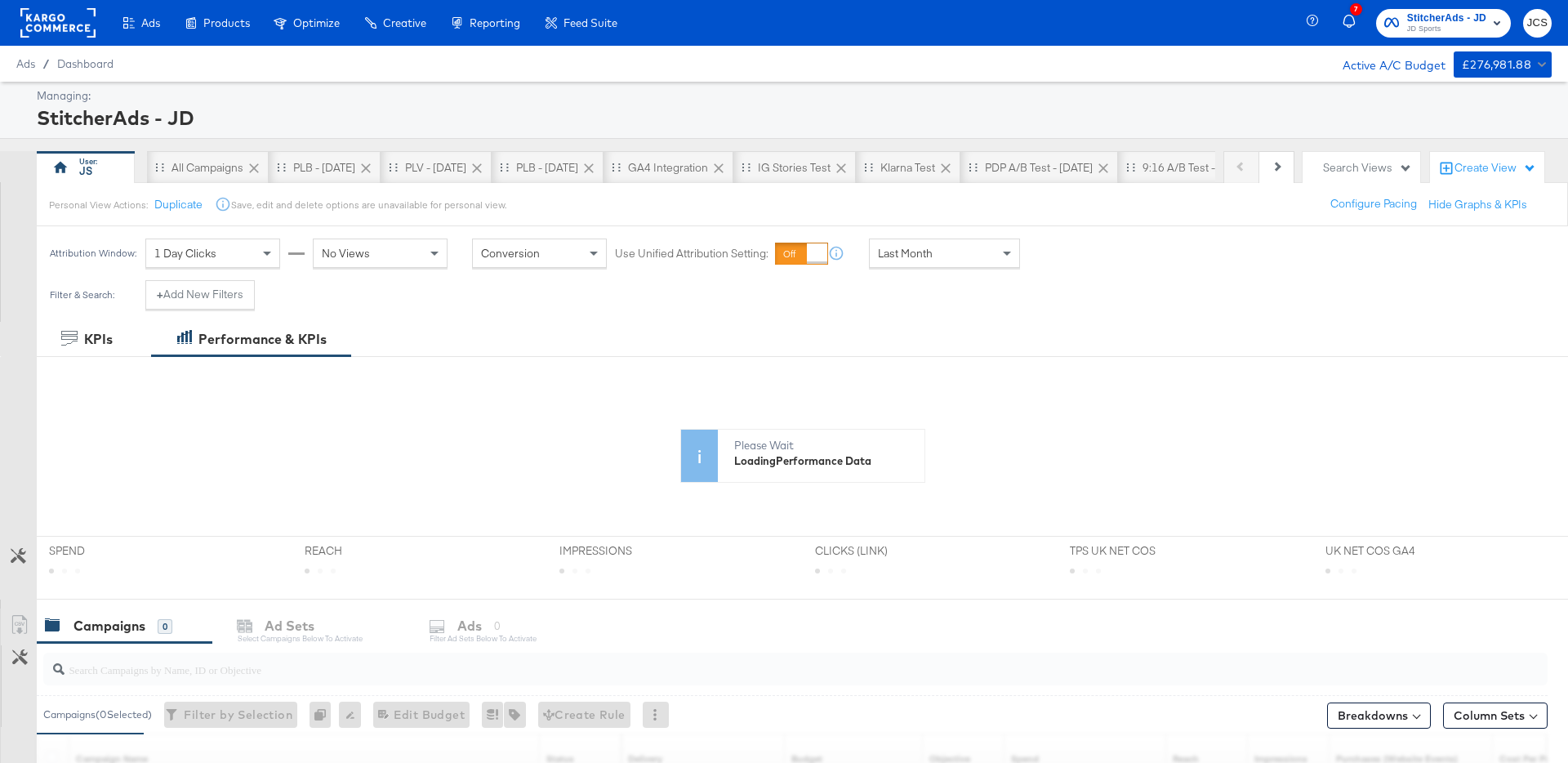 click on "Last Month" at bounding box center [944, 253] 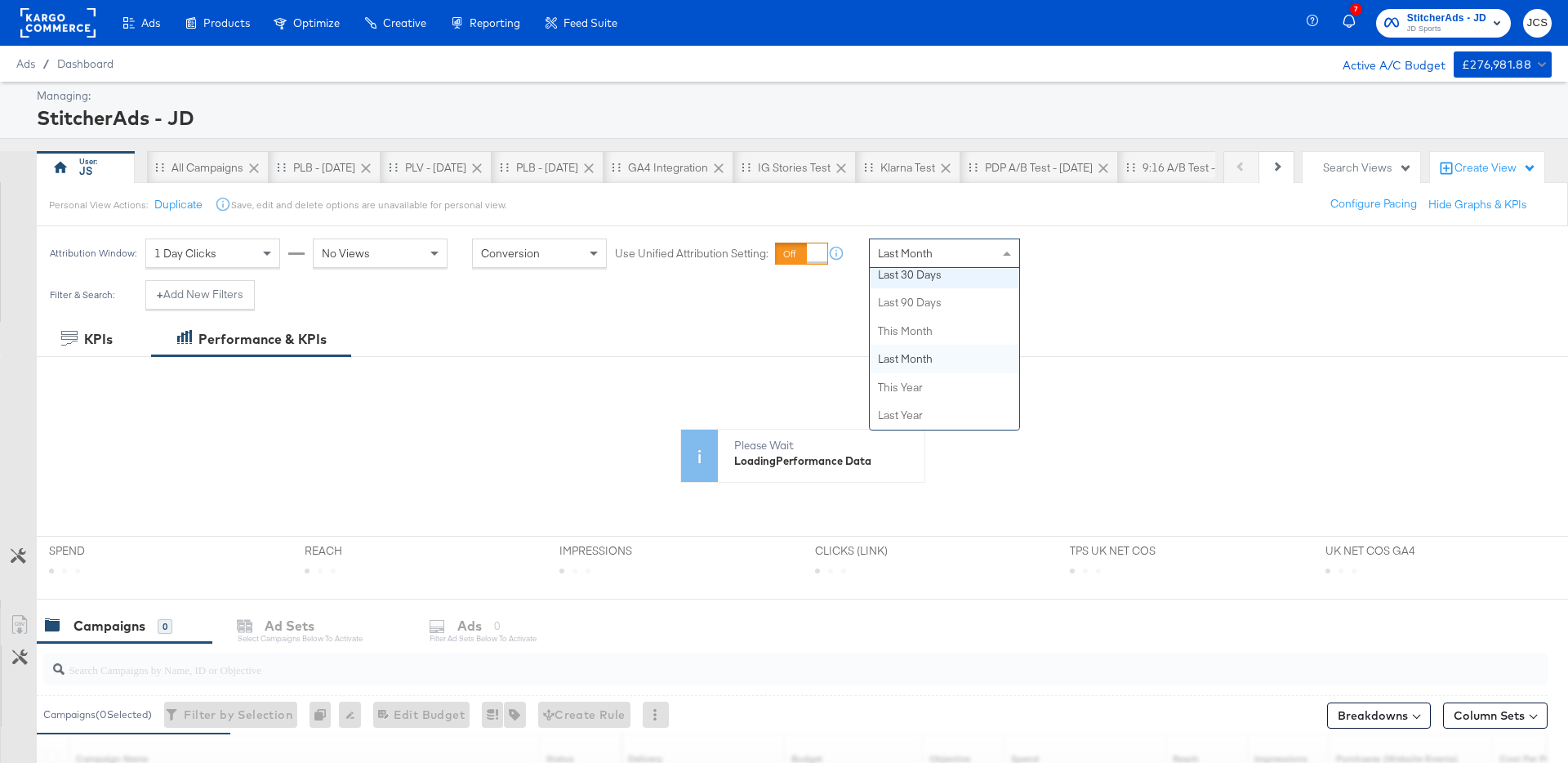 scroll, scrollTop: 272, scrollLeft: 0, axis: vertical 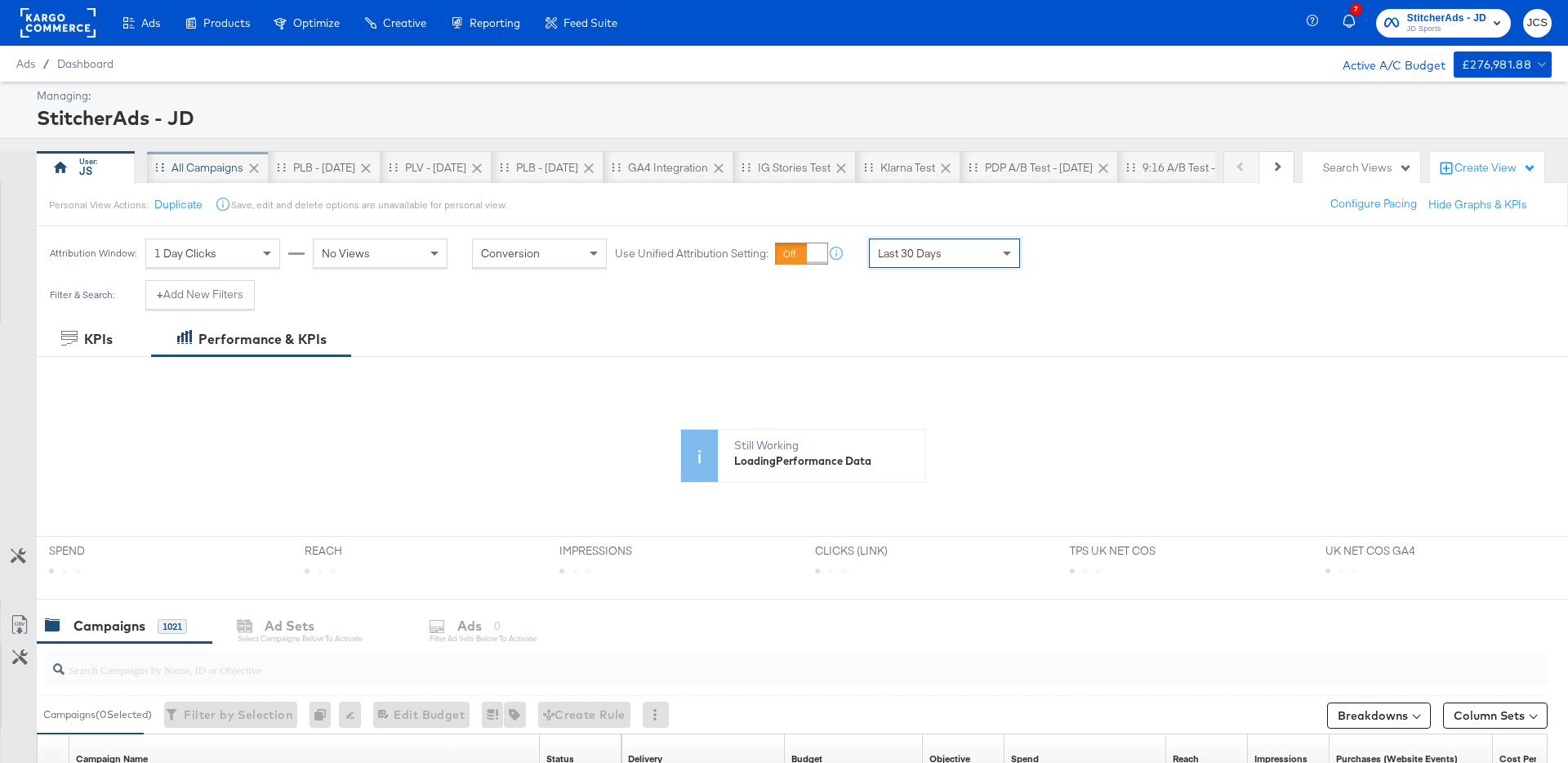 click on "All Campaigns" at bounding box center (207, 167) 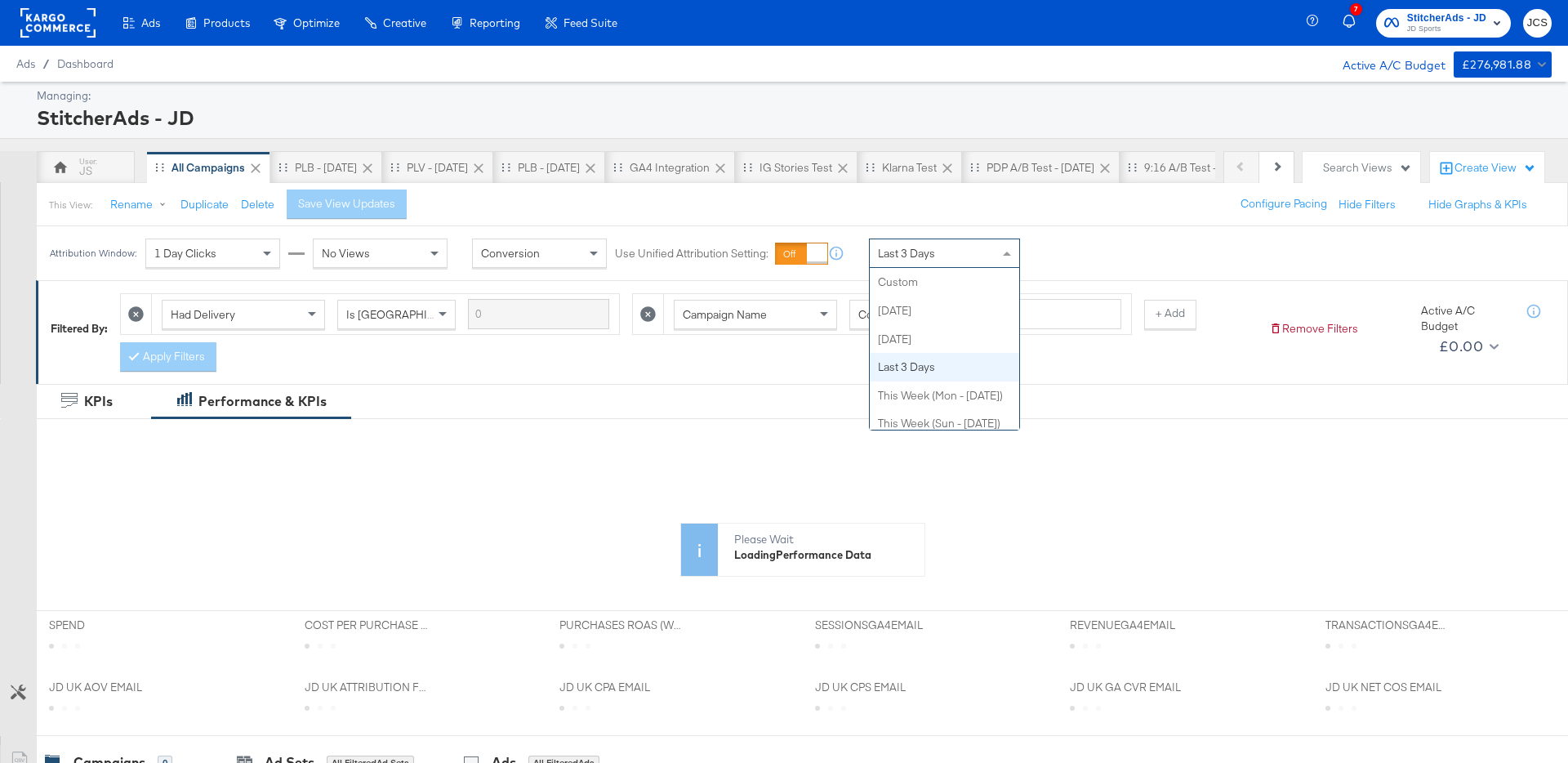 click on "Last 3 Days" at bounding box center (906, 253) 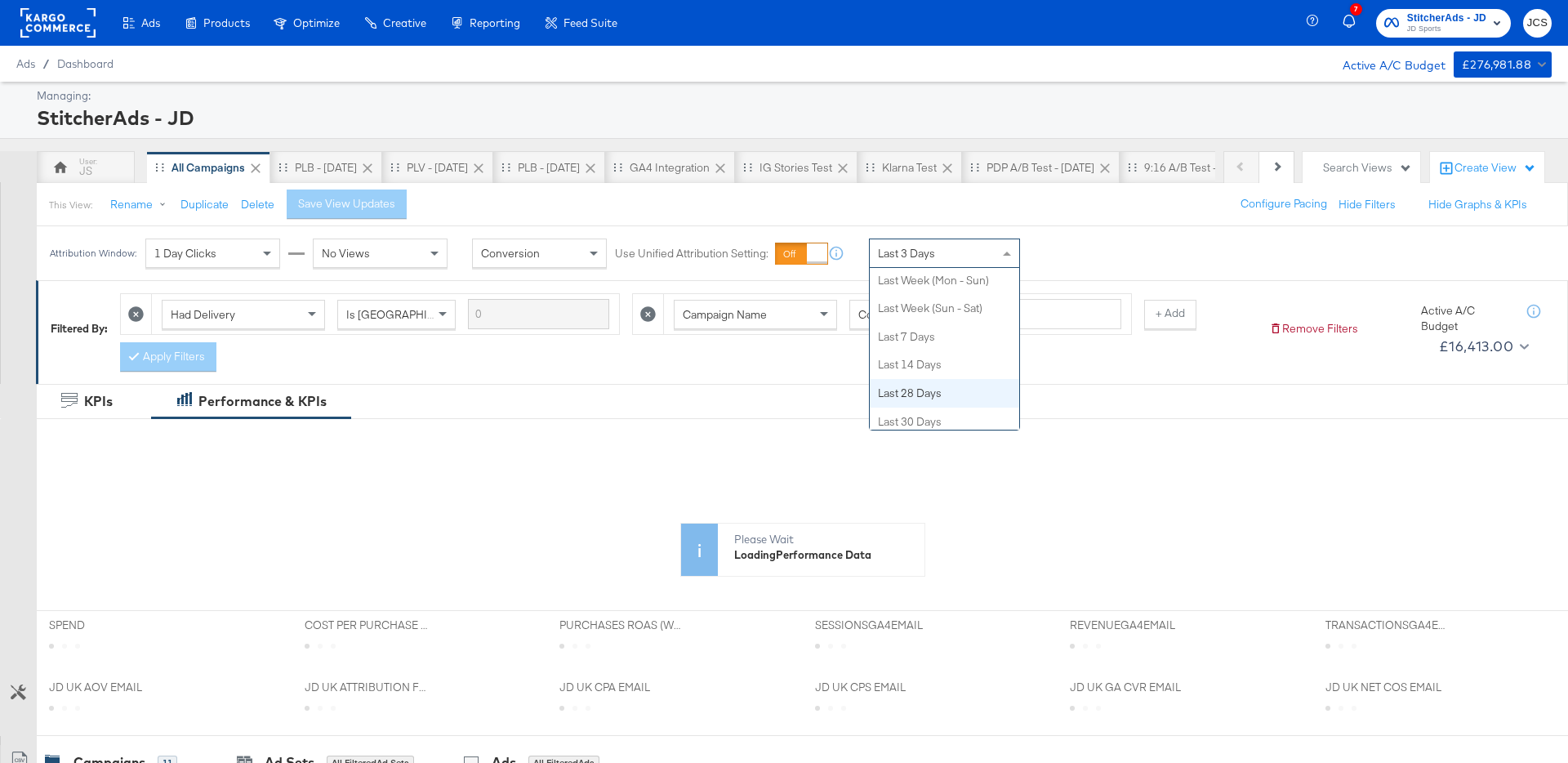scroll, scrollTop: 216, scrollLeft: 0, axis: vertical 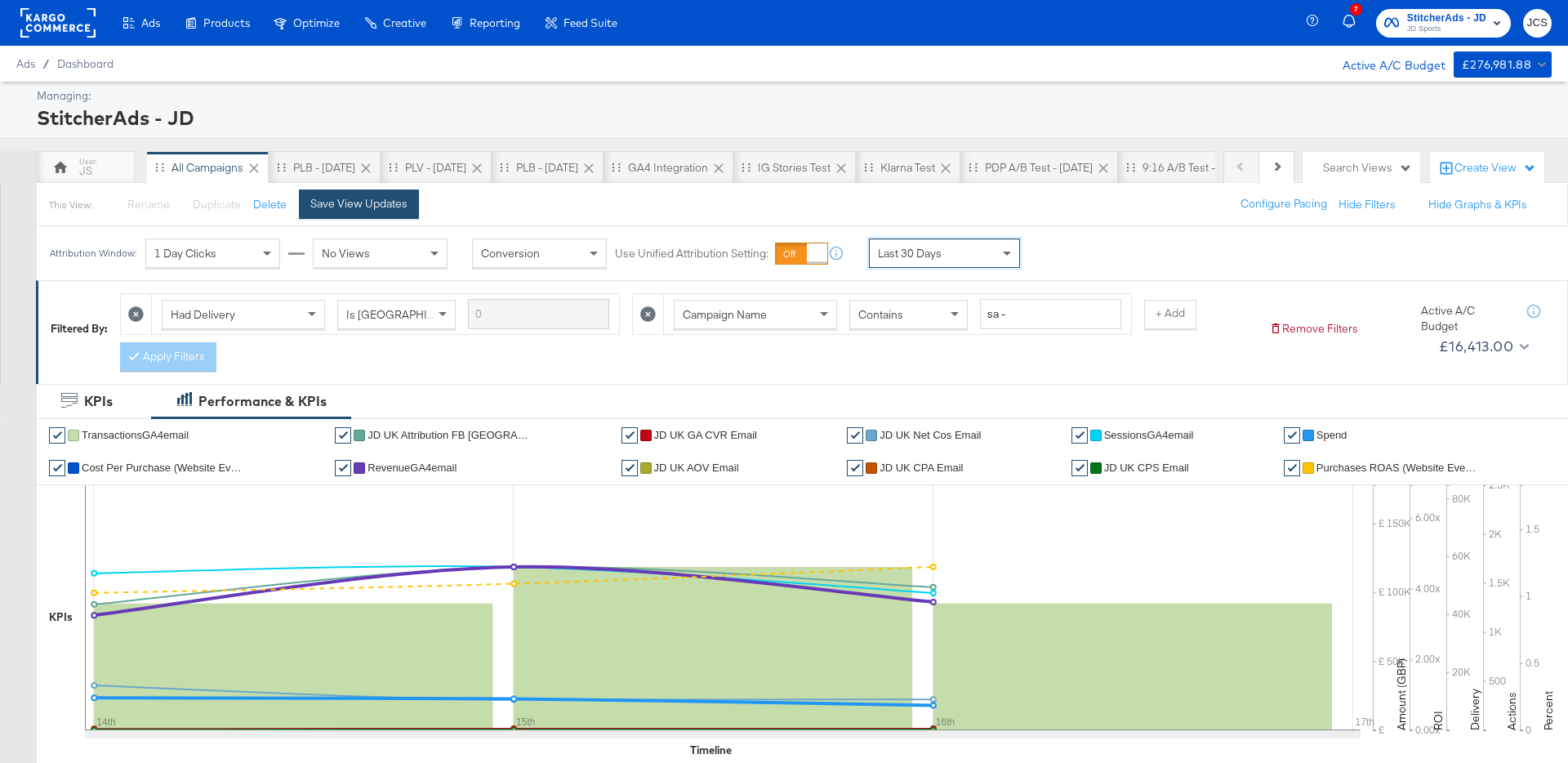 click on "Save View Updates" at bounding box center (359, 203) 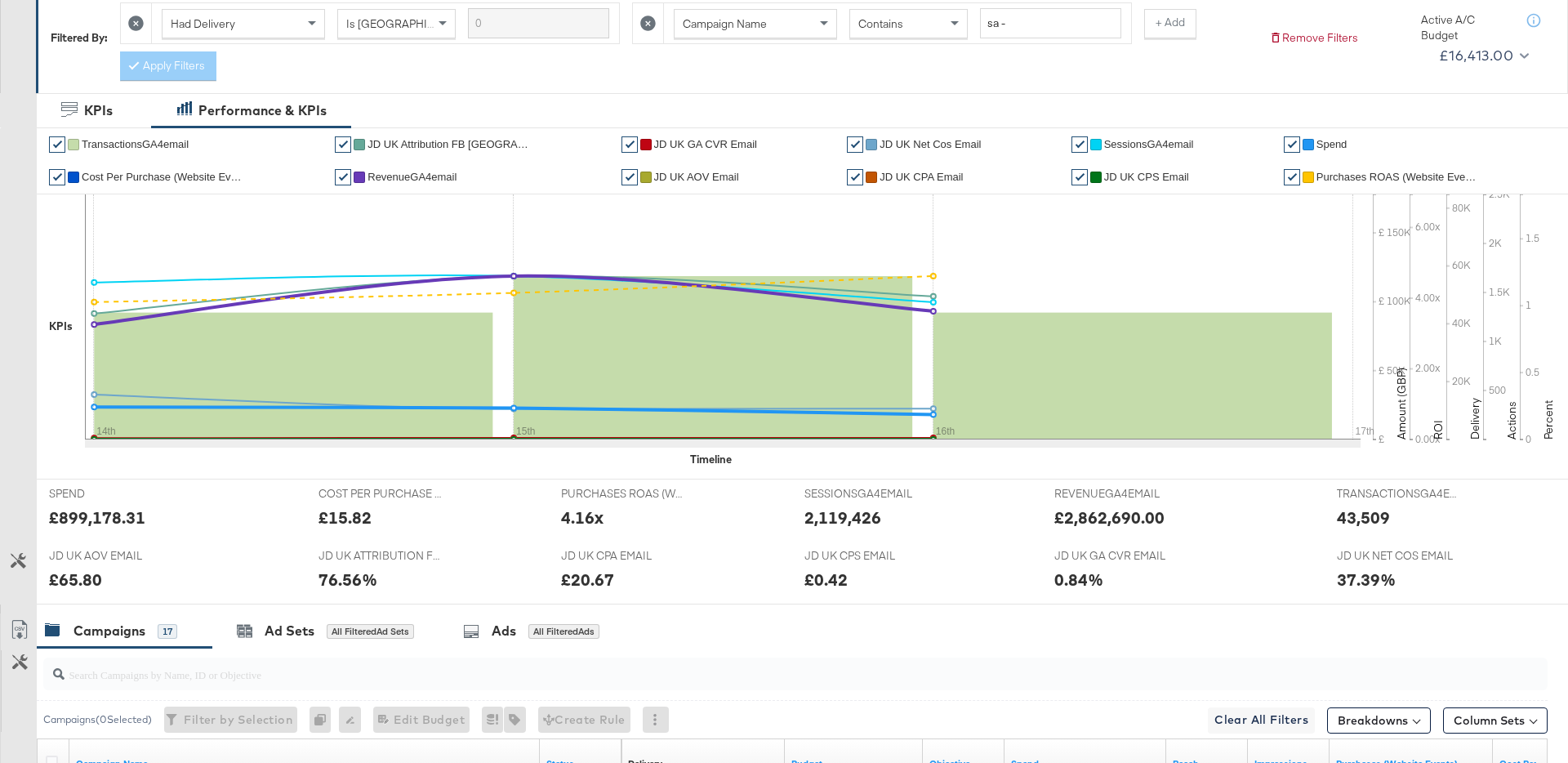 scroll, scrollTop: 0, scrollLeft: 0, axis: both 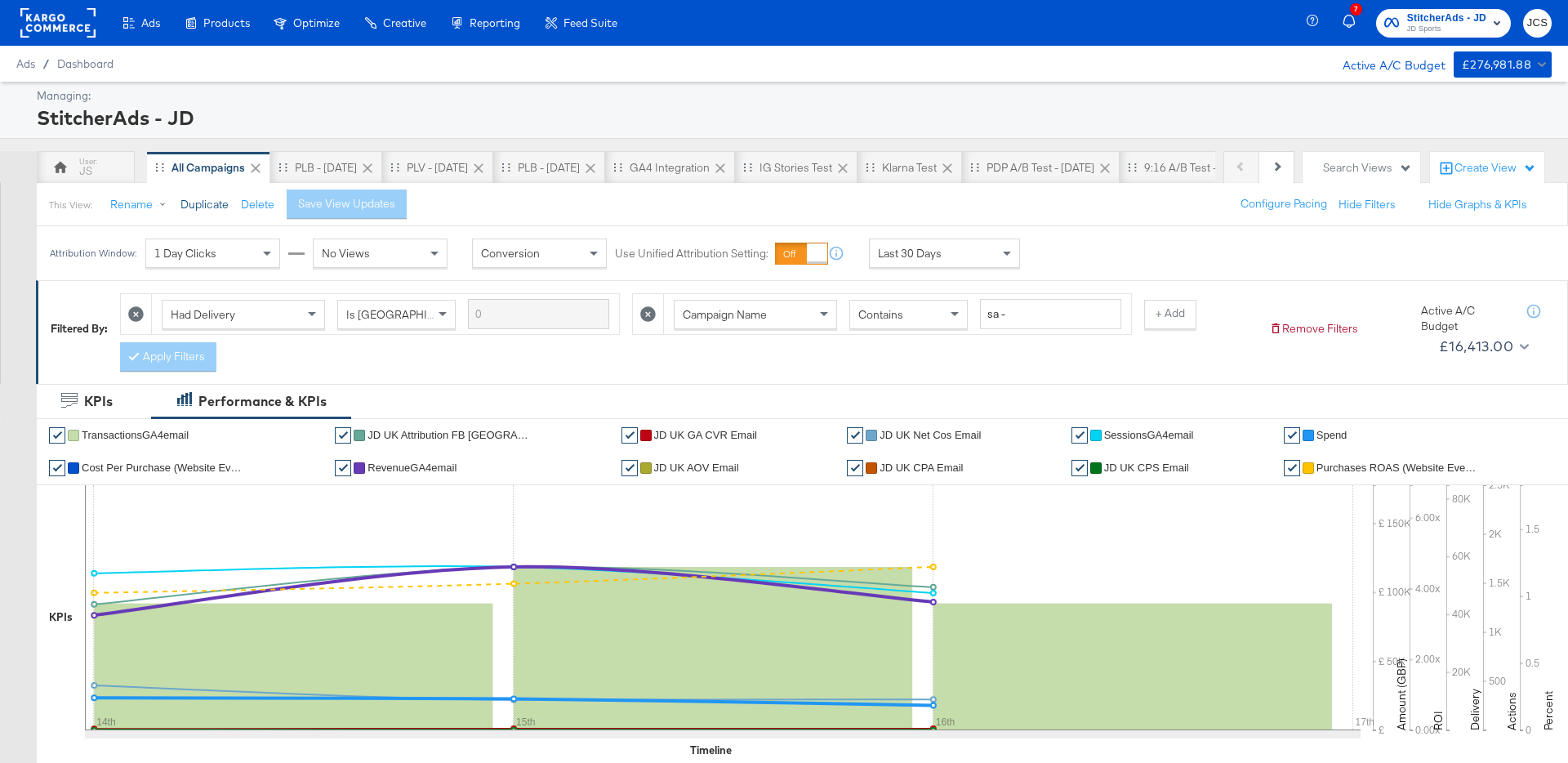 click on "Duplicate" at bounding box center [204, 204] 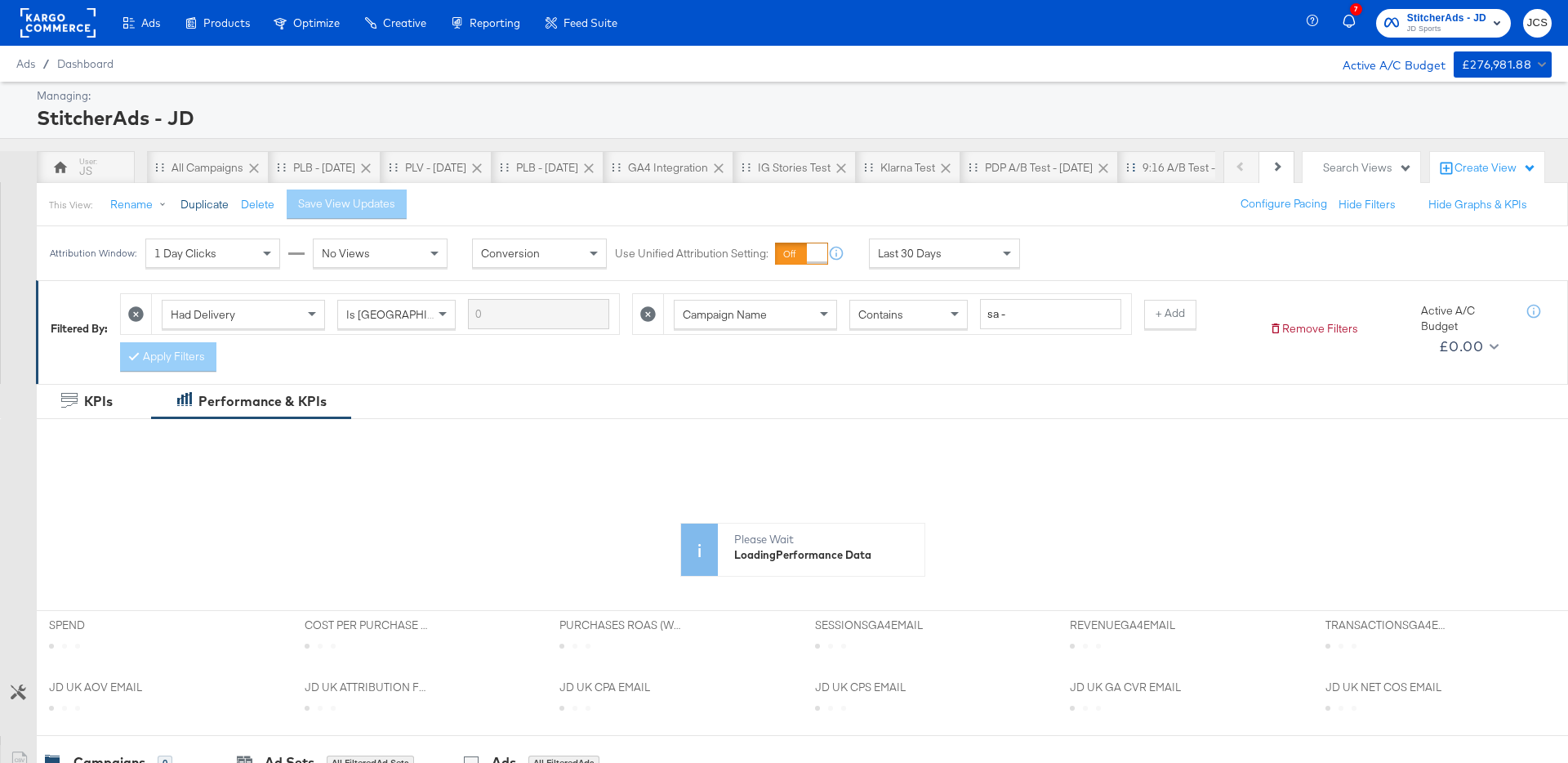 scroll, scrollTop: 0, scrollLeft: 1838, axis: horizontal 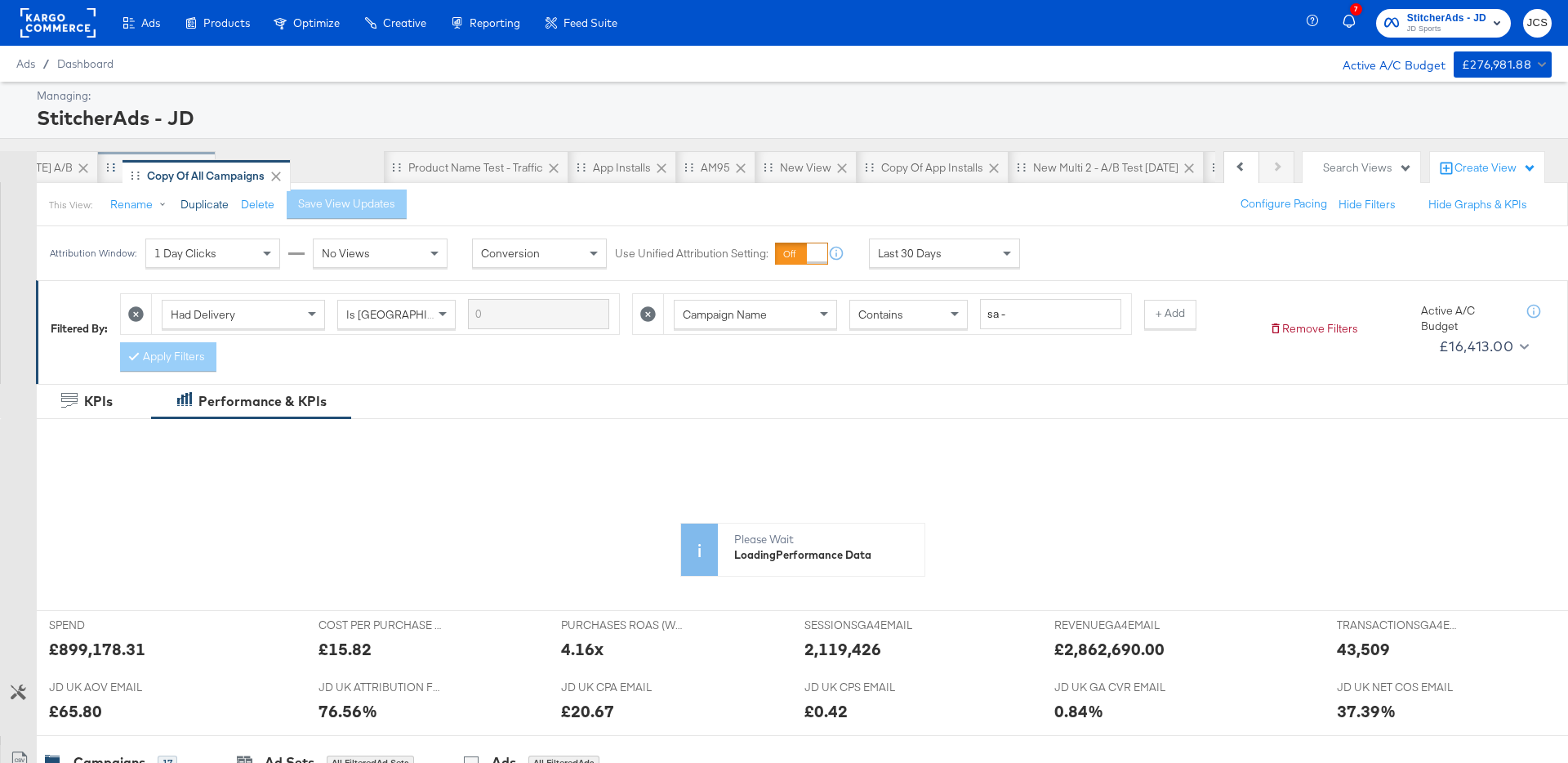 drag, startPoint x: 1003, startPoint y: 166, endPoint x: 127, endPoint y: 176, distance: 876.0571 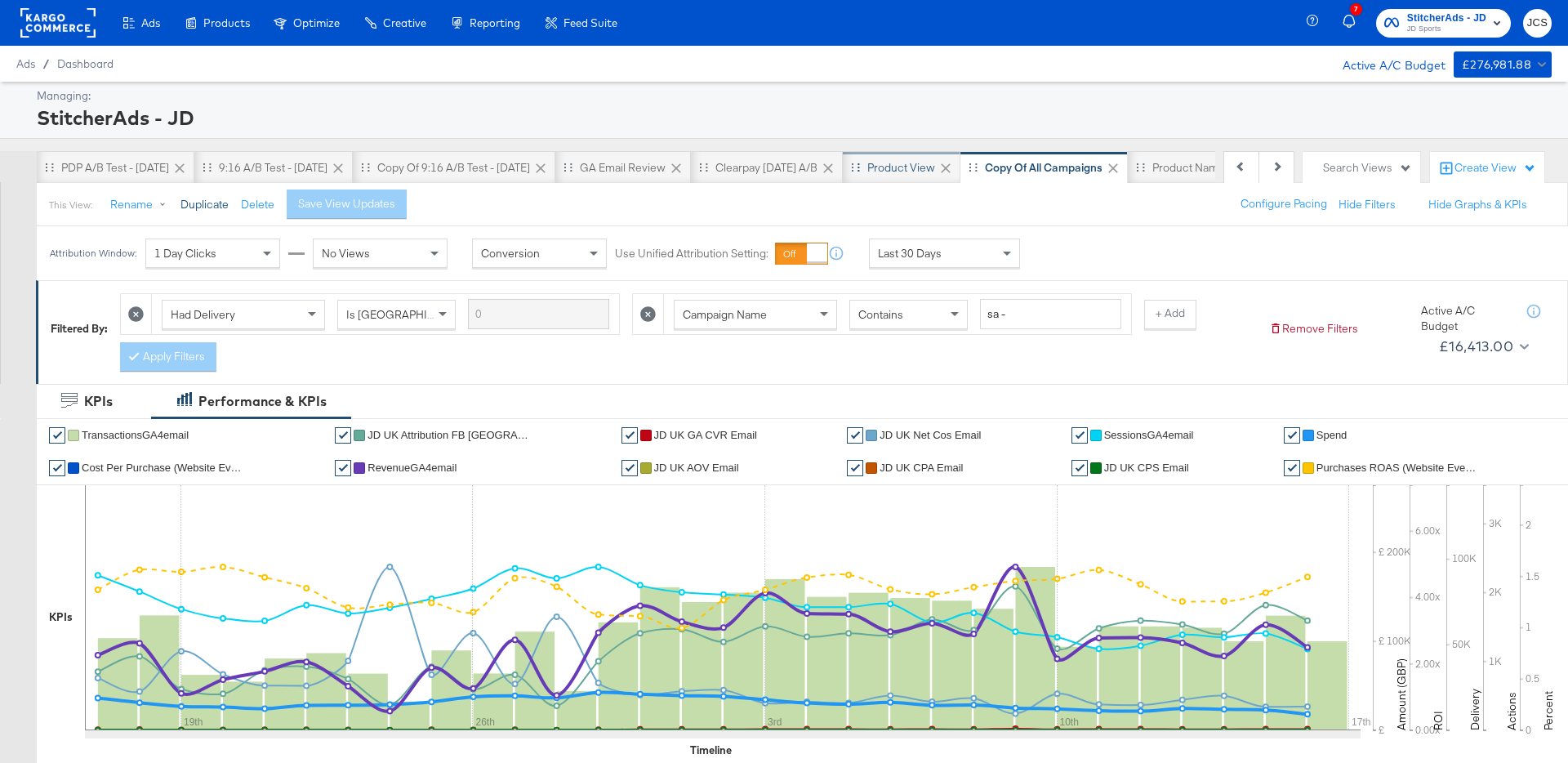 scroll, scrollTop: 0, scrollLeft: 912, axis: horizontal 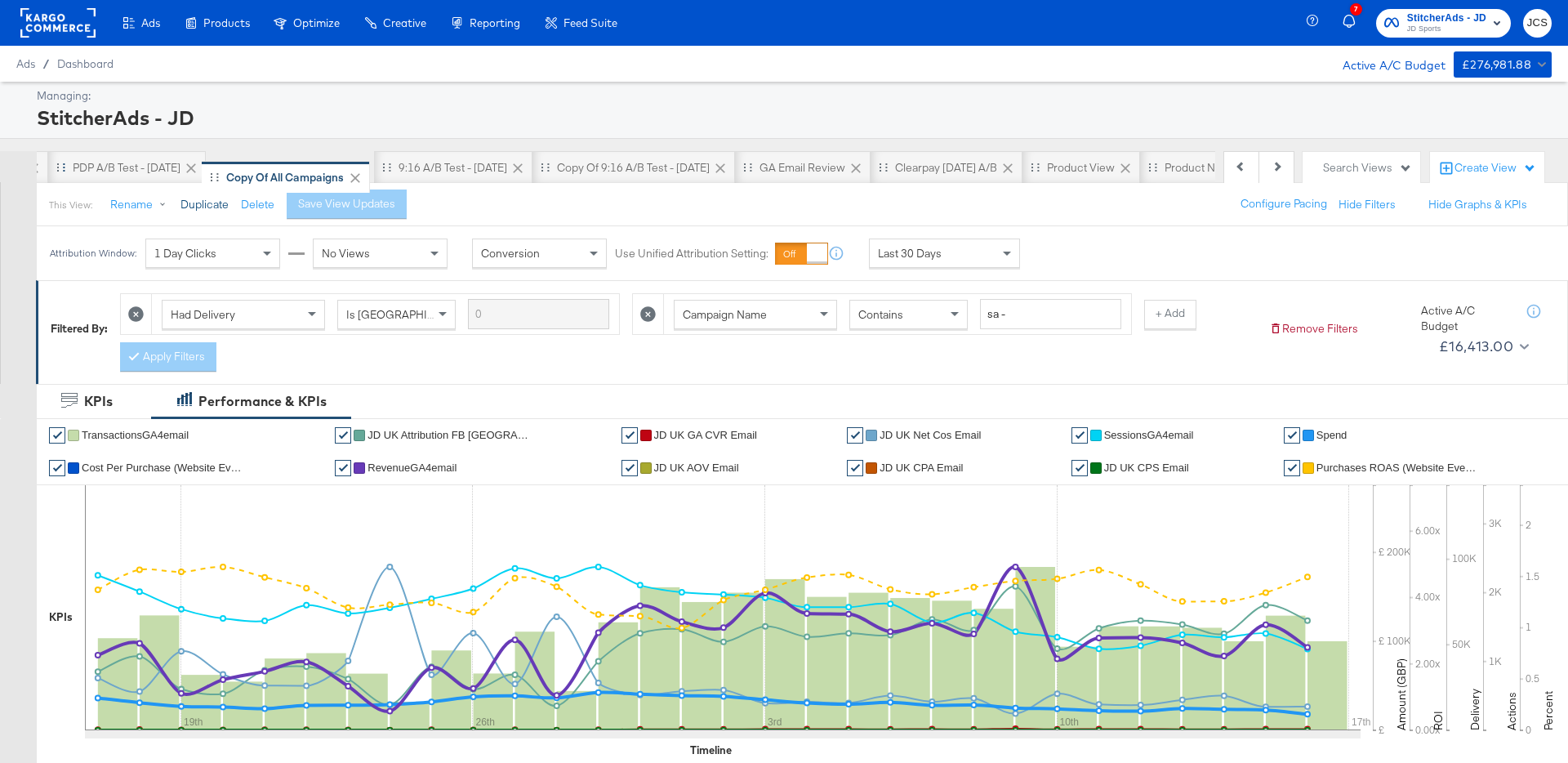 drag, startPoint x: 1012, startPoint y: 164, endPoint x: 206, endPoint y: 176, distance: 806.0893 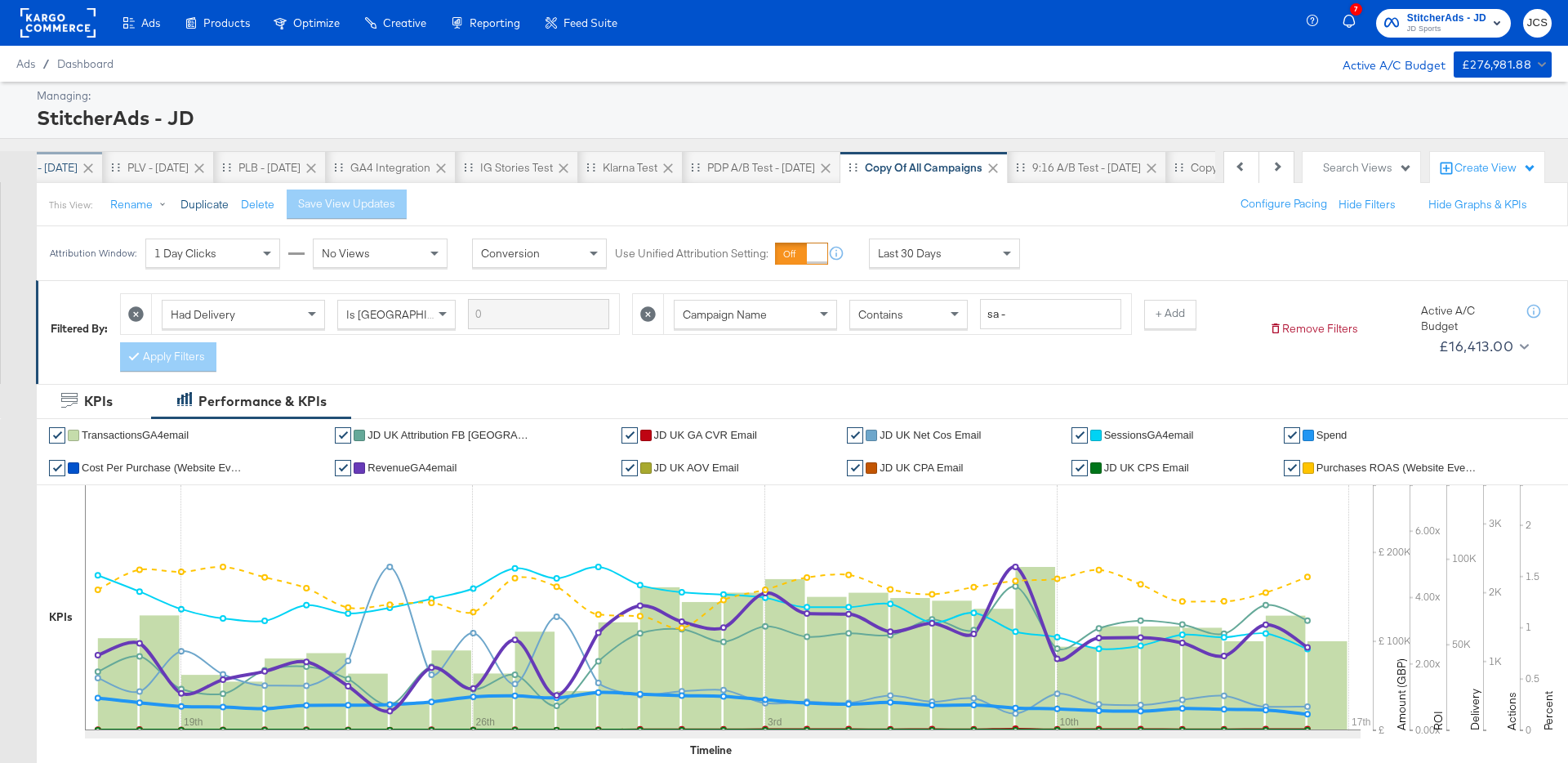 scroll, scrollTop: 0, scrollLeft: 0, axis: both 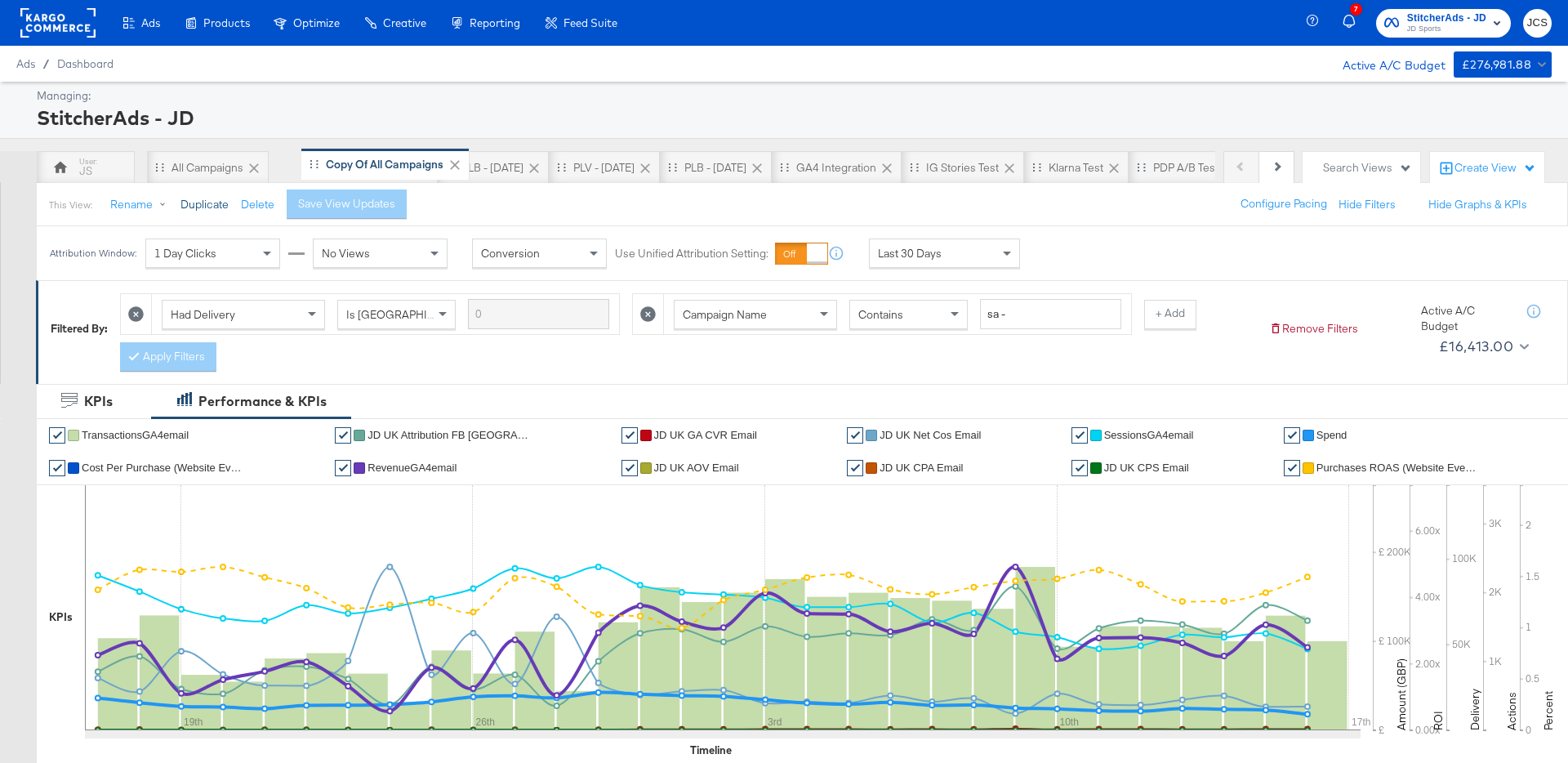 drag, startPoint x: 1151, startPoint y: 167, endPoint x: 305, endPoint y: 163, distance: 846.0095 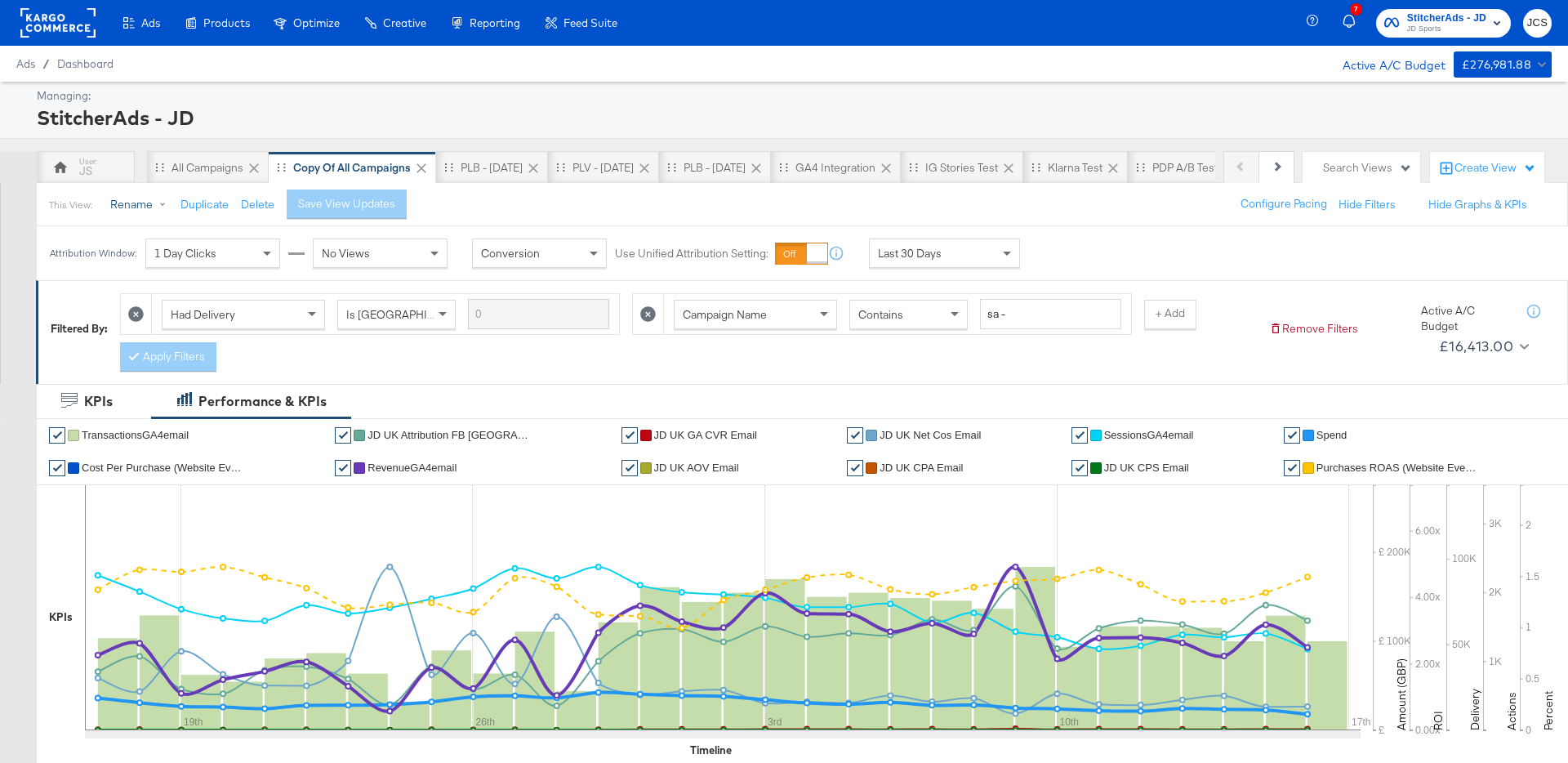 drag, startPoint x: 142, startPoint y: 203, endPoint x: 154, endPoint y: 206, distance: 12.36932 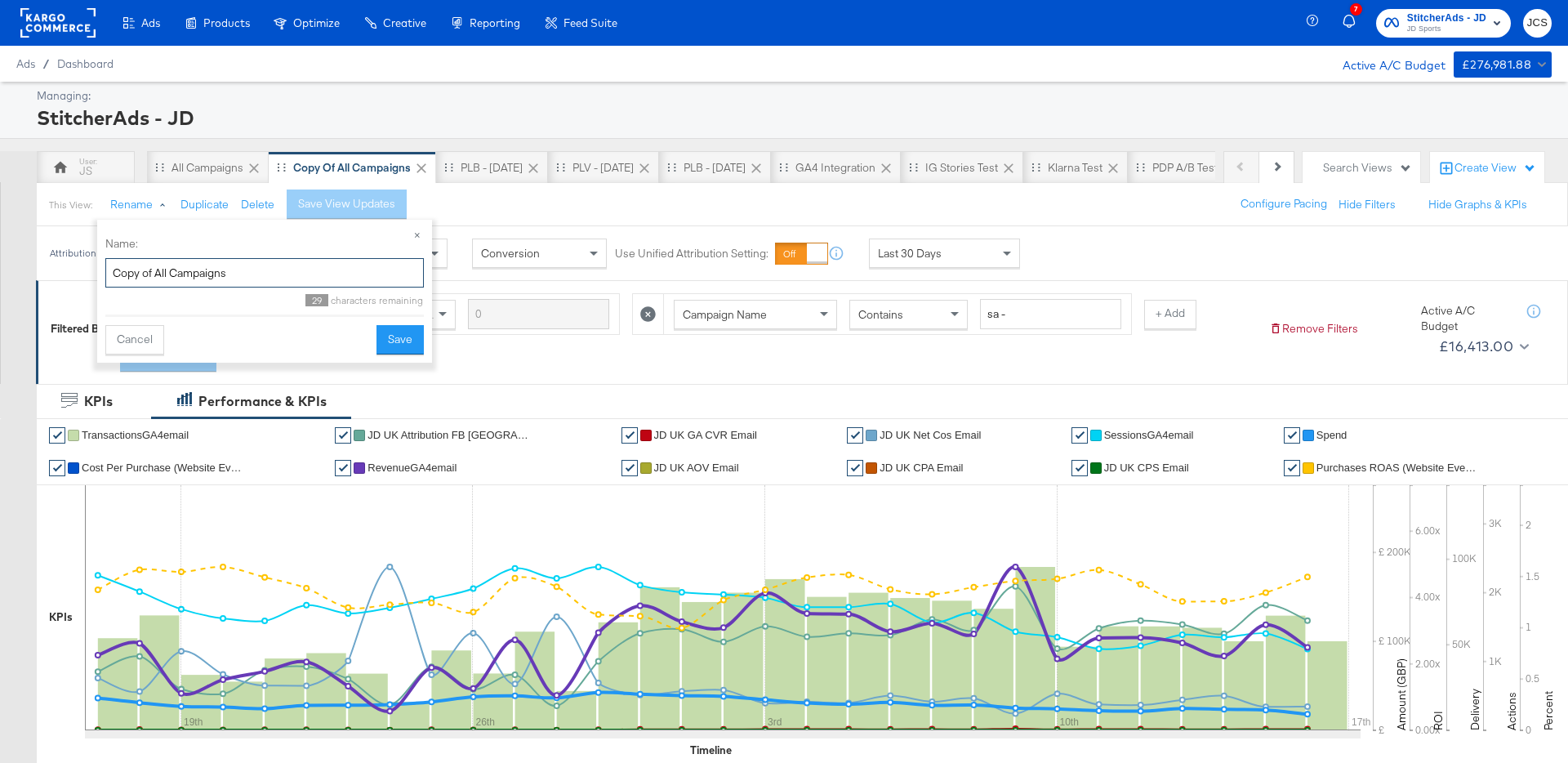 click on "Copy of All Campaigns" at bounding box center (265, 273) 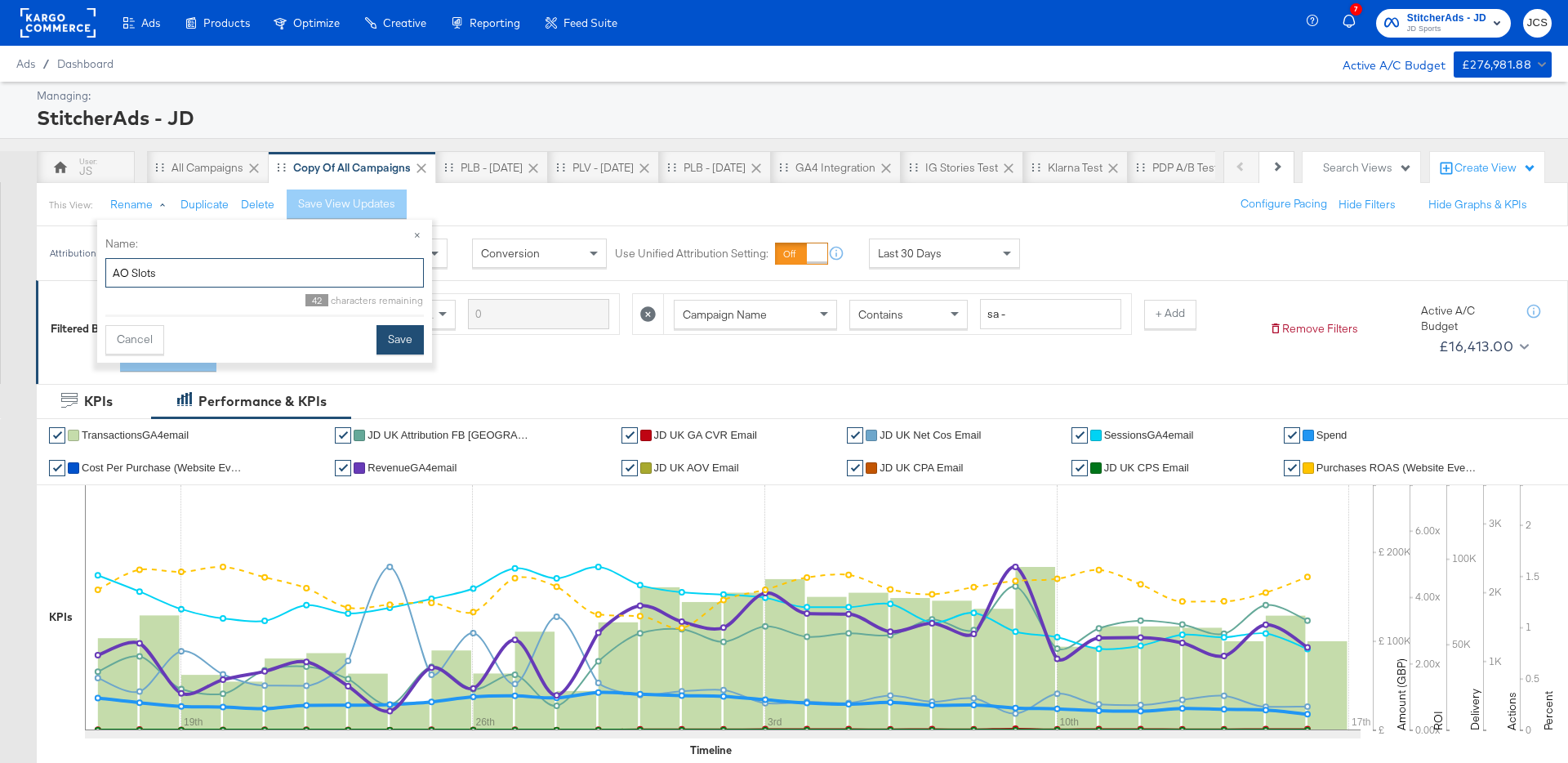 type on "AO Slots" 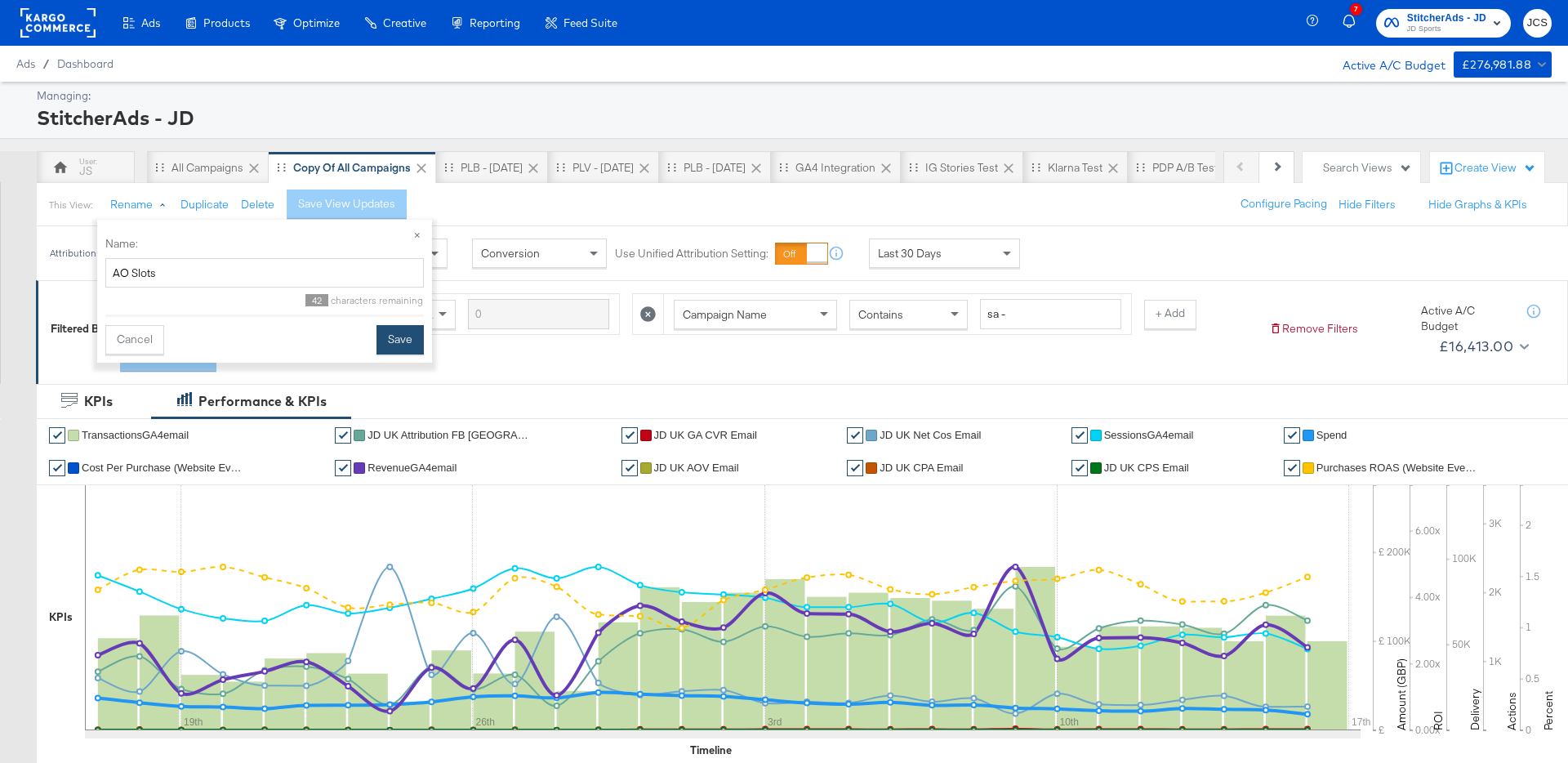 click on "Save" at bounding box center (400, 340) 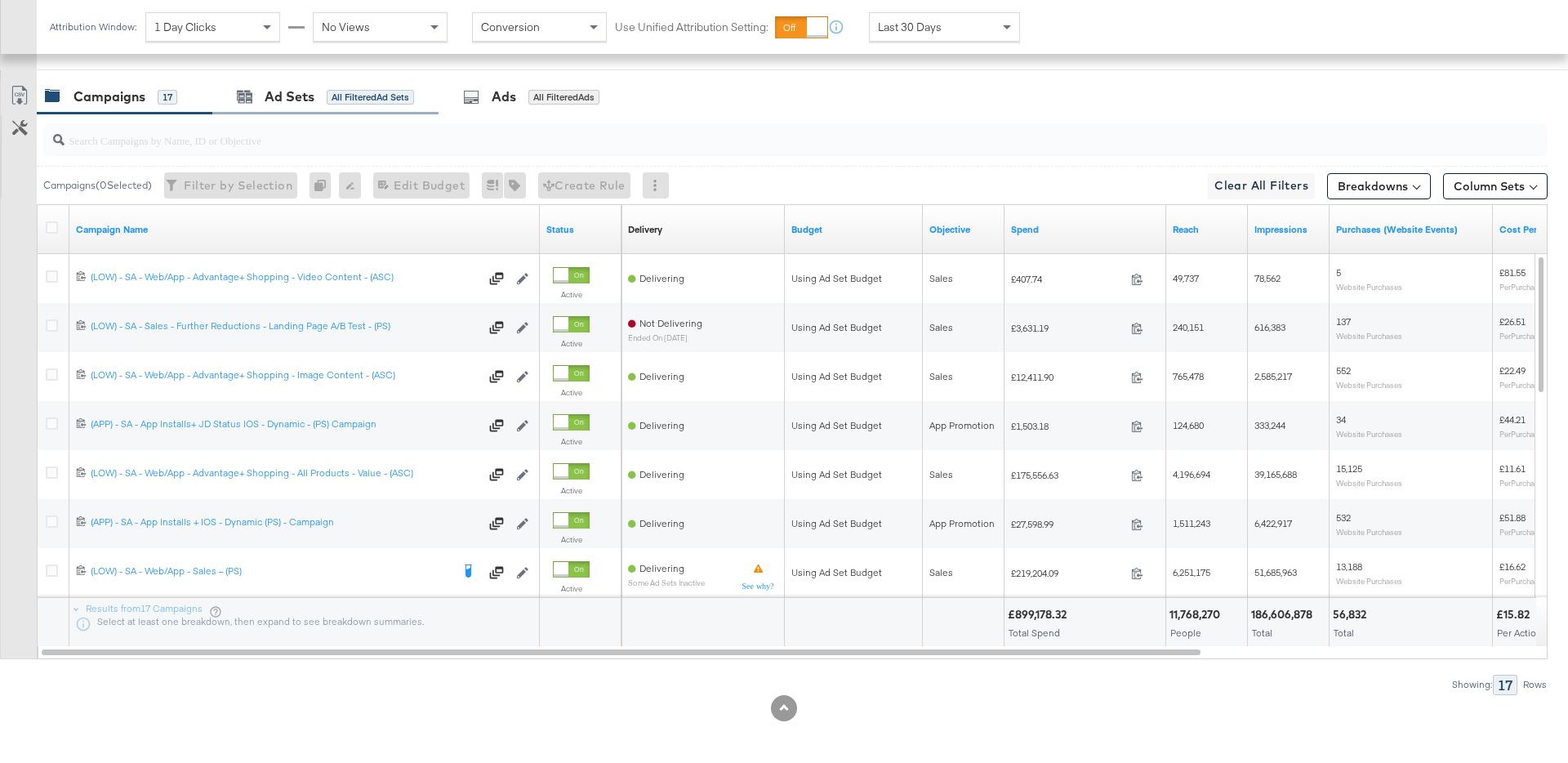 scroll, scrollTop: 827, scrollLeft: 0, axis: vertical 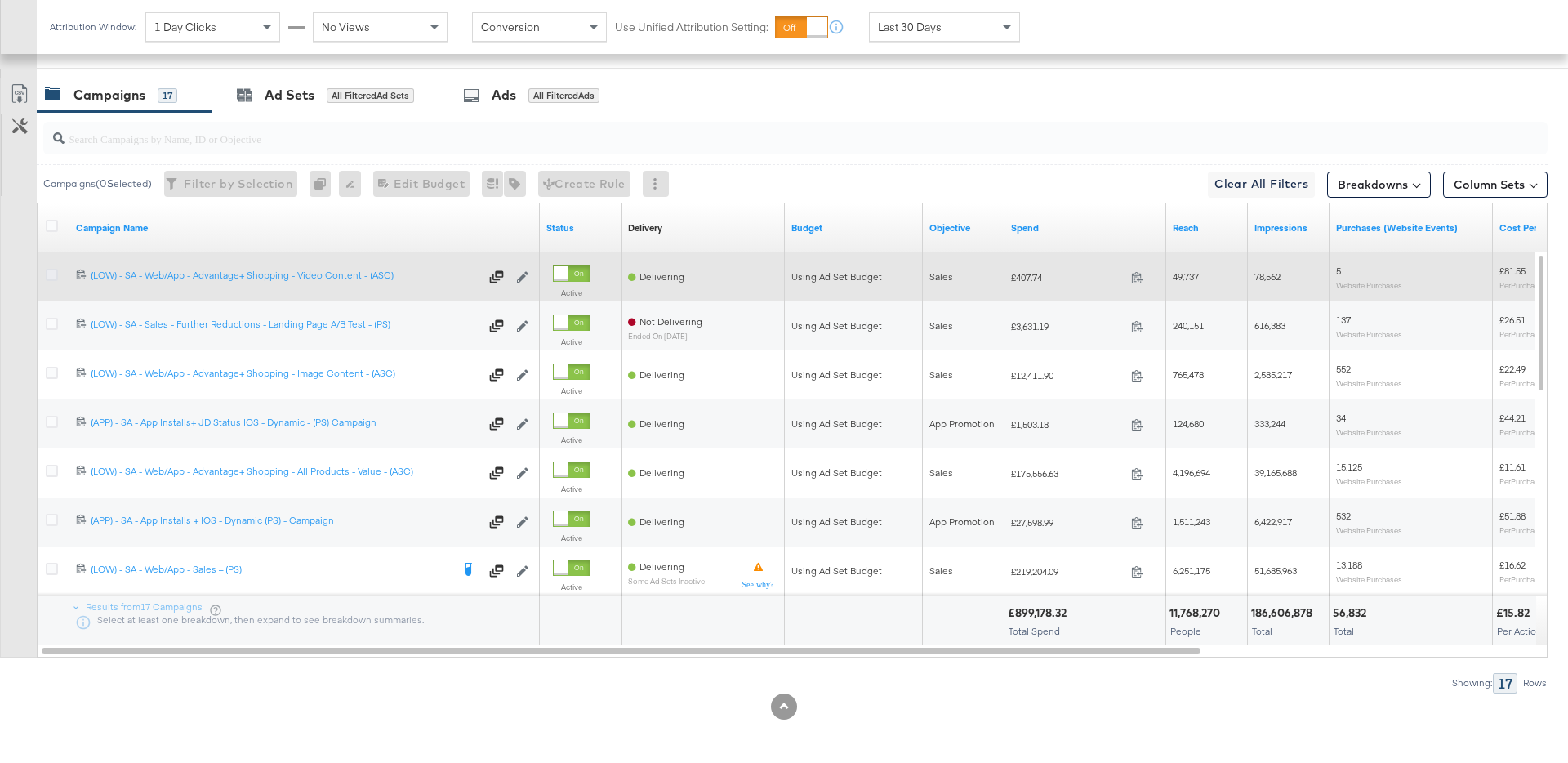 click at bounding box center (51, 274) 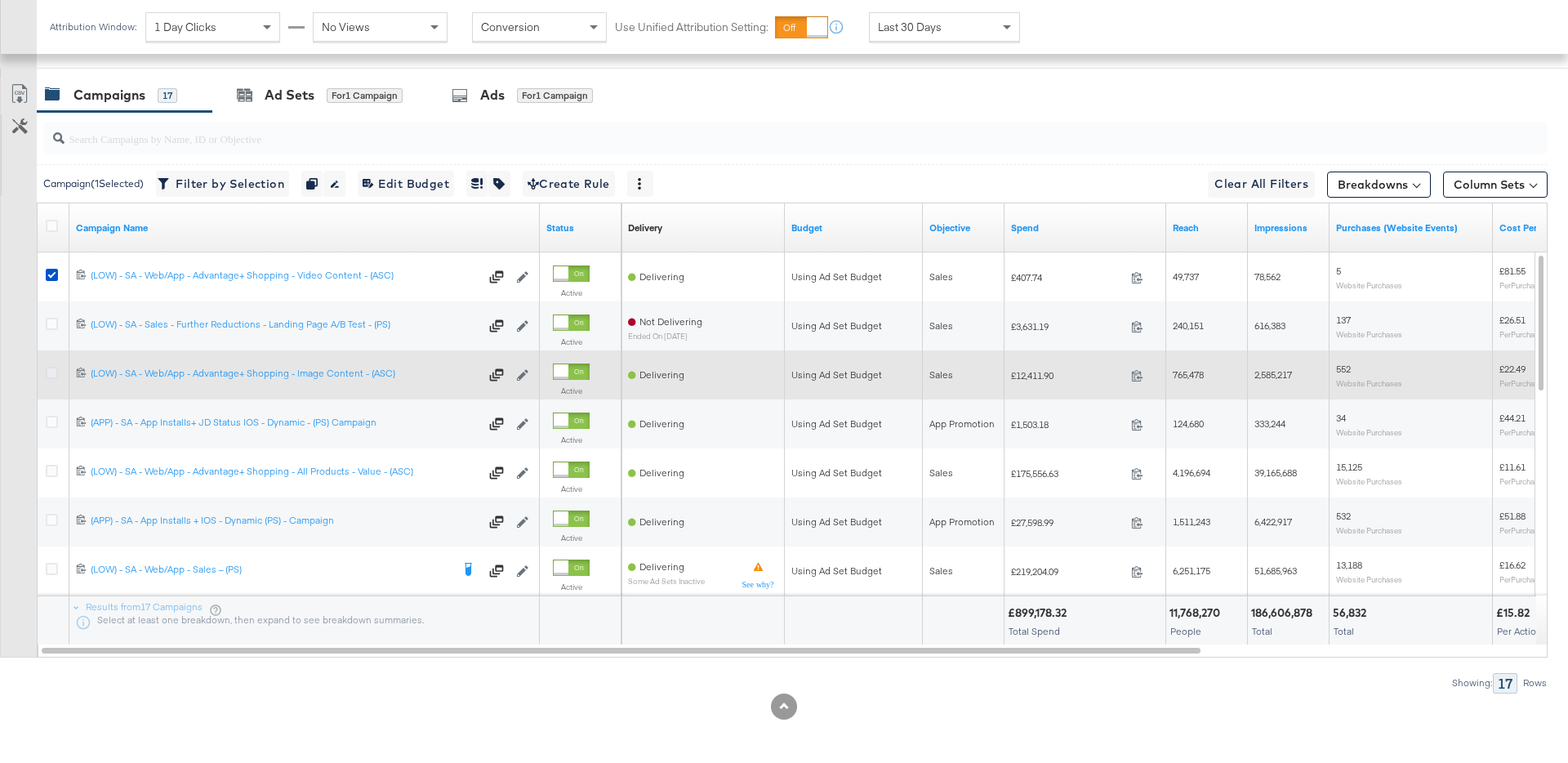 click at bounding box center (51, 373) 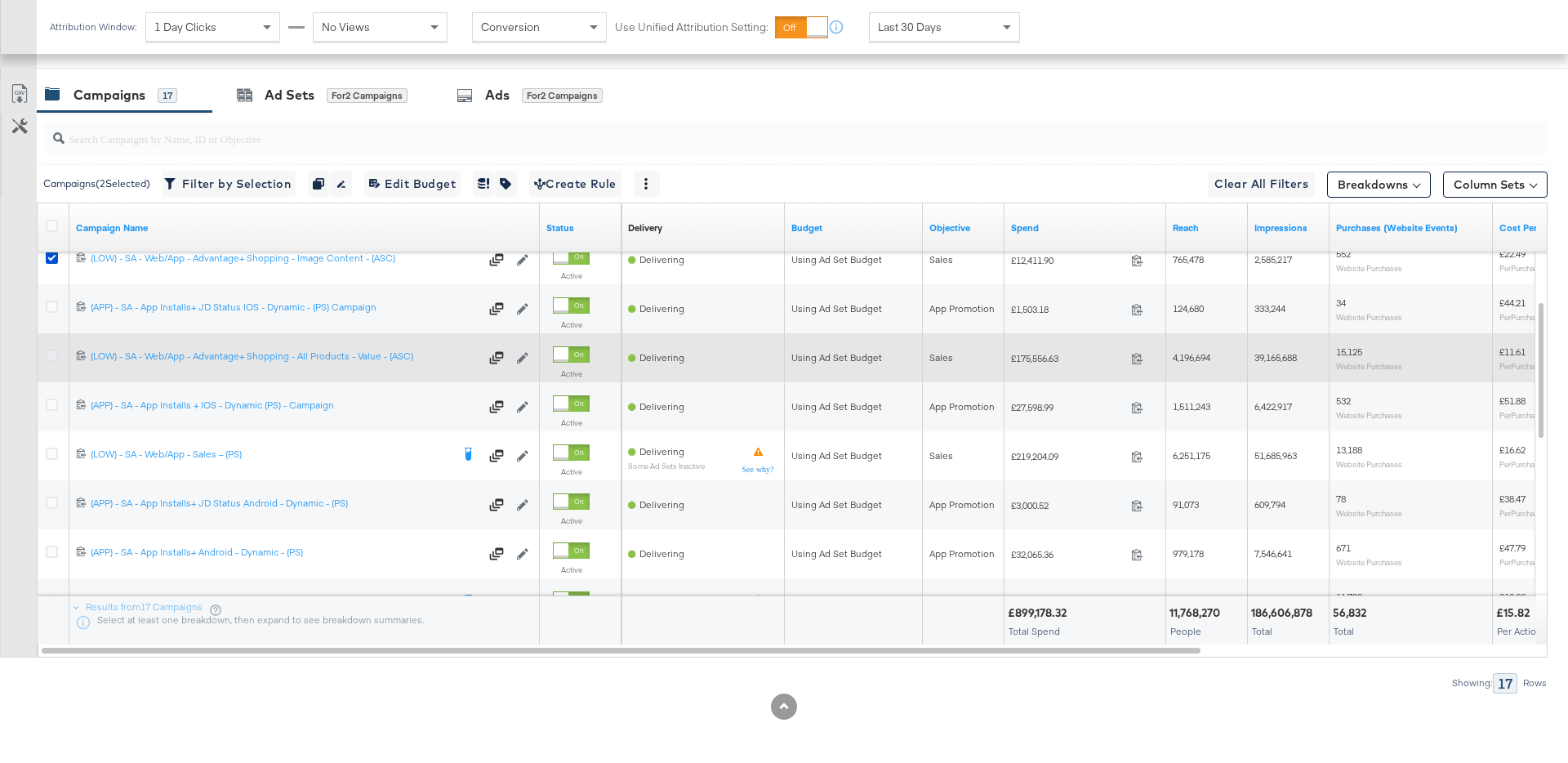 click at bounding box center [51, 355] 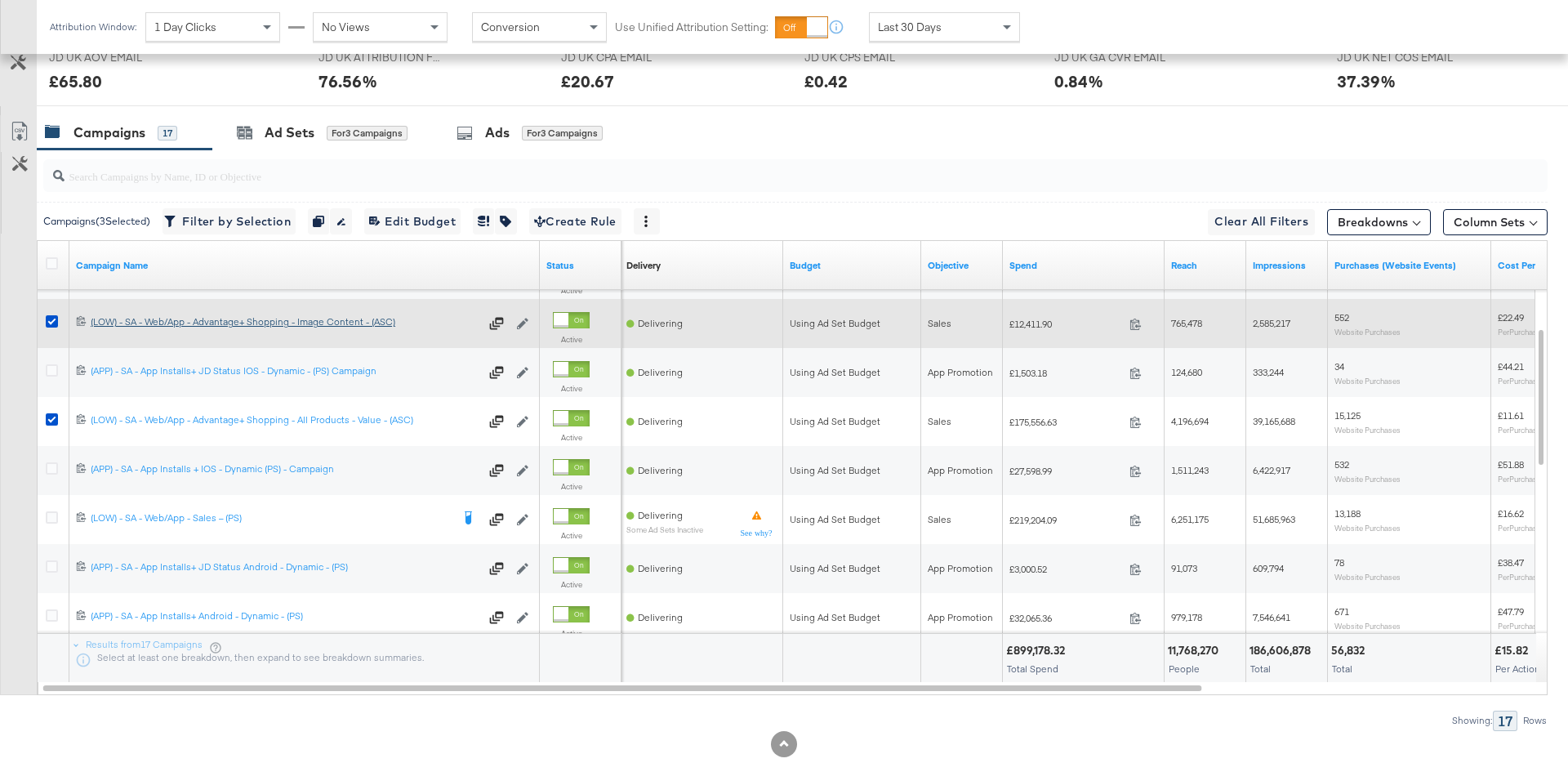 scroll, scrollTop: 797, scrollLeft: 0, axis: vertical 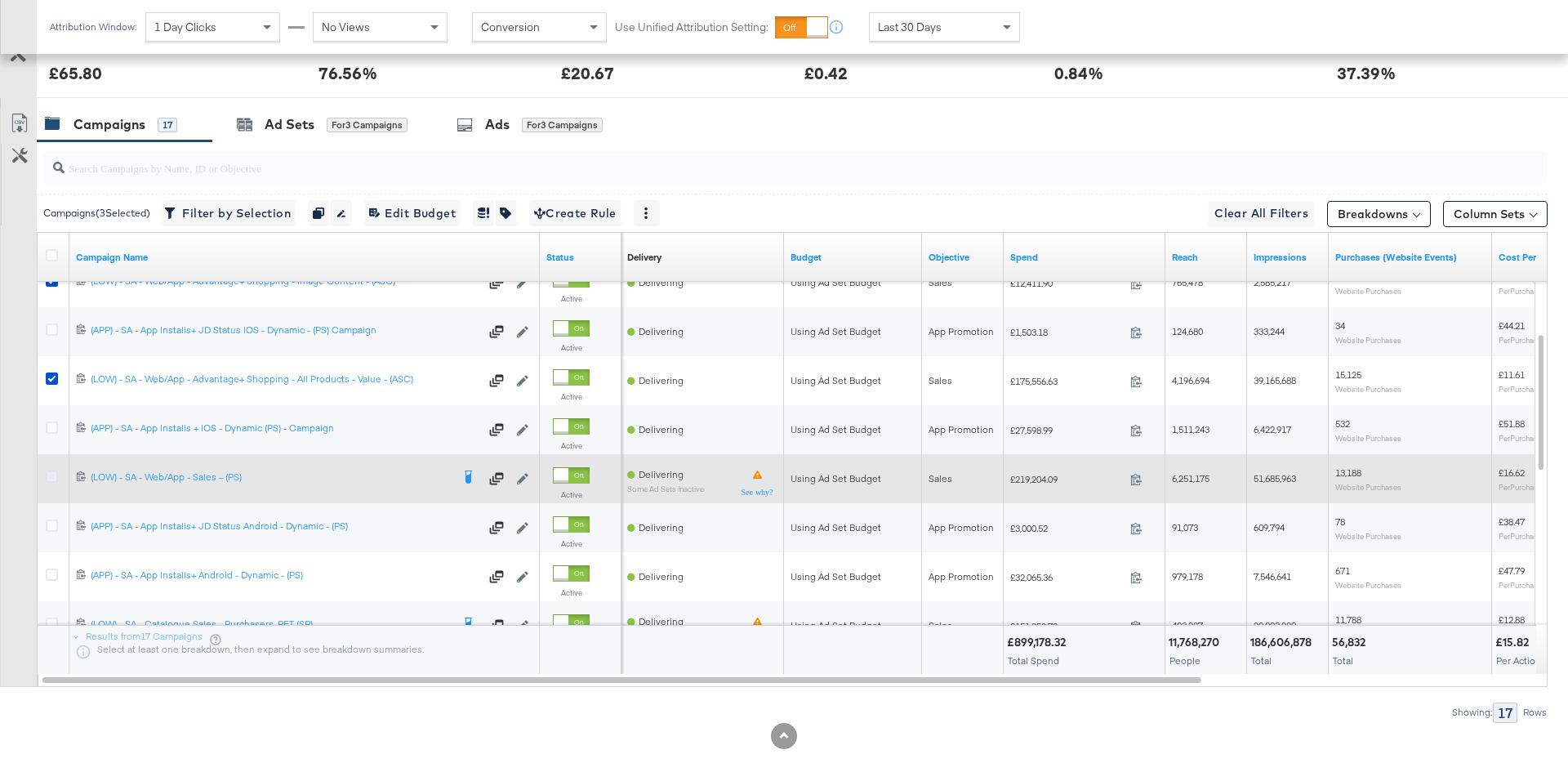 click at bounding box center (51, 476) 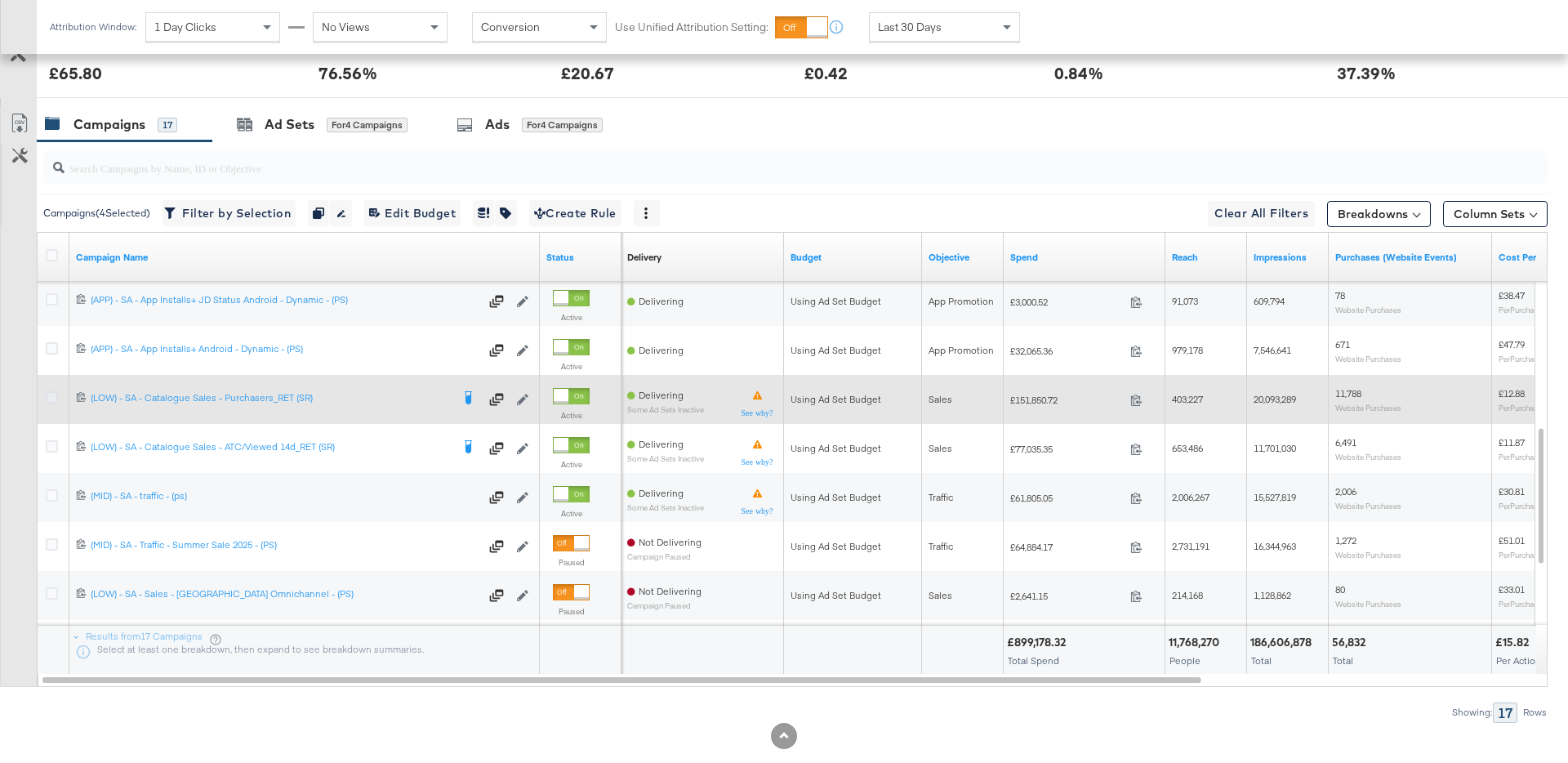 click at bounding box center [51, 397] 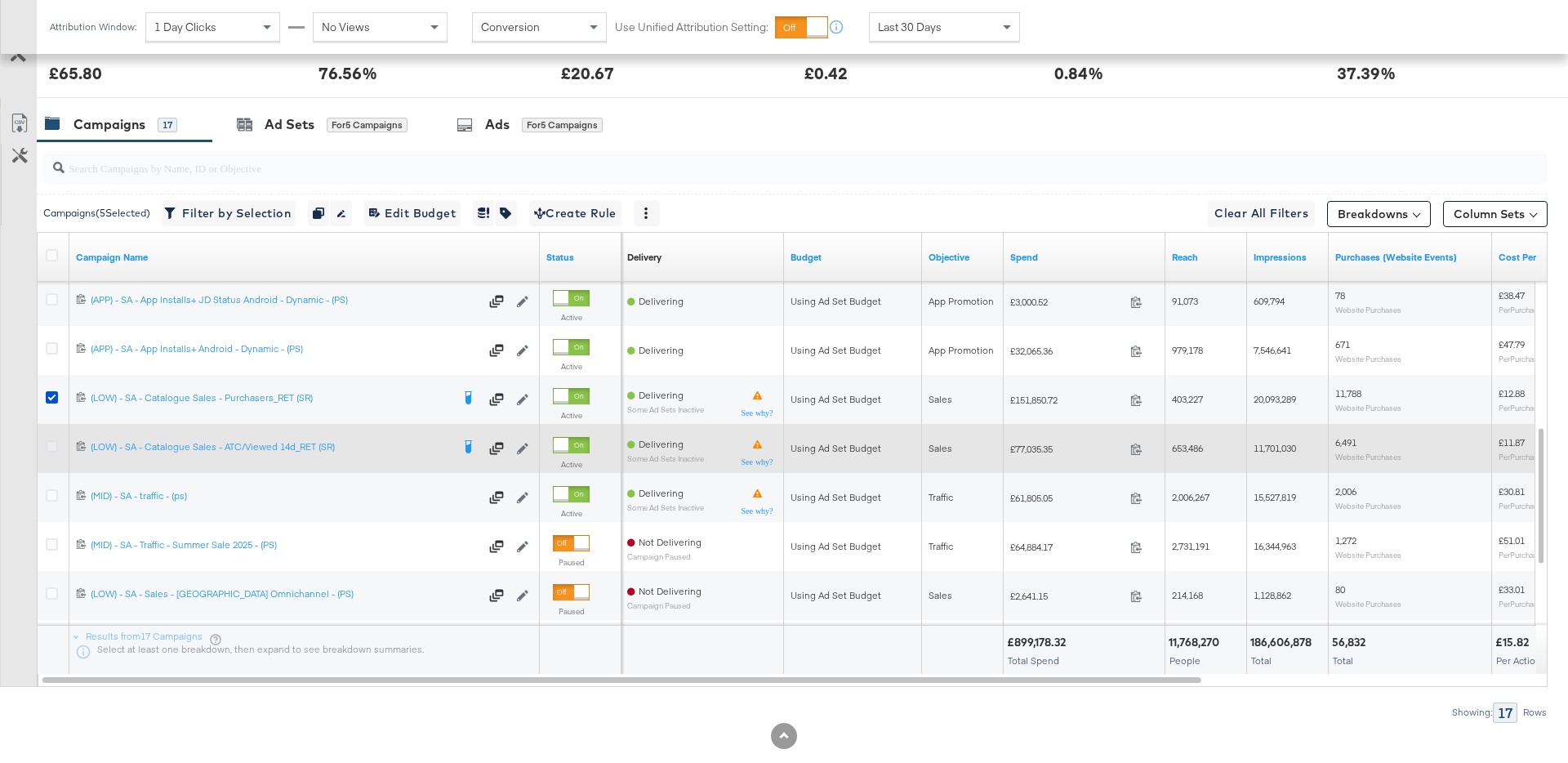 click at bounding box center [51, 446] 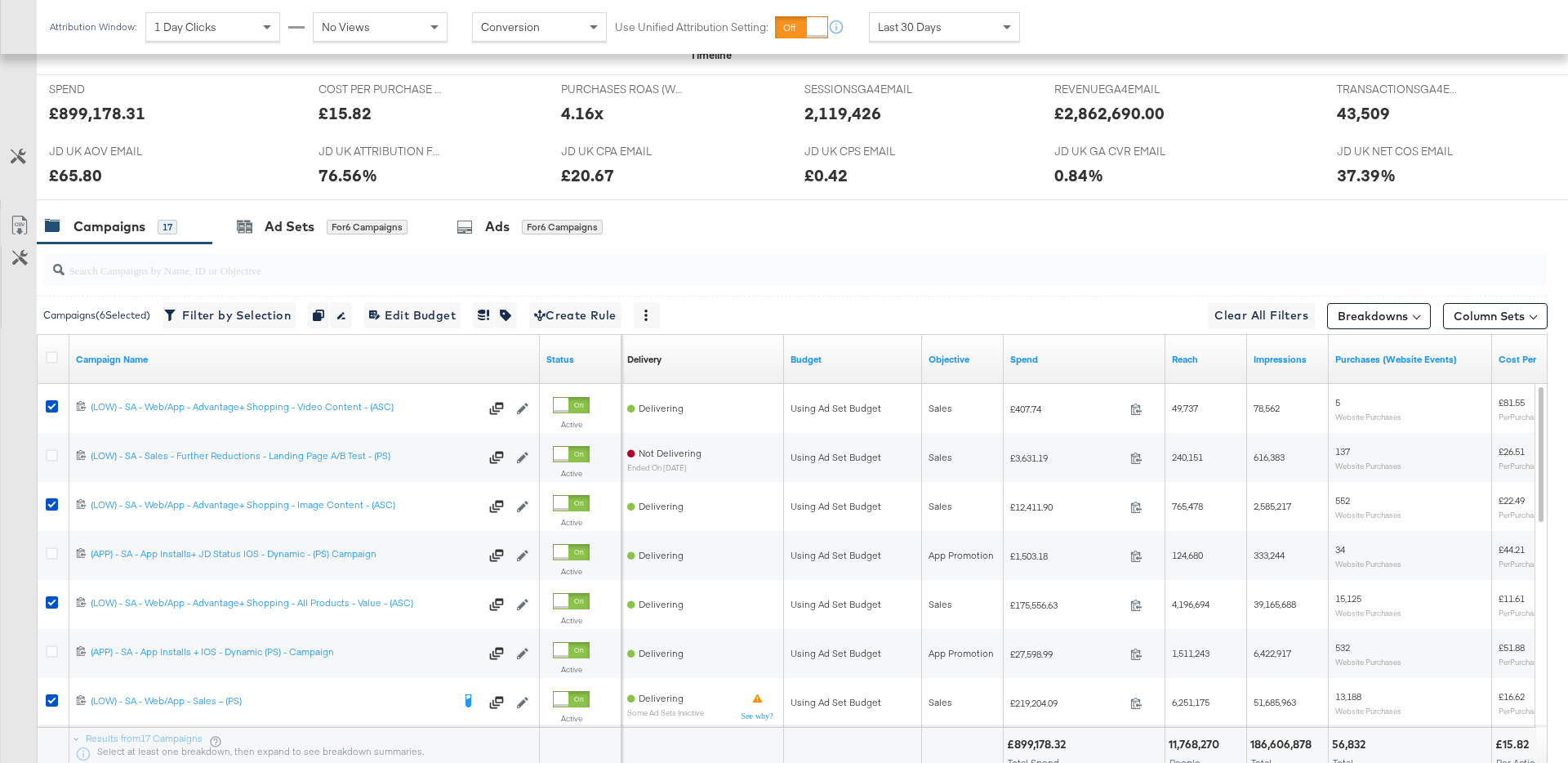 scroll, scrollTop: 686, scrollLeft: 0, axis: vertical 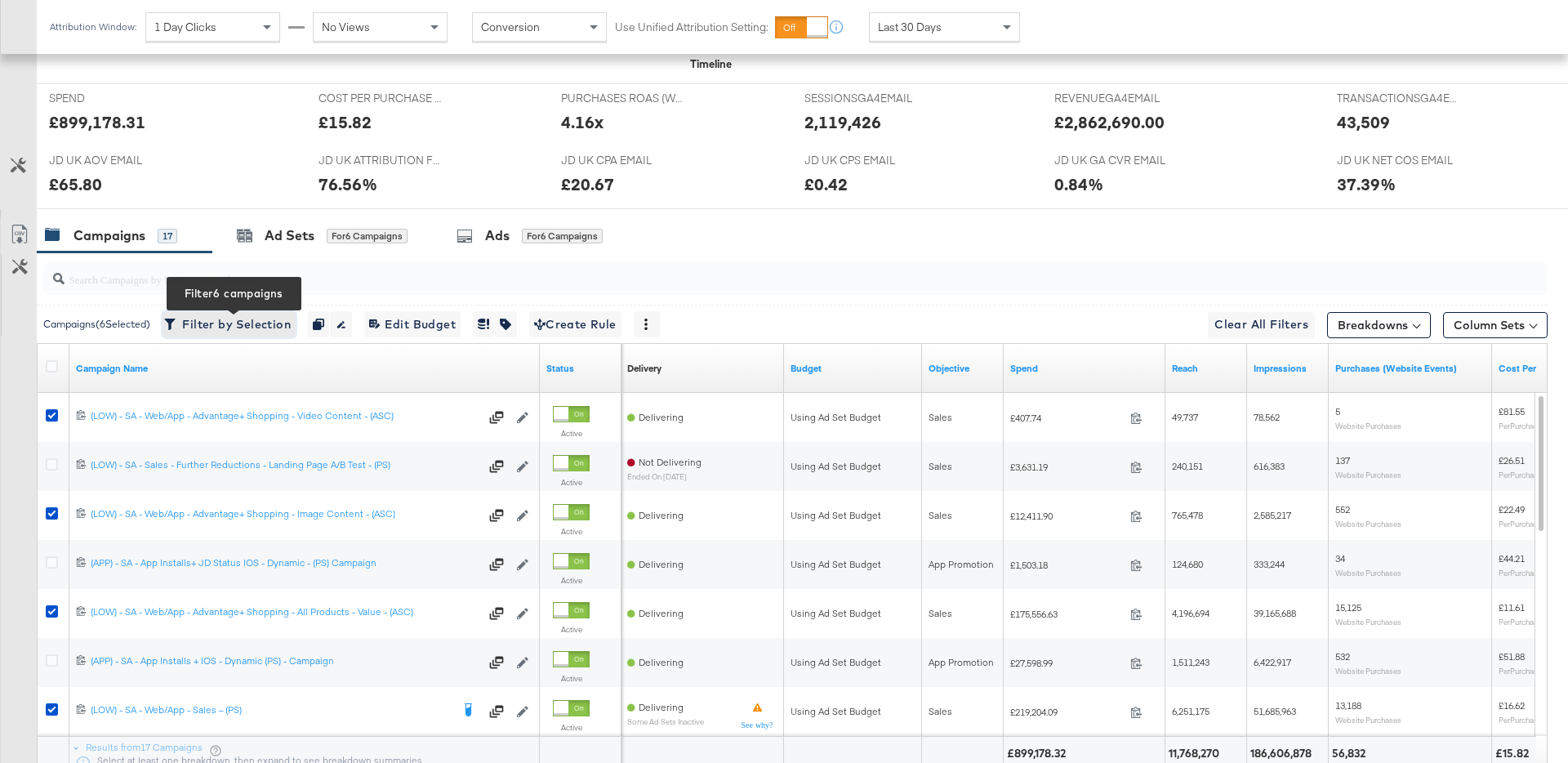 click on "Filter by Selection Filter  6 campaigns" at bounding box center [229, 324] 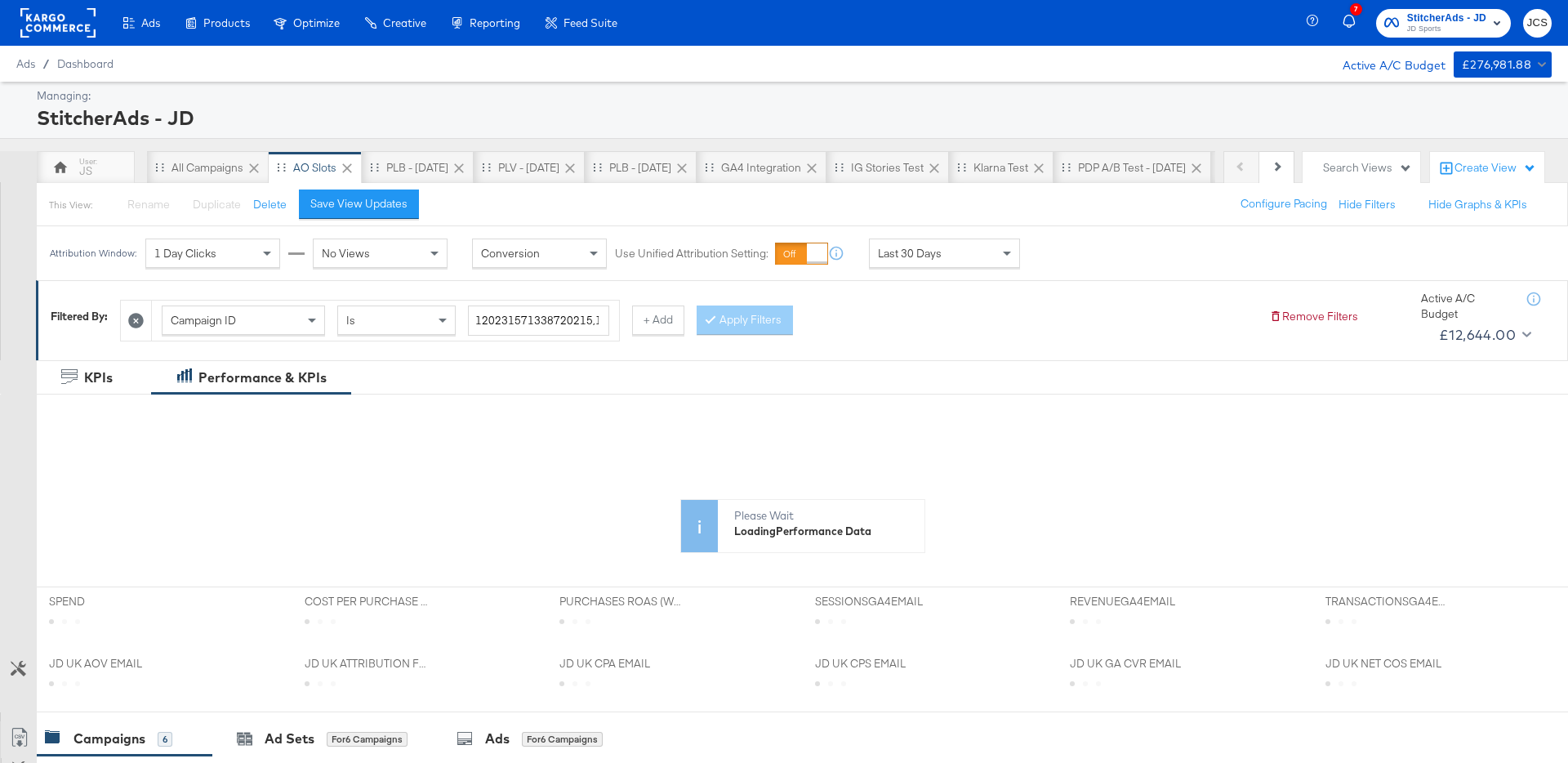 scroll, scrollTop: 2, scrollLeft: 0, axis: vertical 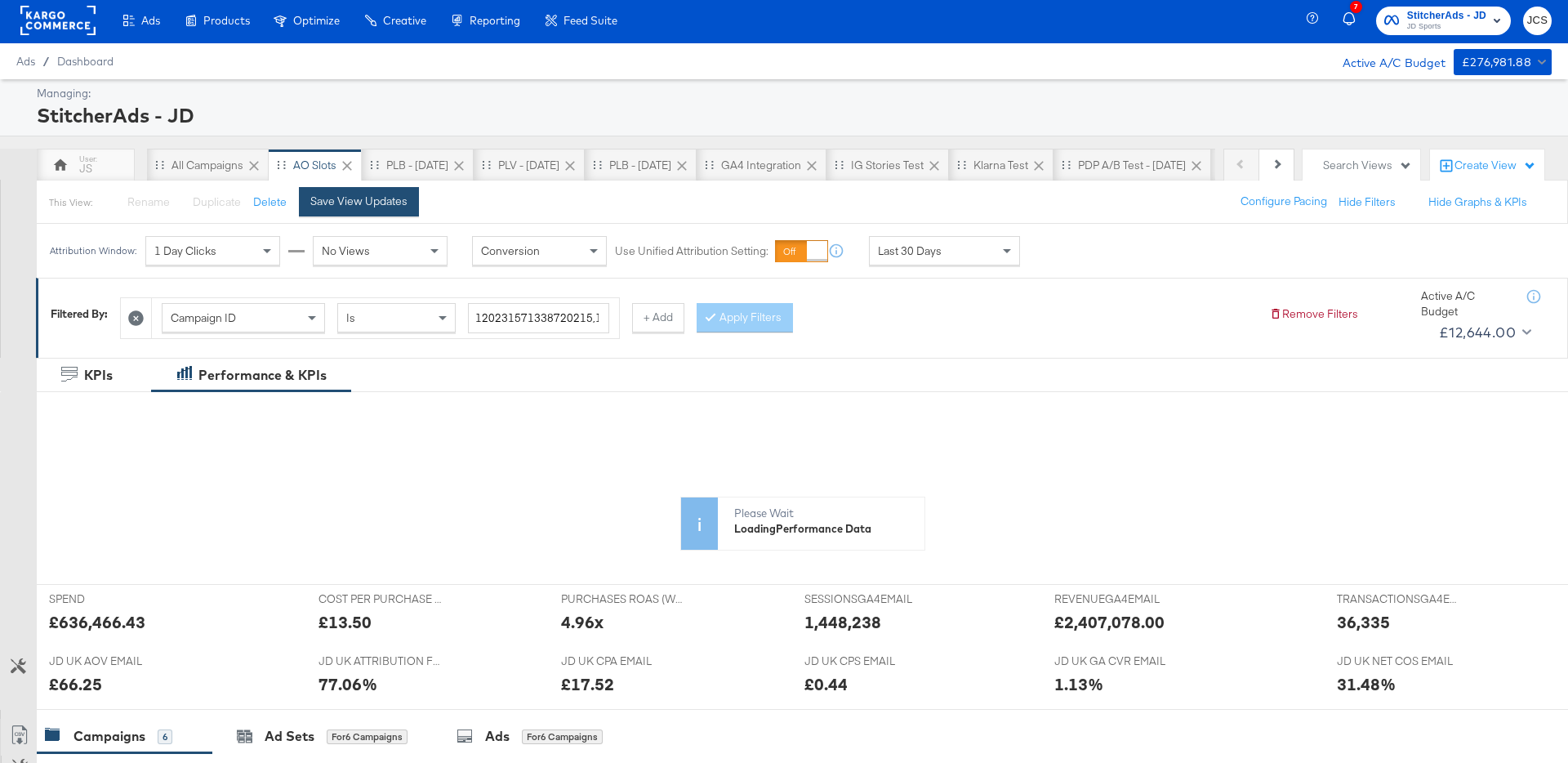click on "Save View Updates" at bounding box center [359, 201] 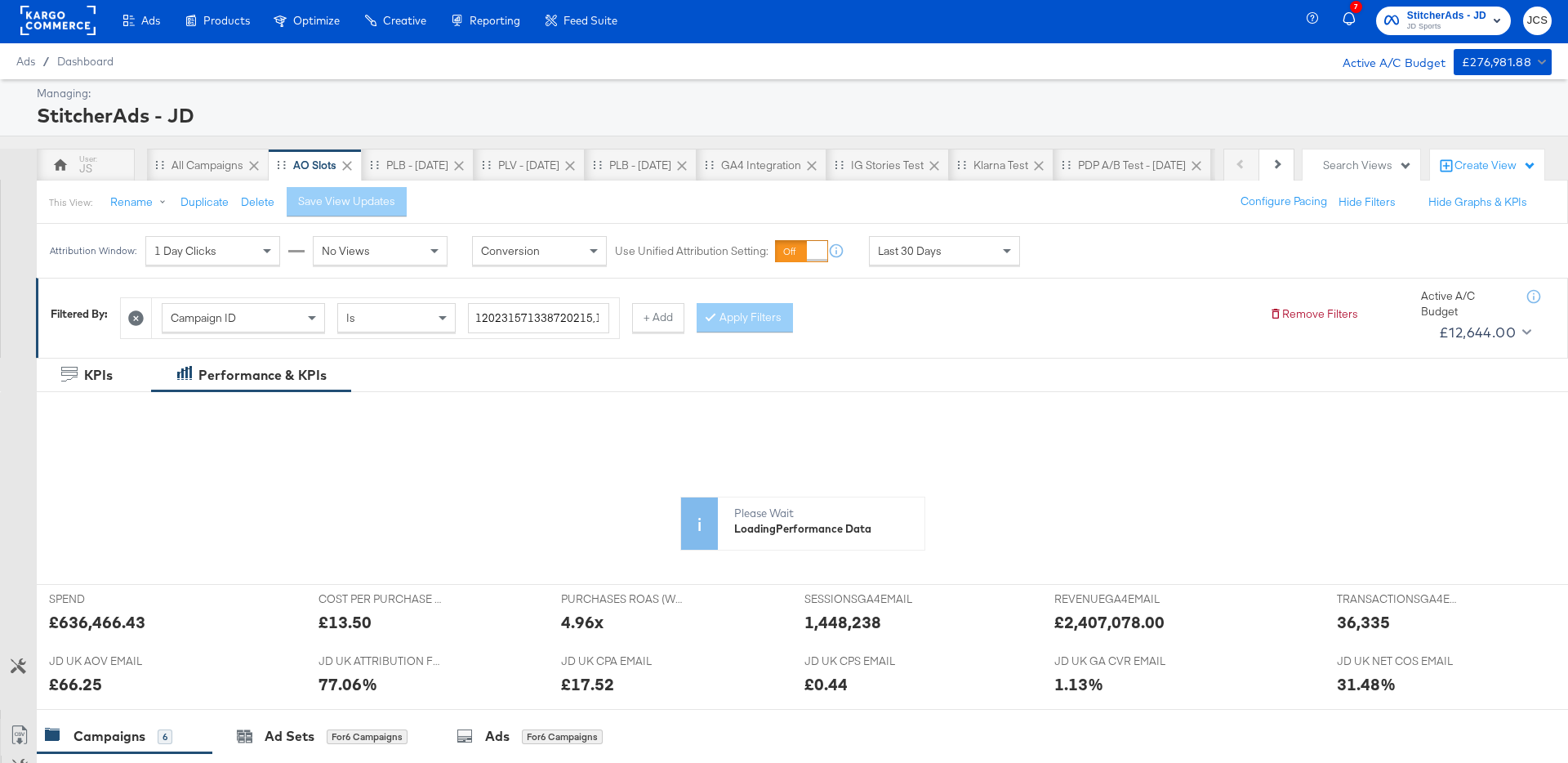 scroll, scrollTop: 596, scrollLeft: 0, axis: vertical 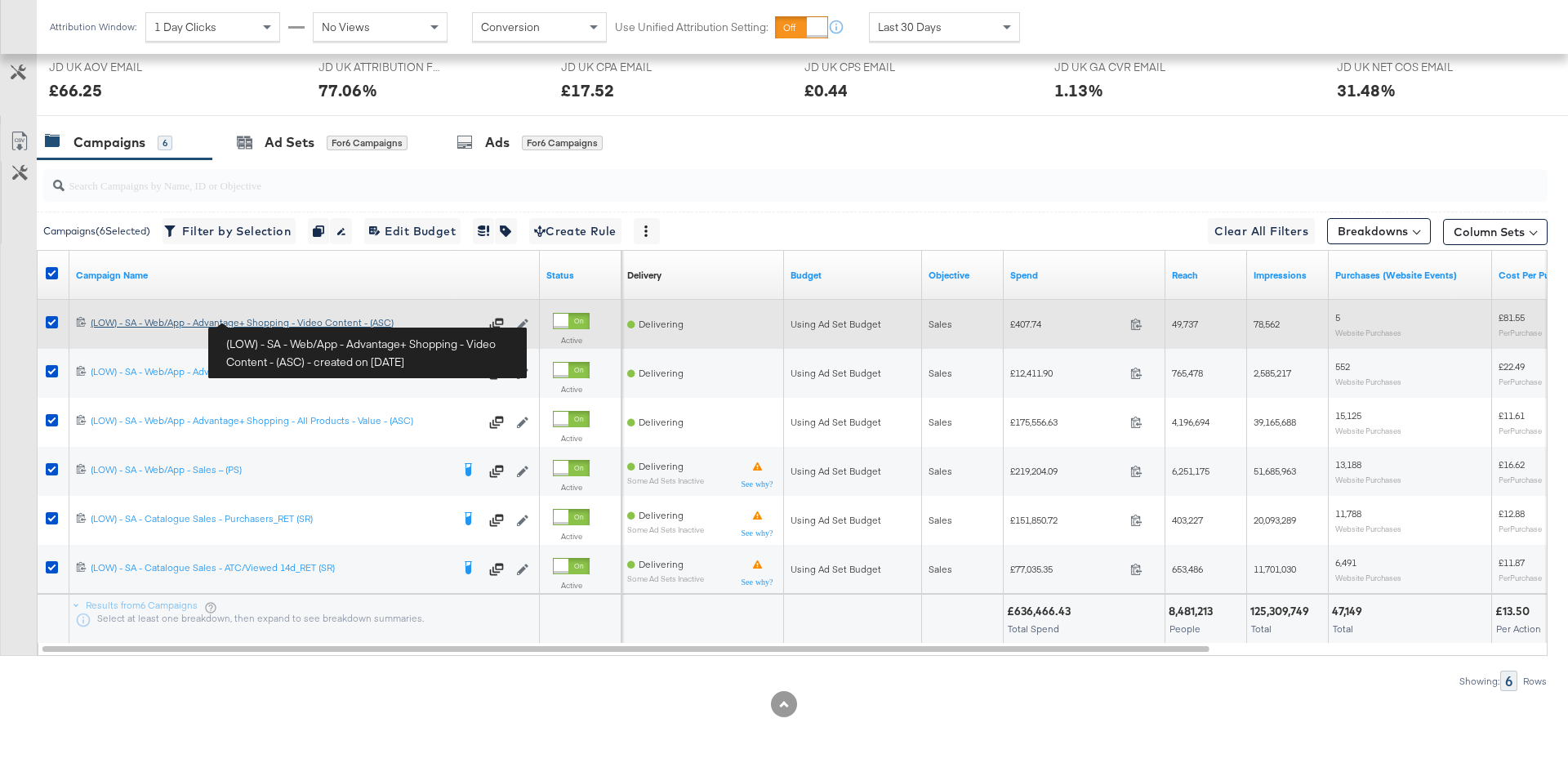 click on "(LOW) - SA - Web/App - Advantage+ Shopping - Video Content - (ASC) (LOW) - SA - Web/App - Advantage+ Shopping - Video Content - (ASC)" at bounding box center (285, 323) 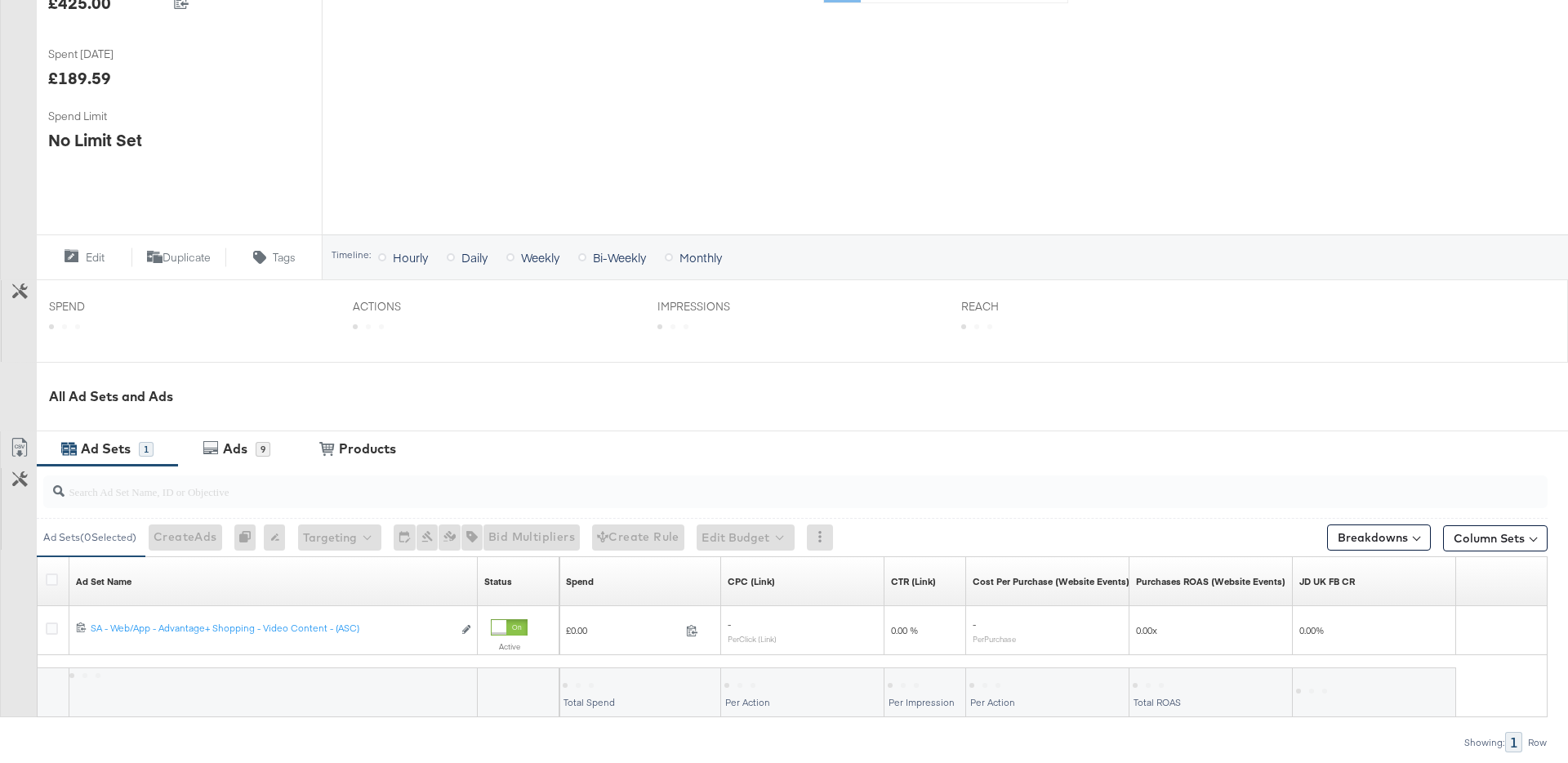 scroll, scrollTop: 441, scrollLeft: 0, axis: vertical 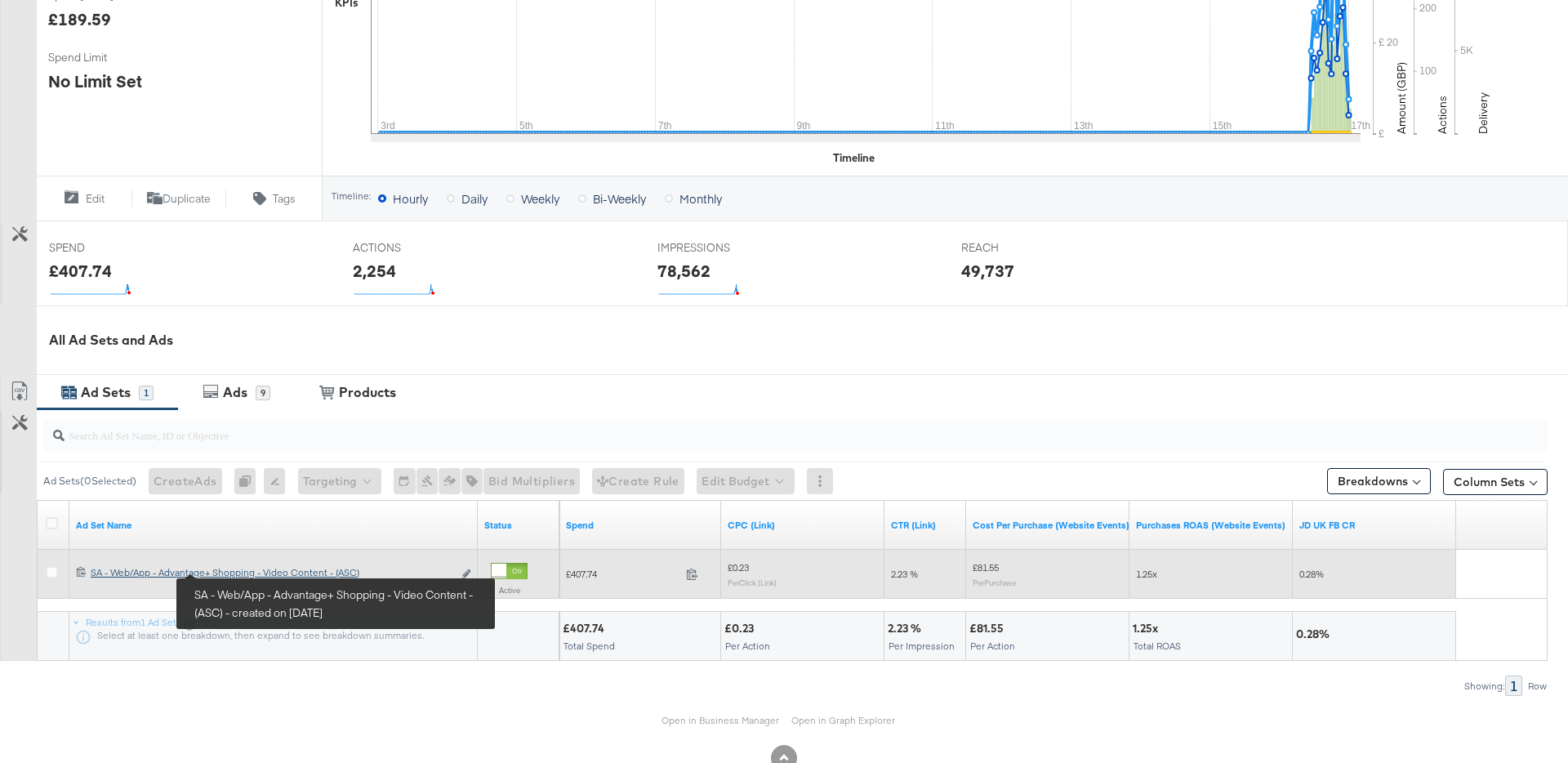 click on "SA - Web/App - Advantage+ Shopping - Video Content - (ASC) SA - Web/App - Advantage+ Shopping - Video Content - (ASC)" at bounding box center (271, 573) 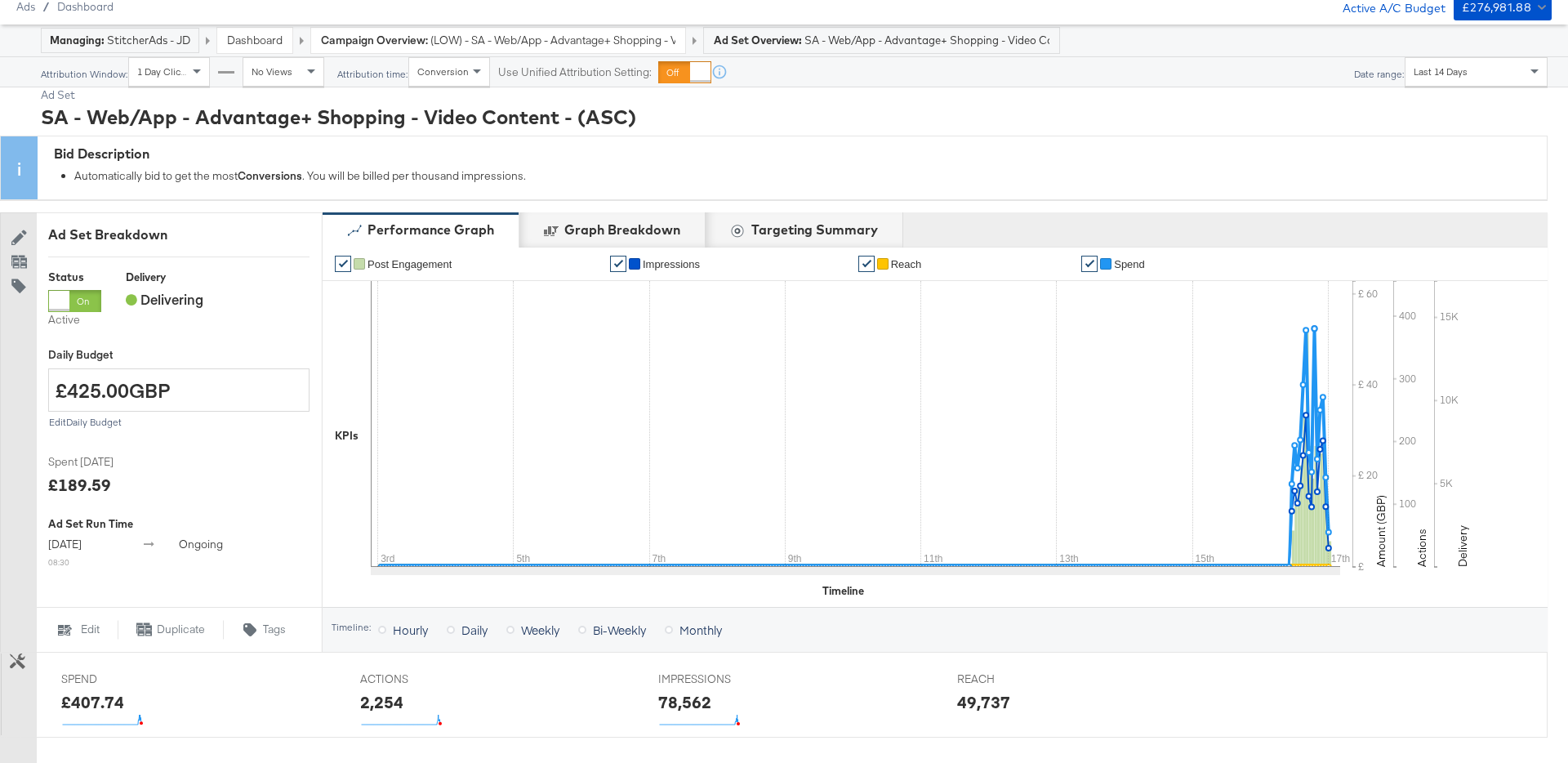 scroll, scrollTop: 0, scrollLeft: 0, axis: both 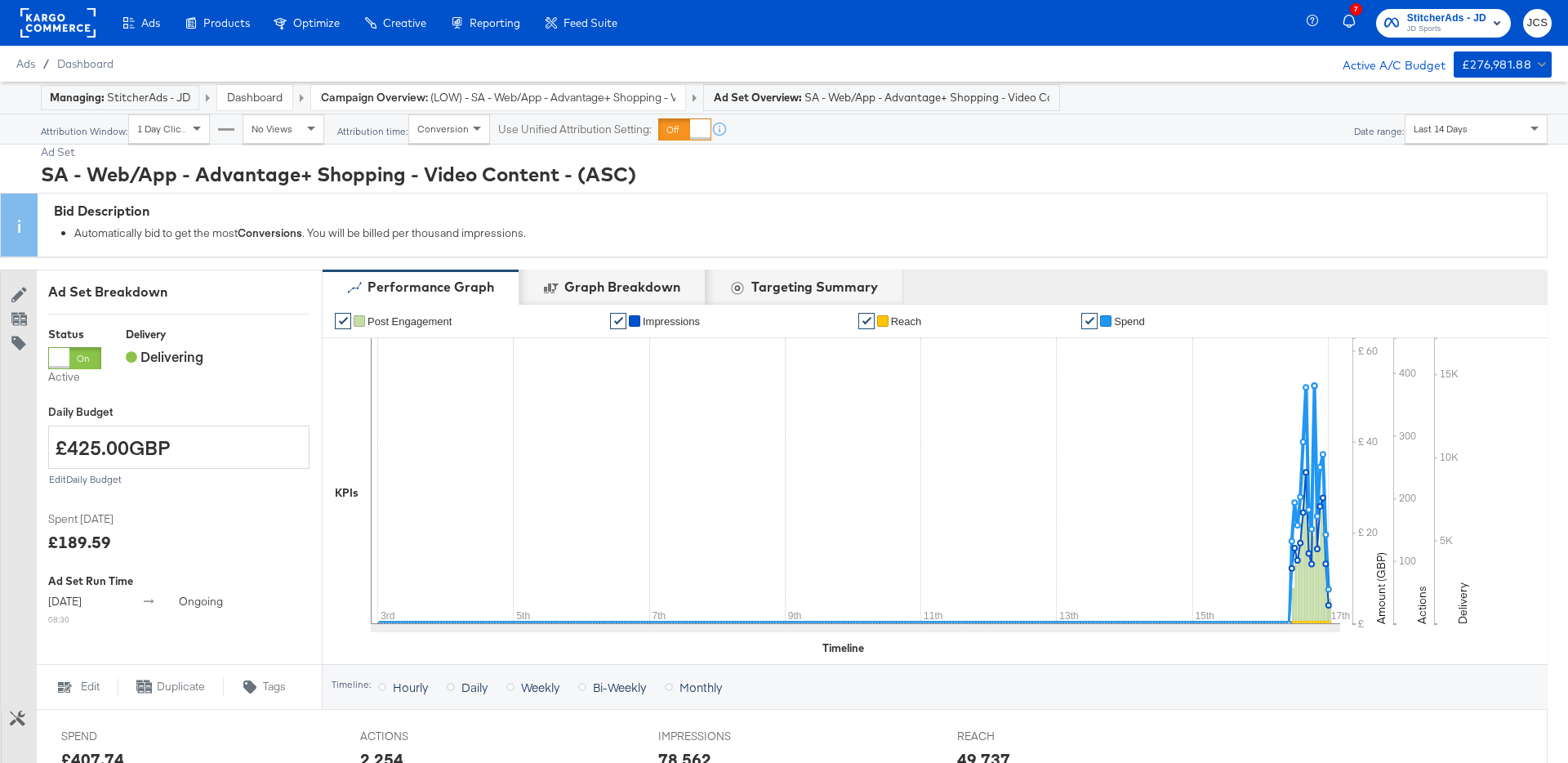 click on "Dashboard" at bounding box center (255, 97) 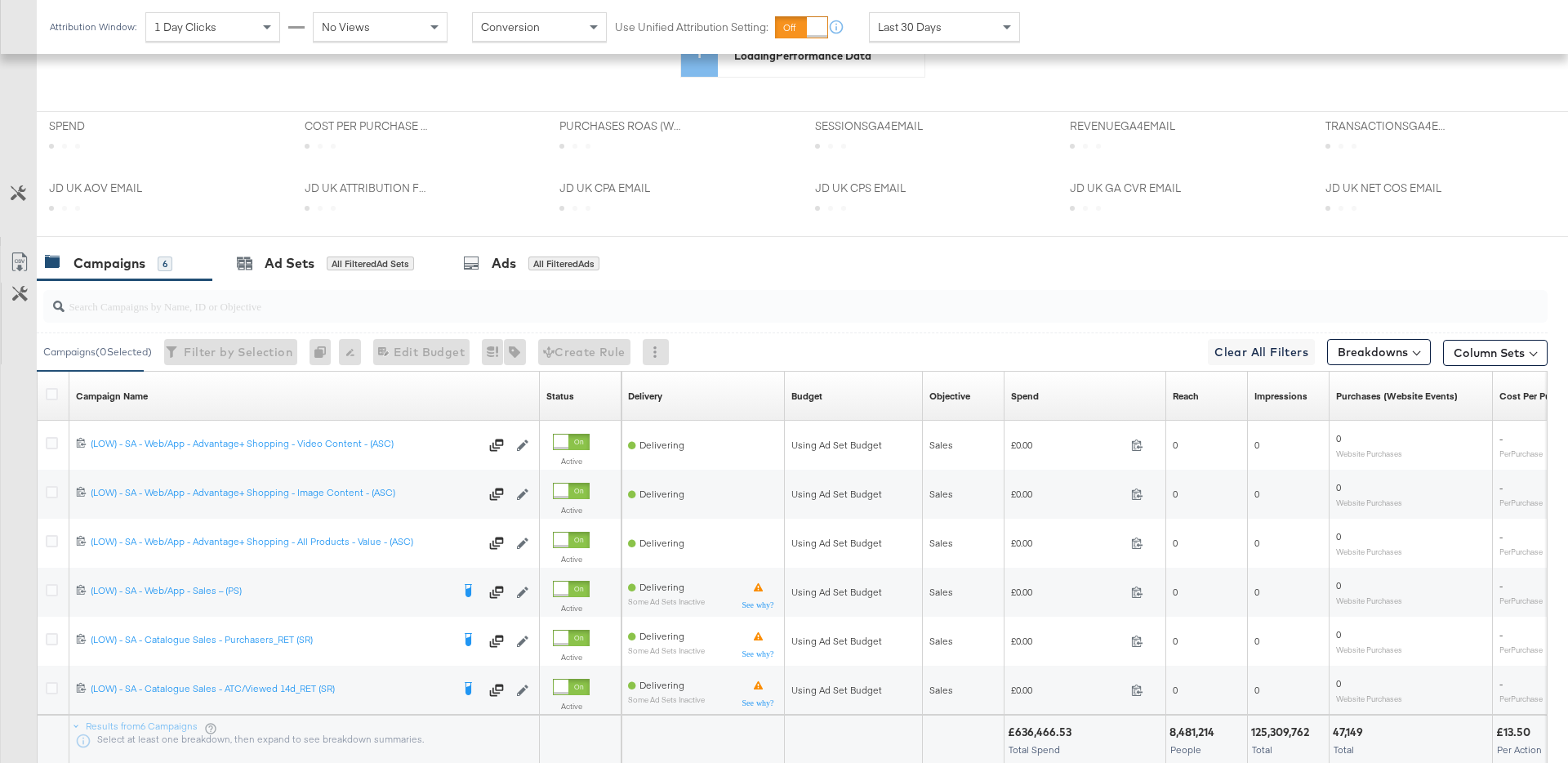 scroll, scrollTop: 479, scrollLeft: 0, axis: vertical 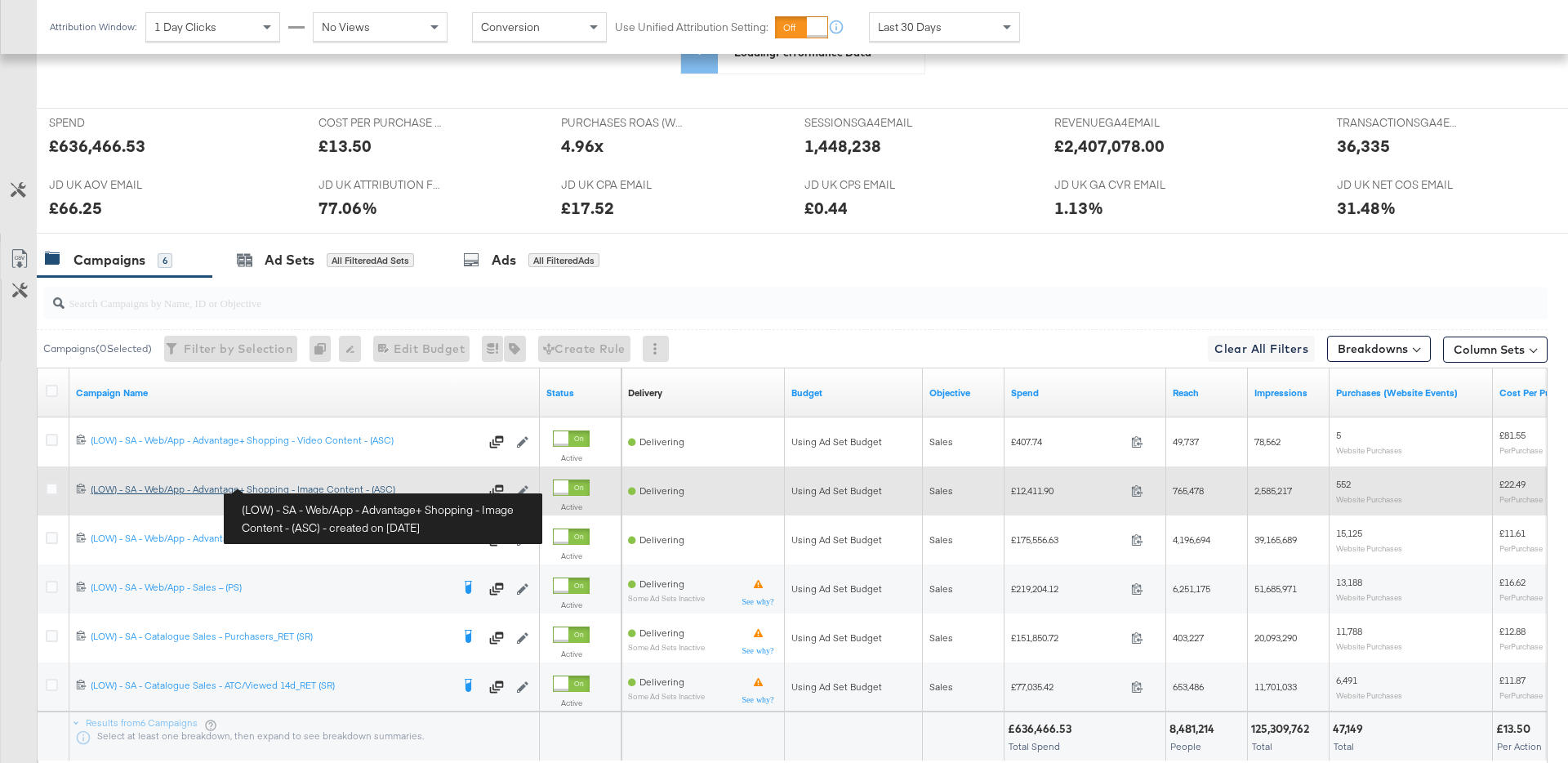 click on "(LOW) - SA - Web/App - Advantage+ Shopping - Image Content - (ASC) (LOW) - SA - Web/App - Advantage+ Shopping - Image Content - (ASC)" at bounding box center [285, 489] 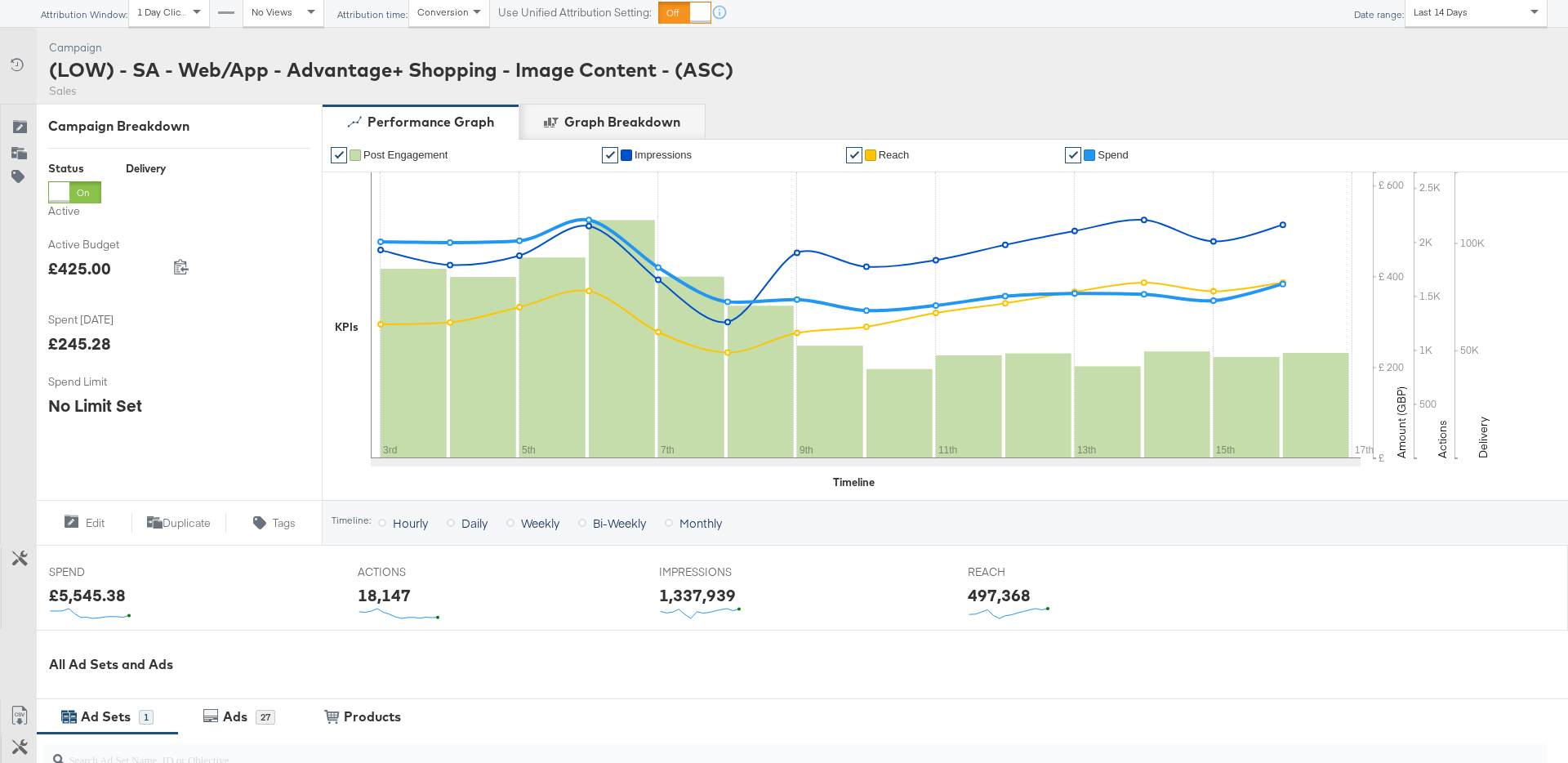 scroll, scrollTop: 487, scrollLeft: 0, axis: vertical 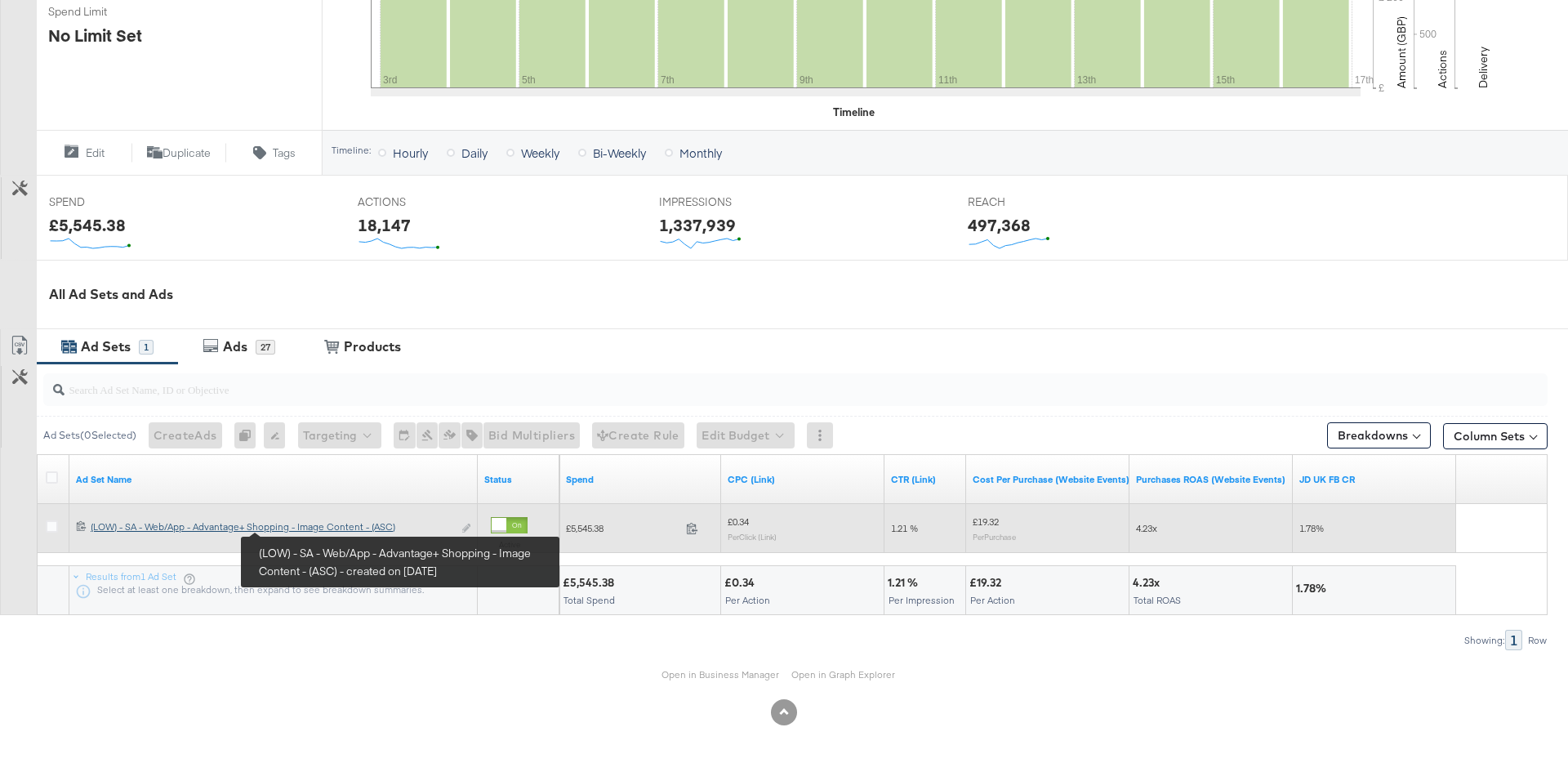 click on "(LOW) - SA - Web/App - Advantage+ Shopping - Image Content - (ASC) (LOW) - SA - Web/App - Advantage+ Shopping - Image Content - (ASC)" at bounding box center (271, 527) 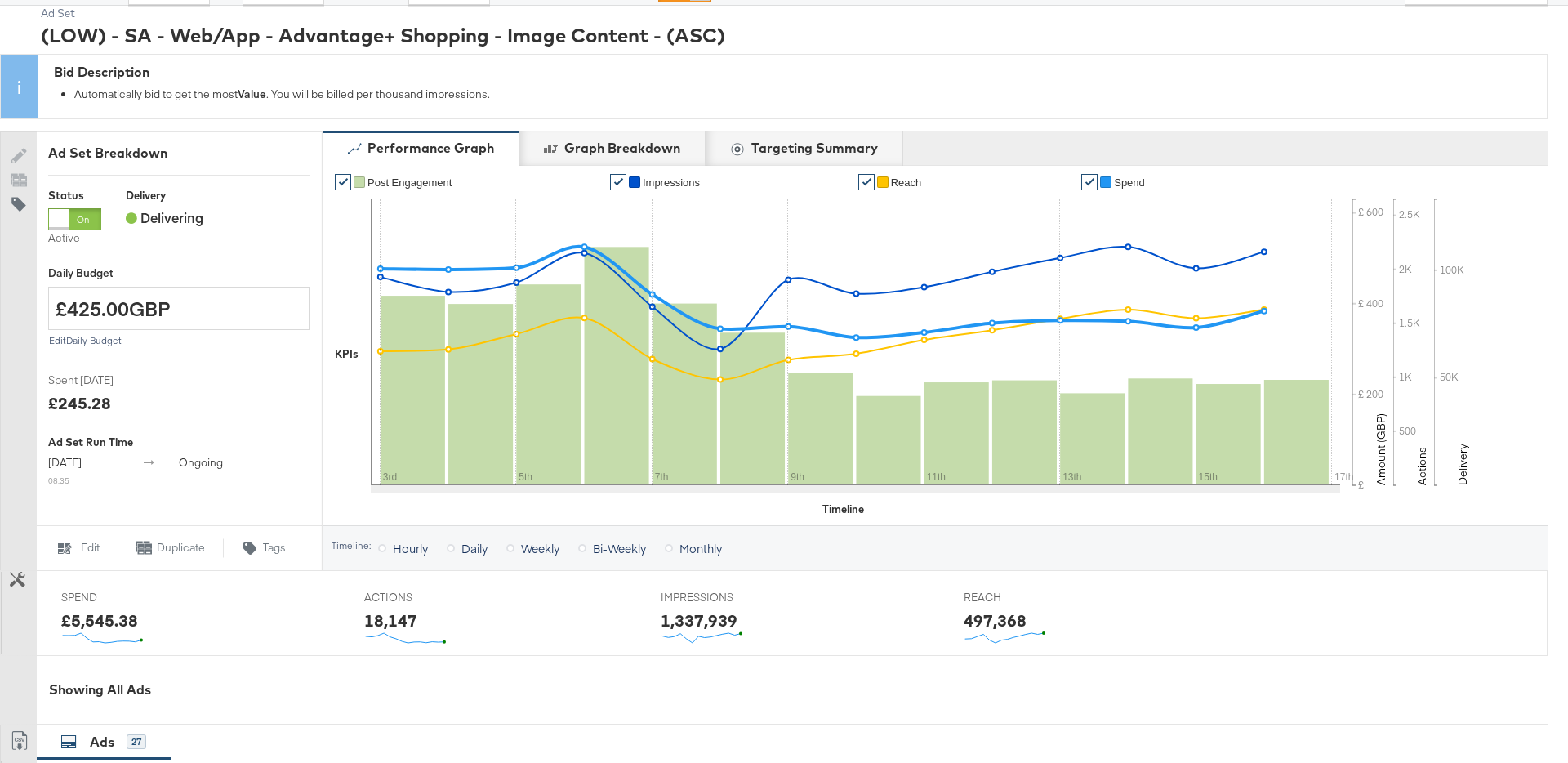 scroll, scrollTop: 0, scrollLeft: 0, axis: both 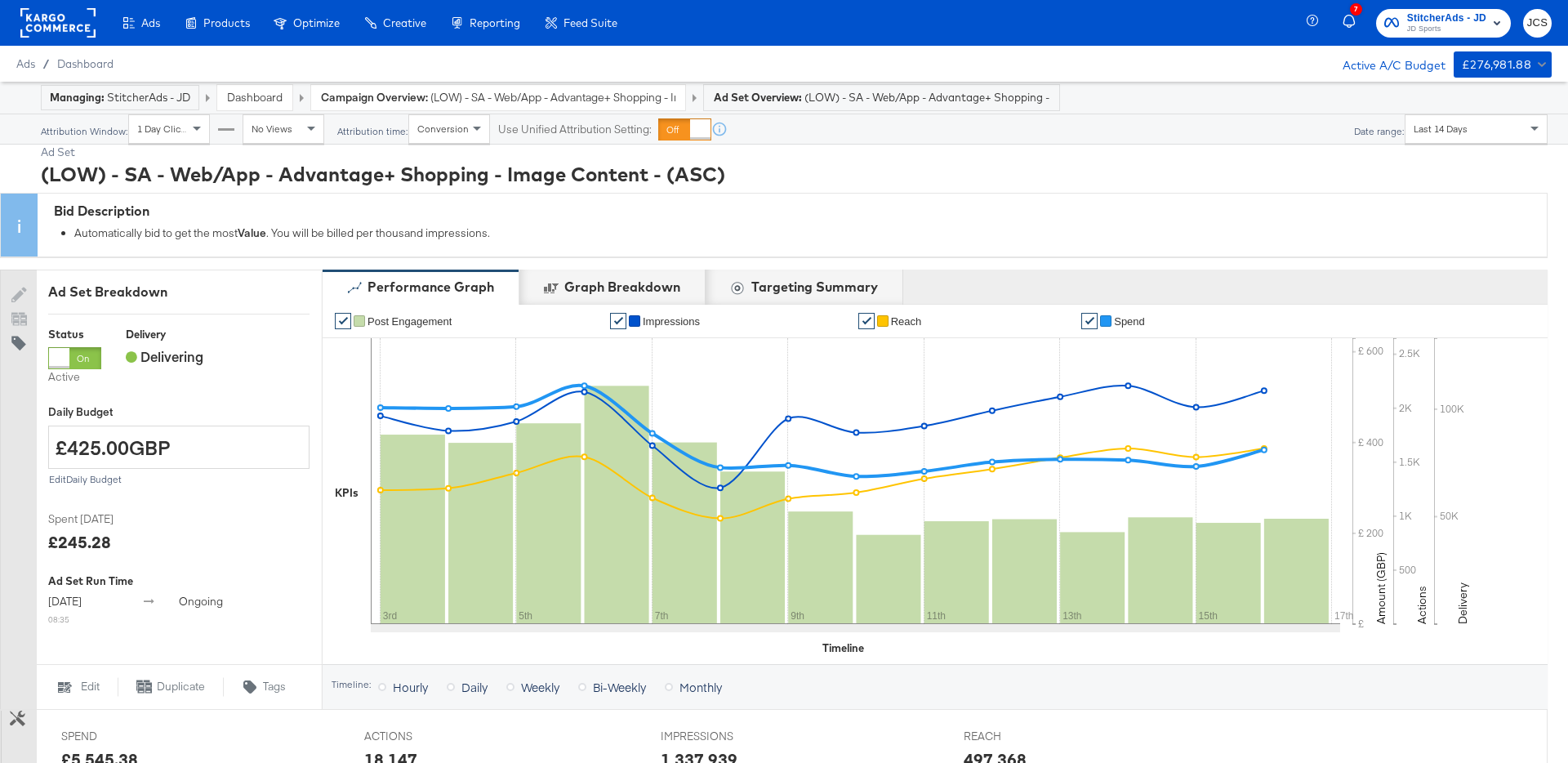 click on "Dashboard" at bounding box center (255, 97) 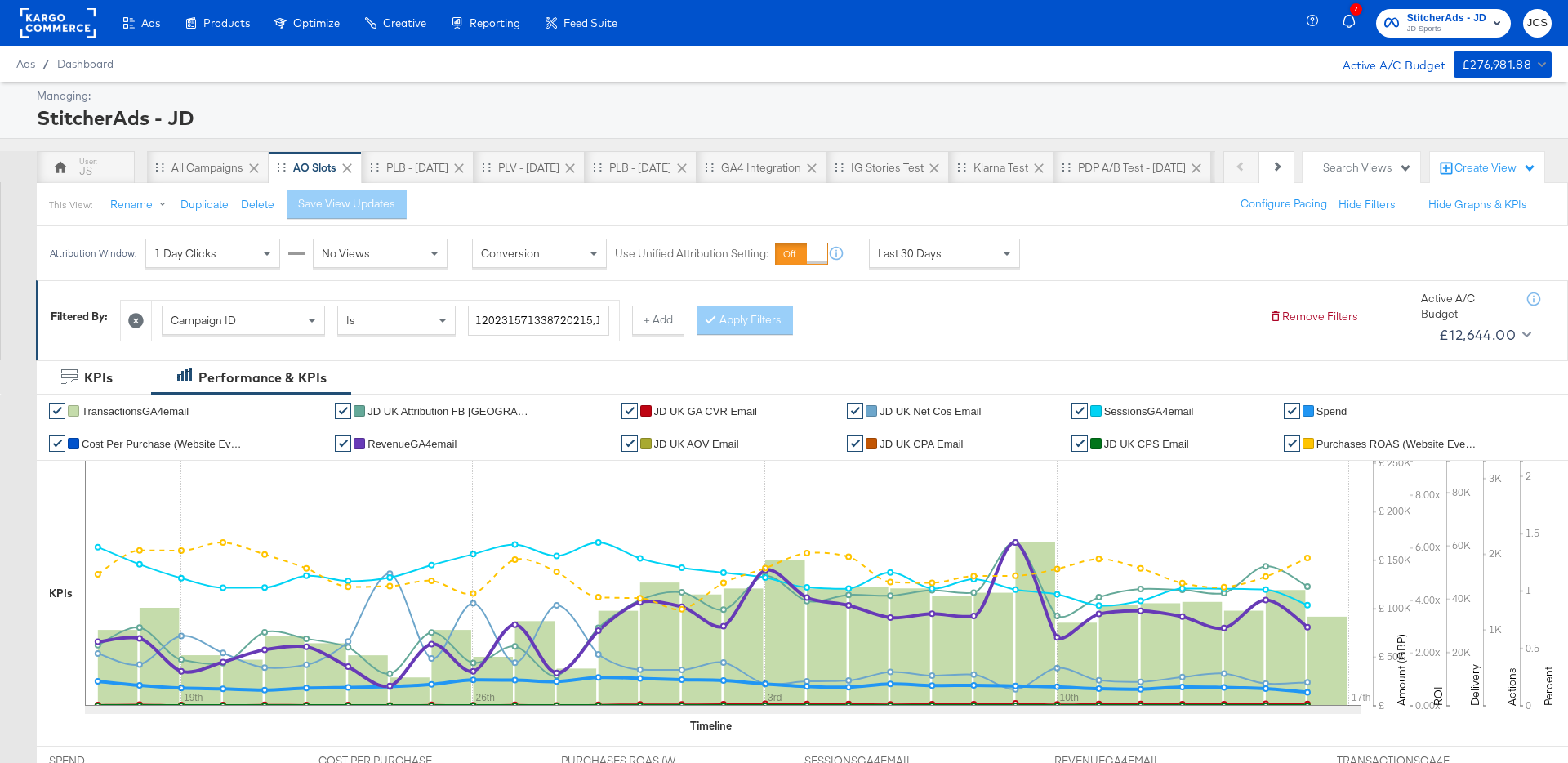 click 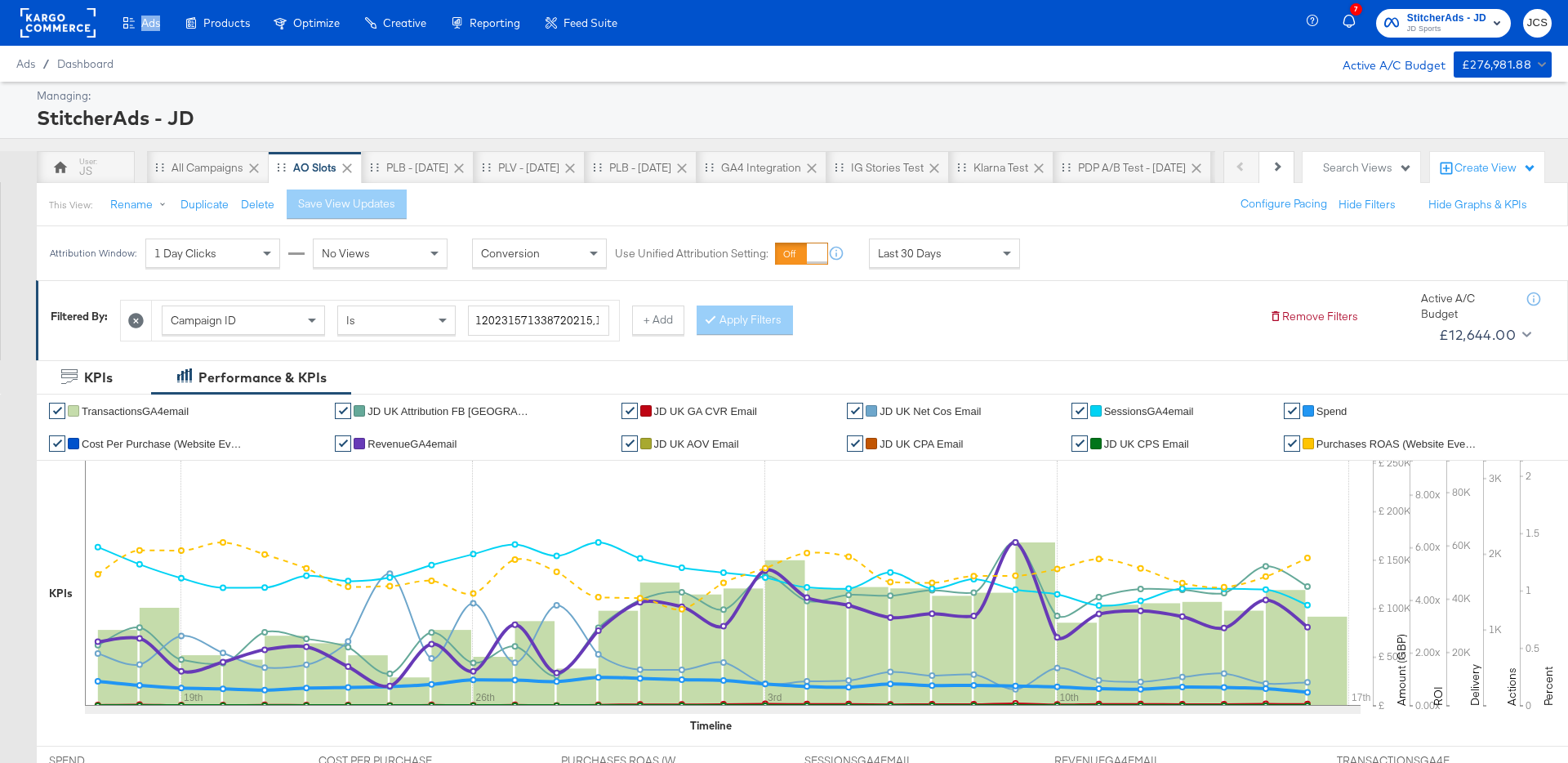click 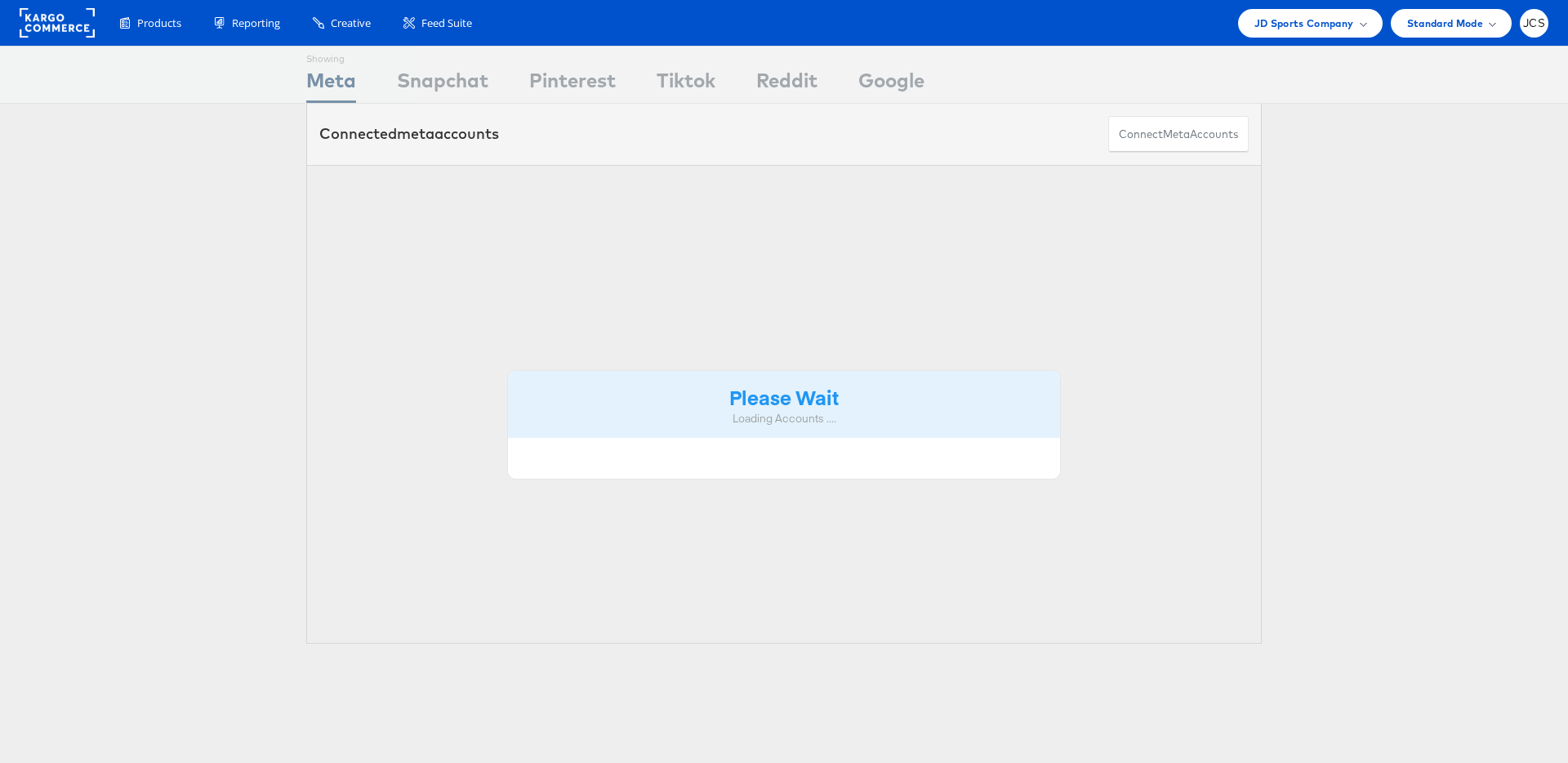 scroll, scrollTop: 0, scrollLeft: 0, axis: both 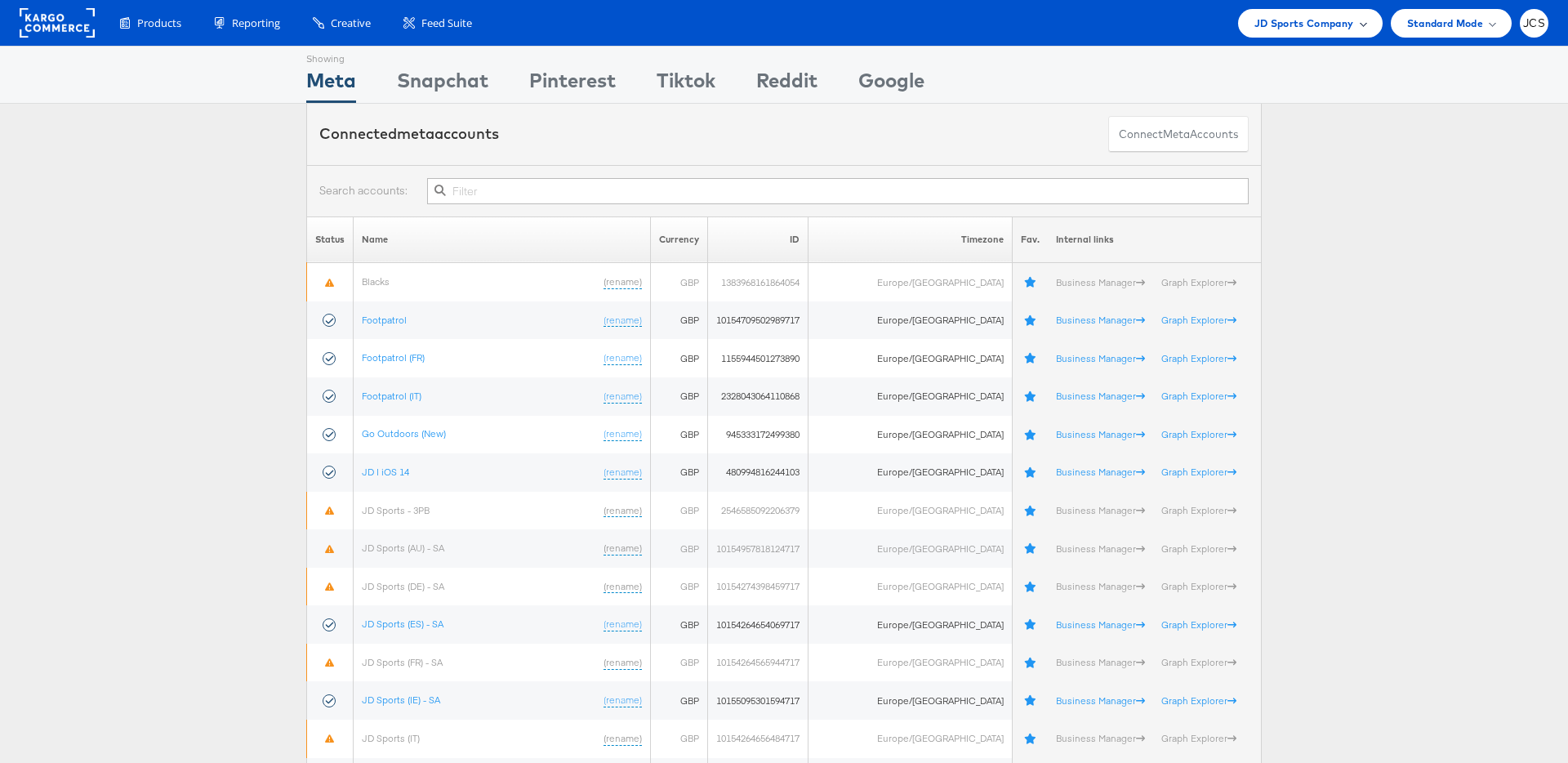 click on "JD Sports Company" at bounding box center [1304, 23] 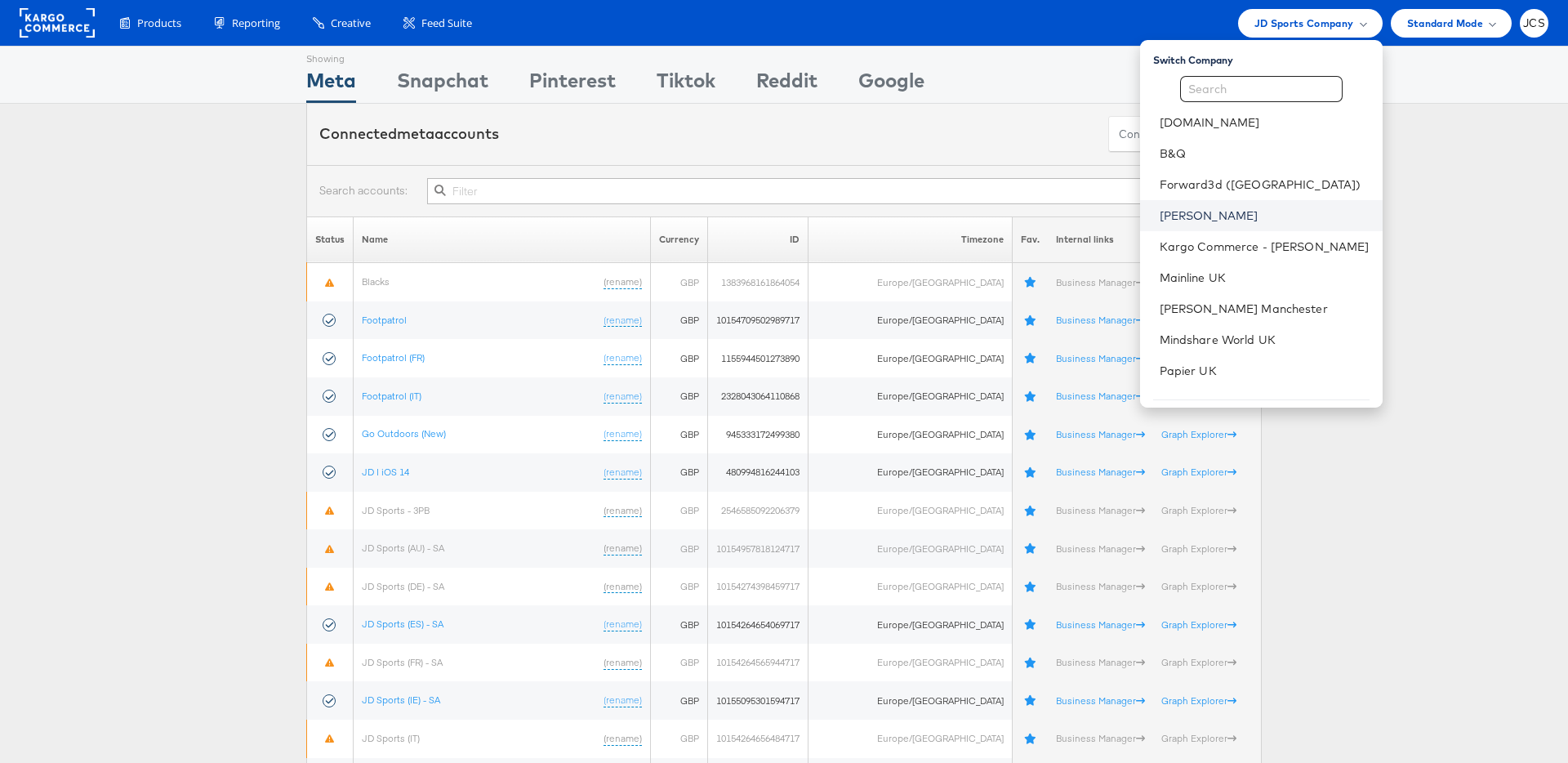 click on "[PERSON_NAME]" at bounding box center (1264, 216) 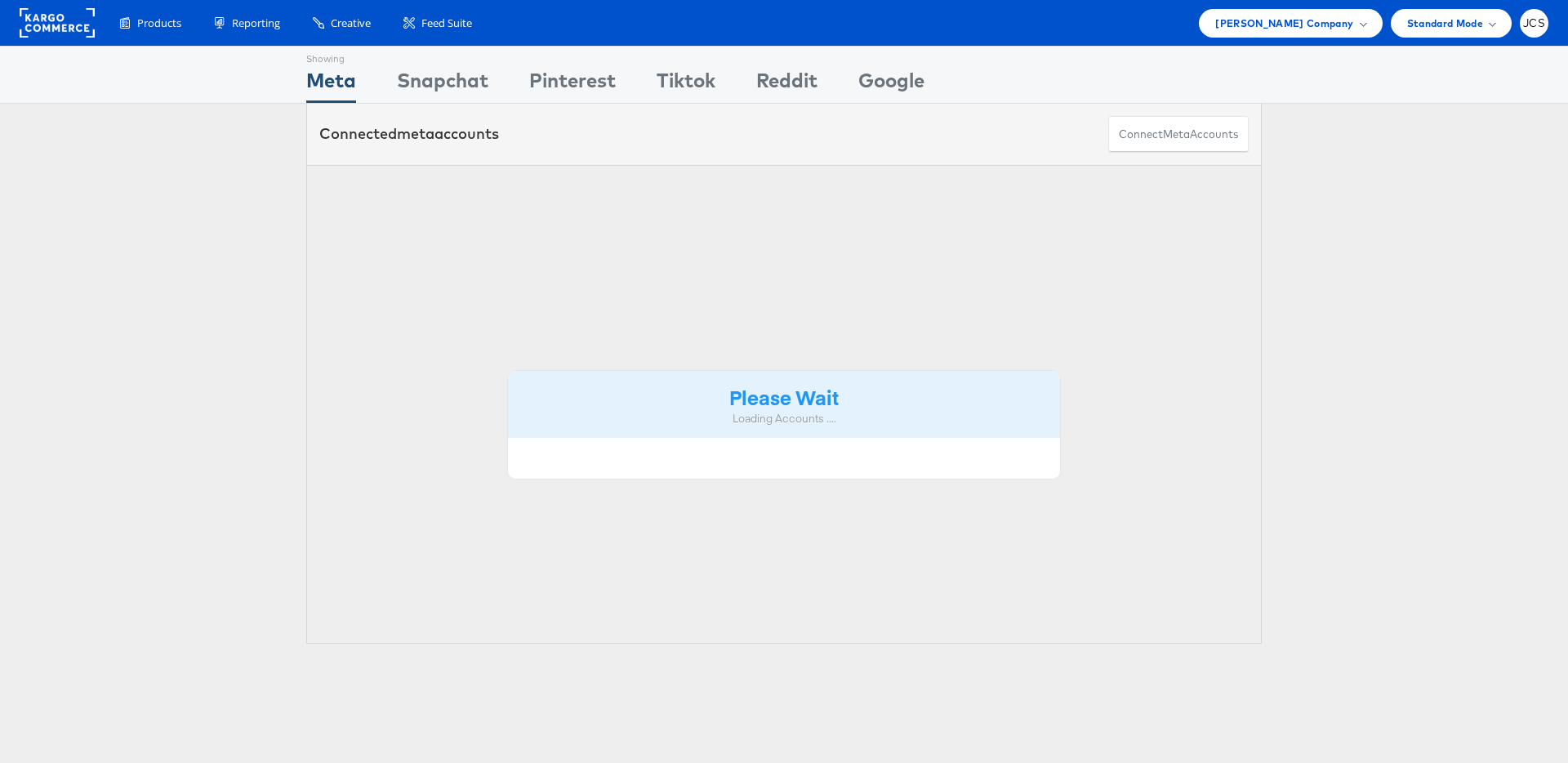 scroll, scrollTop: 0, scrollLeft: 0, axis: both 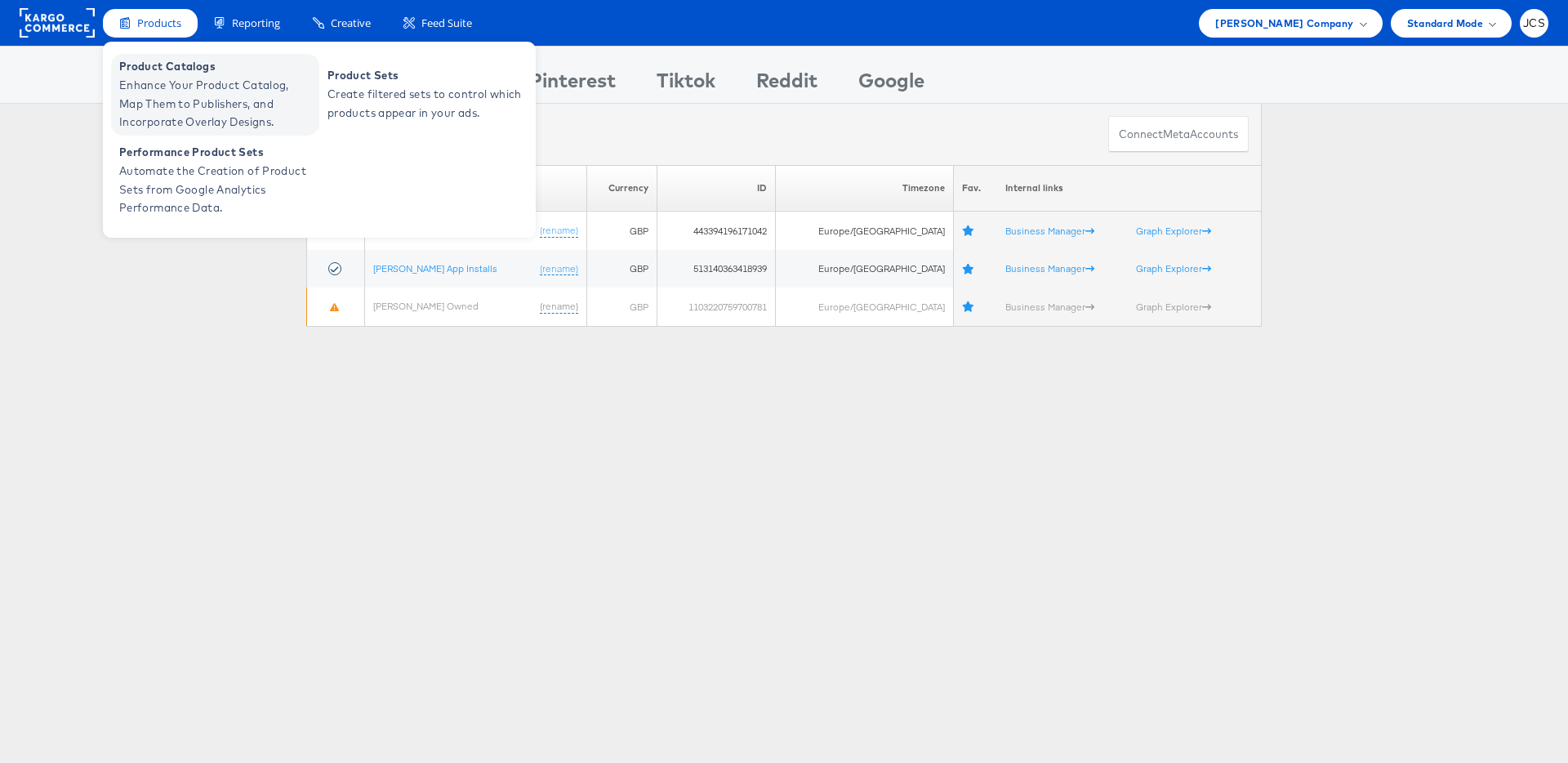 click on "Enhance Your Product Catalog, Map Them to Publishers, and Incorporate Overlay Designs." at bounding box center (217, 104) 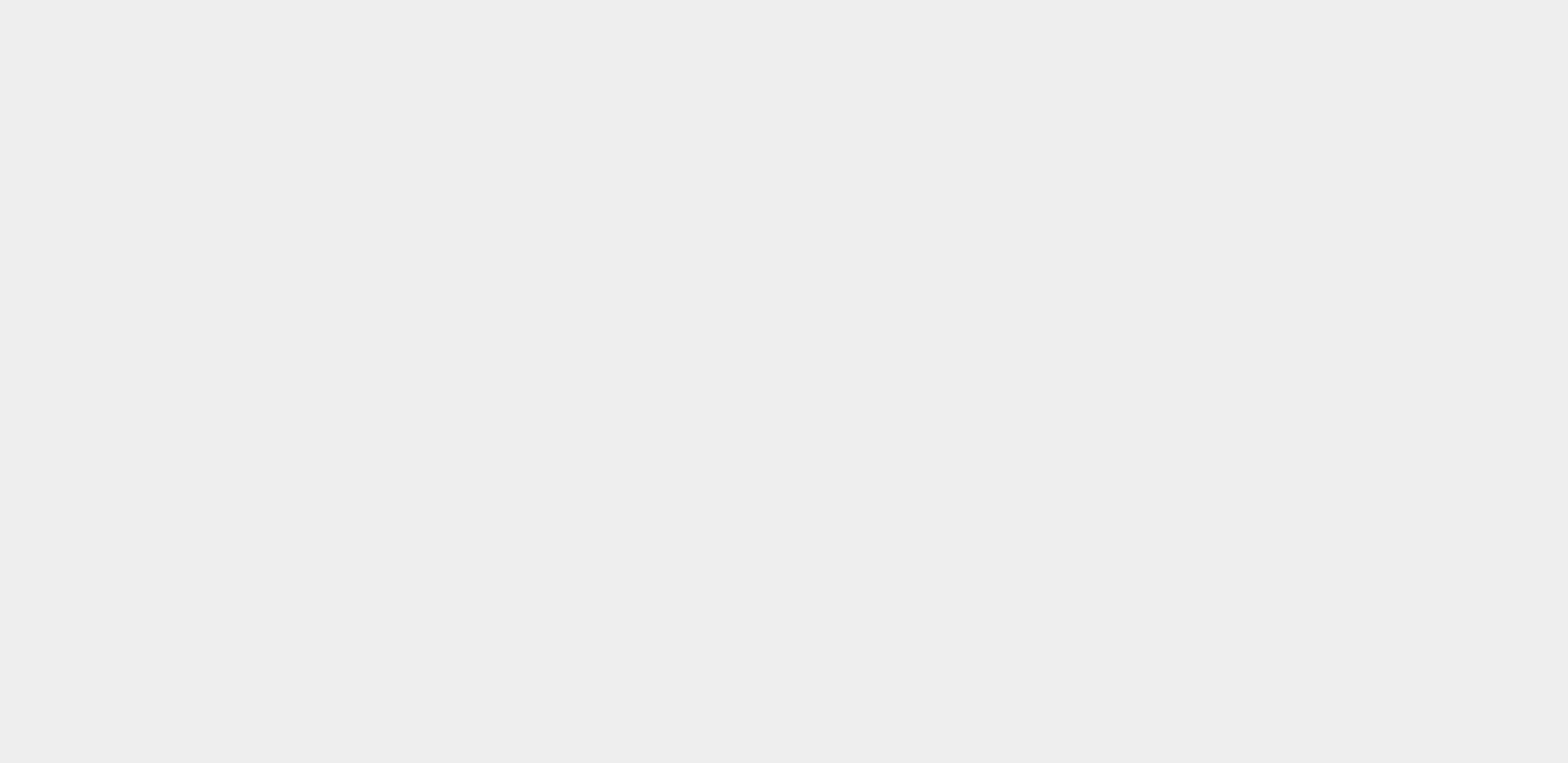 scroll, scrollTop: 0, scrollLeft: 0, axis: both 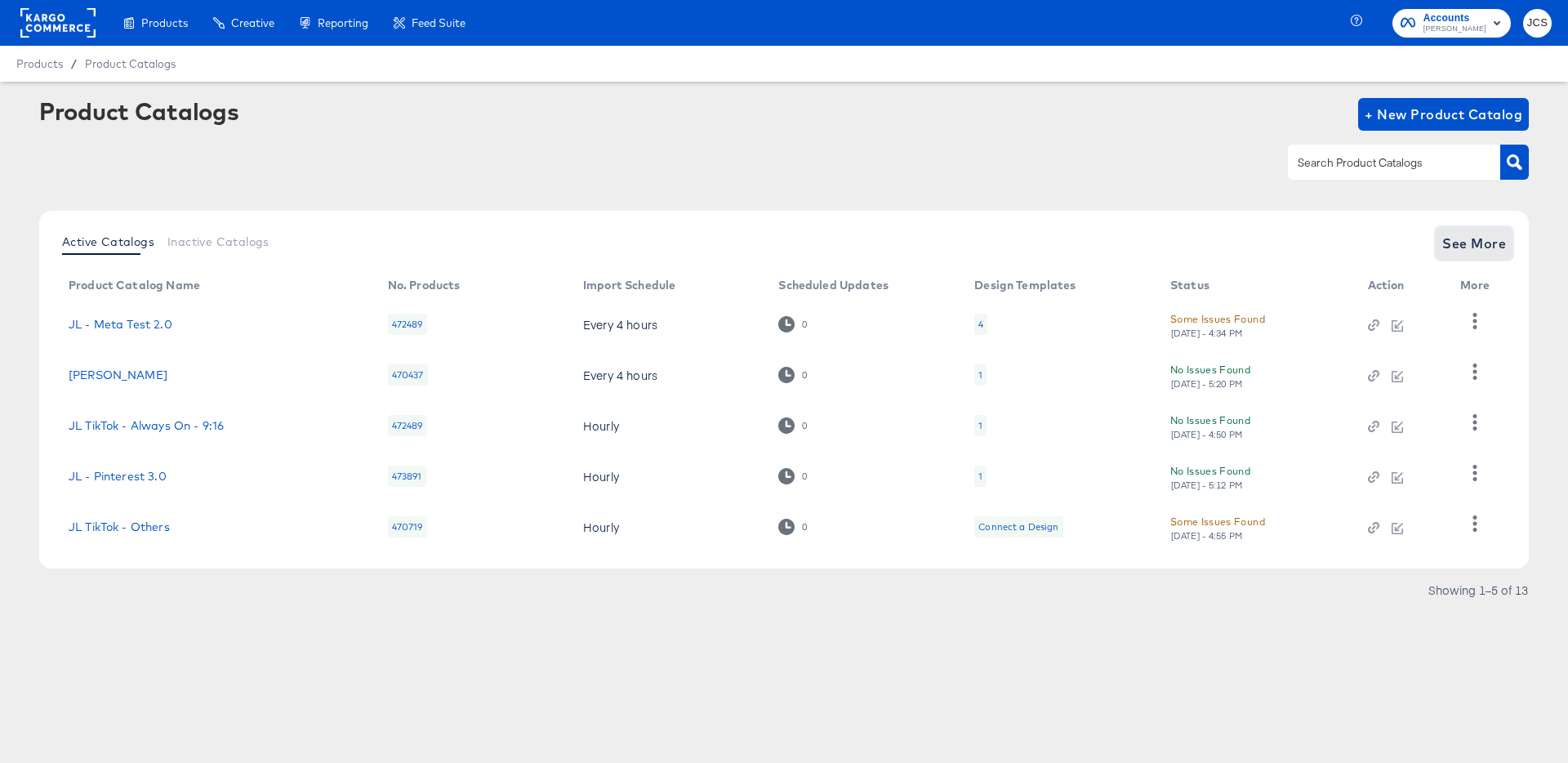 click on "See More" at bounding box center [1474, 243] 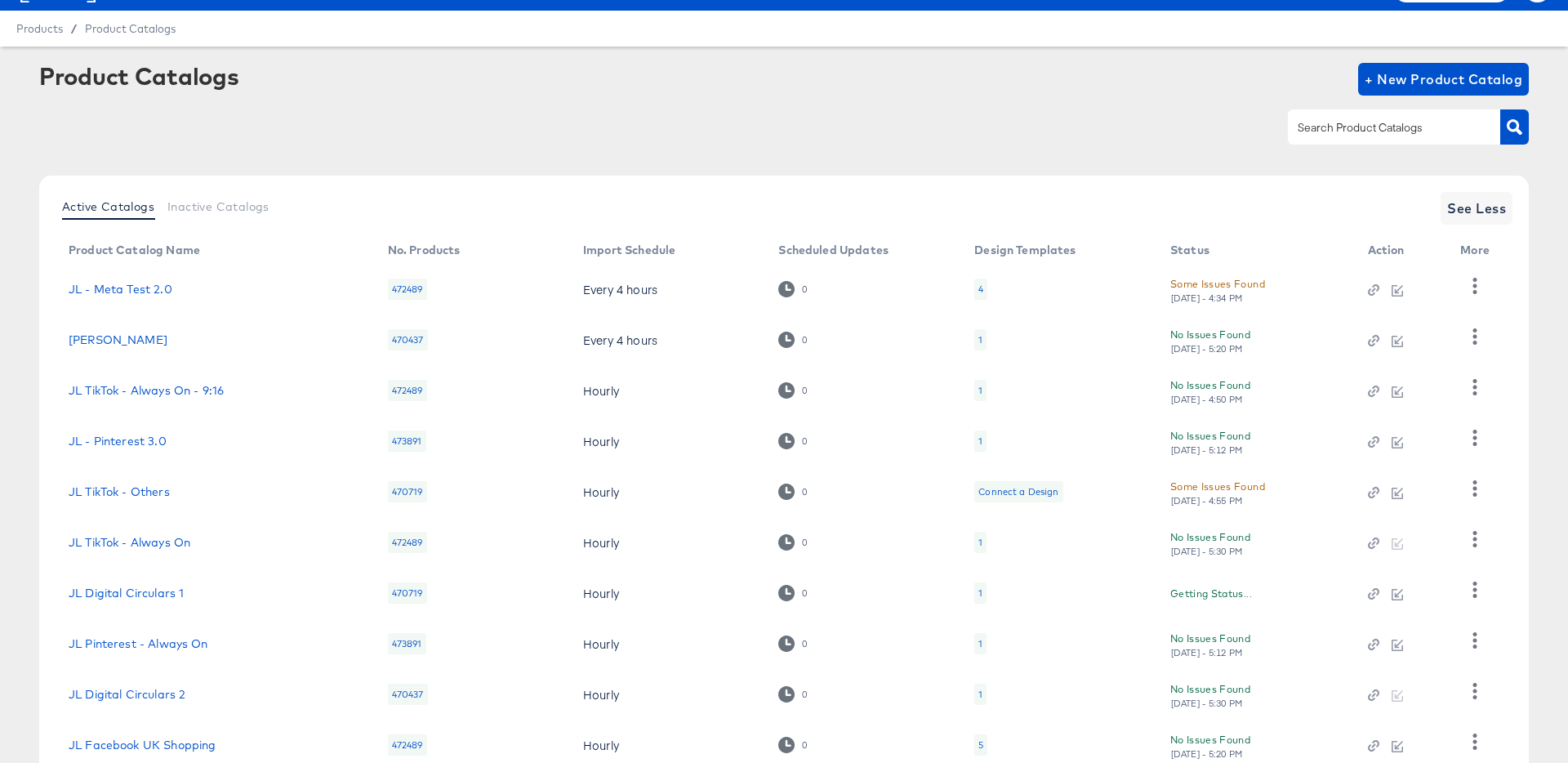 scroll, scrollTop: 150, scrollLeft: 0, axis: vertical 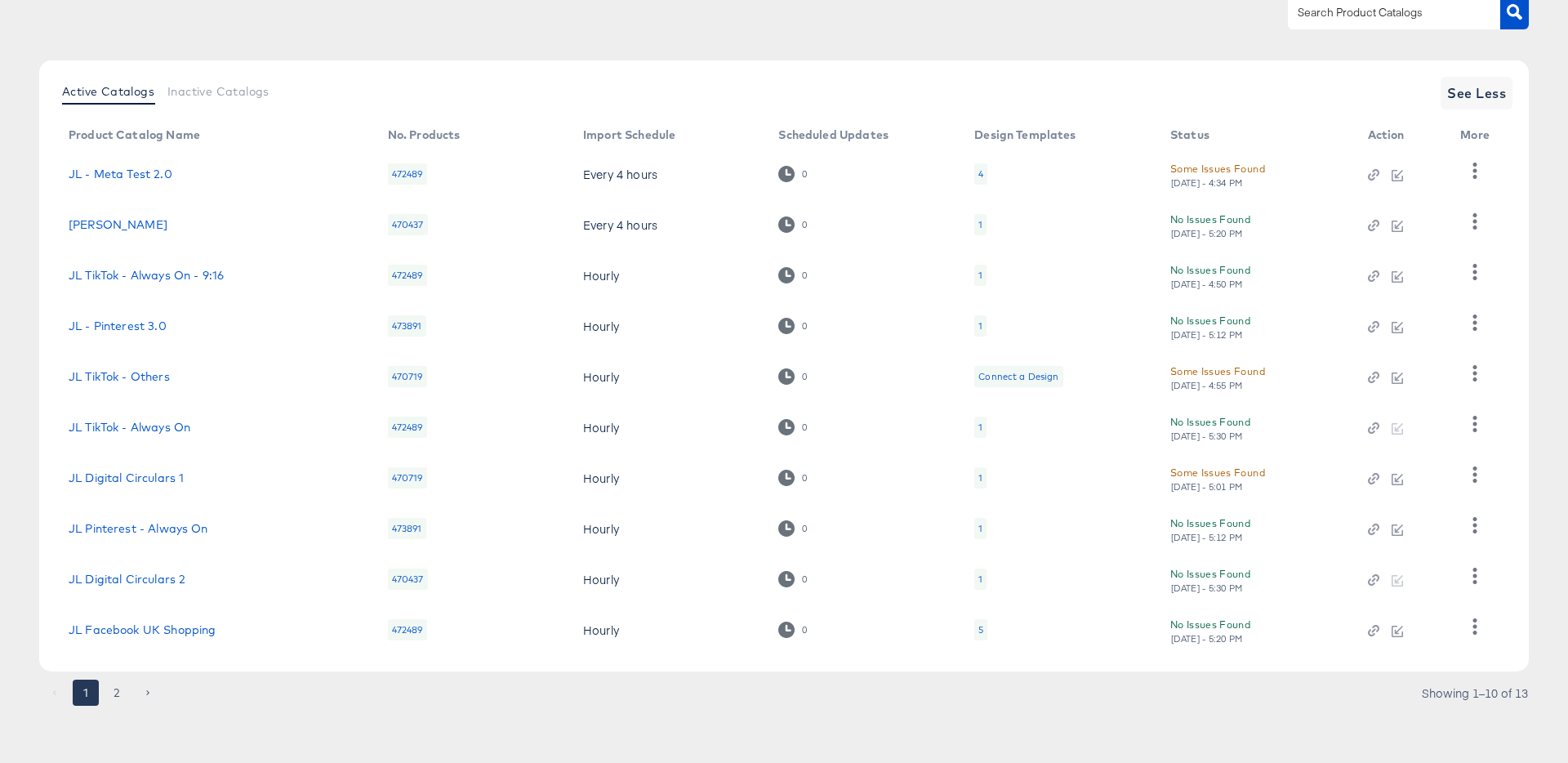 click on "5" at bounding box center (981, 630) 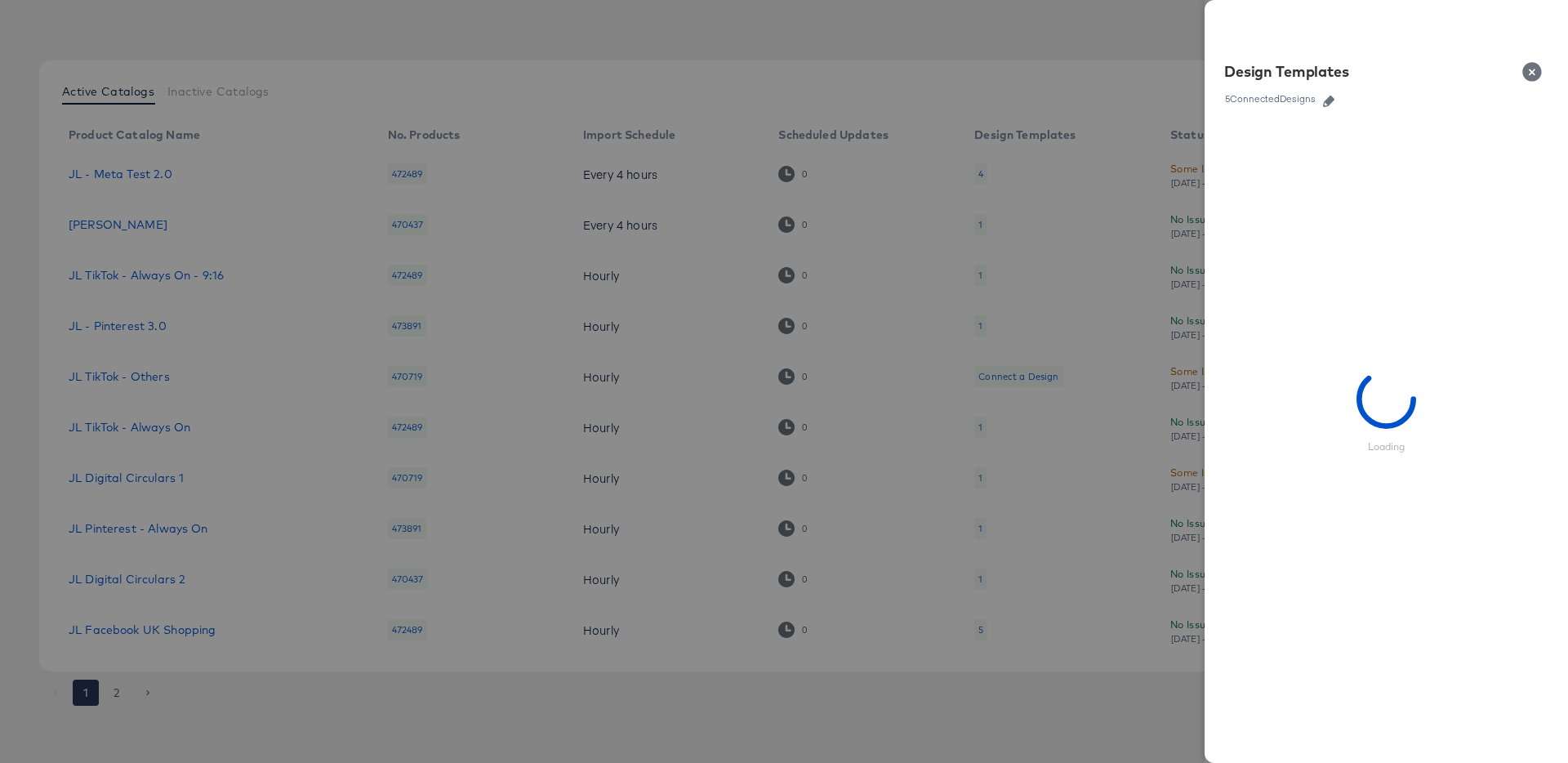 click 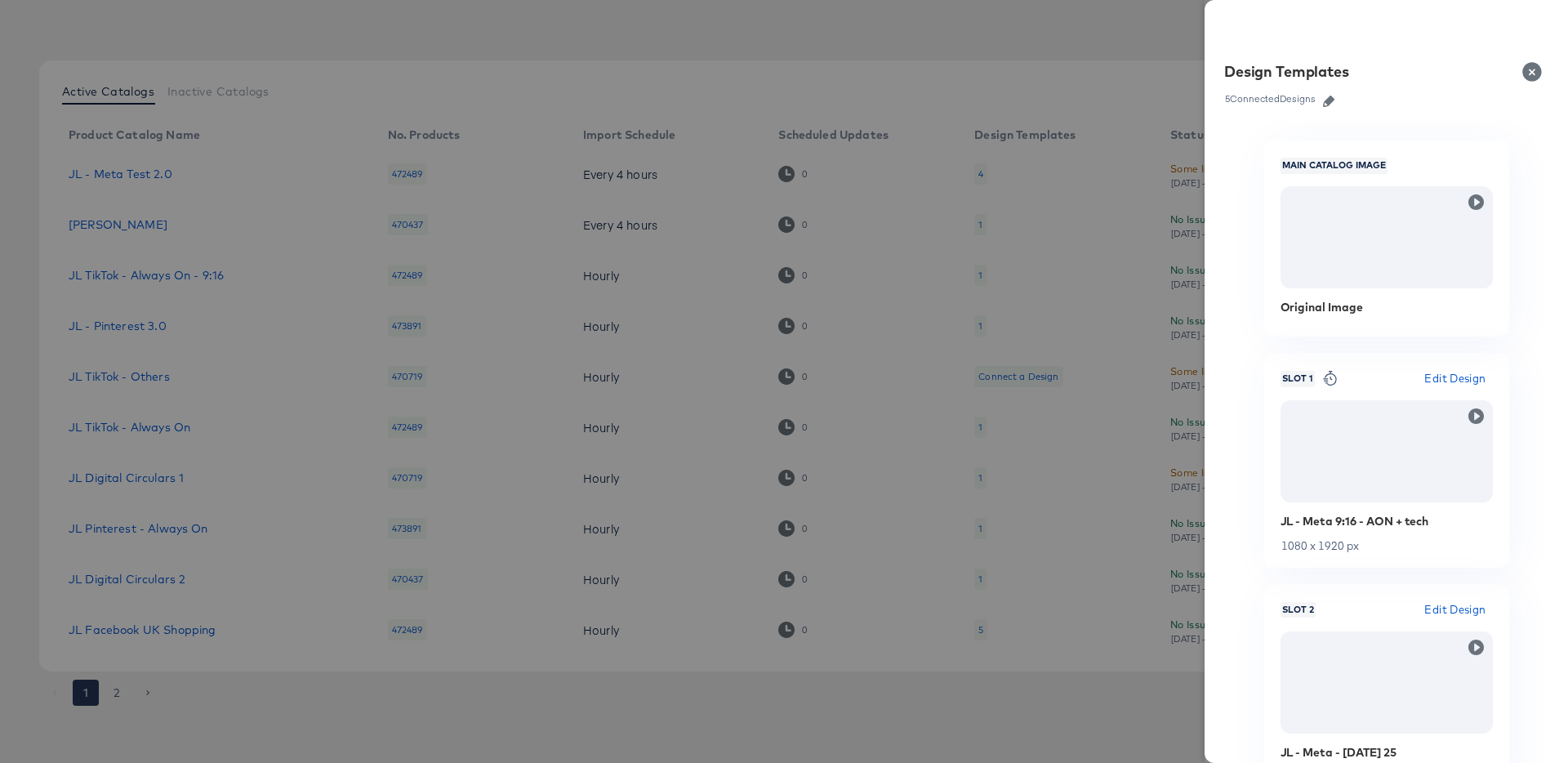scroll, scrollTop: 0, scrollLeft: 0, axis: both 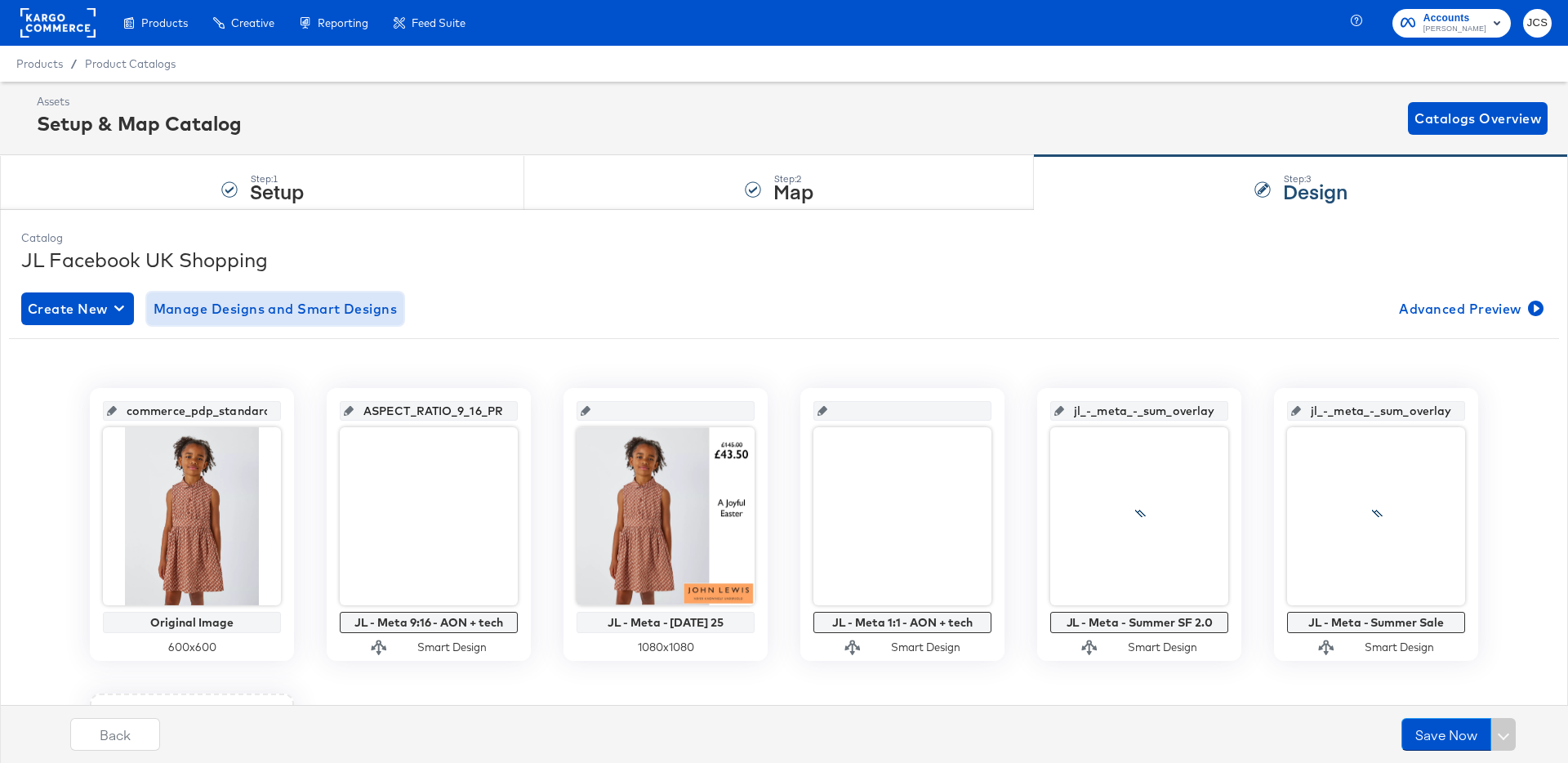 click on "Manage Designs and Smart Designs" at bounding box center [275, 309] 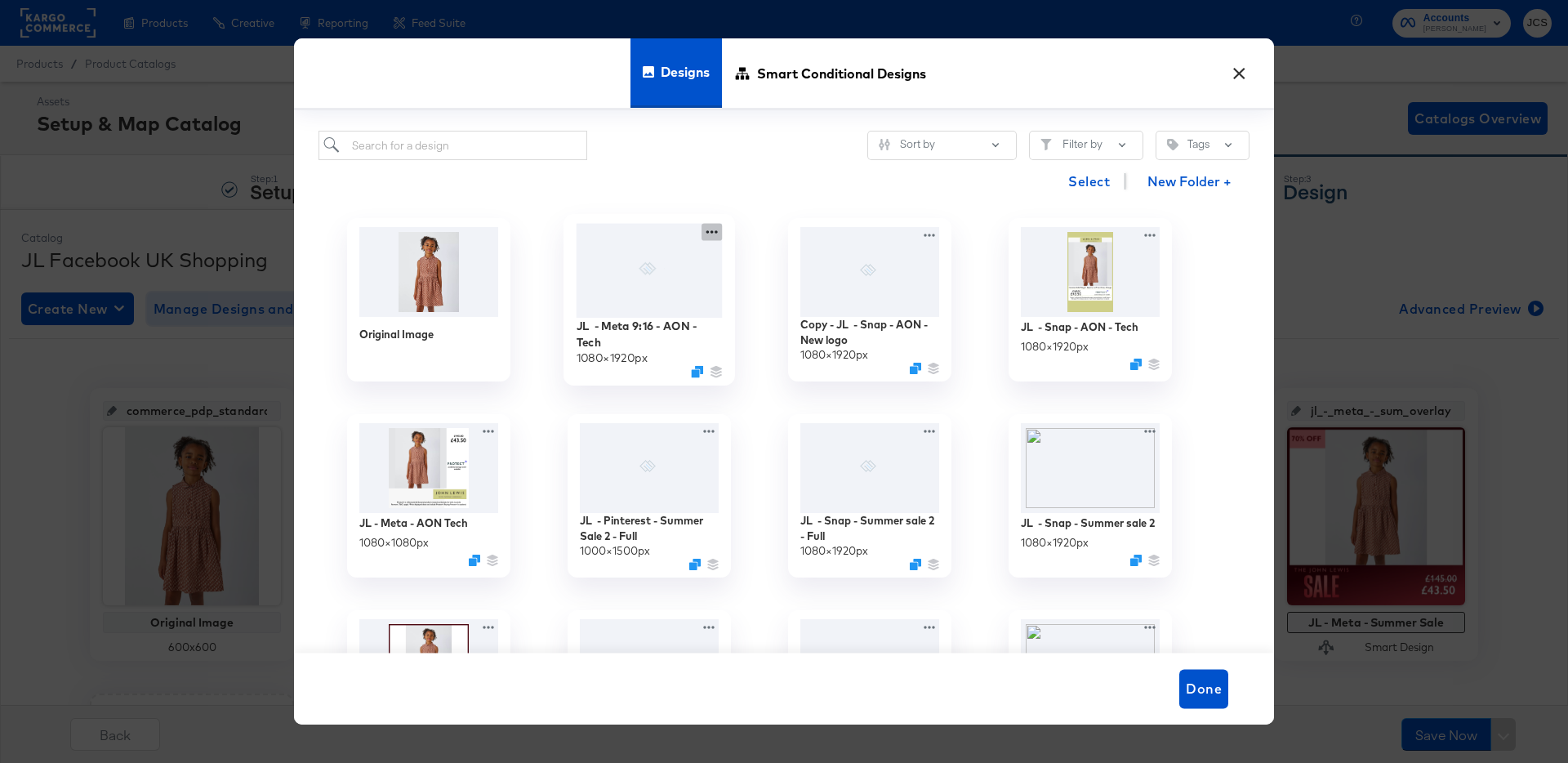 click 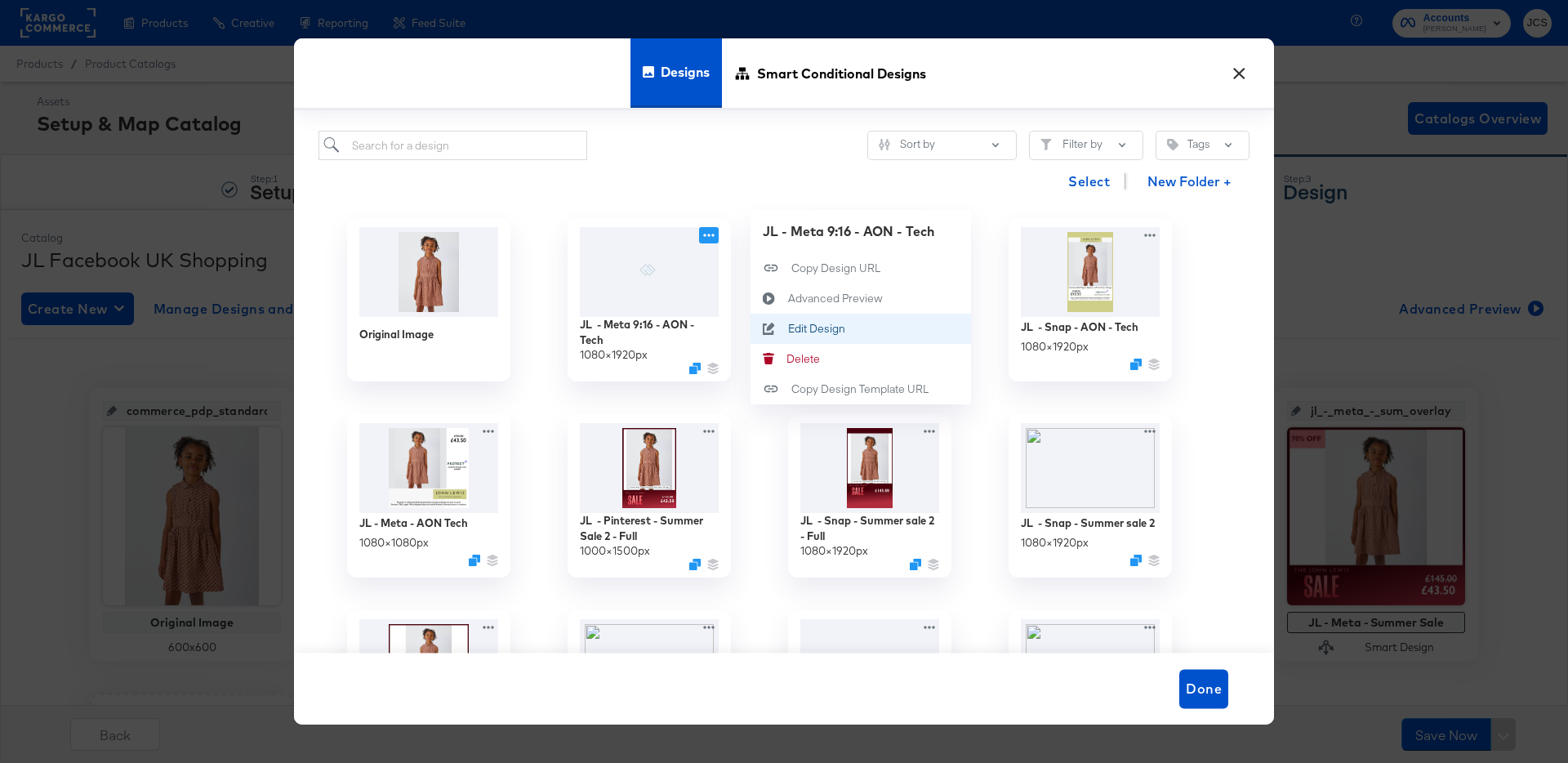 click on "Edit Design Edit Design" at bounding box center [788, 328] 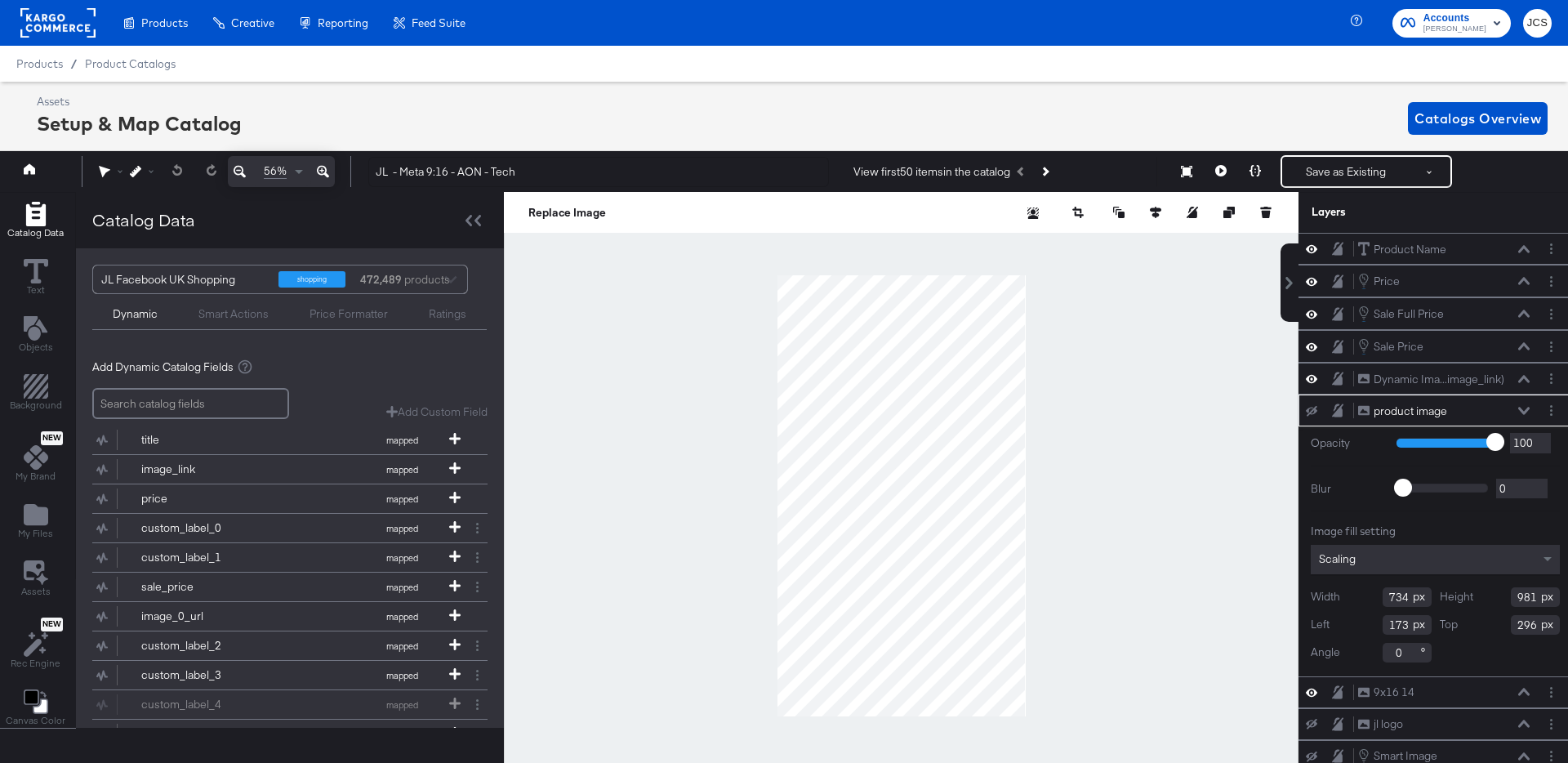 scroll, scrollTop: 0, scrollLeft: 4, axis: horizontal 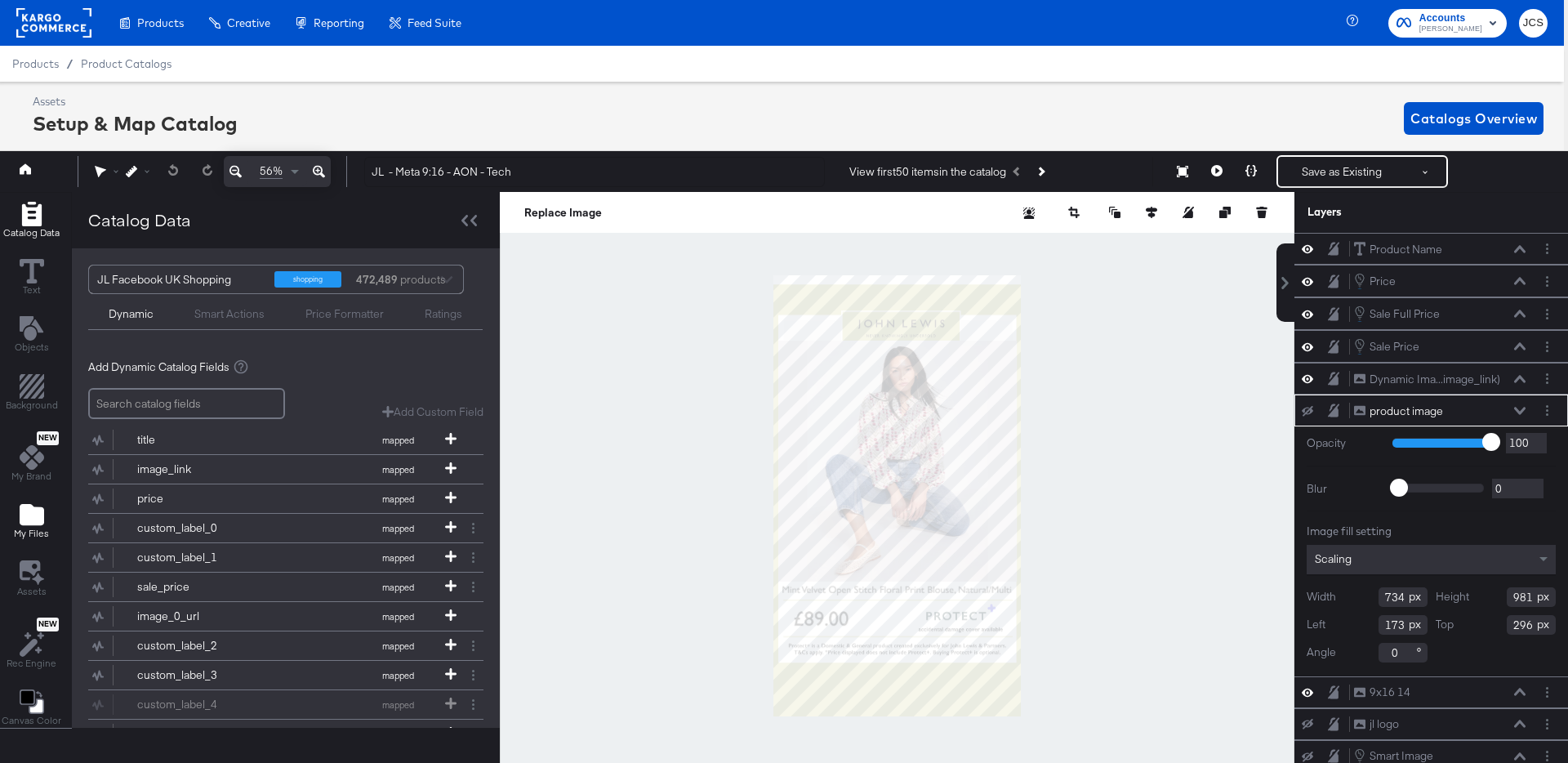click on "My Files" at bounding box center (31, 533) 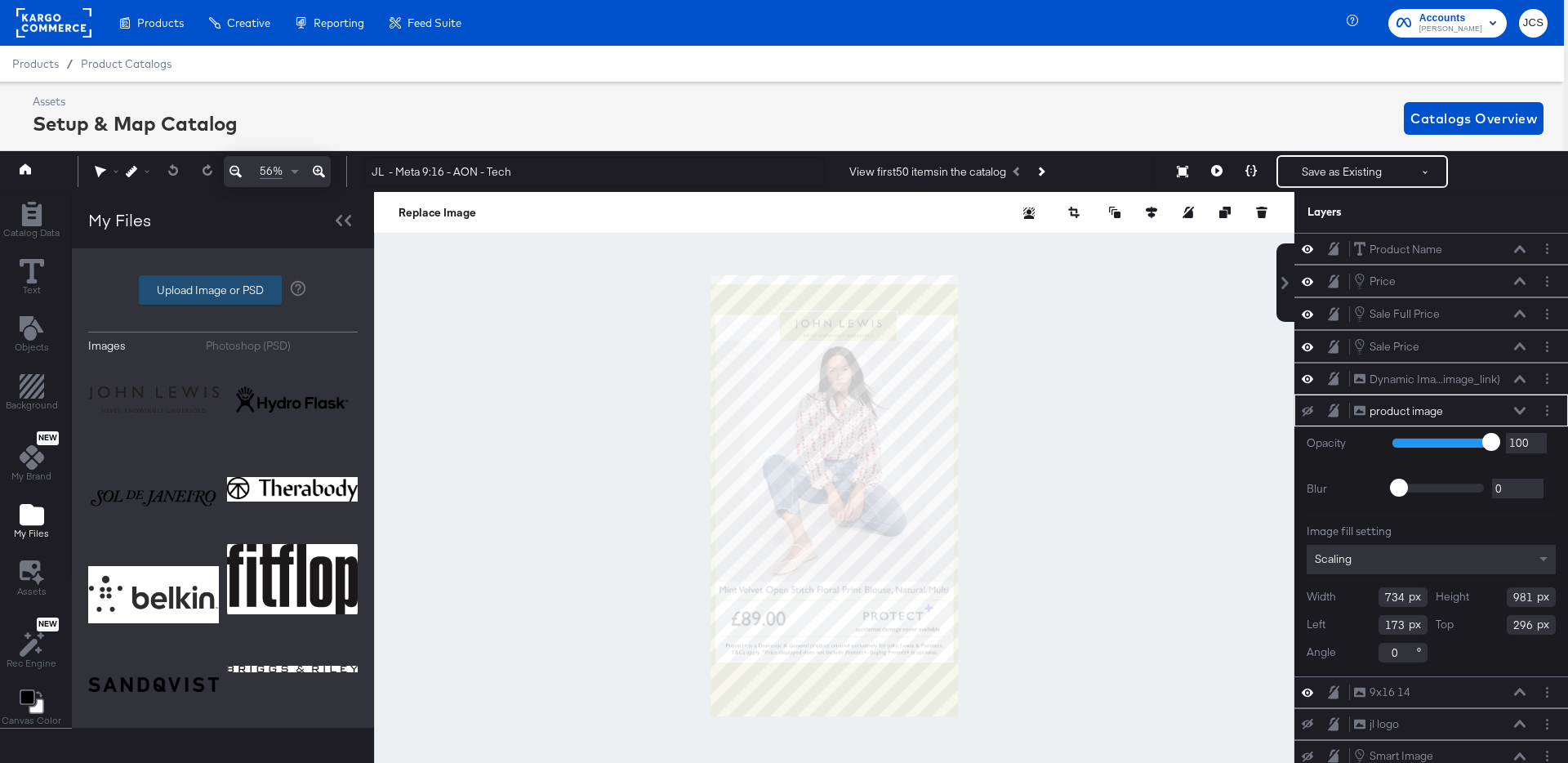 click on "Upload Image or PSD" at bounding box center (210, 290) 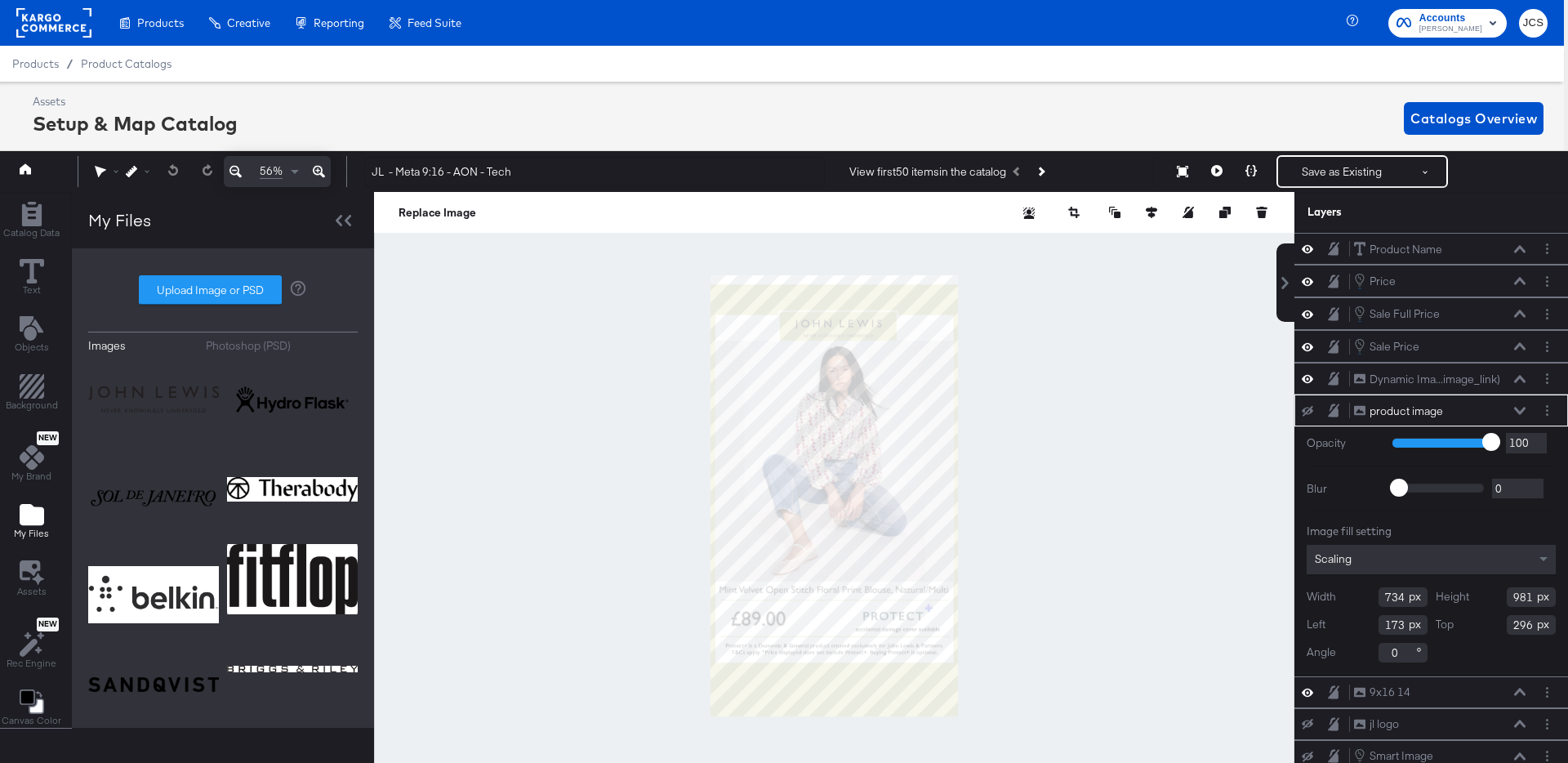 type 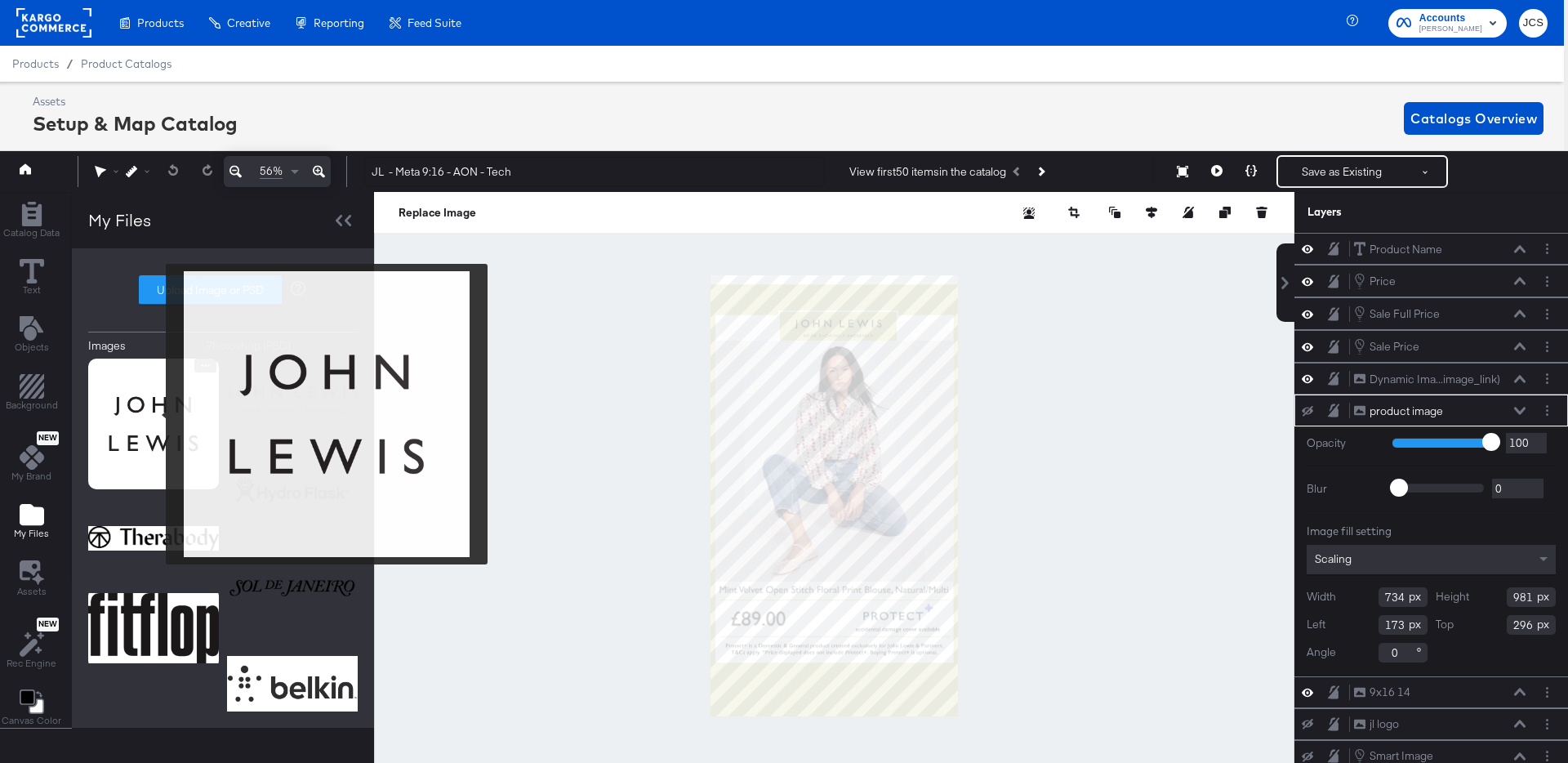 click at bounding box center [154, 424] 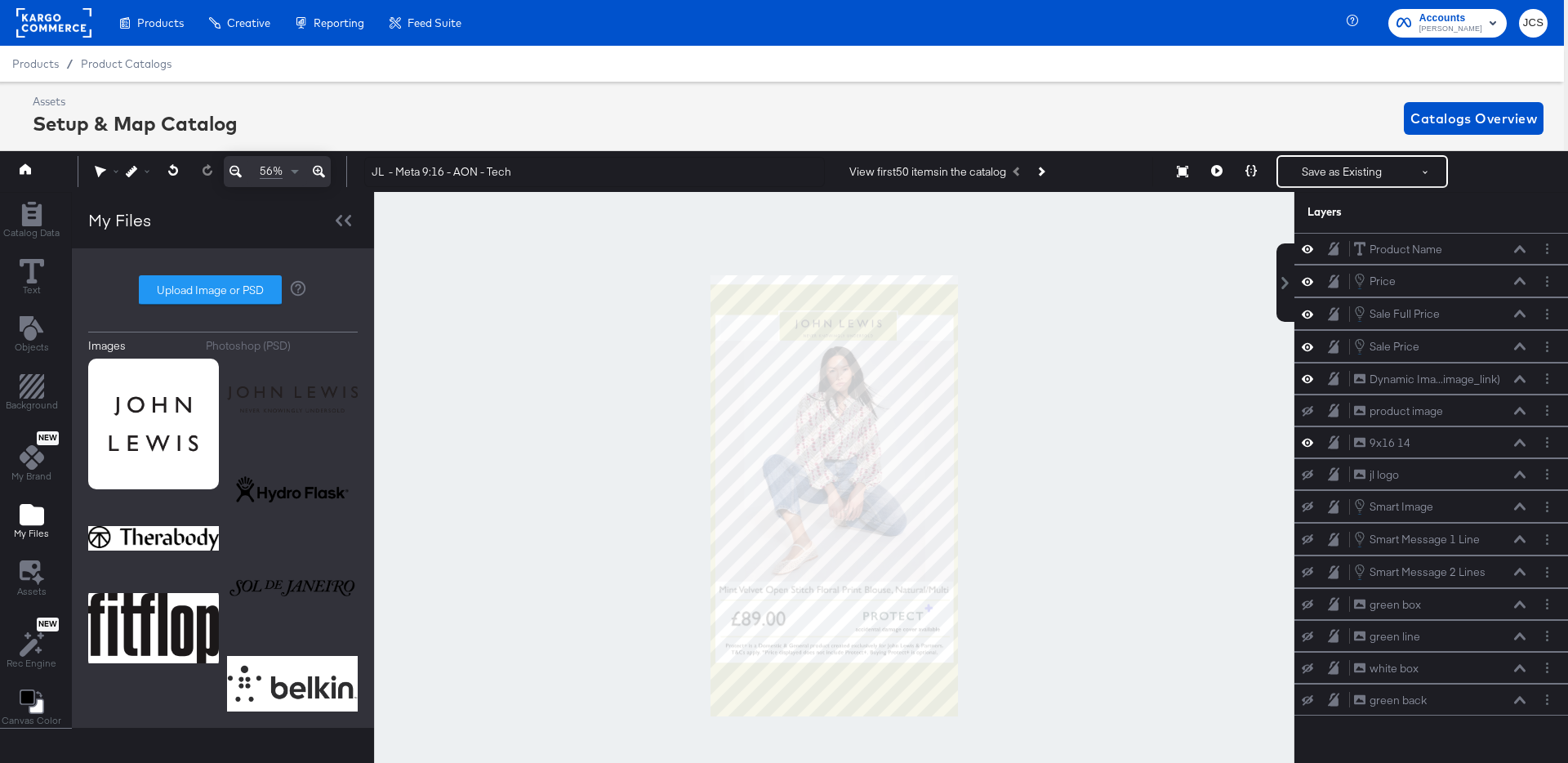 click 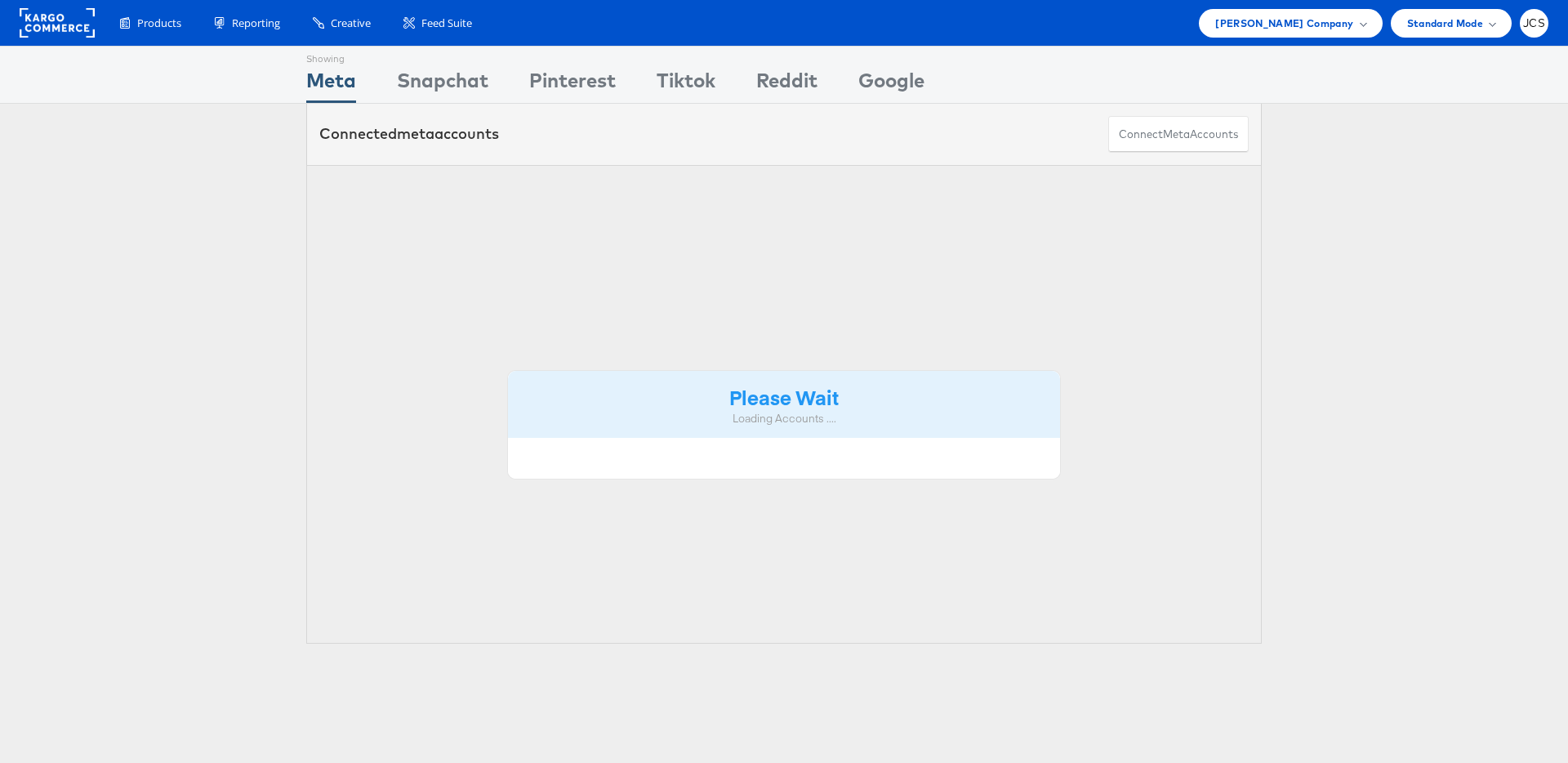 scroll, scrollTop: 0, scrollLeft: 0, axis: both 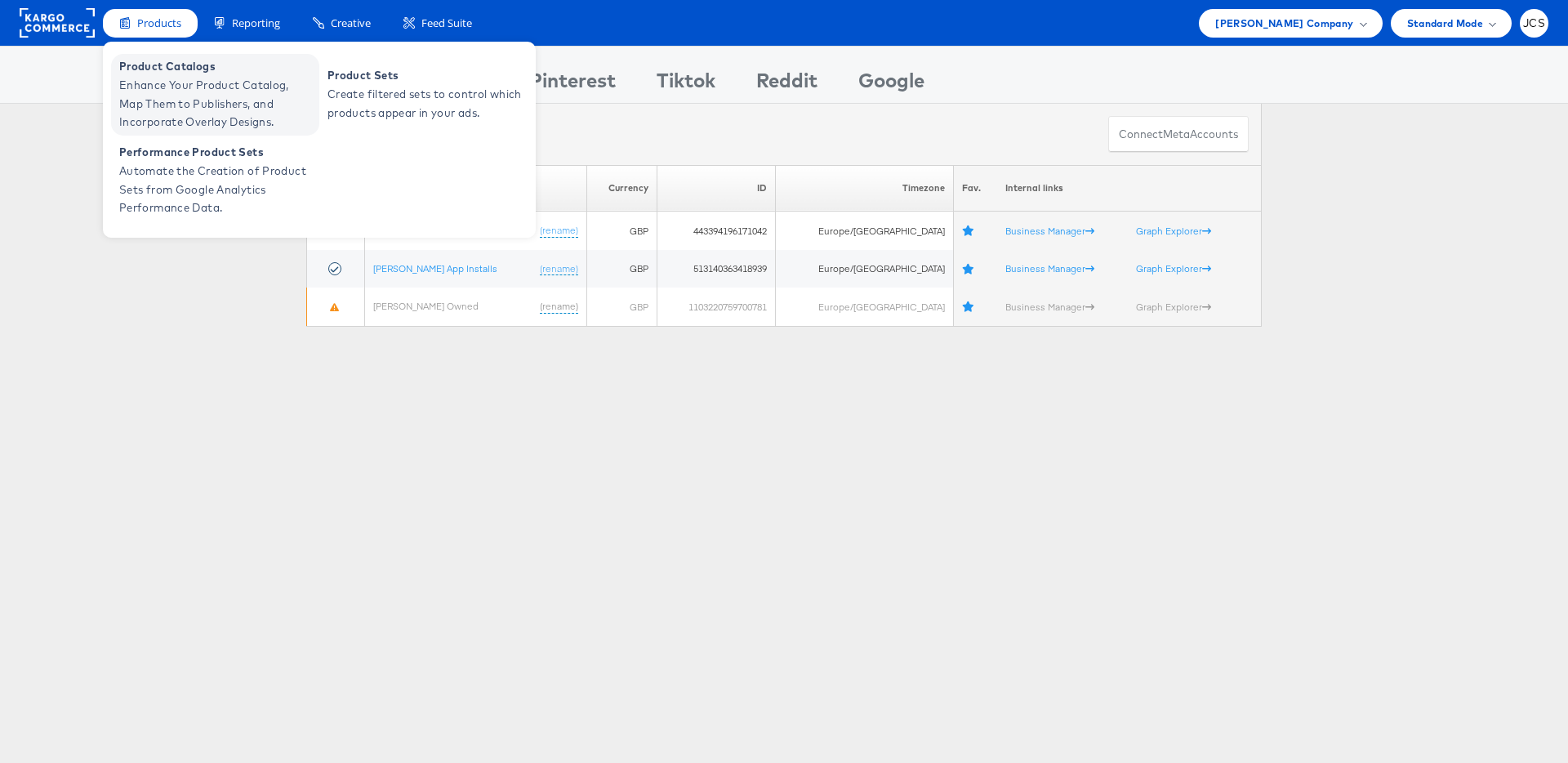 click on "Enhance Your Product Catalog, Map Them to Publishers, and Incorporate Overlay Designs." at bounding box center [217, 104] 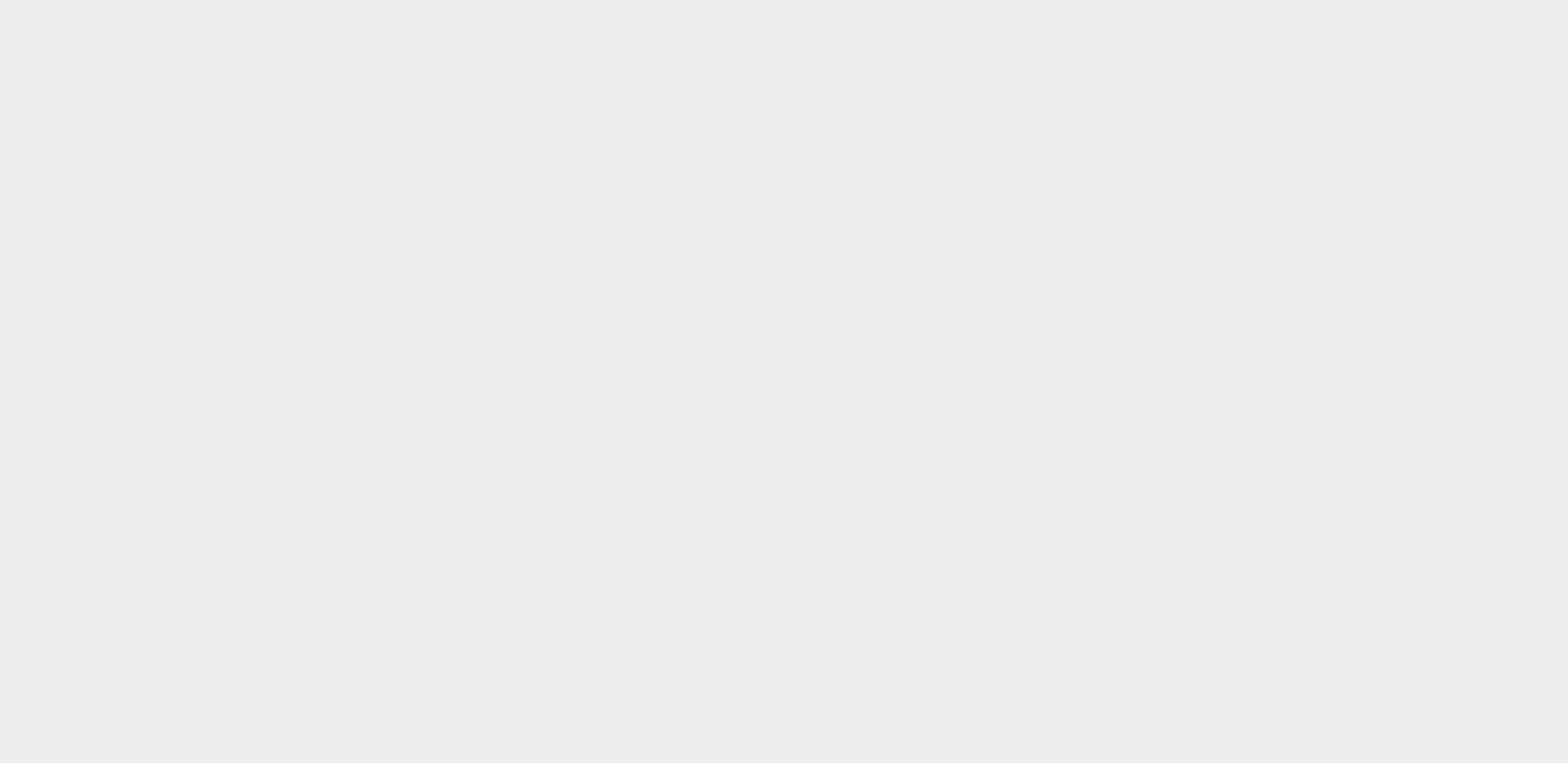 scroll, scrollTop: 0, scrollLeft: 0, axis: both 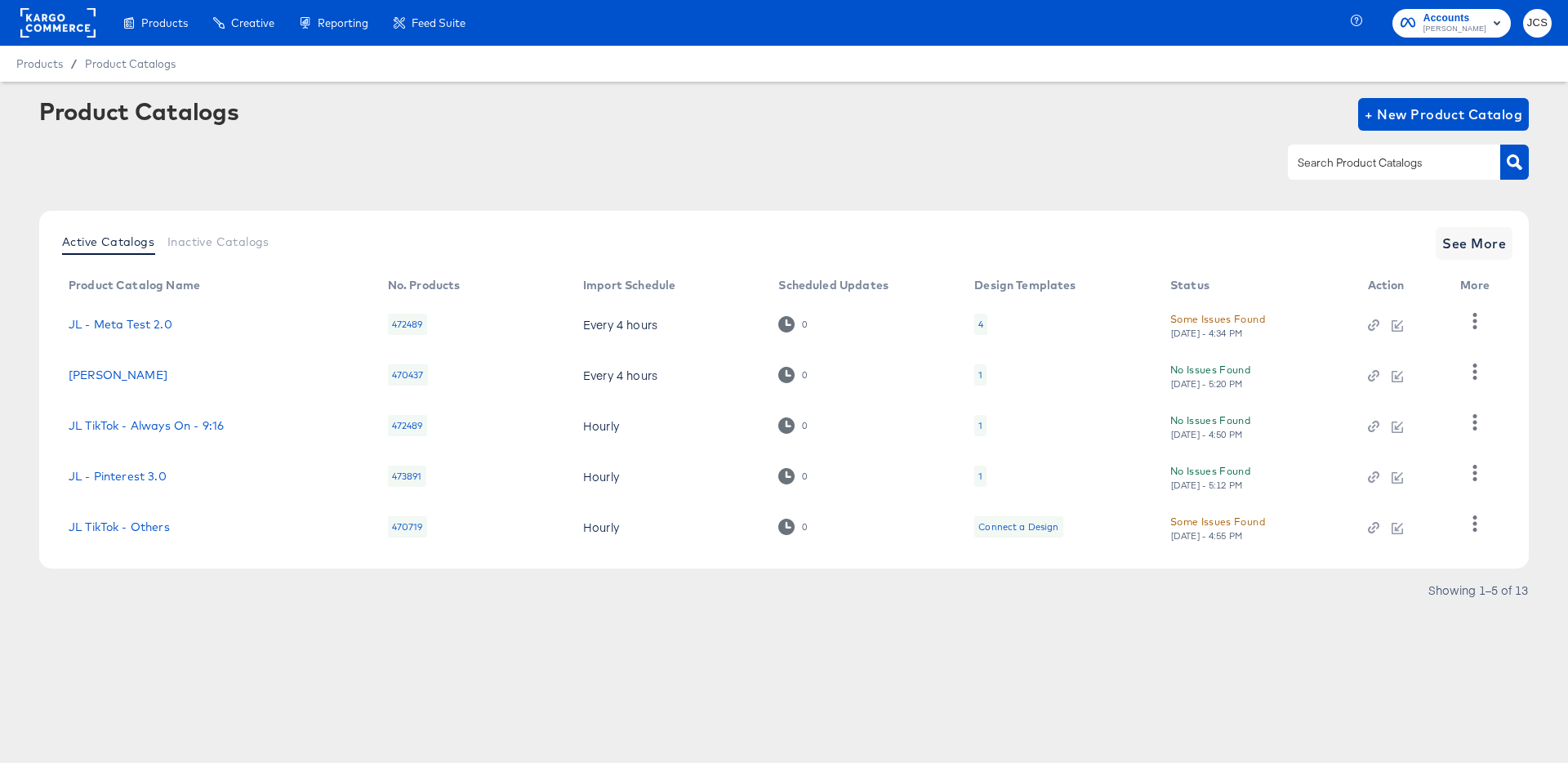 click 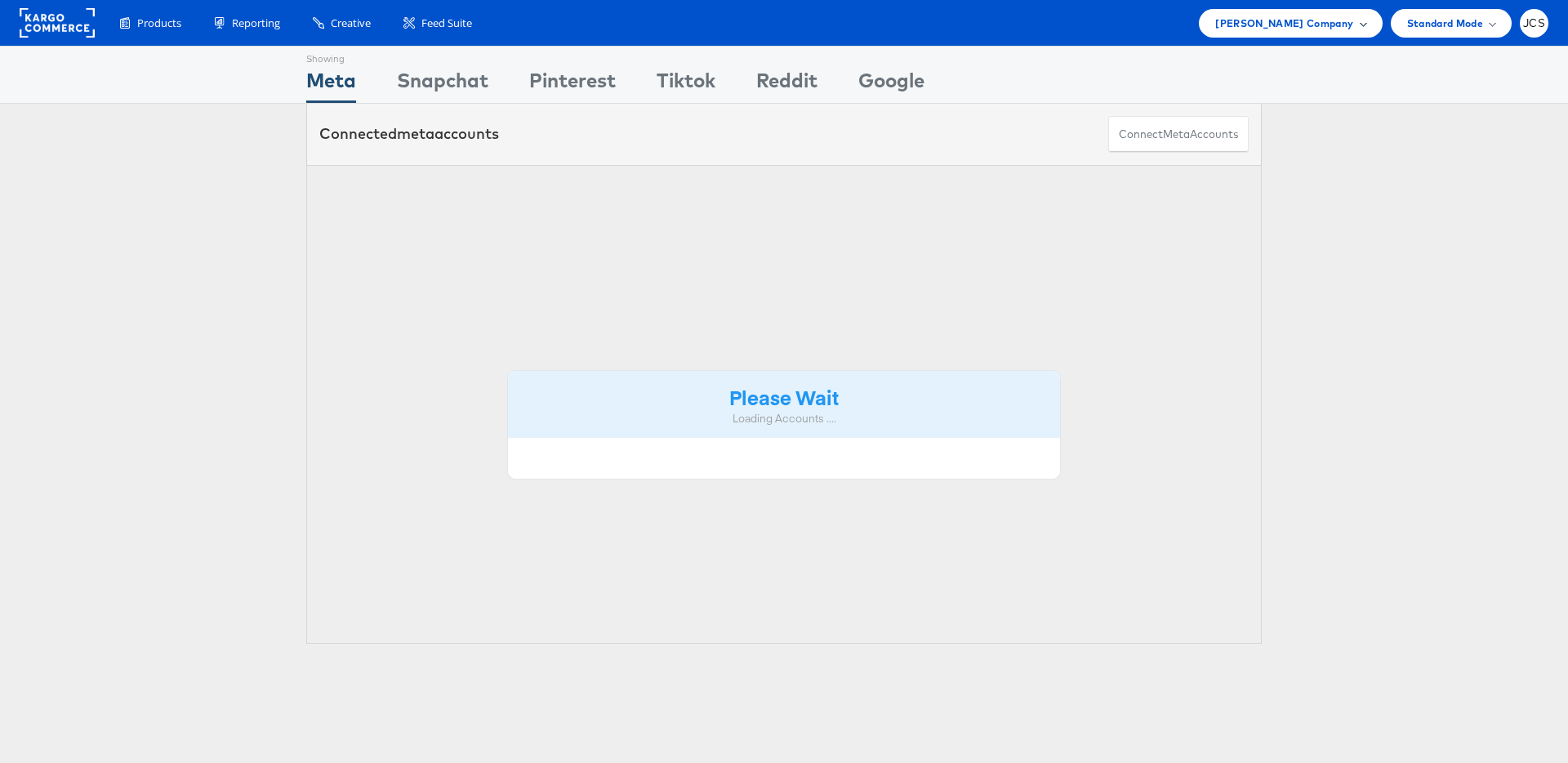 scroll, scrollTop: 0, scrollLeft: 0, axis: both 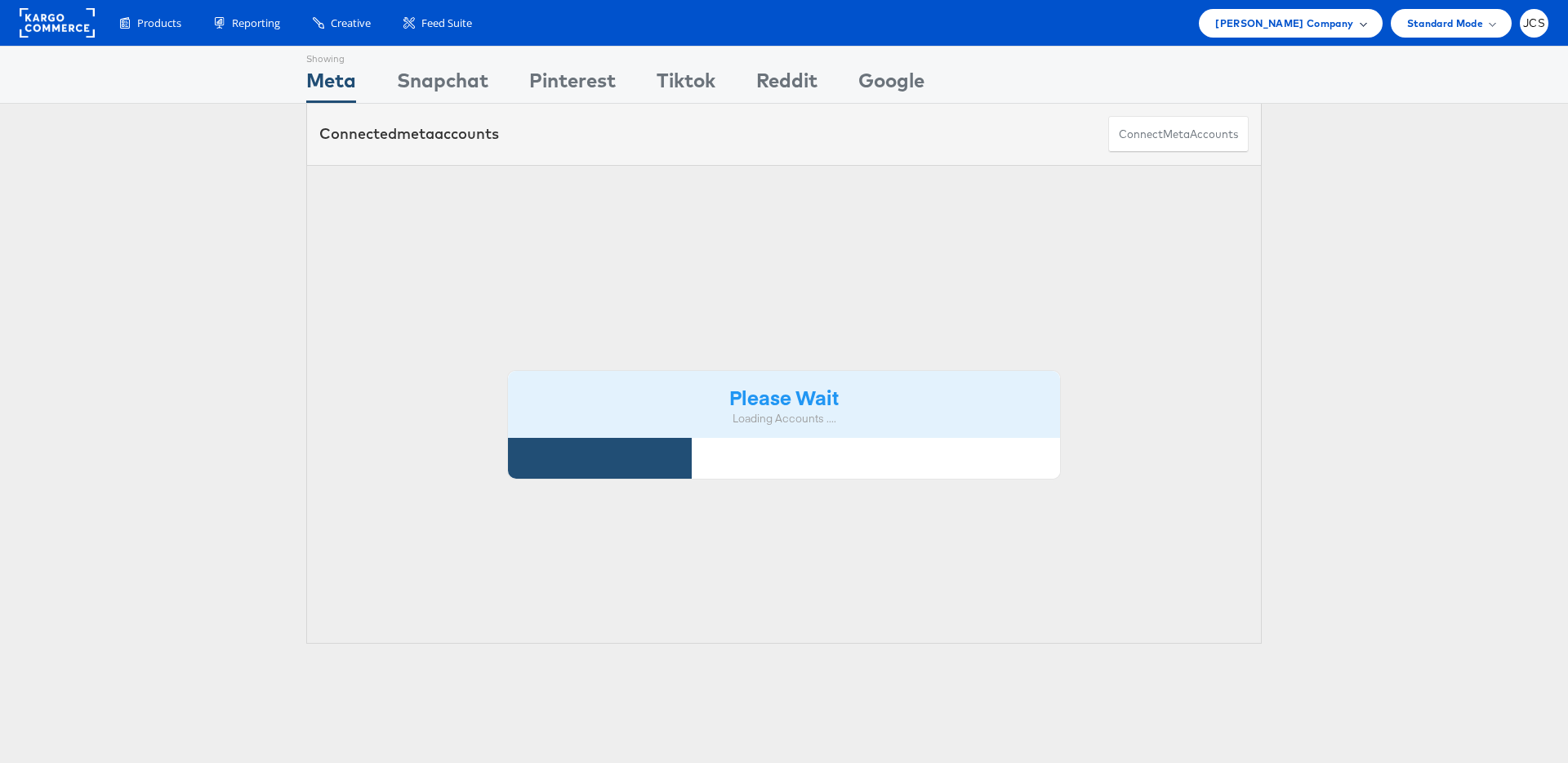 click on "[PERSON_NAME]  Company" at bounding box center [1284, 23] 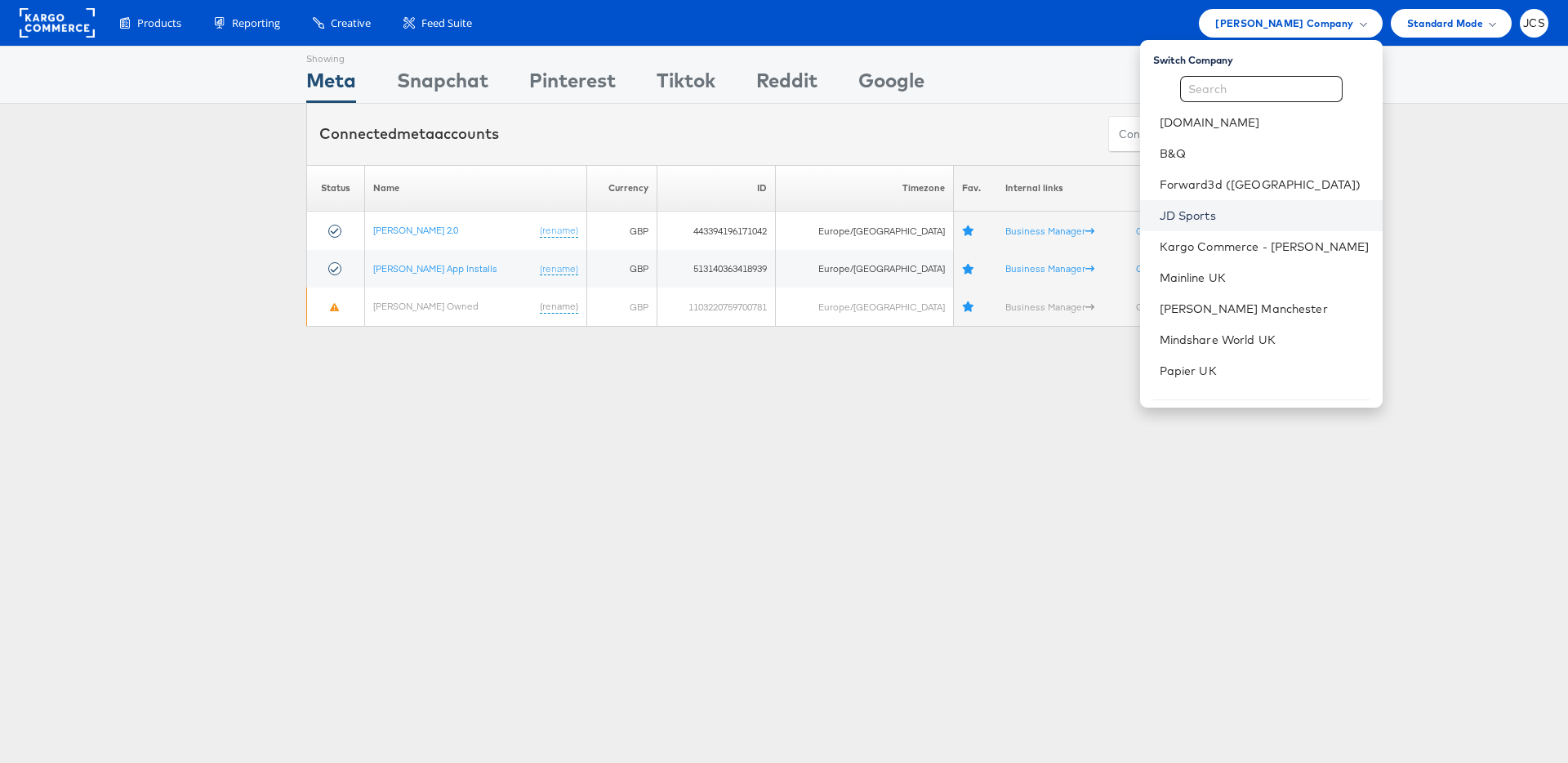 click on "JD Sports" at bounding box center (1264, 216) 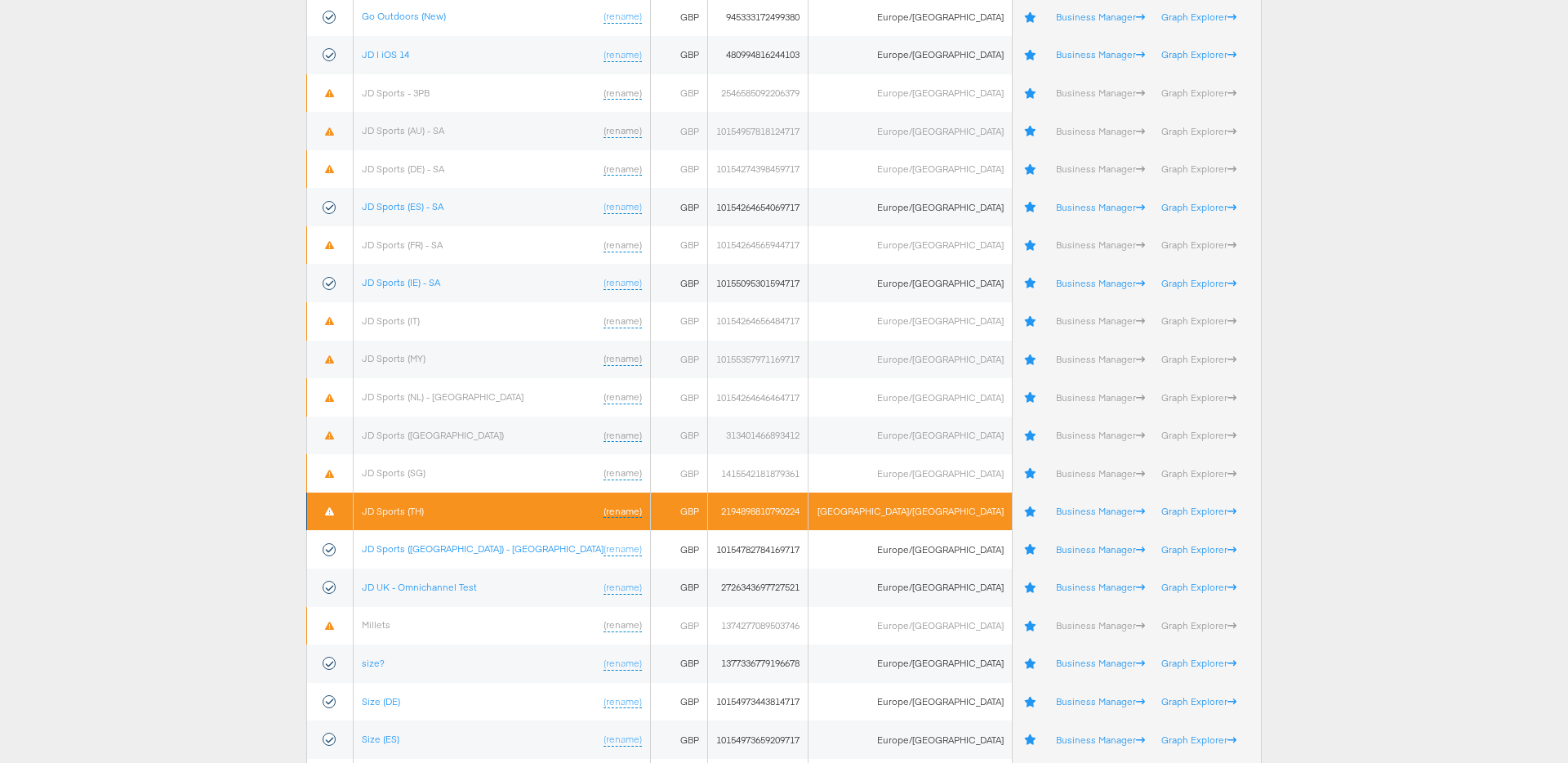 scroll, scrollTop: 426, scrollLeft: 0, axis: vertical 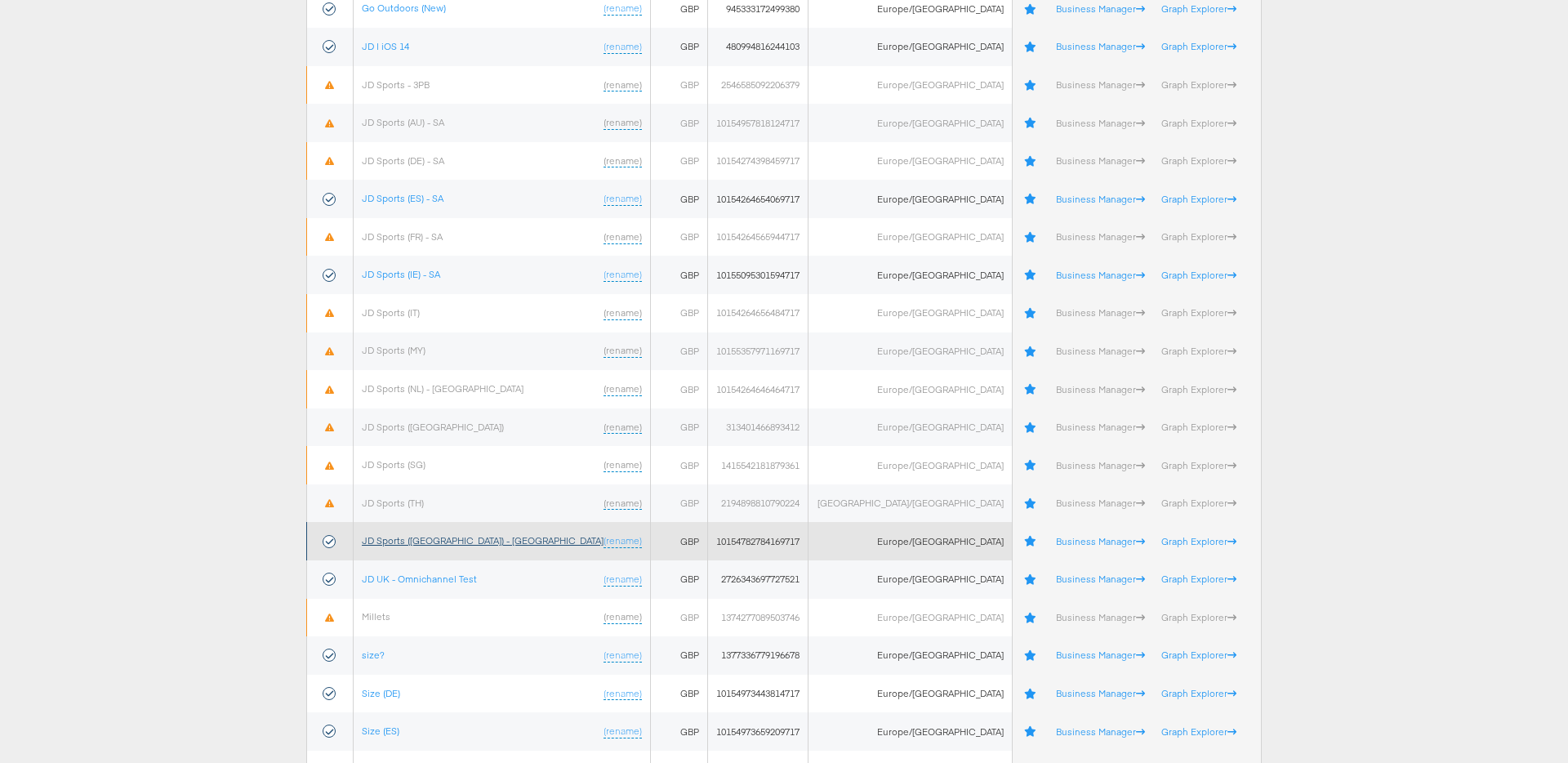 click on "JD Sports ([GEOGRAPHIC_DATA]) - [GEOGRAPHIC_DATA]" at bounding box center (483, 540) 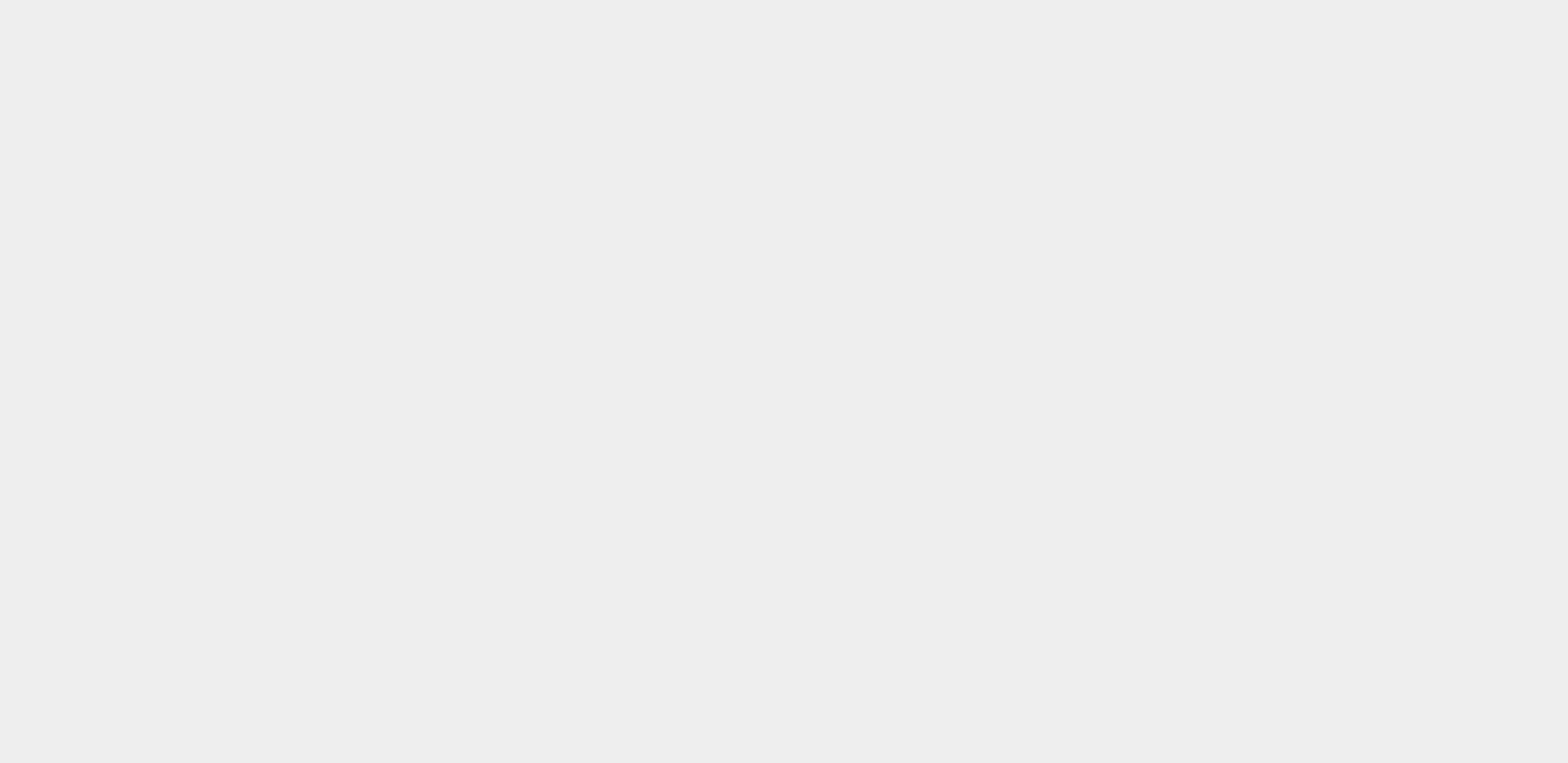 scroll, scrollTop: 0, scrollLeft: 0, axis: both 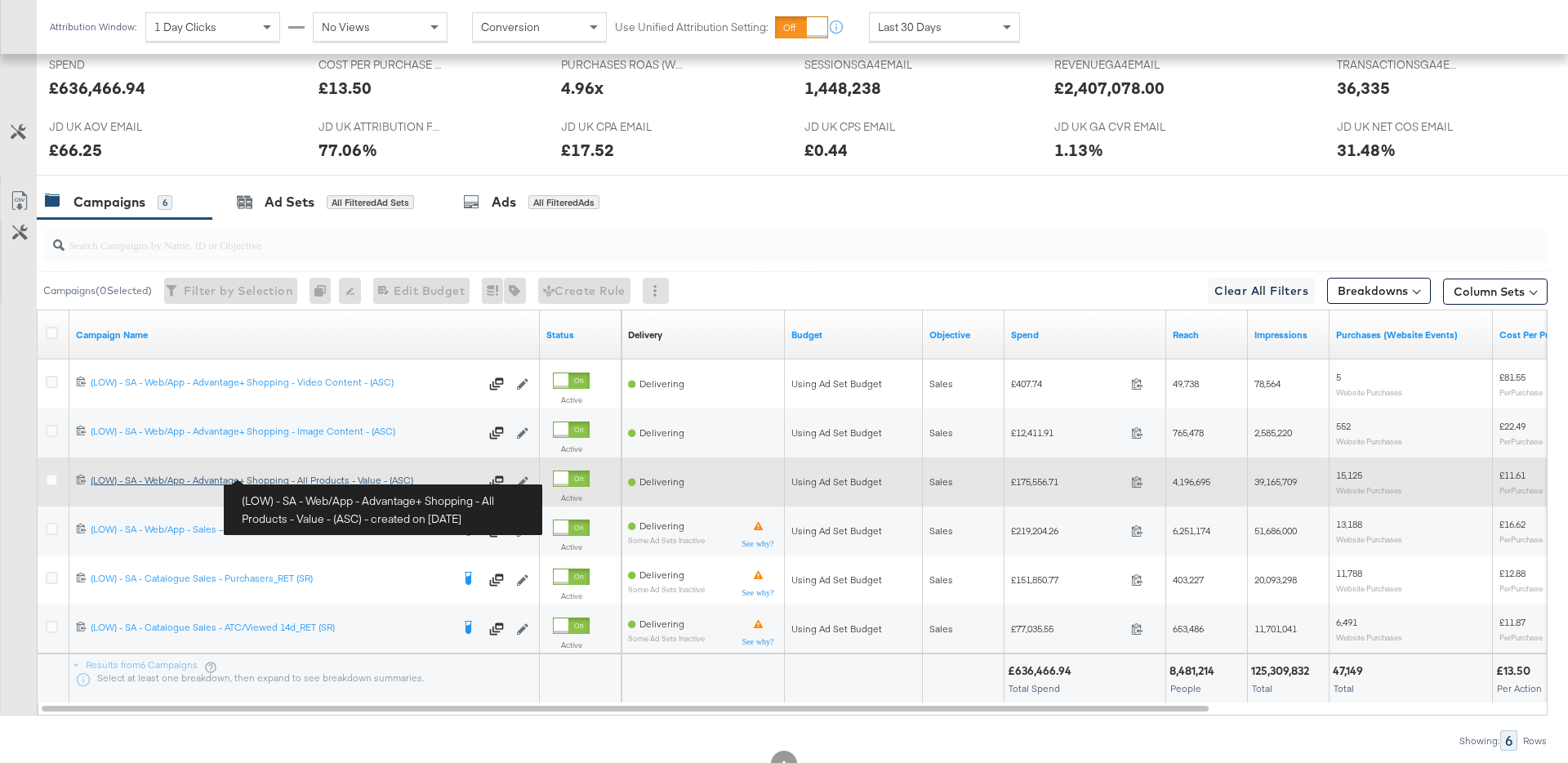 click on "(LOW) - SA - Web/App - Advantage+ Shopping - All Products - Value - (ASC) (LOW) - SA - Web/App - Advantage+ Shopping - All Products - Value - (ASC)" at bounding box center (285, 480) 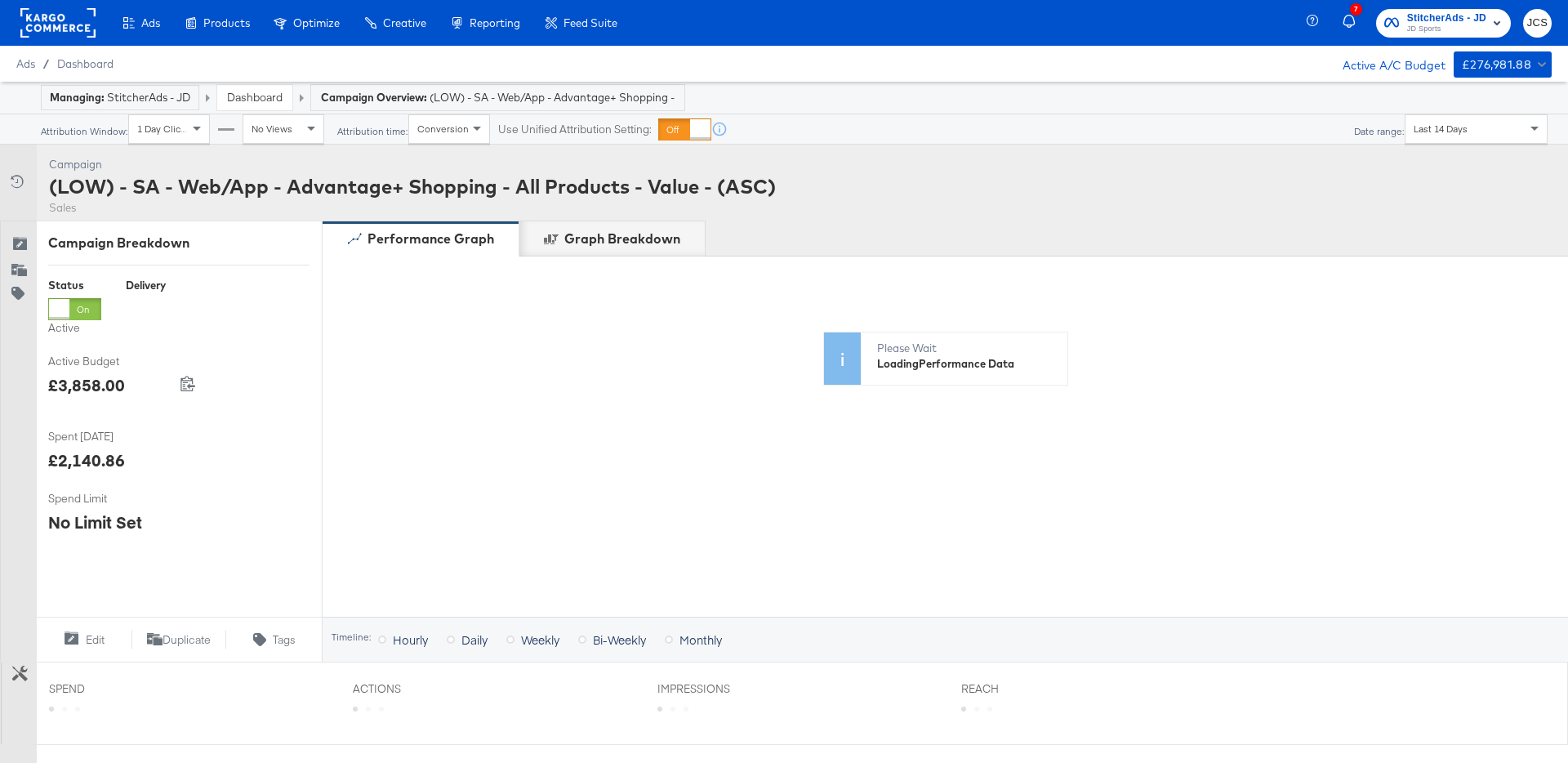 scroll, scrollTop: 484, scrollLeft: 0, axis: vertical 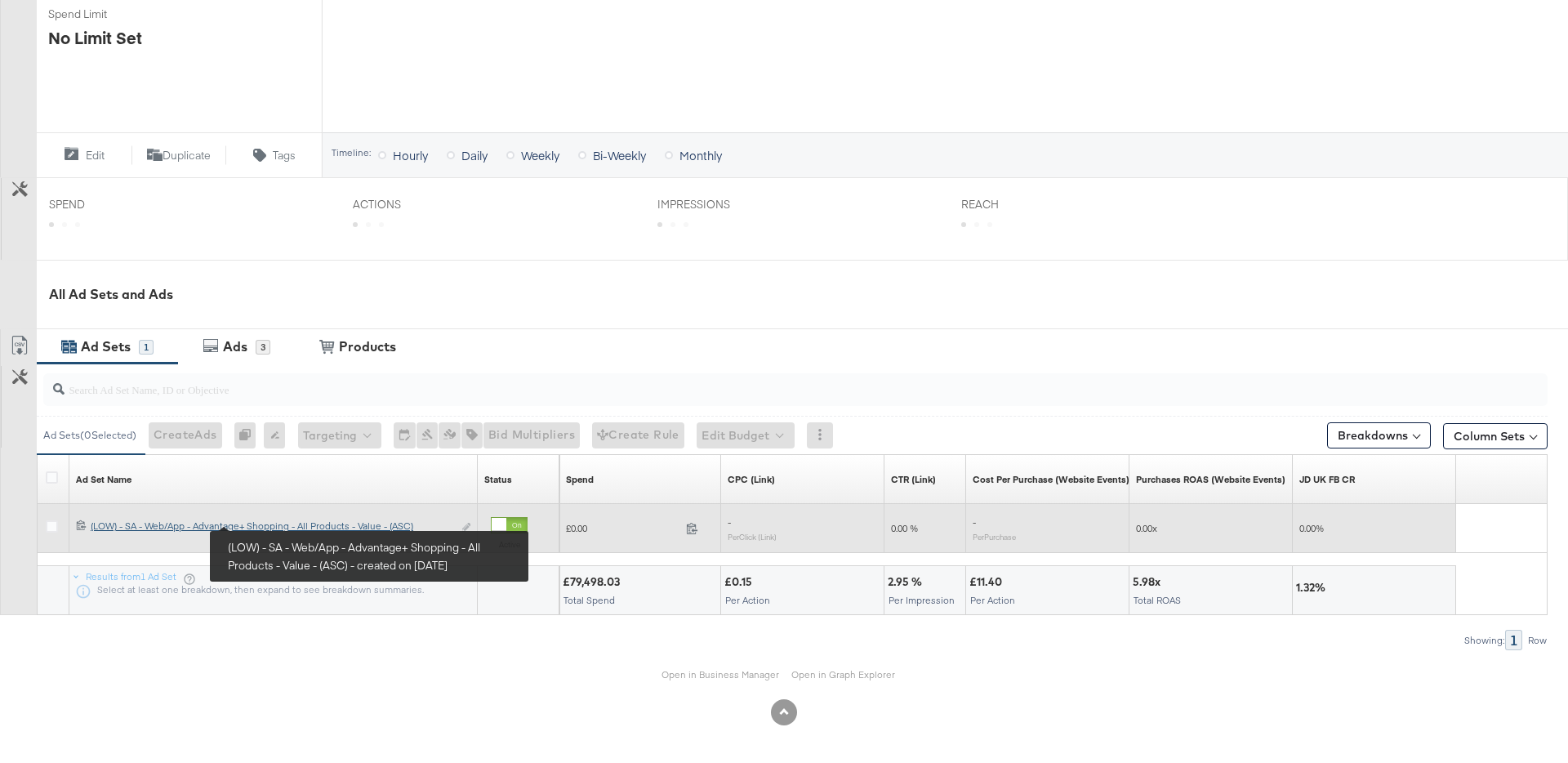 click on "(LOW) - SA - Web/App - Advantage+ Shopping - All Products - Value - (ASC) (LOW) - SA - Web/App - Advantage+ Shopping - All Products - Value - (ASC)" at bounding box center [271, 526] 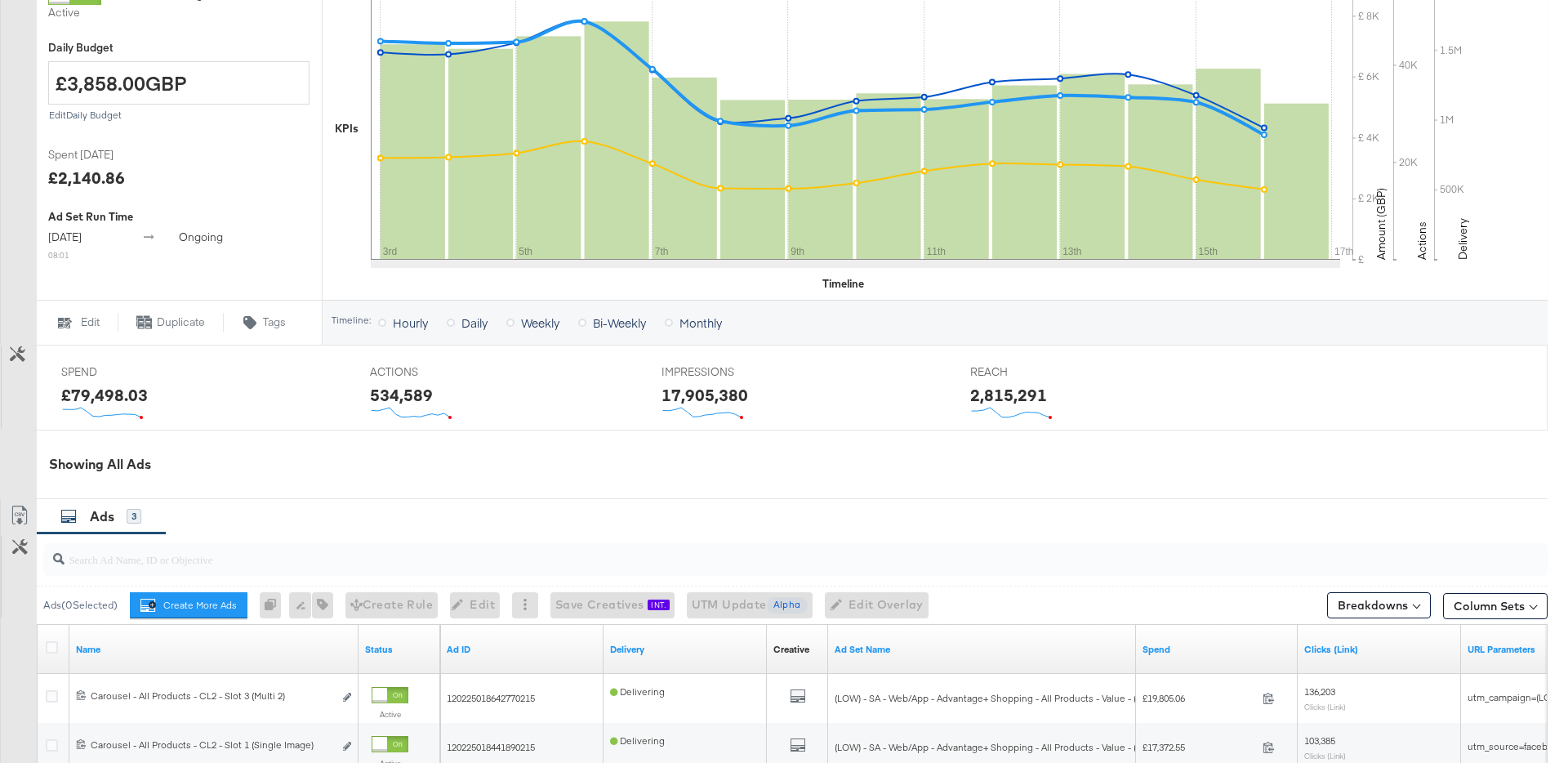 scroll, scrollTop: 0, scrollLeft: 0, axis: both 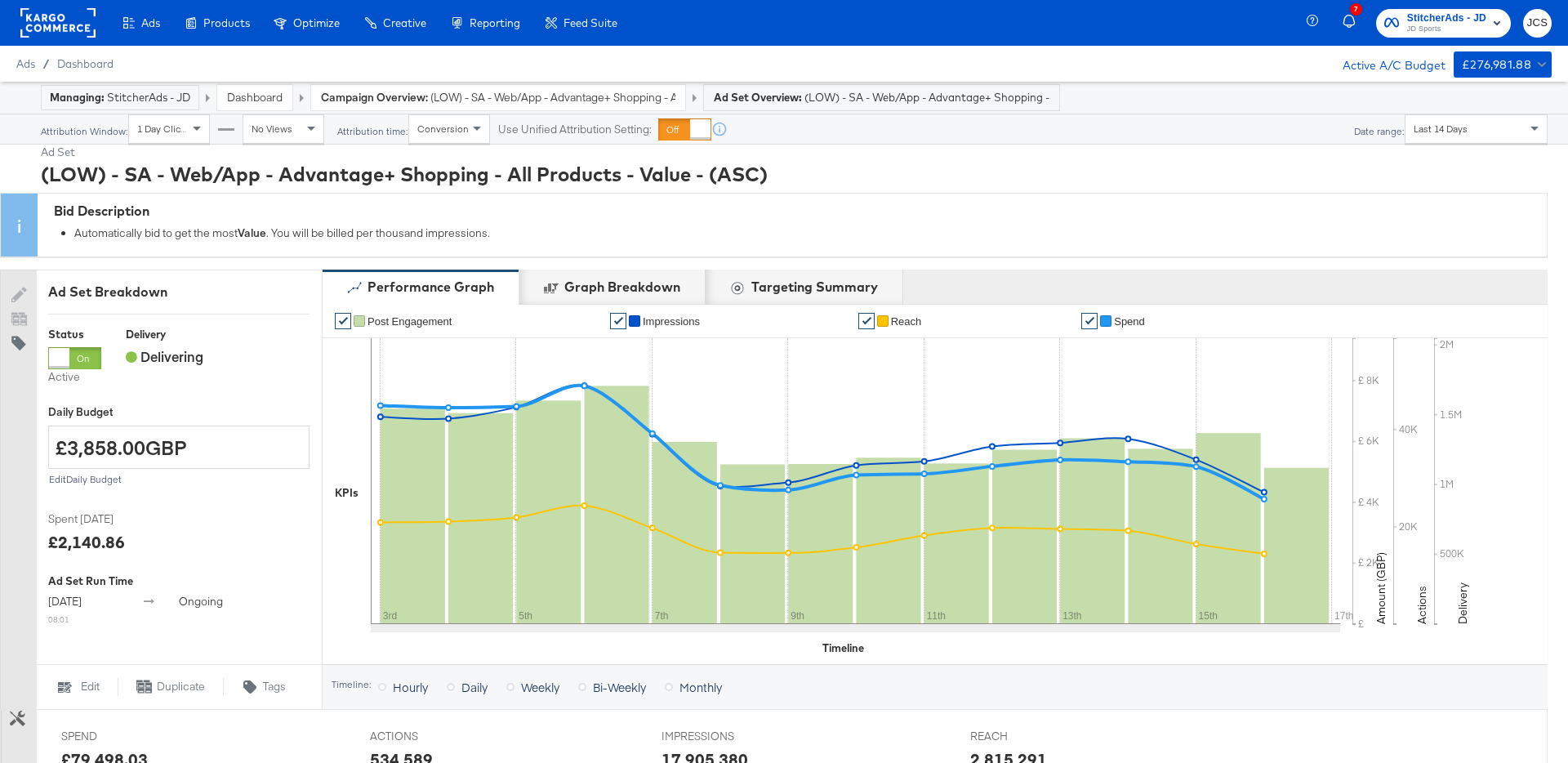 click on "Dashboard" at bounding box center (255, 97) 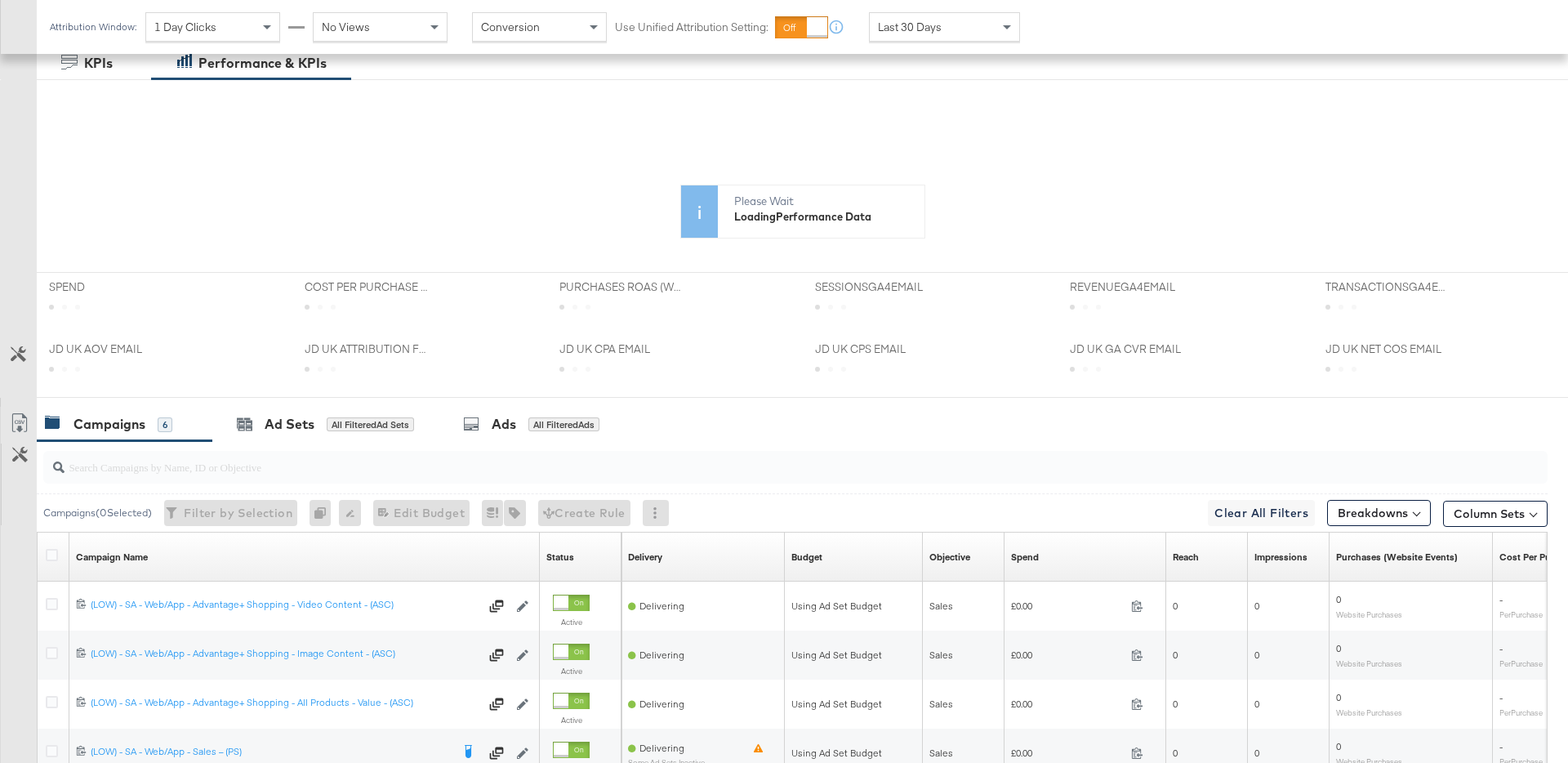 scroll, scrollTop: 596, scrollLeft: 0, axis: vertical 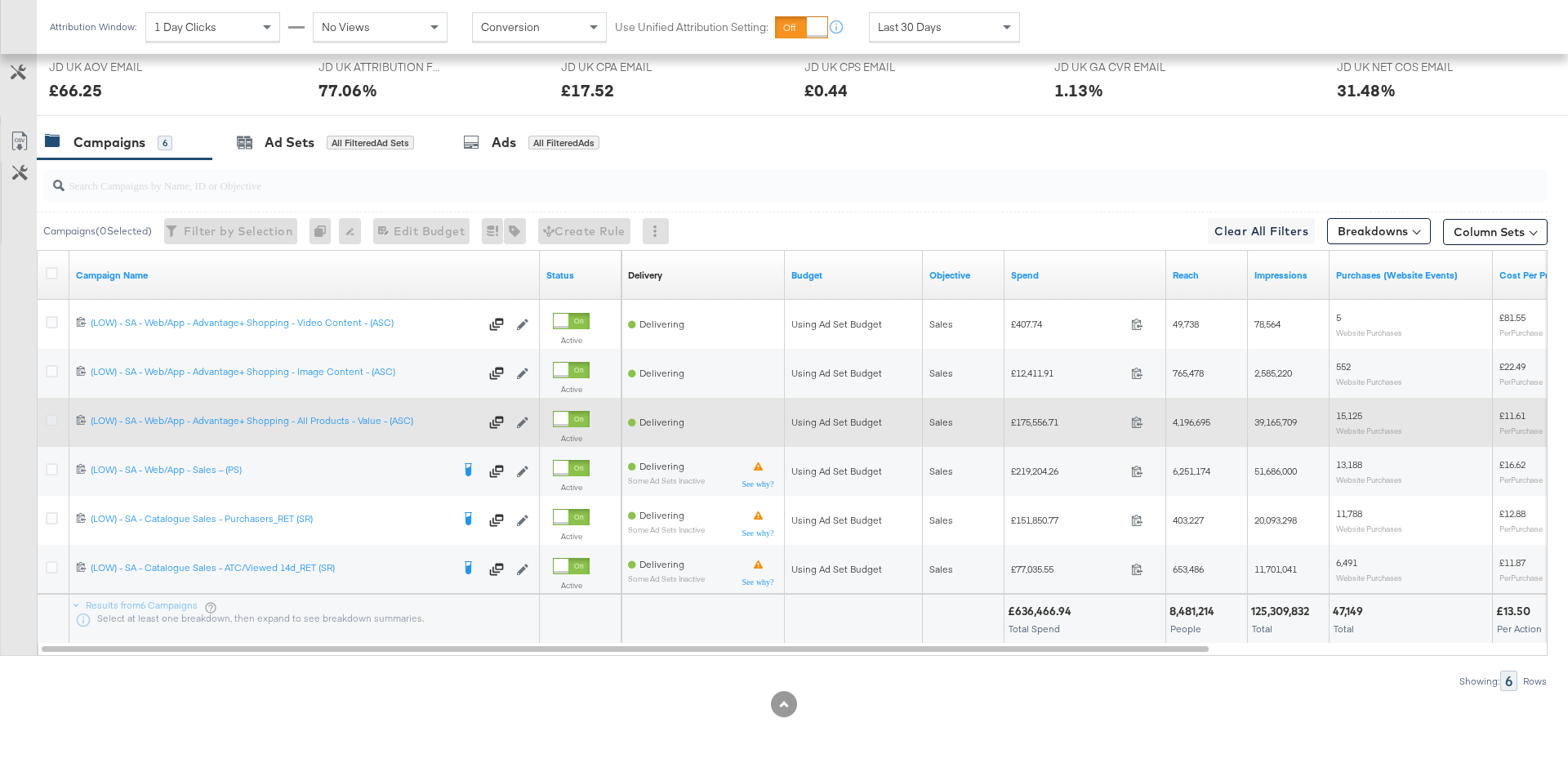 click at bounding box center [51, 420] 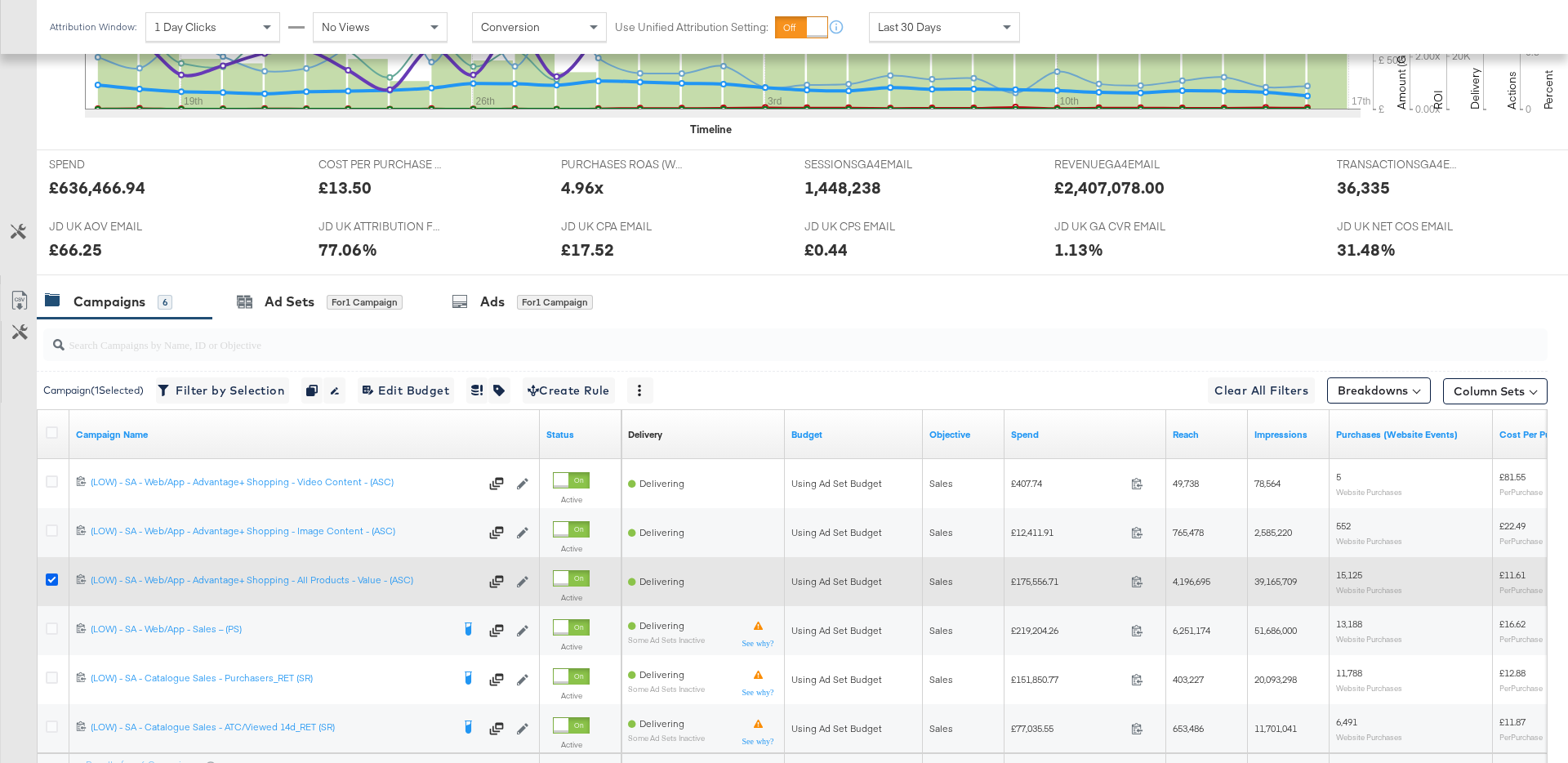 scroll, scrollTop: 756, scrollLeft: 0, axis: vertical 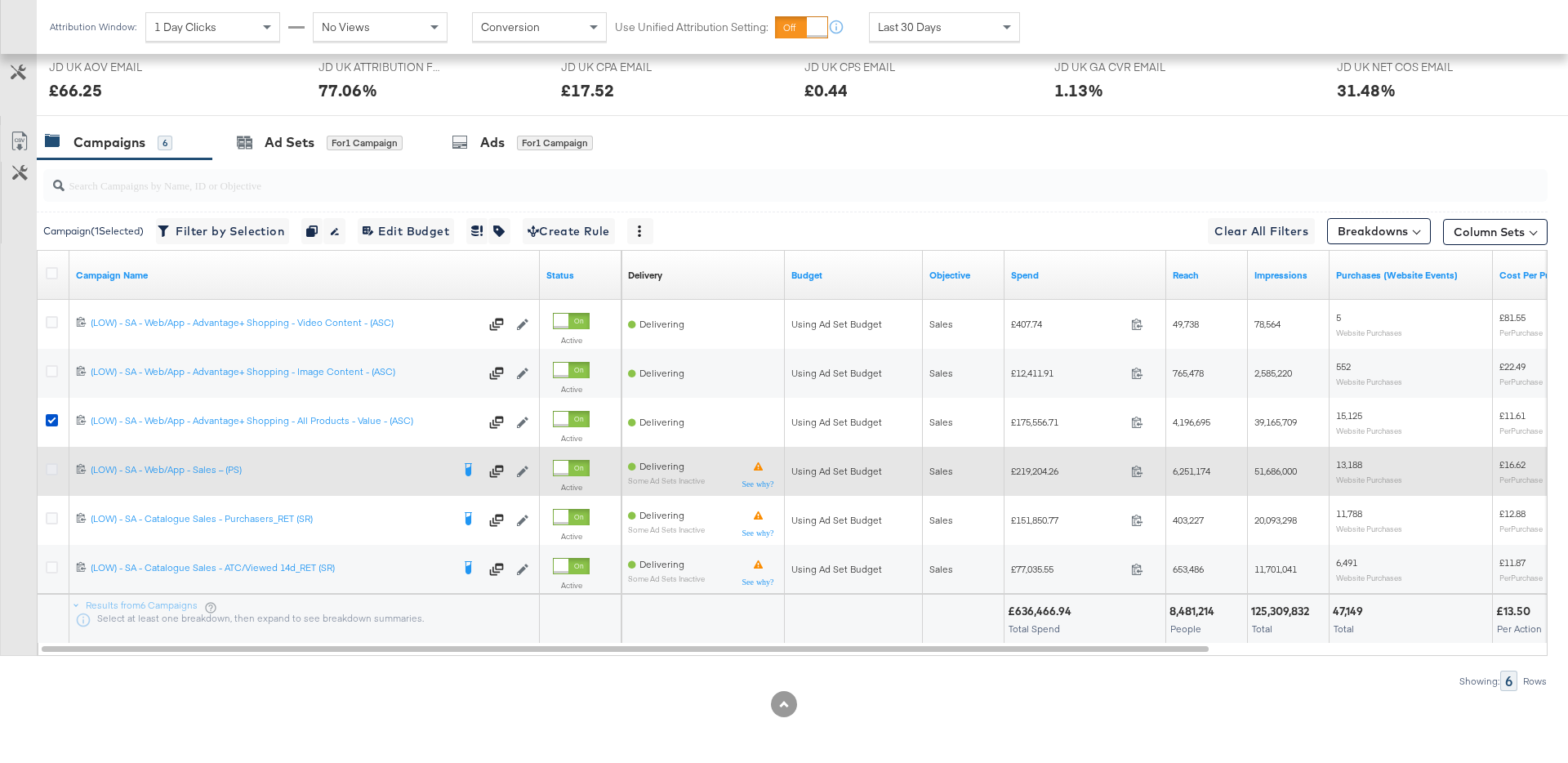 click at bounding box center (51, 469) 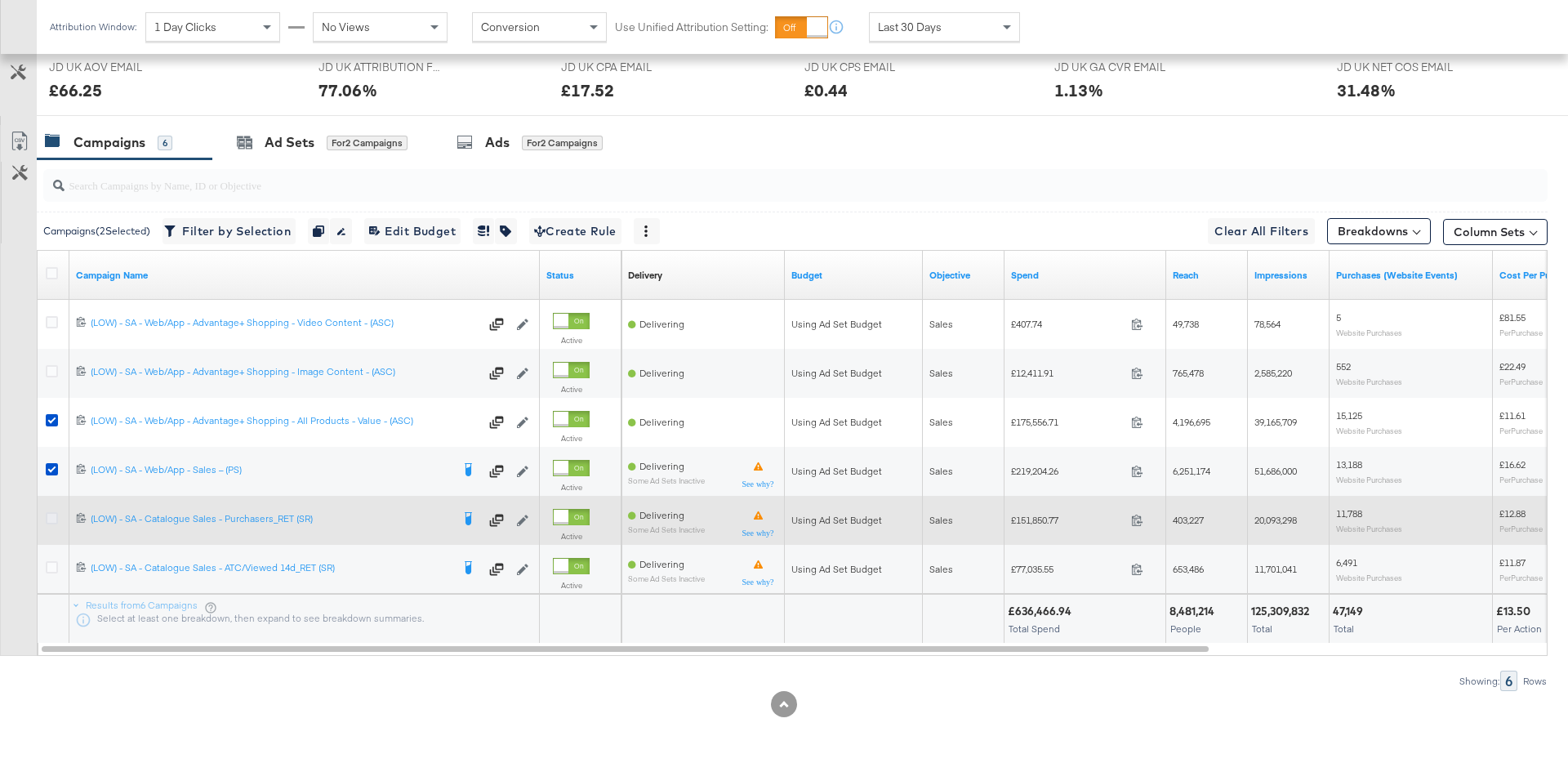 click at bounding box center [51, 518] 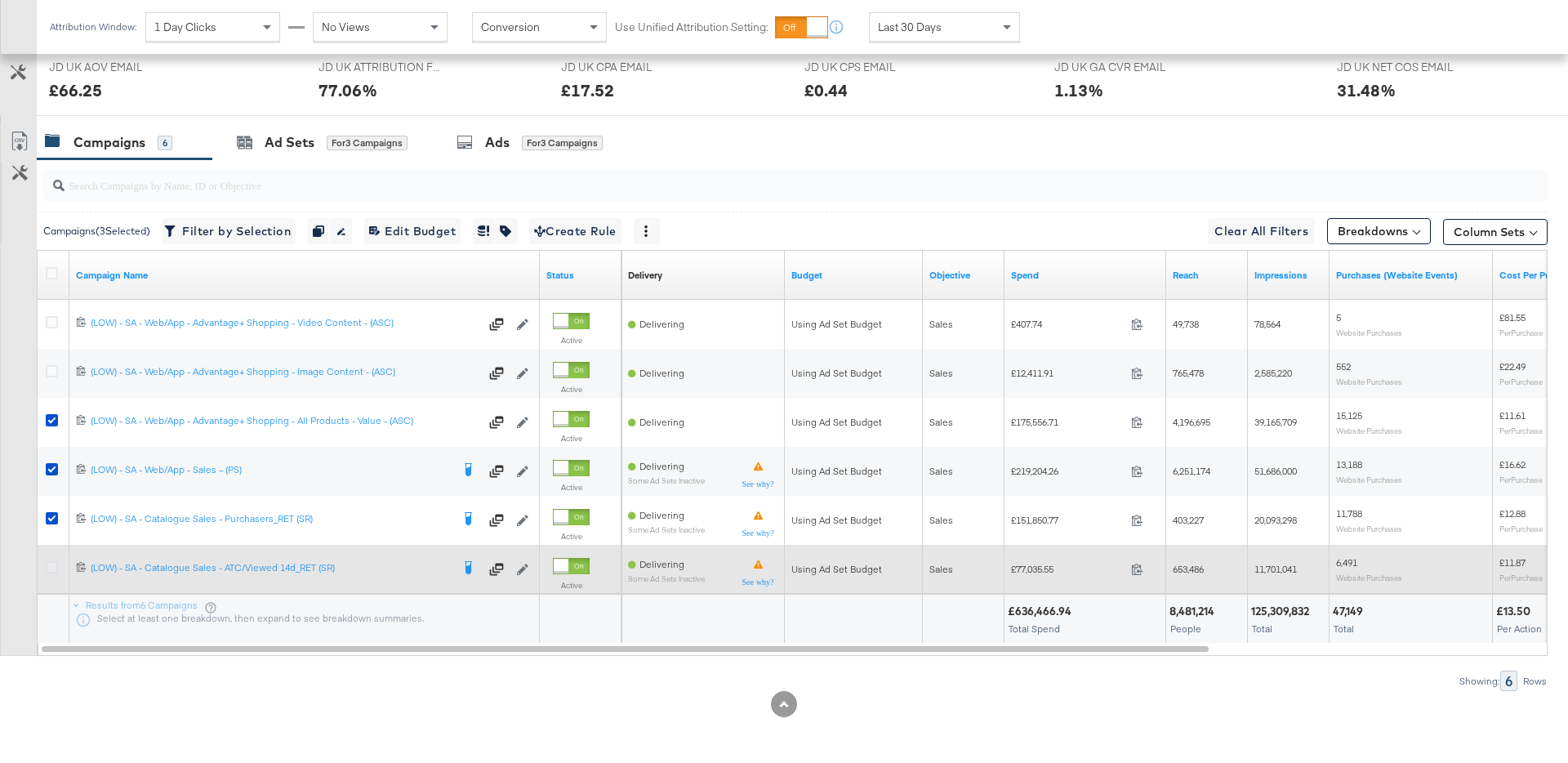 click at bounding box center [51, 567] 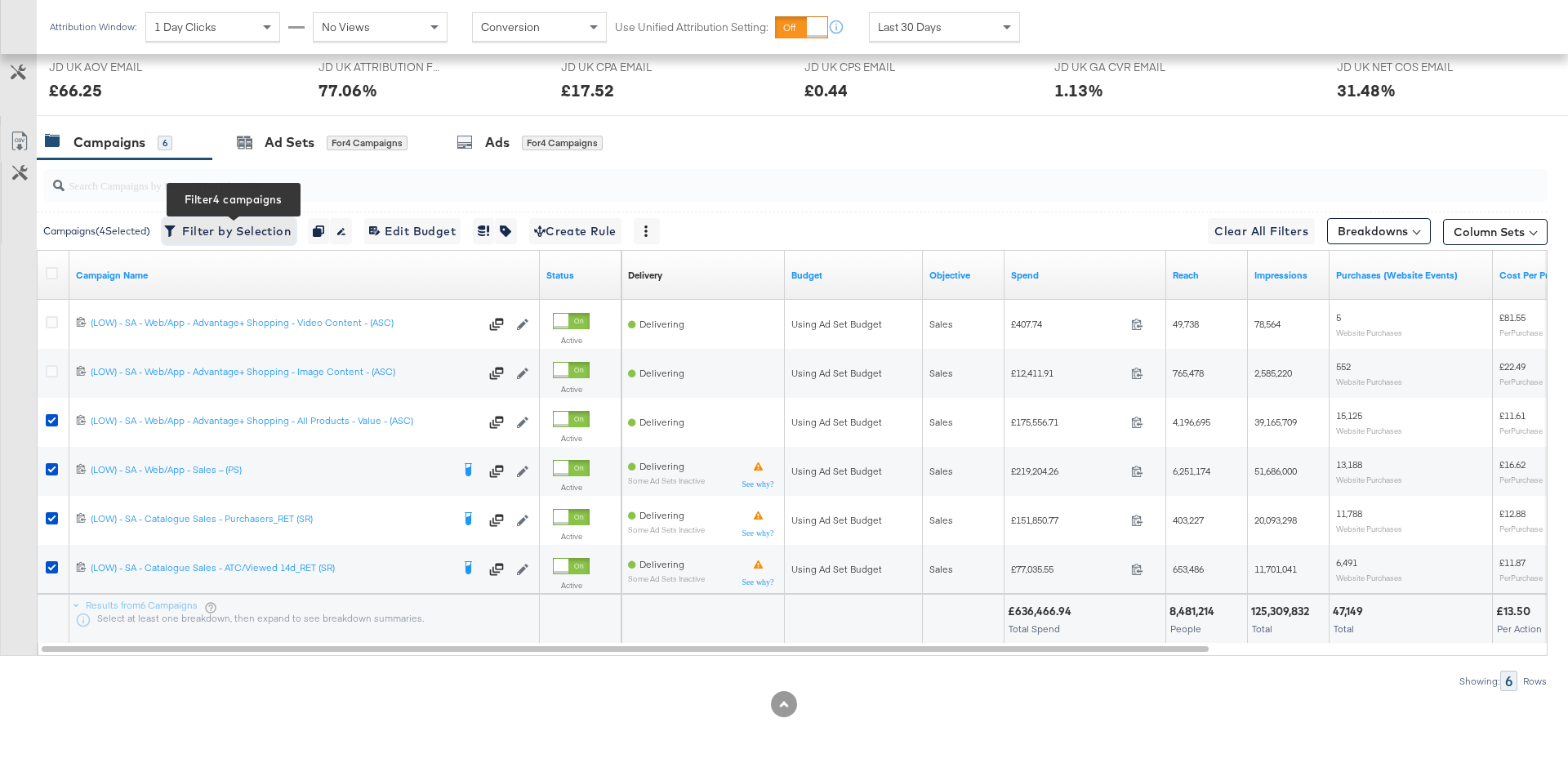 click on "Filter by Selection Filter  4 campaigns" at bounding box center (229, 231) 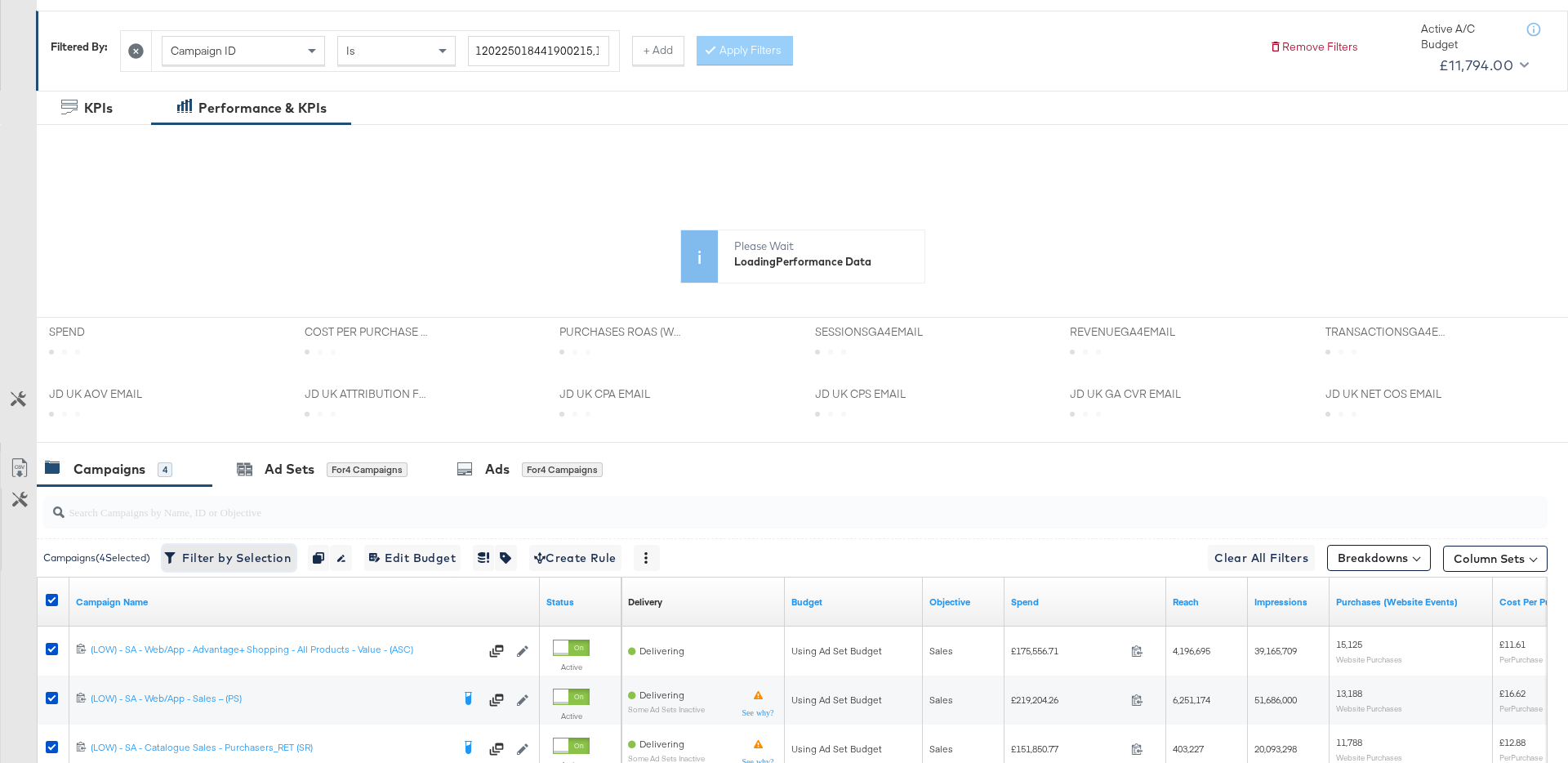 scroll, scrollTop: 0, scrollLeft: 0, axis: both 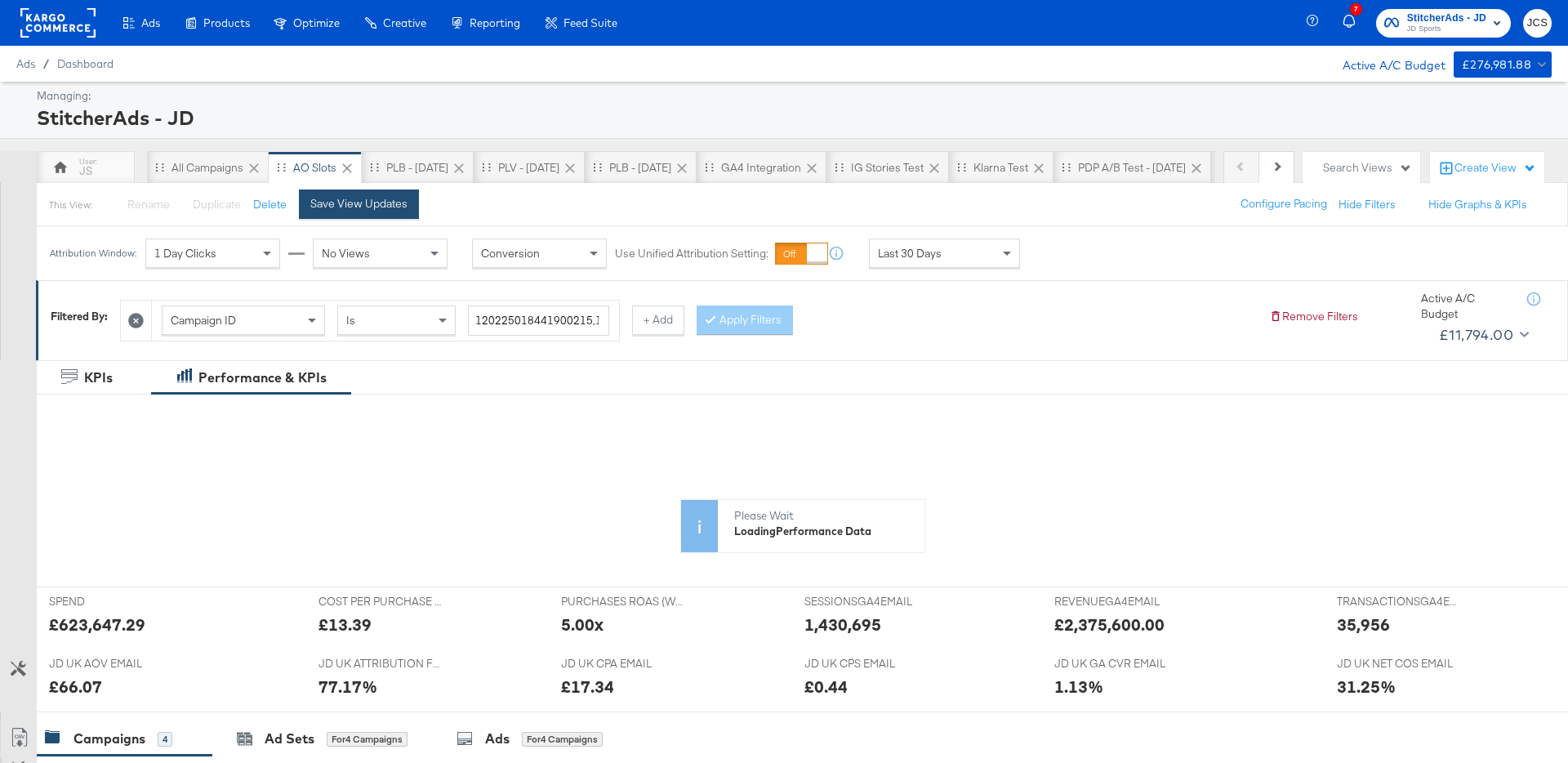click on "Save View Updates" at bounding box center (359, 204) 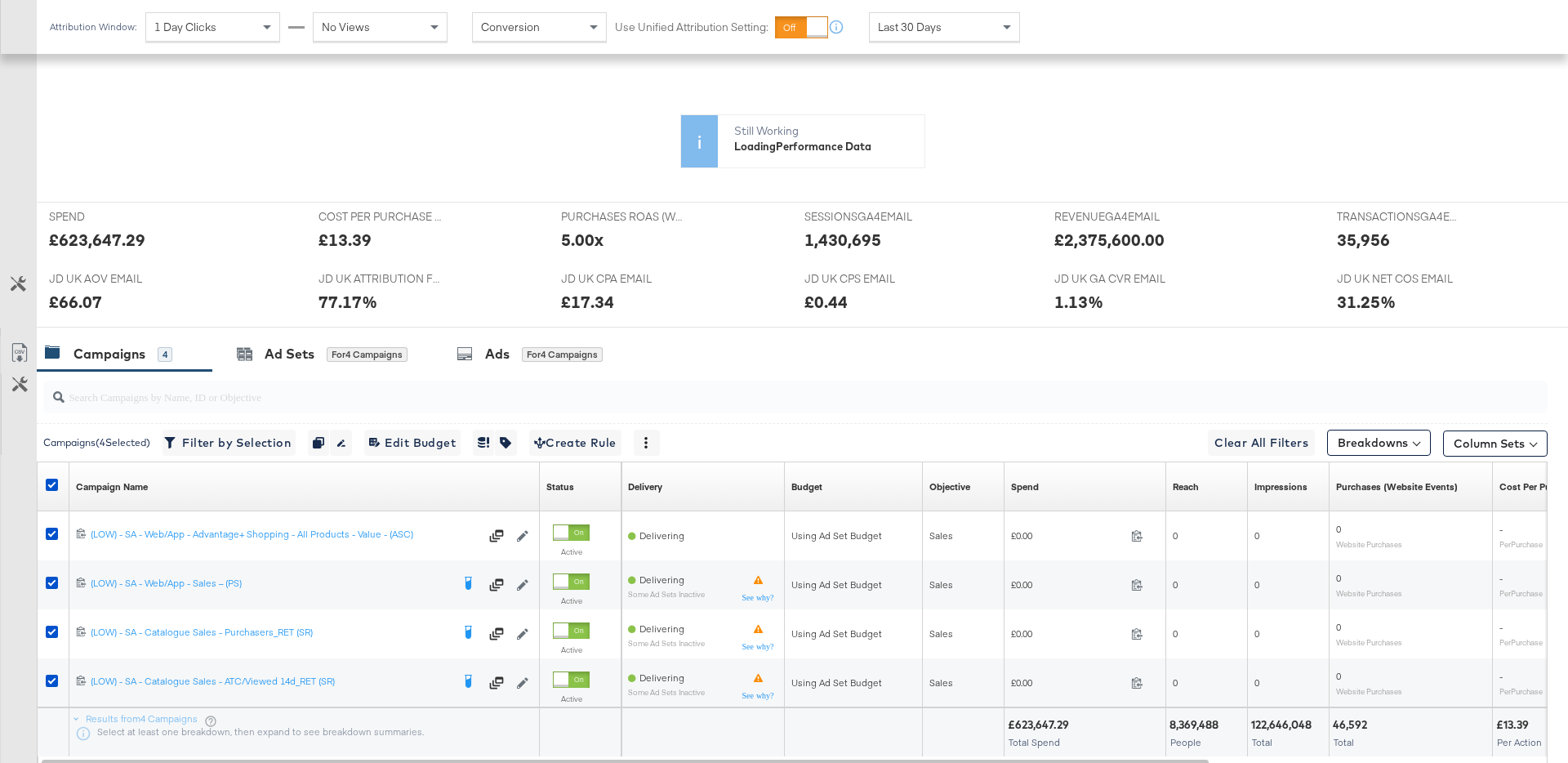 scroll, scrollTop: 498, scrollLeft: 0, axis: vertical 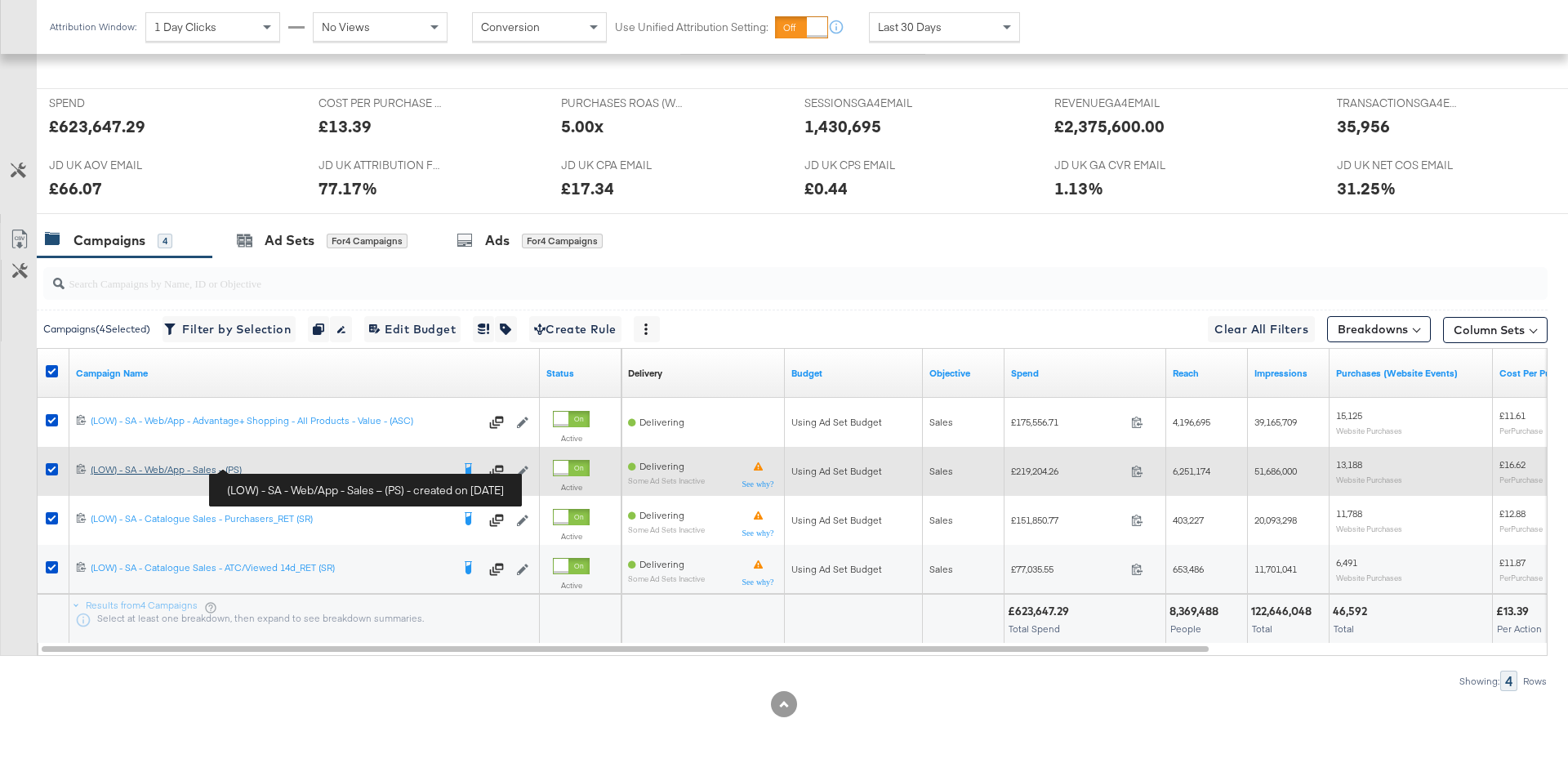 click on "(LOW) - SA - Web/App - Sales – (PS) (LOW) - SA - Web/App - Sales – (PS)" at bounding box center (270, 470) 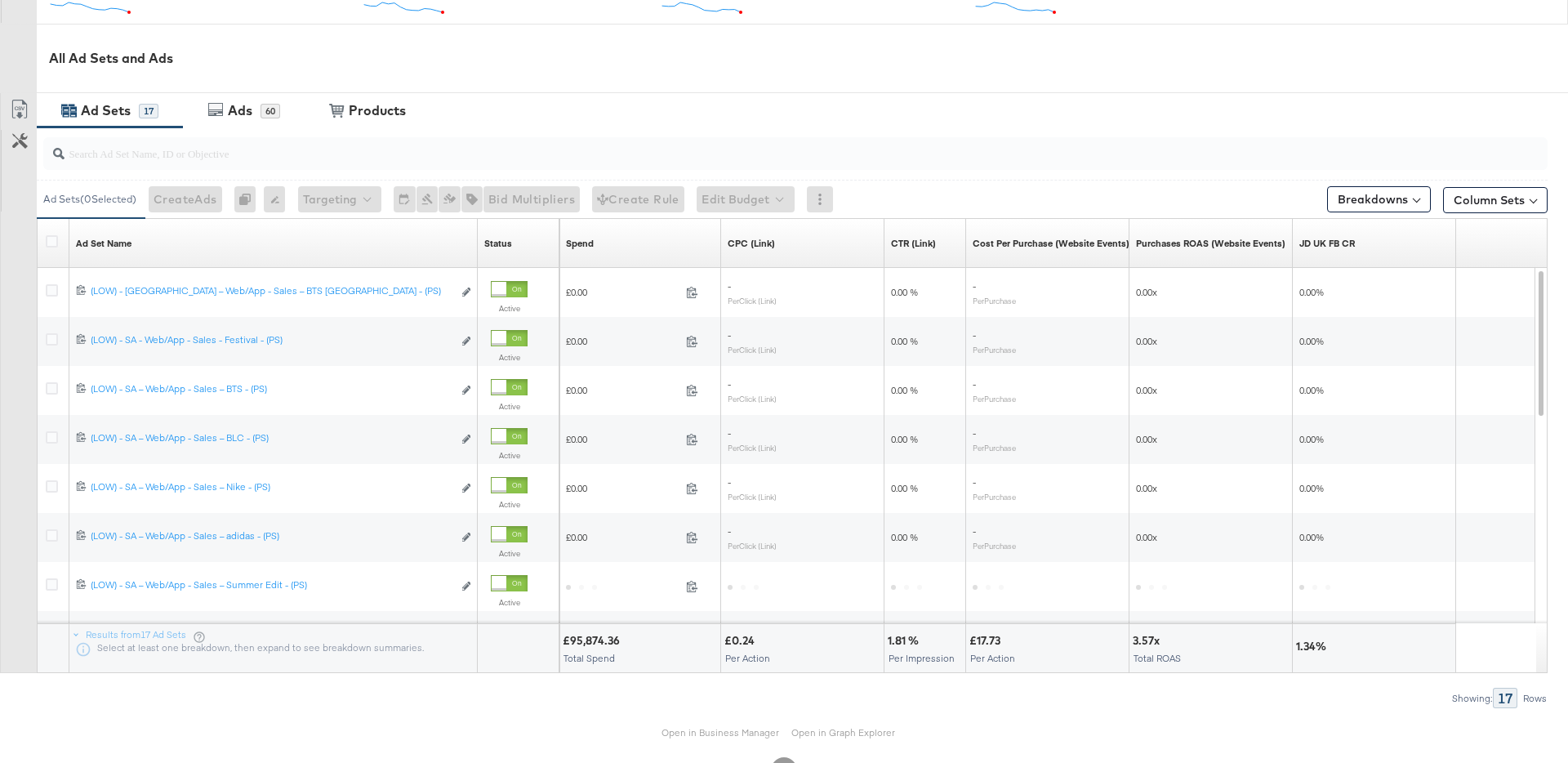scroll, scrollTop: 725, scrollLeft: 0, axis: vertical 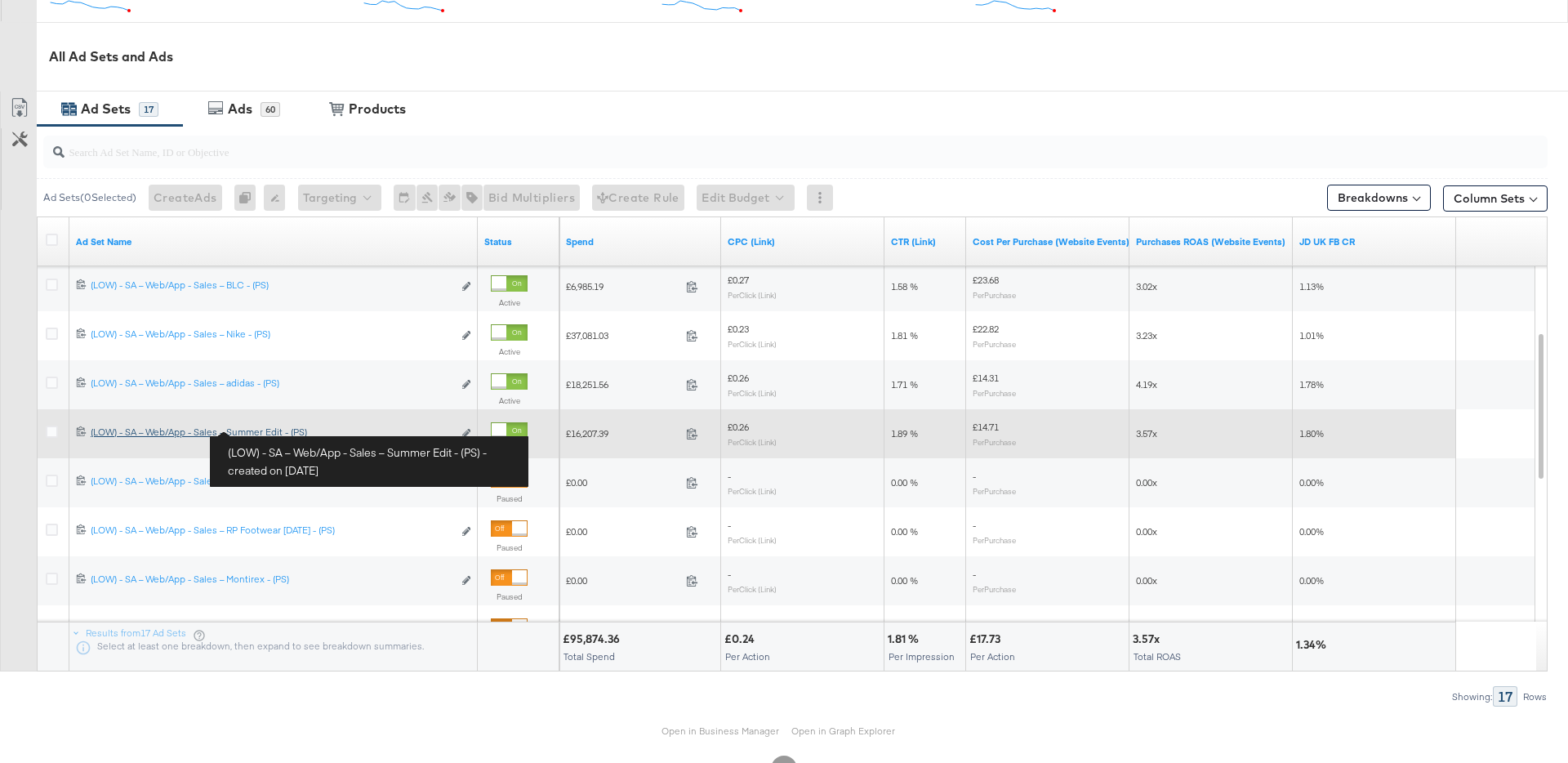 click on "(LOW) - SA – Web/App - Sales – Summer Edit - (PS) (LOW) - SA – Web/App - Sales – Summer Edit - (PS)" at bounding box center (271, 432) 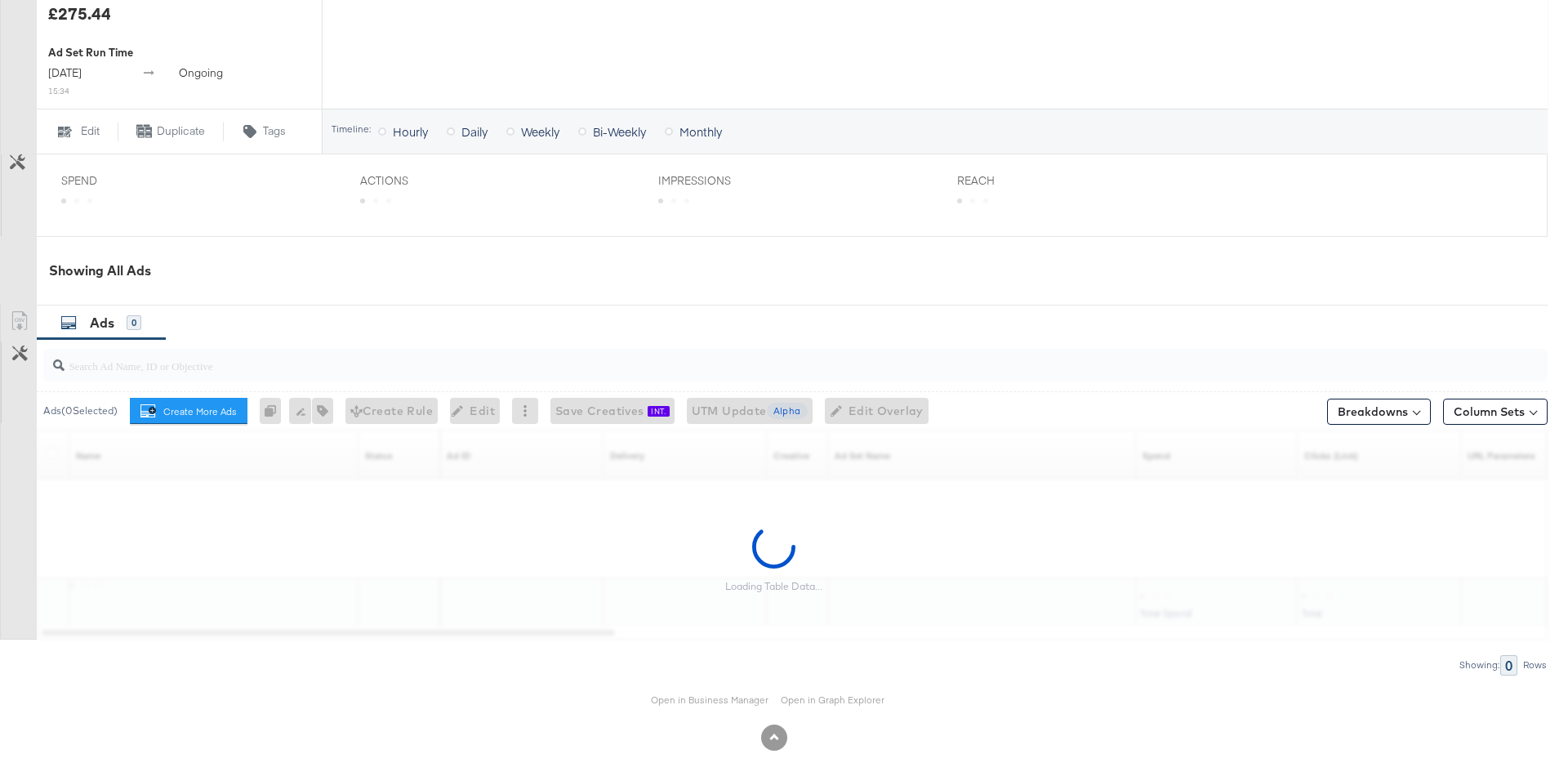 scroll, scrollTop: 554, scrollLeft: 0, axis: vertical 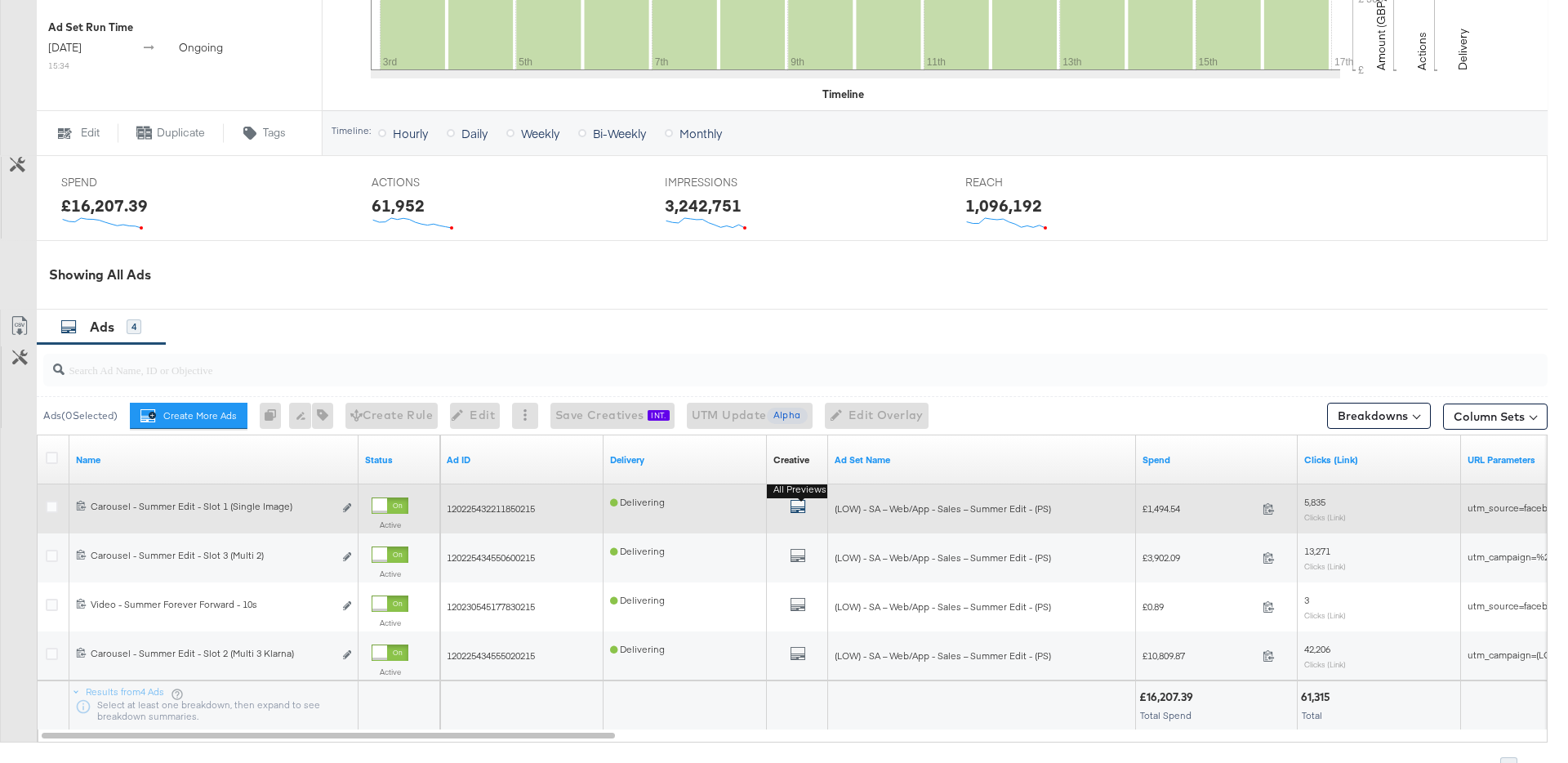 click at bounding box center (798, 506) 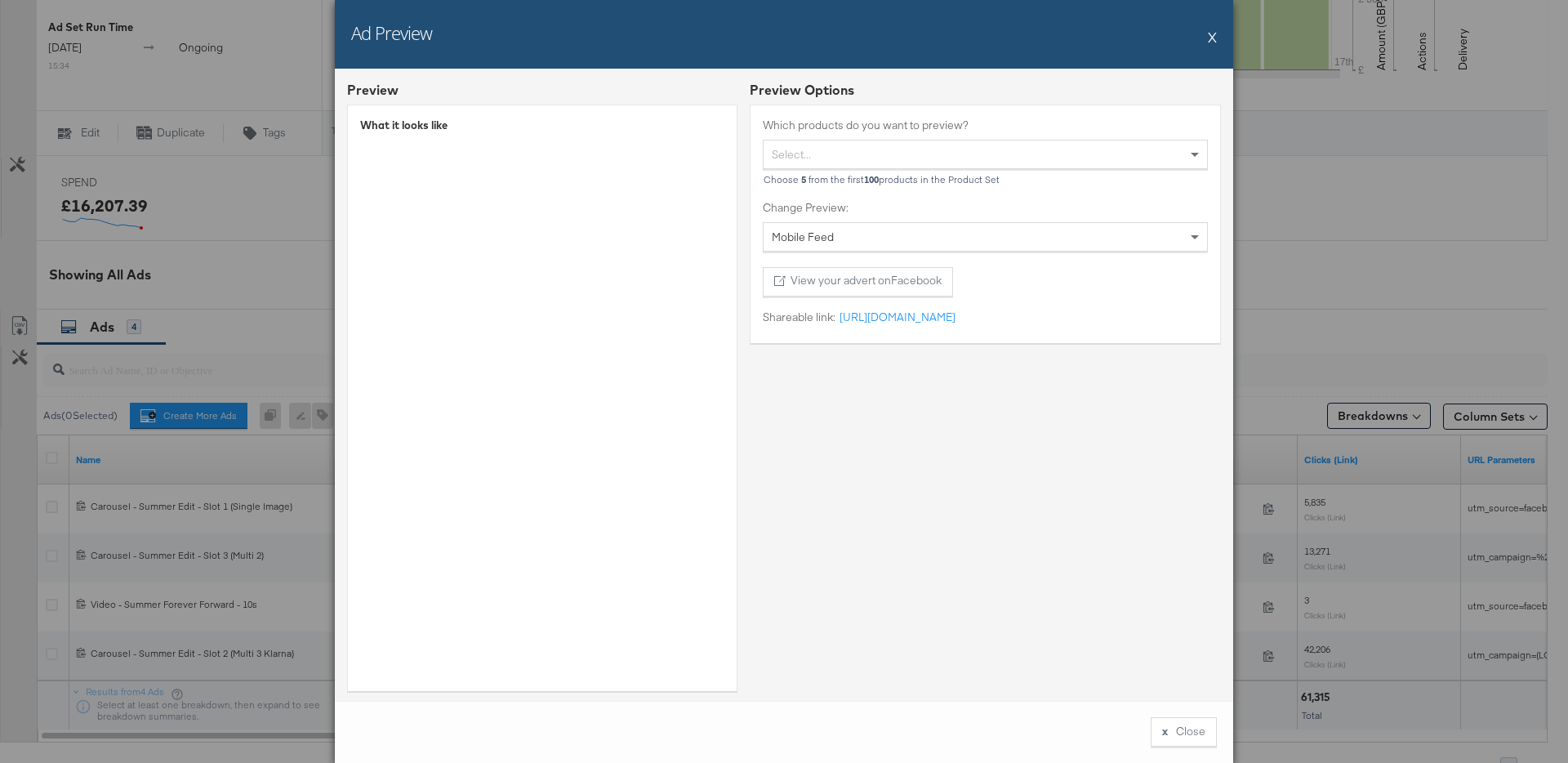 click on "X" at bounding box center (1212, 37) 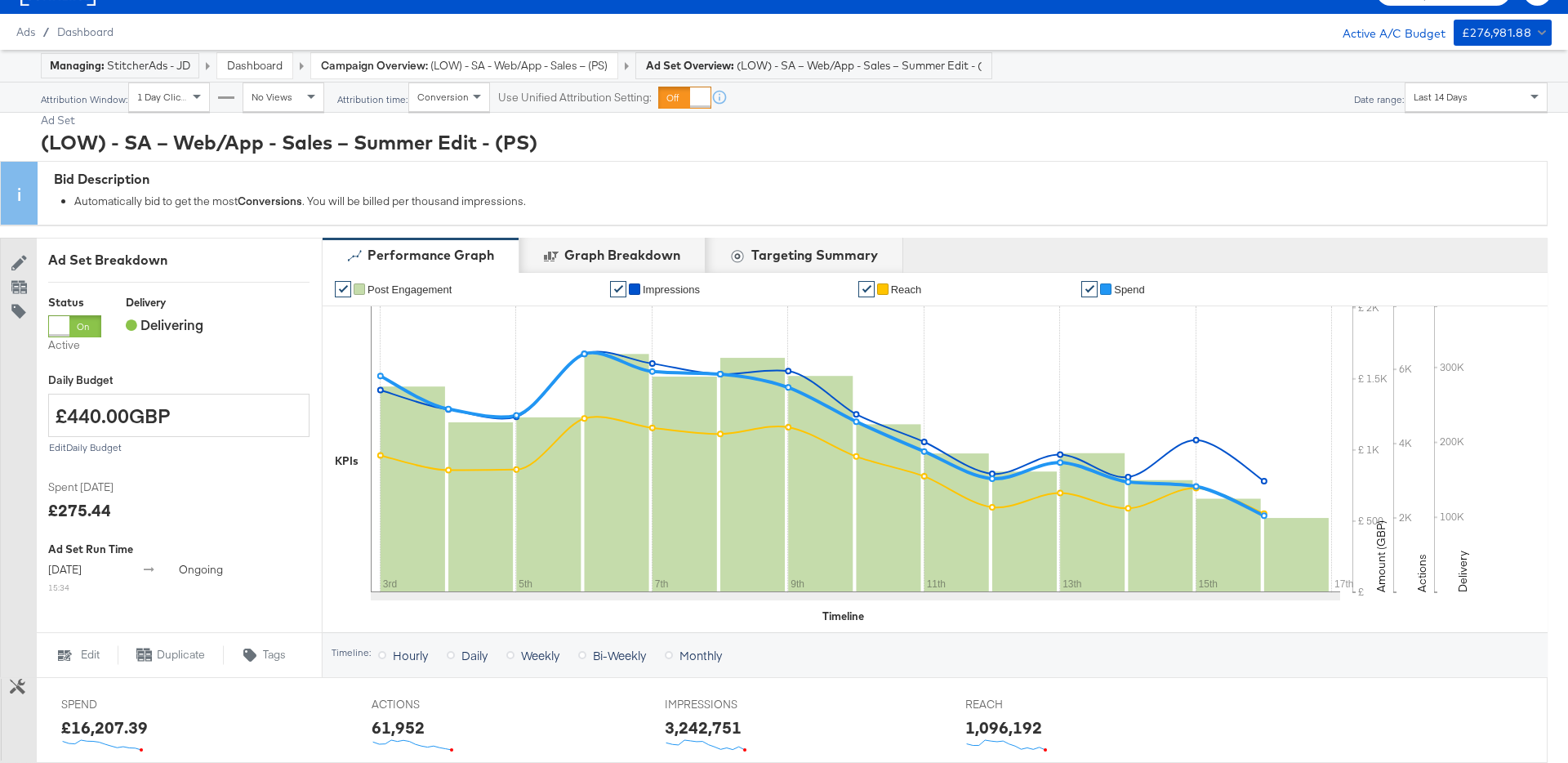 scroll, scrollTop: 0, scrollLeft: 0, axis: both 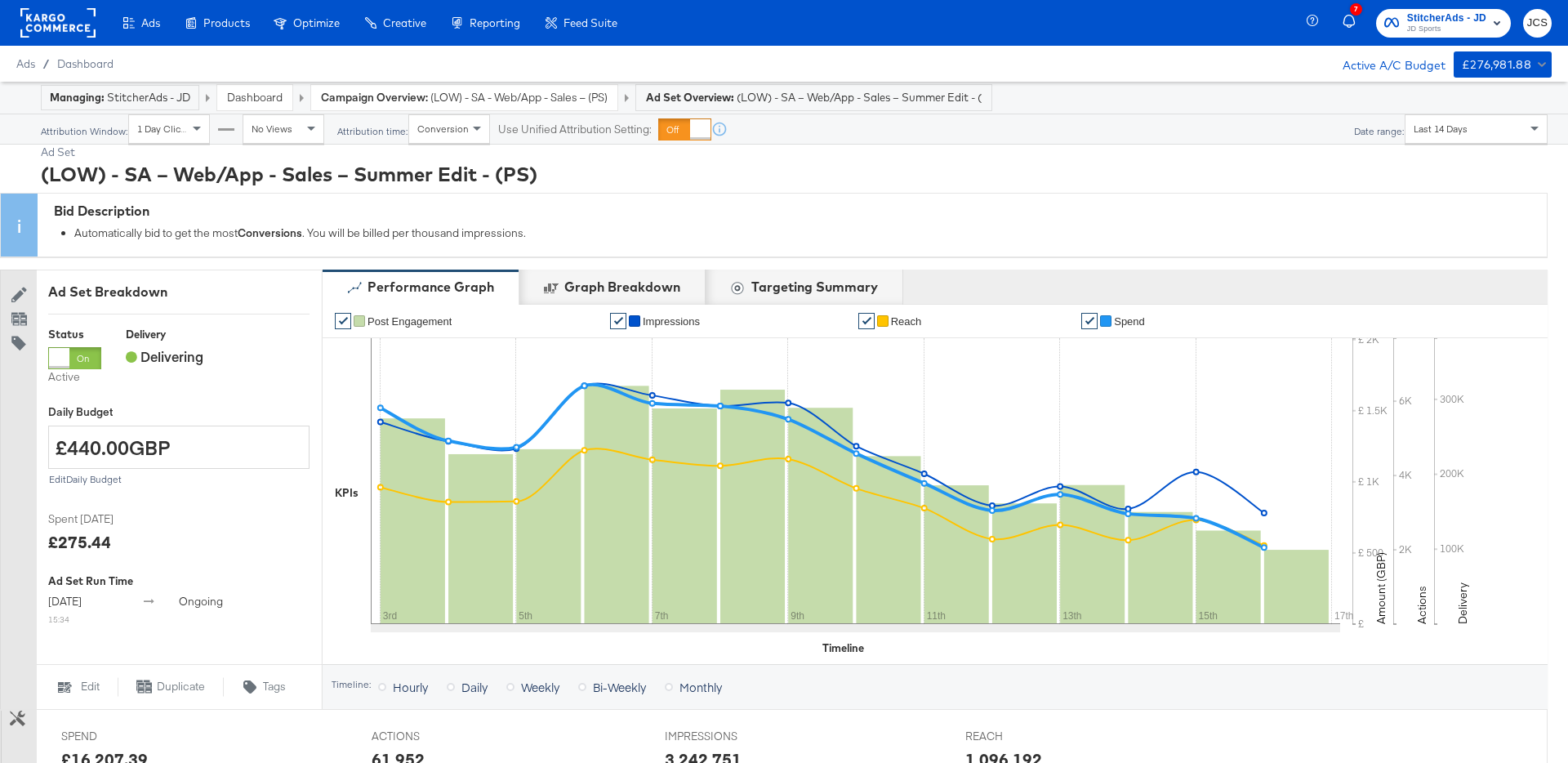 click on "(LOW) - SA - Web/App - Sales – (PS)" at bounding box center [519, 97] 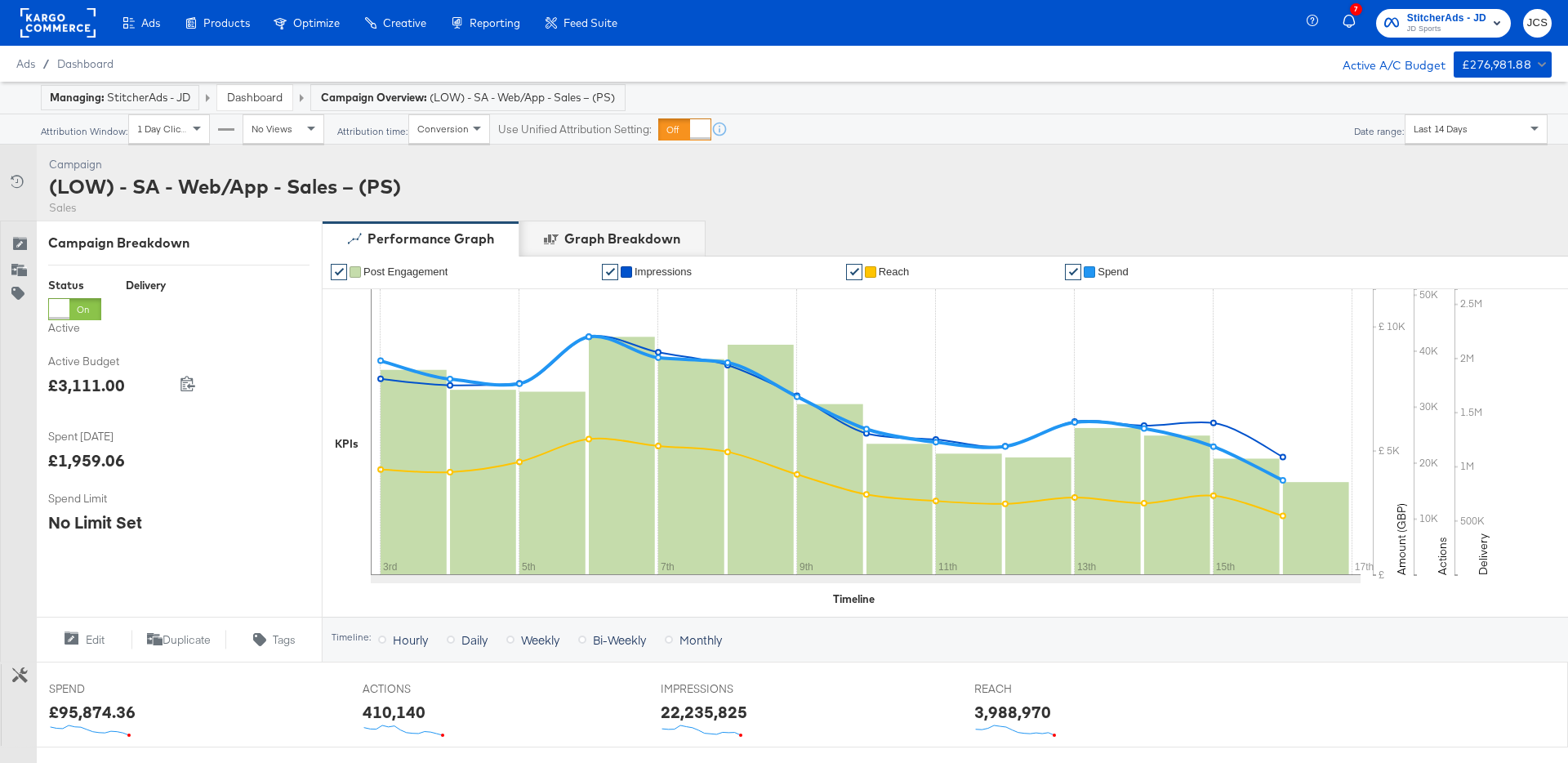 scroll, scrollTop: 781, scrollLeft: 0, axis: vertical 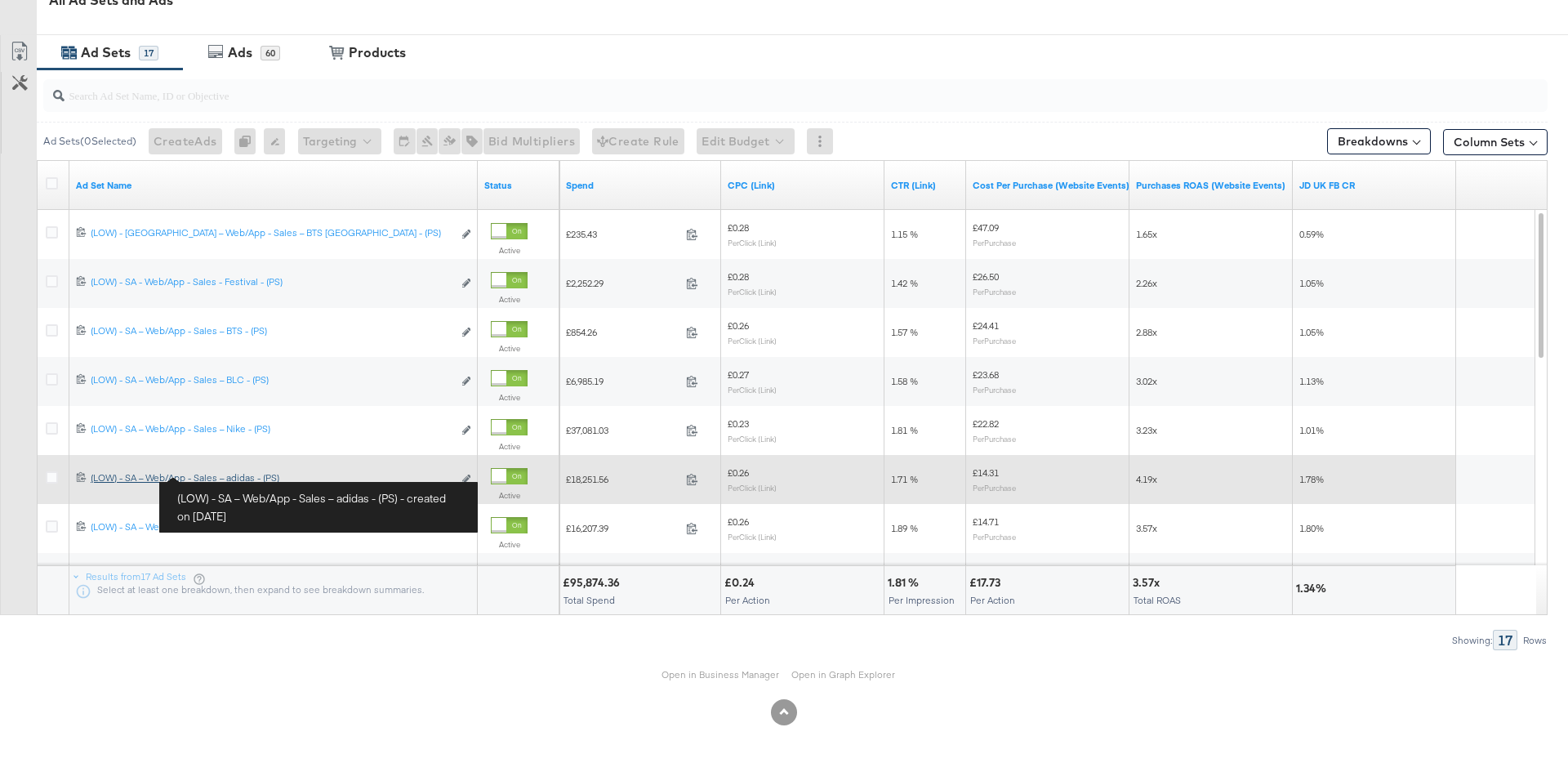 click on "(LOW) - SA – Web/App - Sales – adidas - (PS) (LOW) - SA – Web/App - Sales – adidas - (PS)" at bounding box center (271, 478) 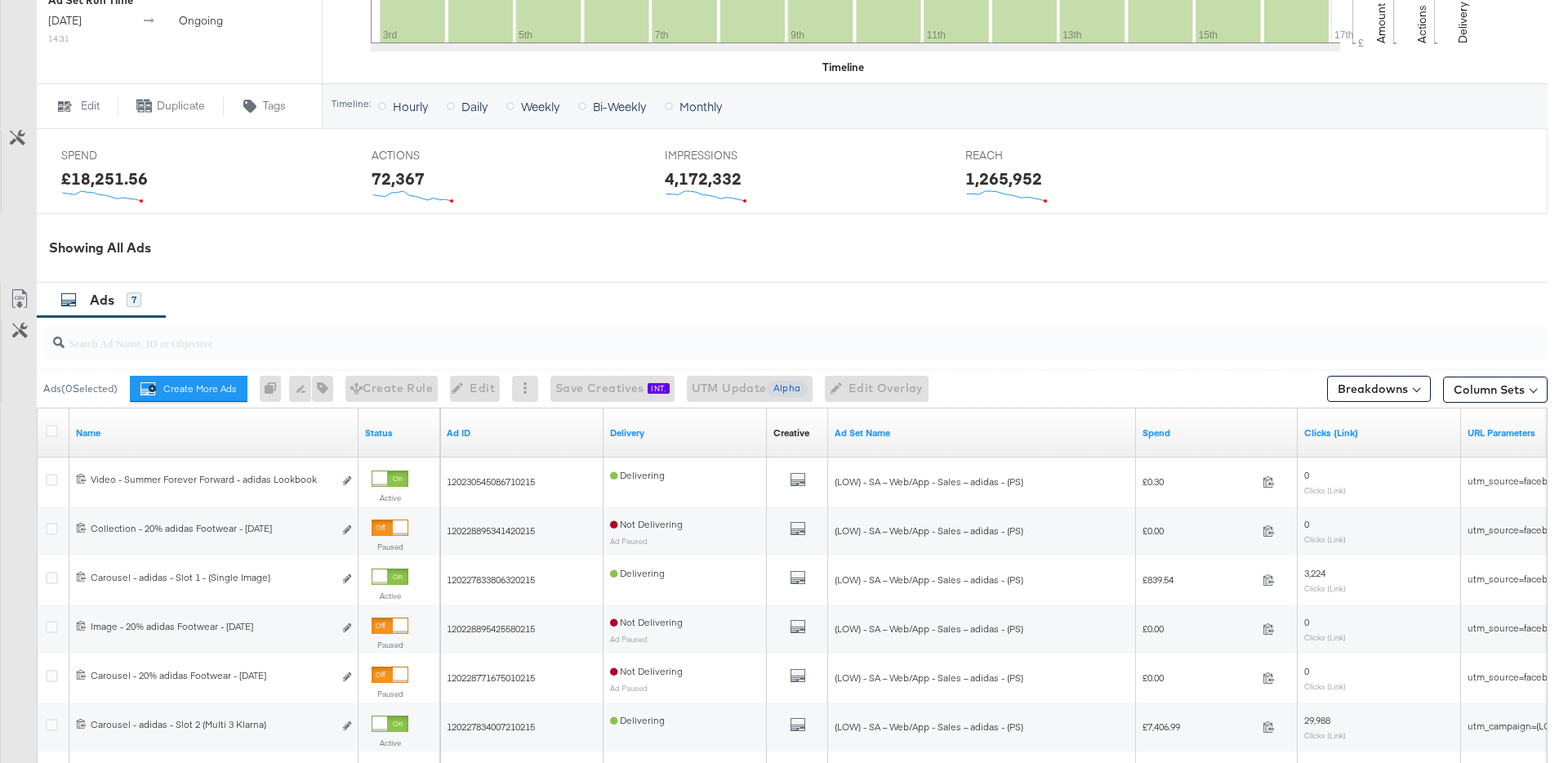 scroll, scrollTop: 582, scrollLeft: 0, axis: vertical 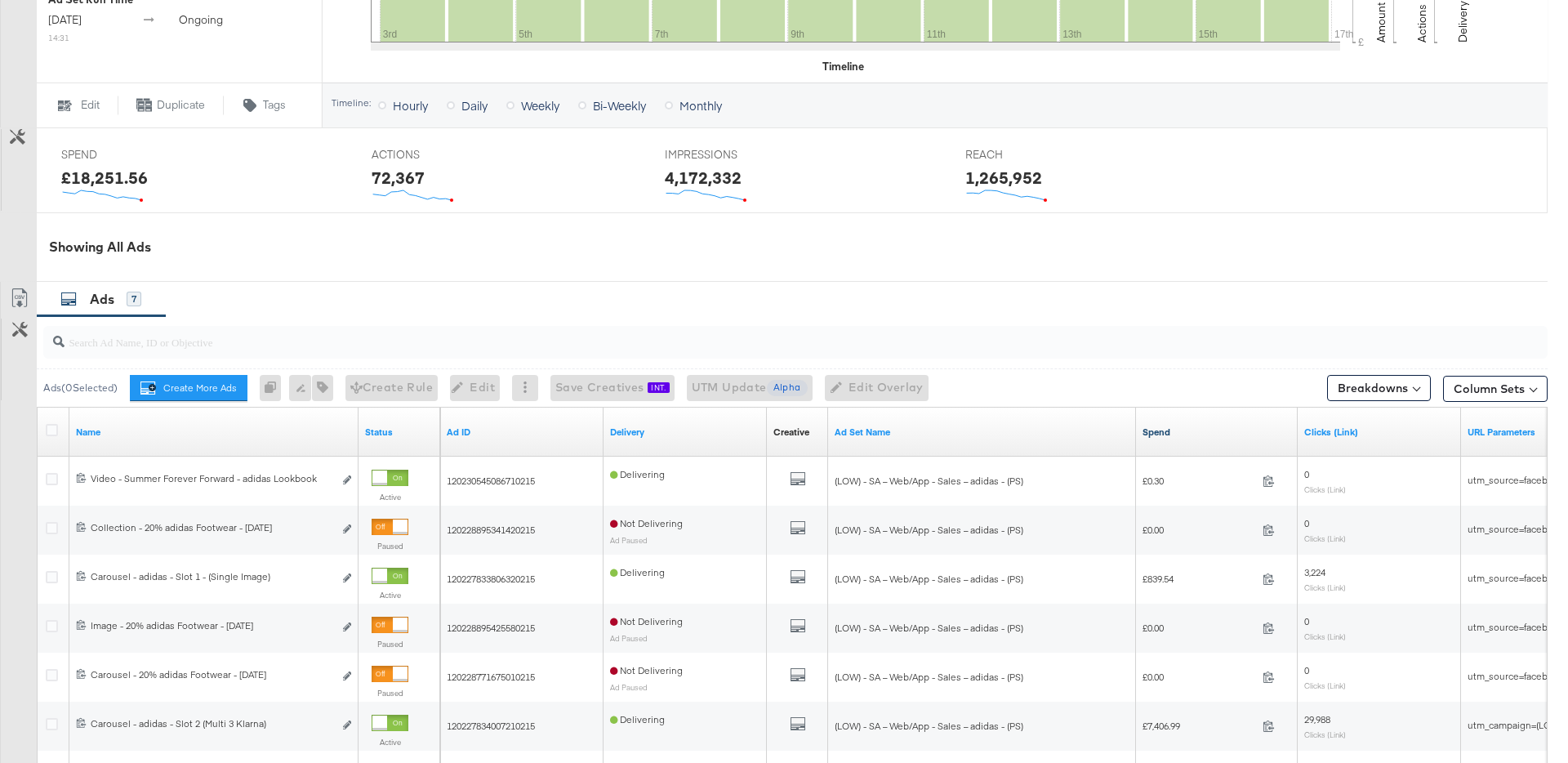 click on "Spend" at bounding box center (1217, 432) 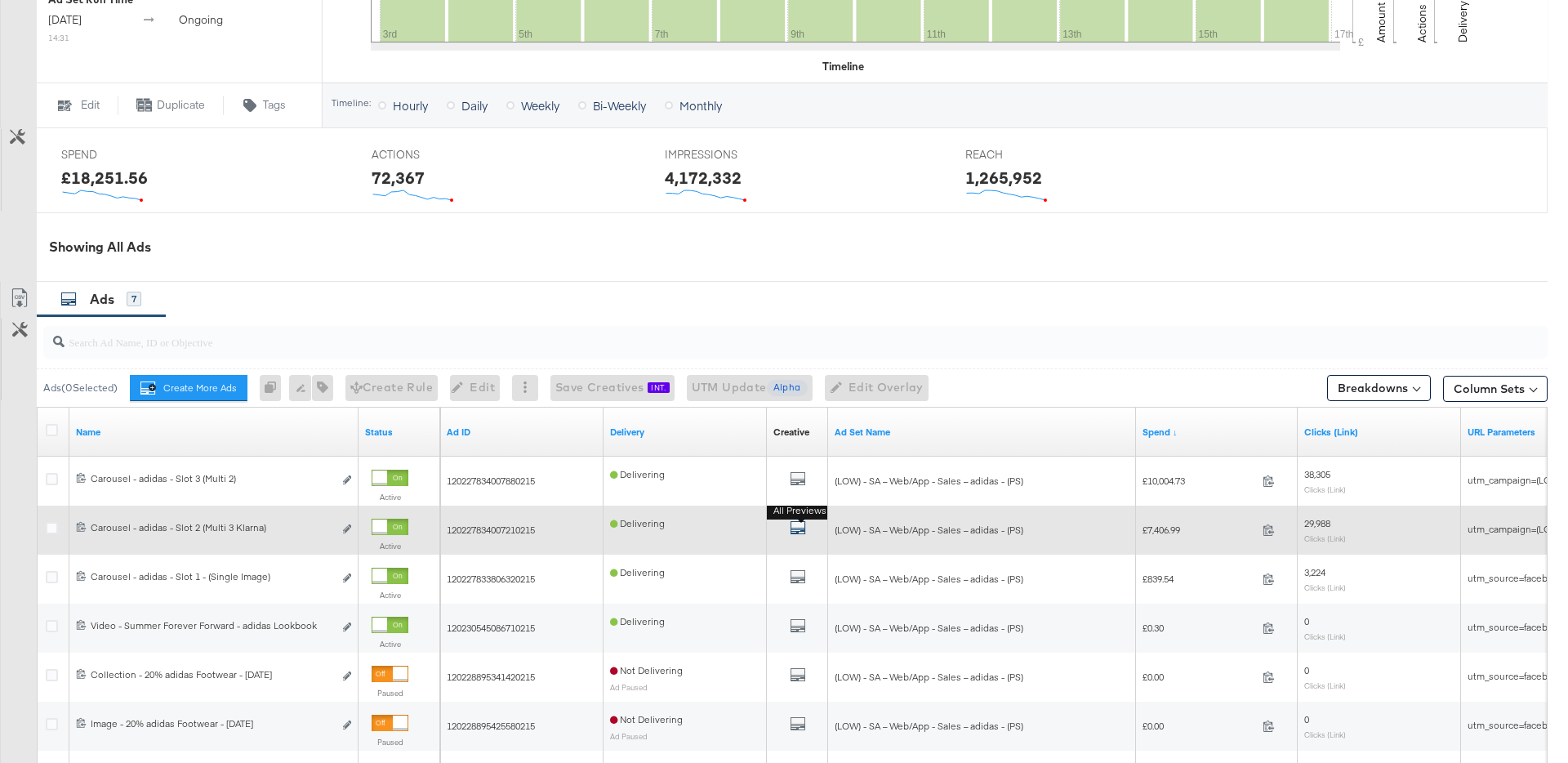 click at bounding box center [798, 528] 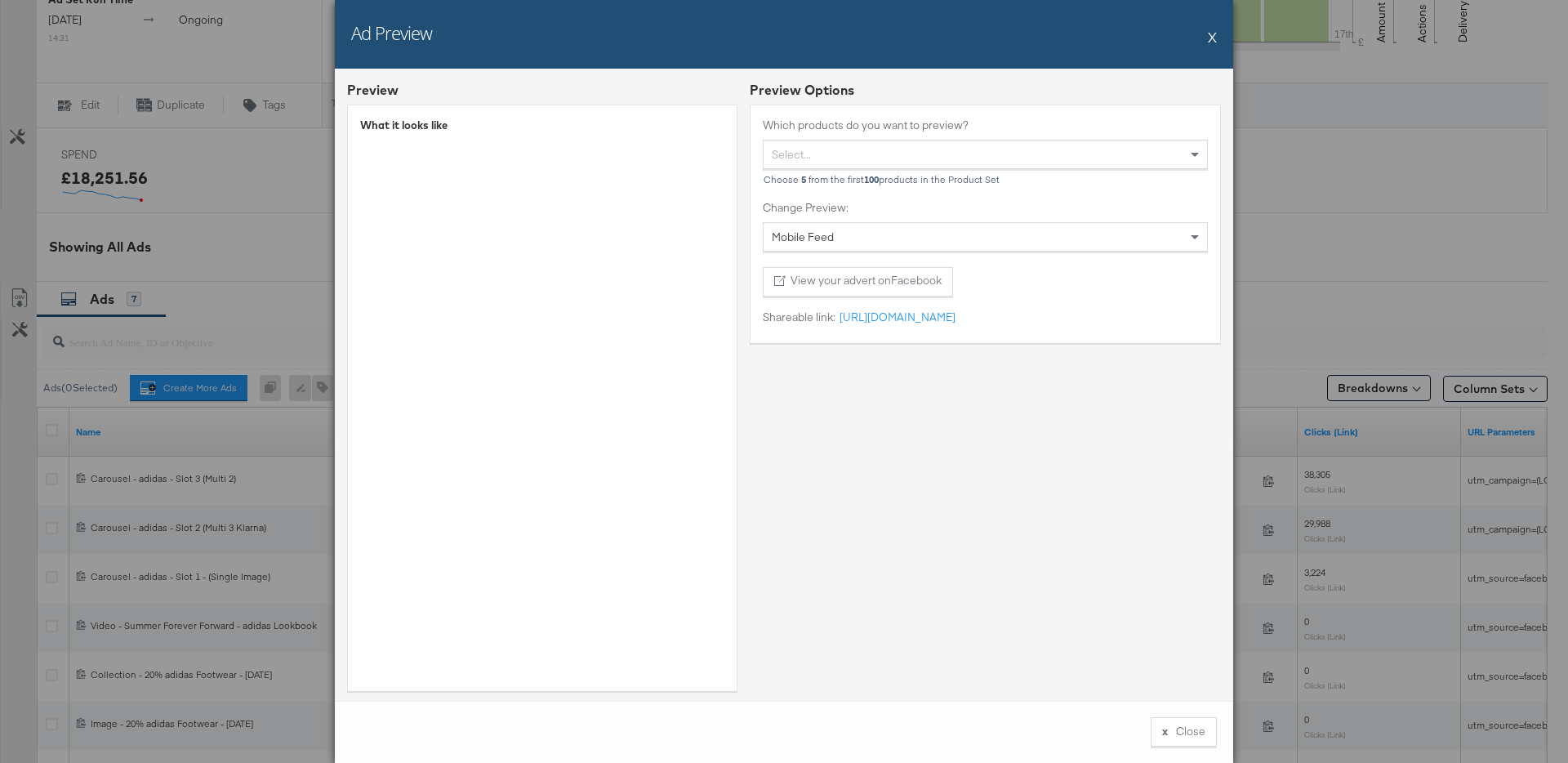 click on "X" at bounding box center [1212, 37] 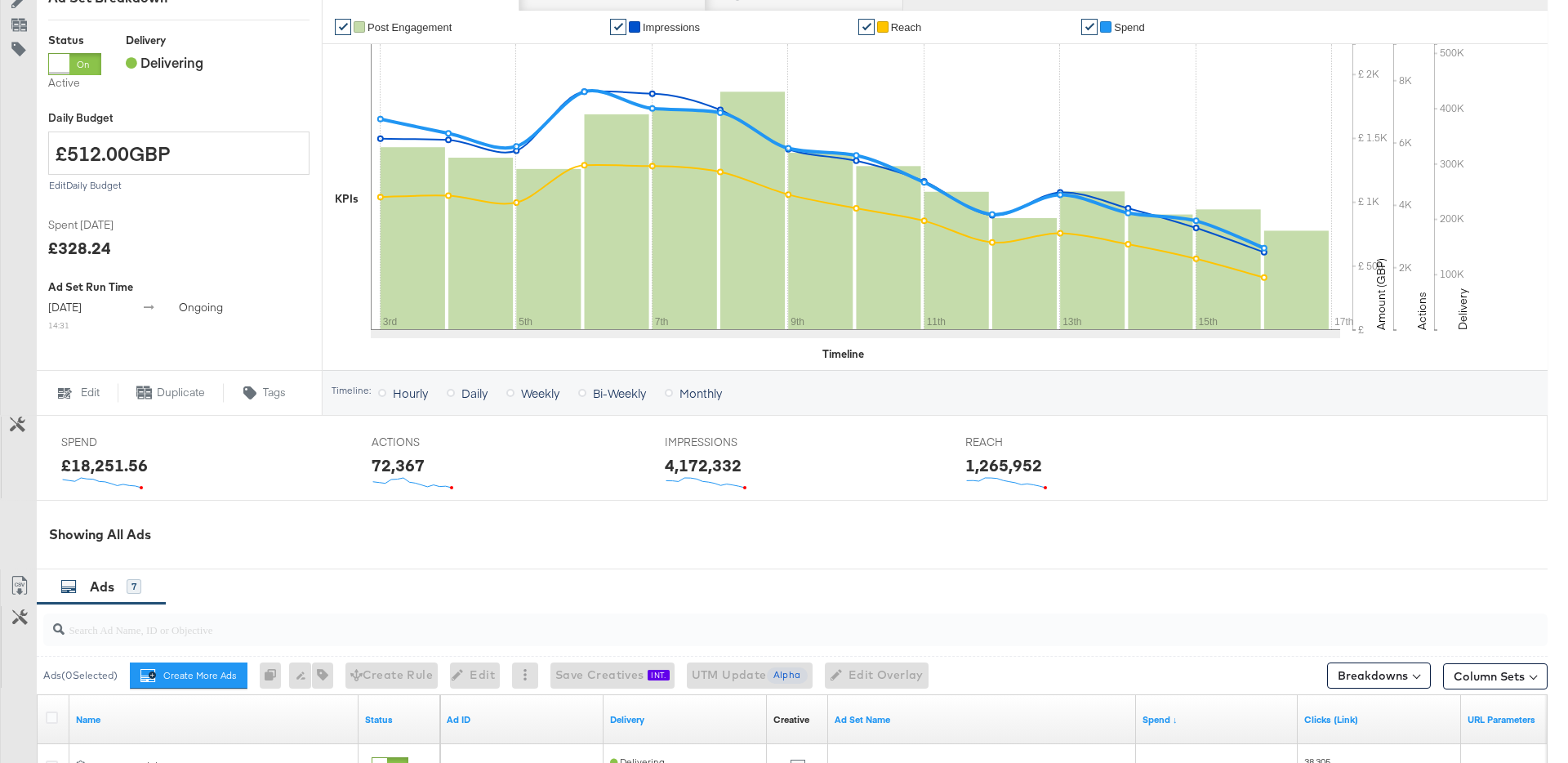 scroll, scrollTop: 0, scrollLeft: 0, axis: both 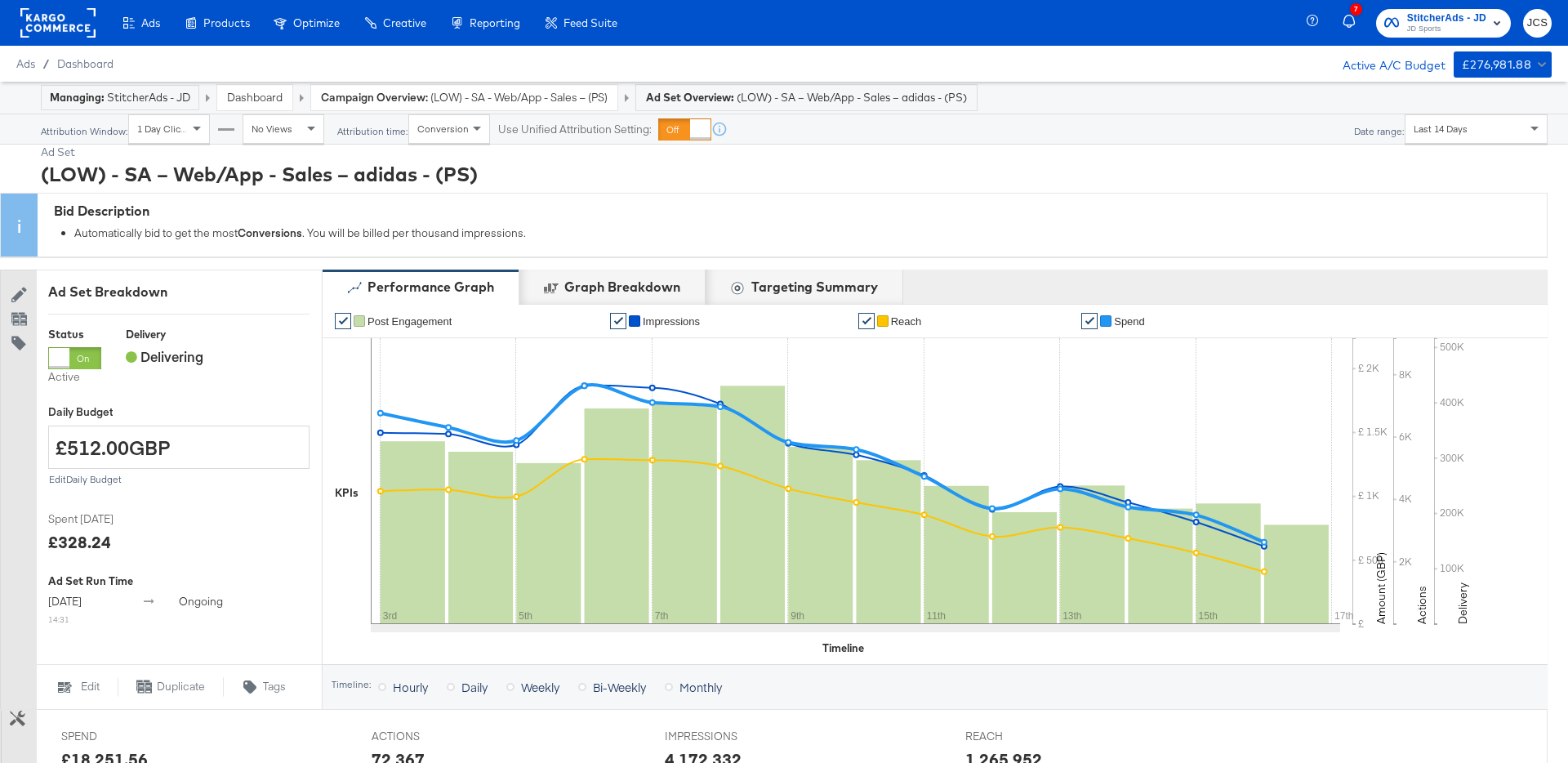 click on "(LOW) - SA - Web/App - Sales – (PS)" at bounding box center [519, 97] 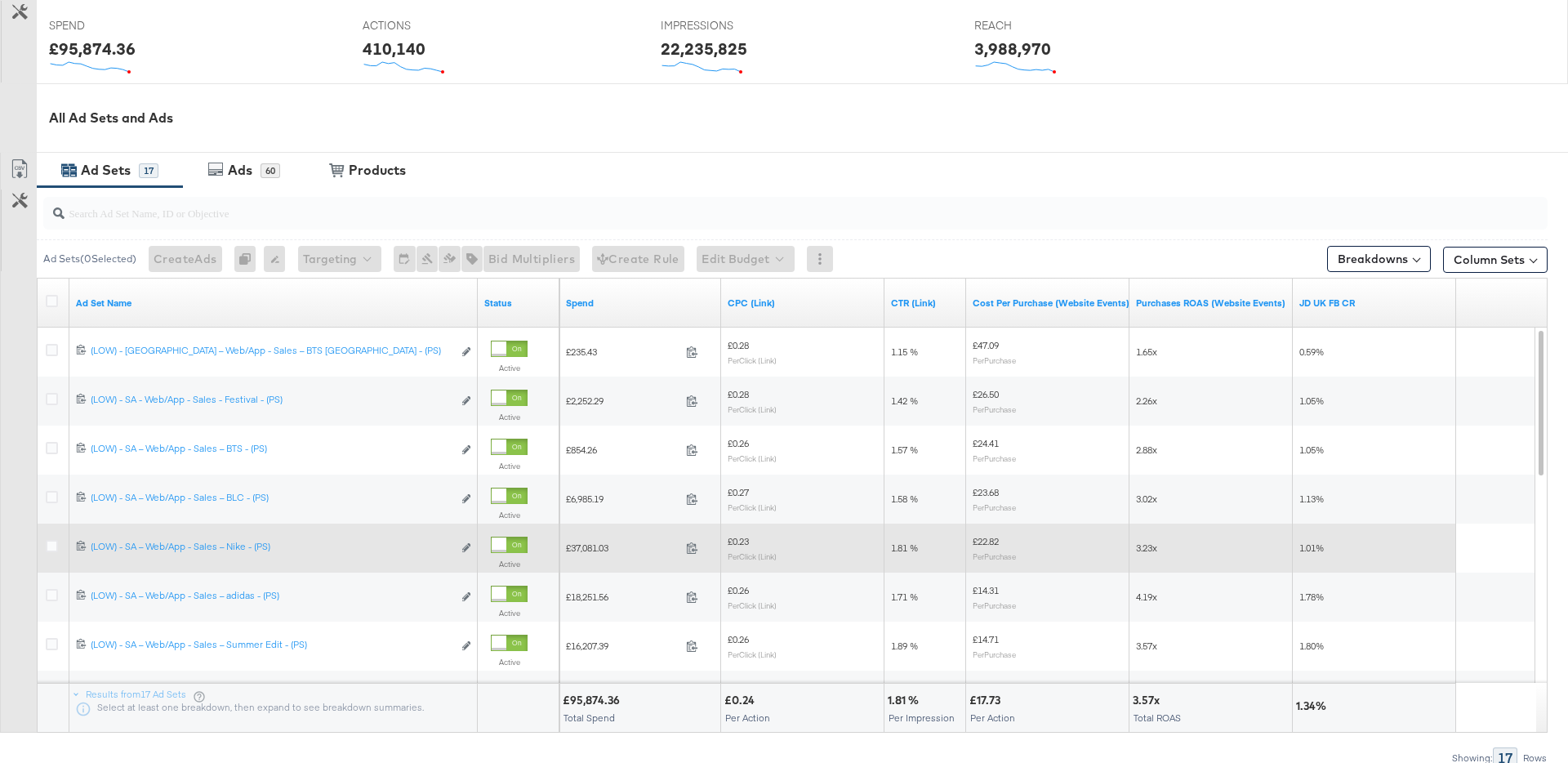 scroll, scrollTop: 761, scrollLeft: 0, axis: vertical 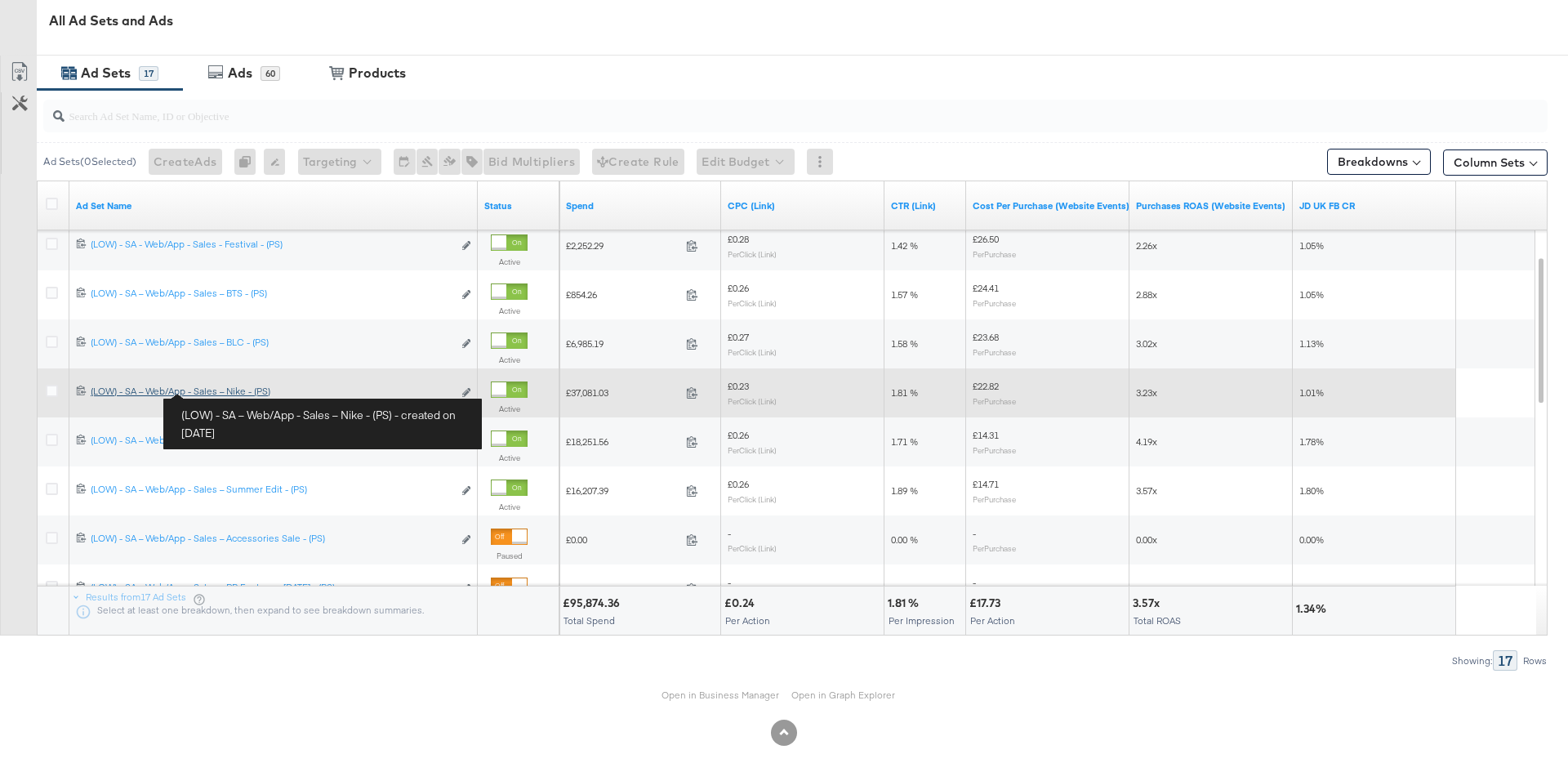 click on "(LOW) - SA – Web/App - Sales – Nike - (PS) (LOW) - SA – Web/App - Sales – Nike - (PS)" at bounding box center [271, 391] 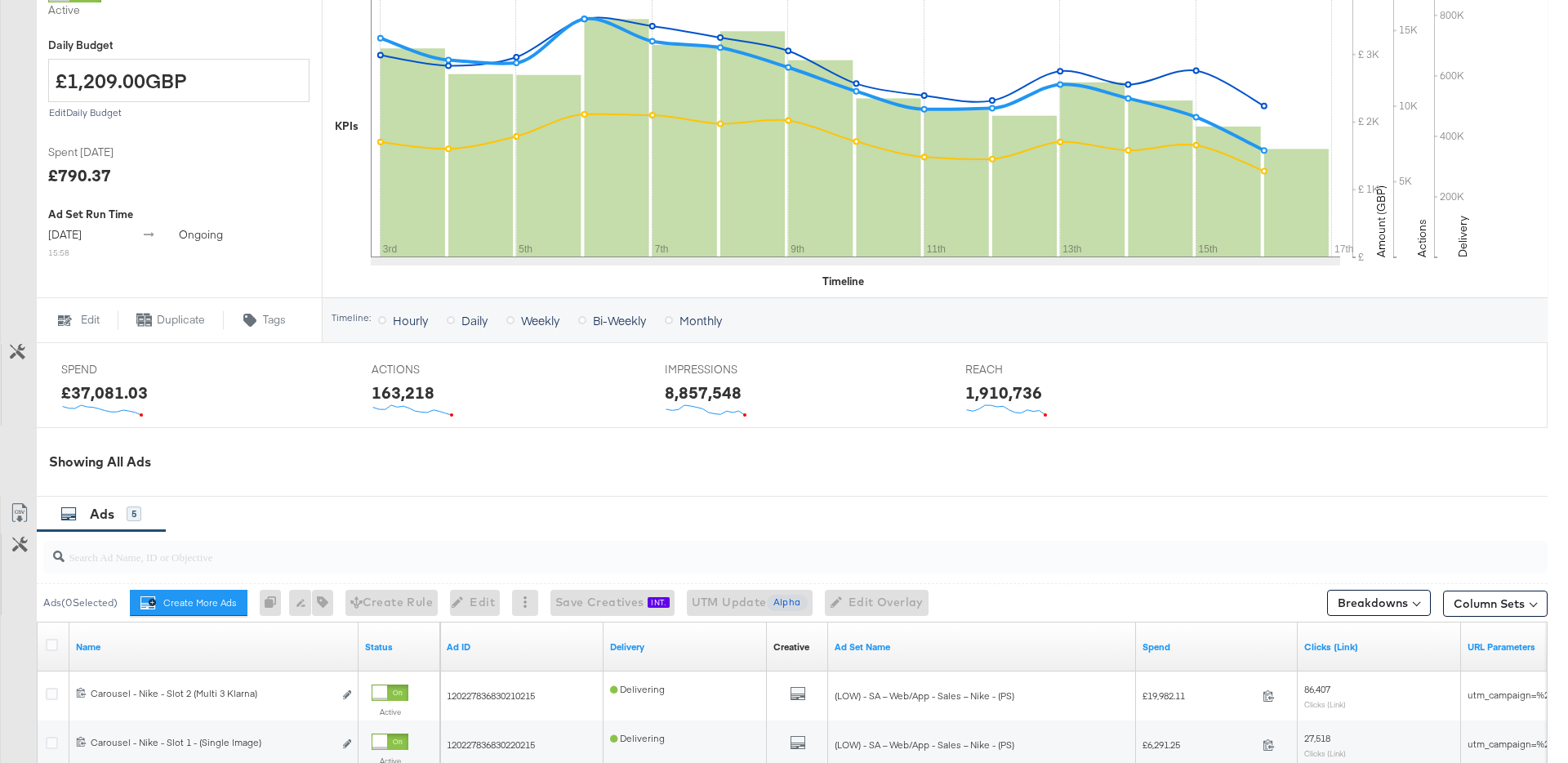 scroll, scrollTop: 0, scrollLeft: 0, axis: both 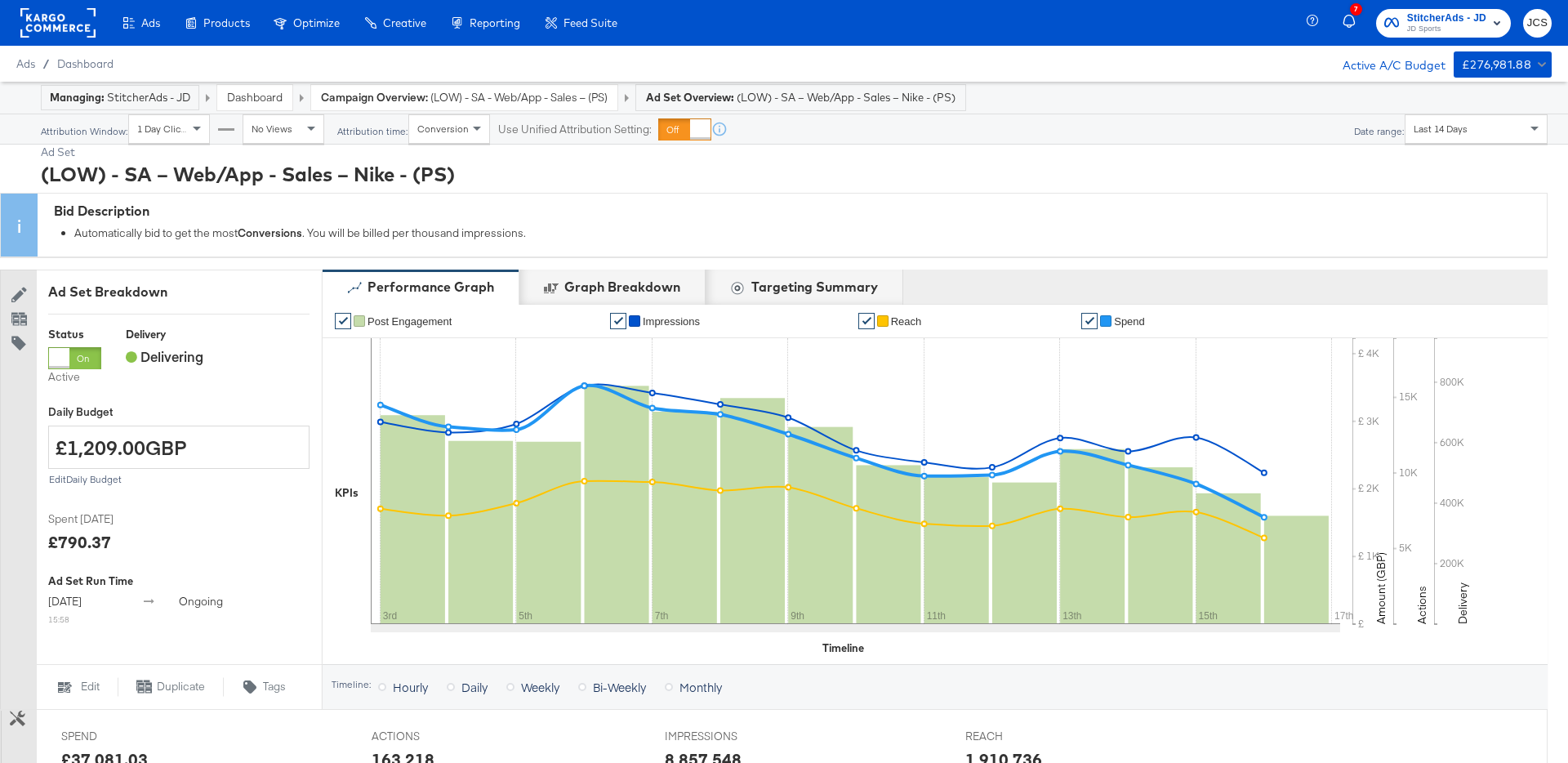 click on "Dashboard" at bounding box center [255, 97] 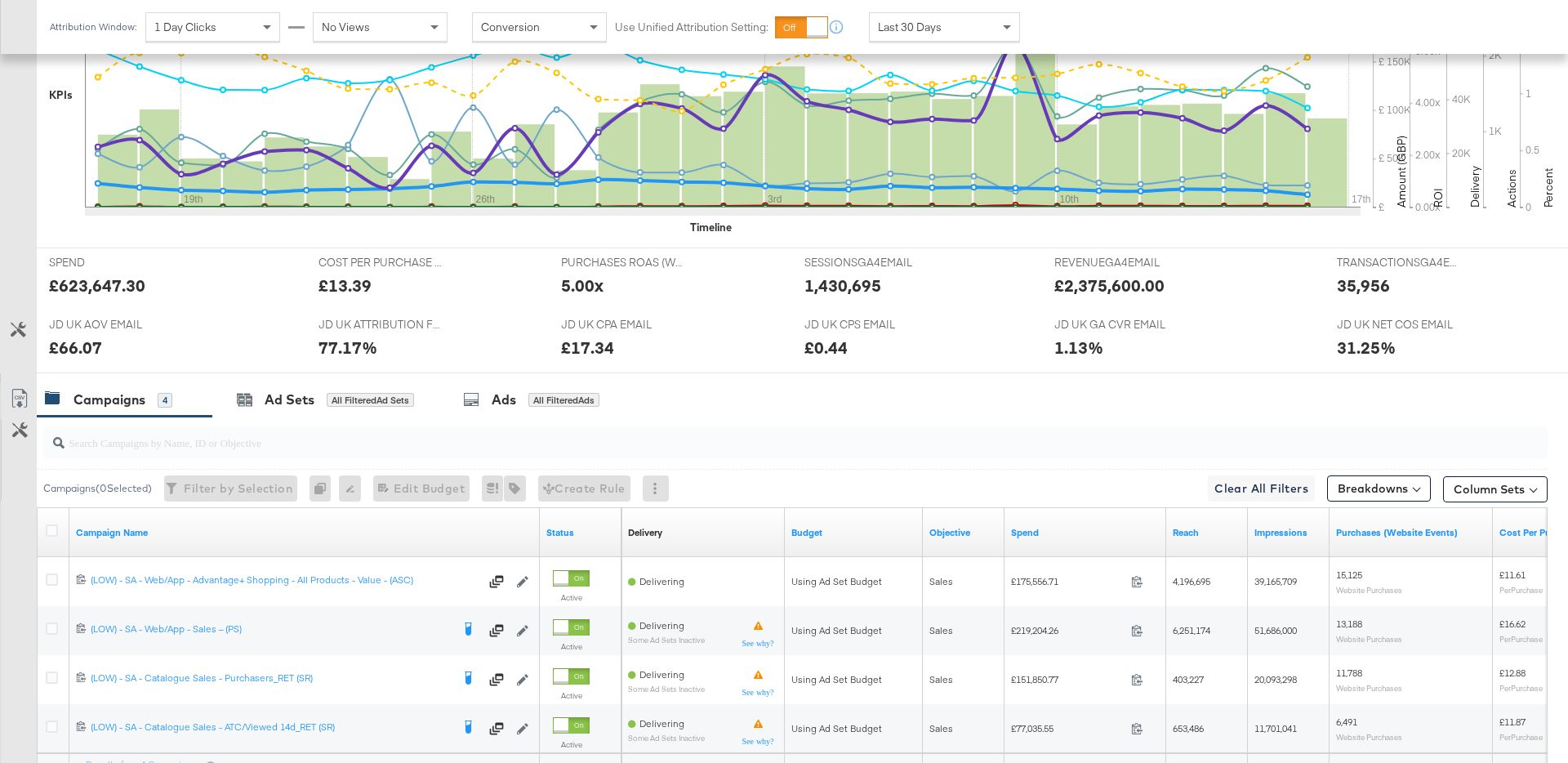 scroll, scrollTop: 658, scrollLeft: 0, axis: vertical 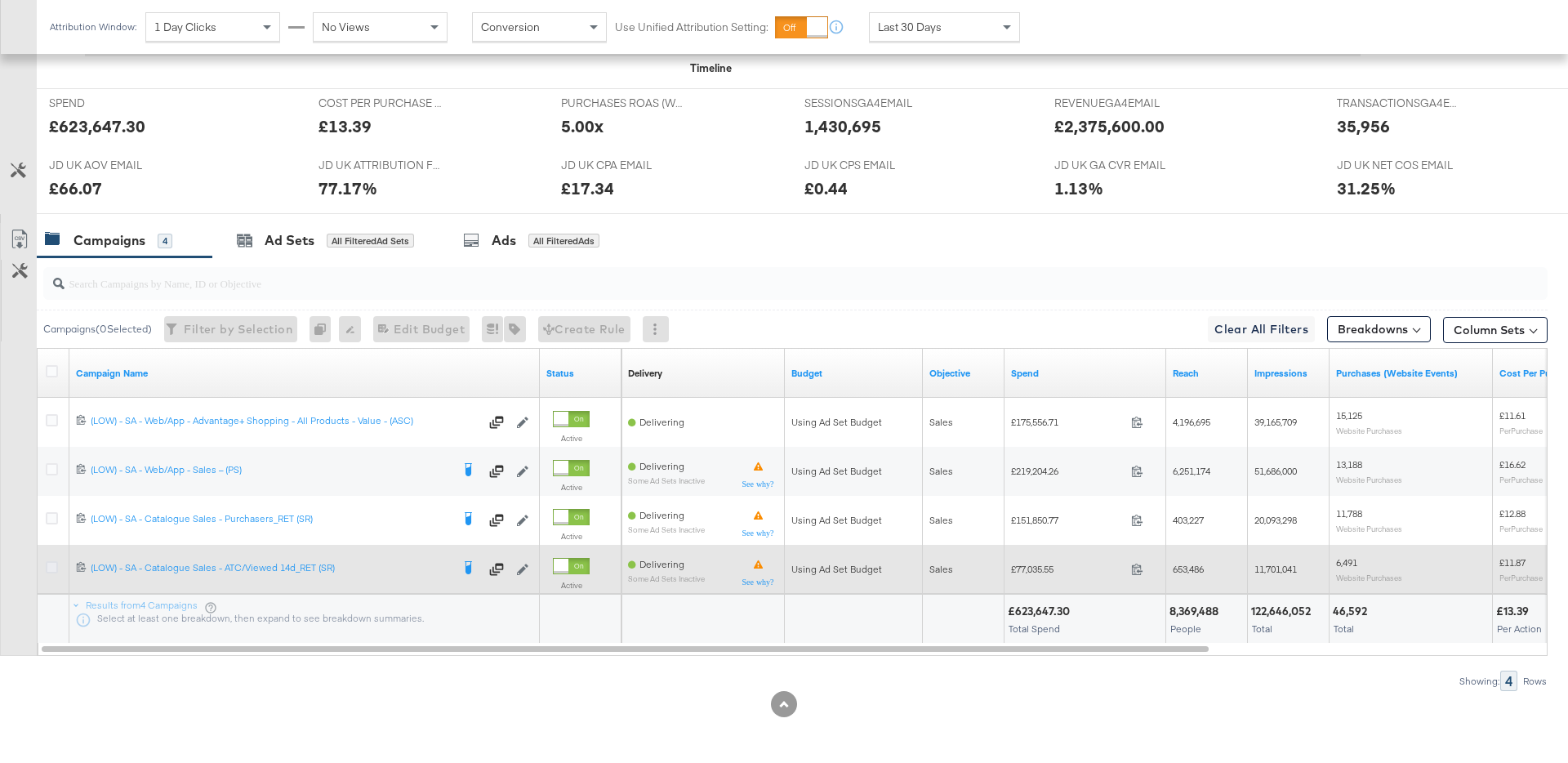 click at bounding box center [51, 567] 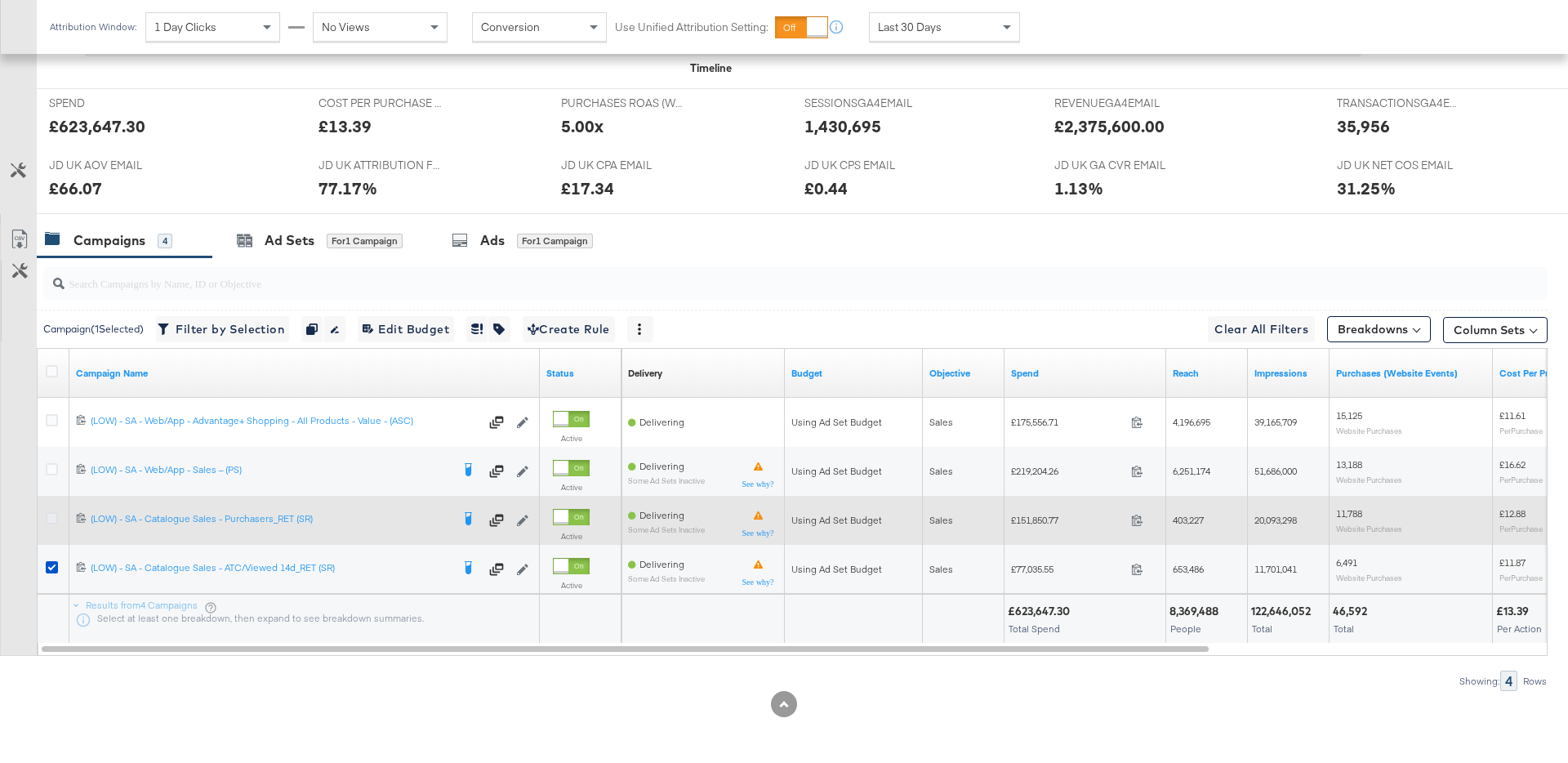 click at bounding box center [51, 518] 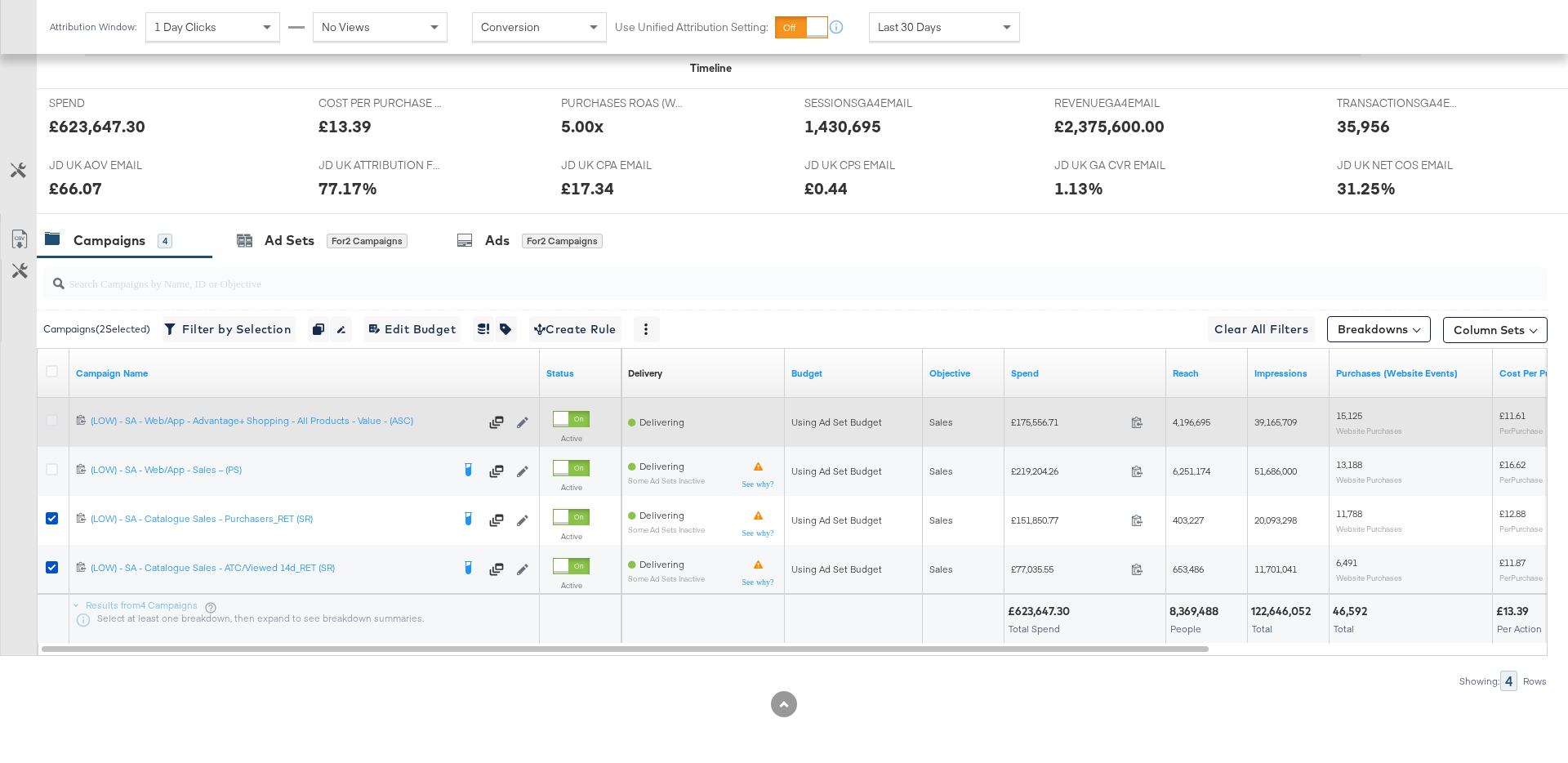 click at bounding box center [51, 420] 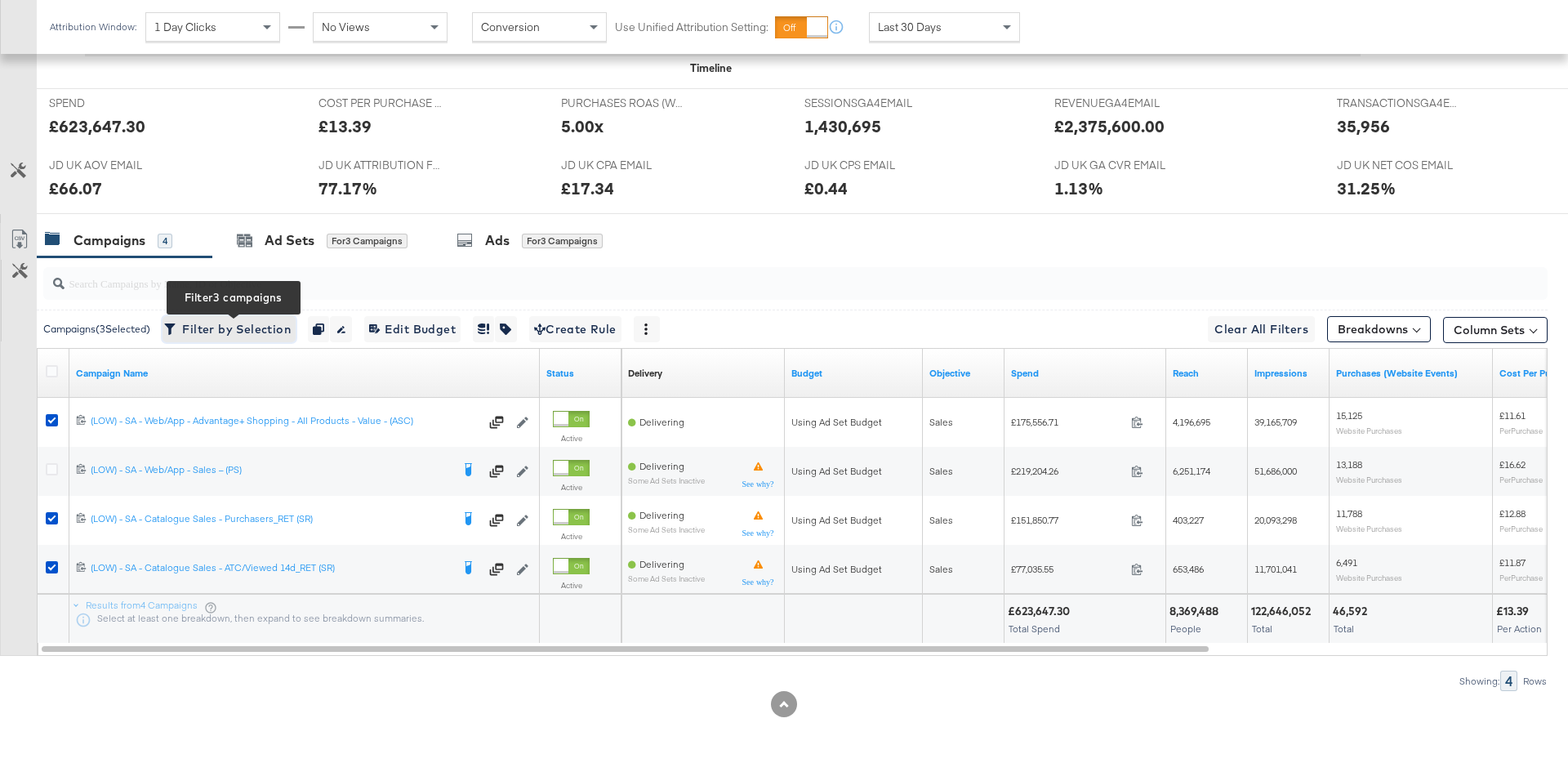 click on "Filter by Selection Filter  3 campaigns" at bounding box center [229, 329] 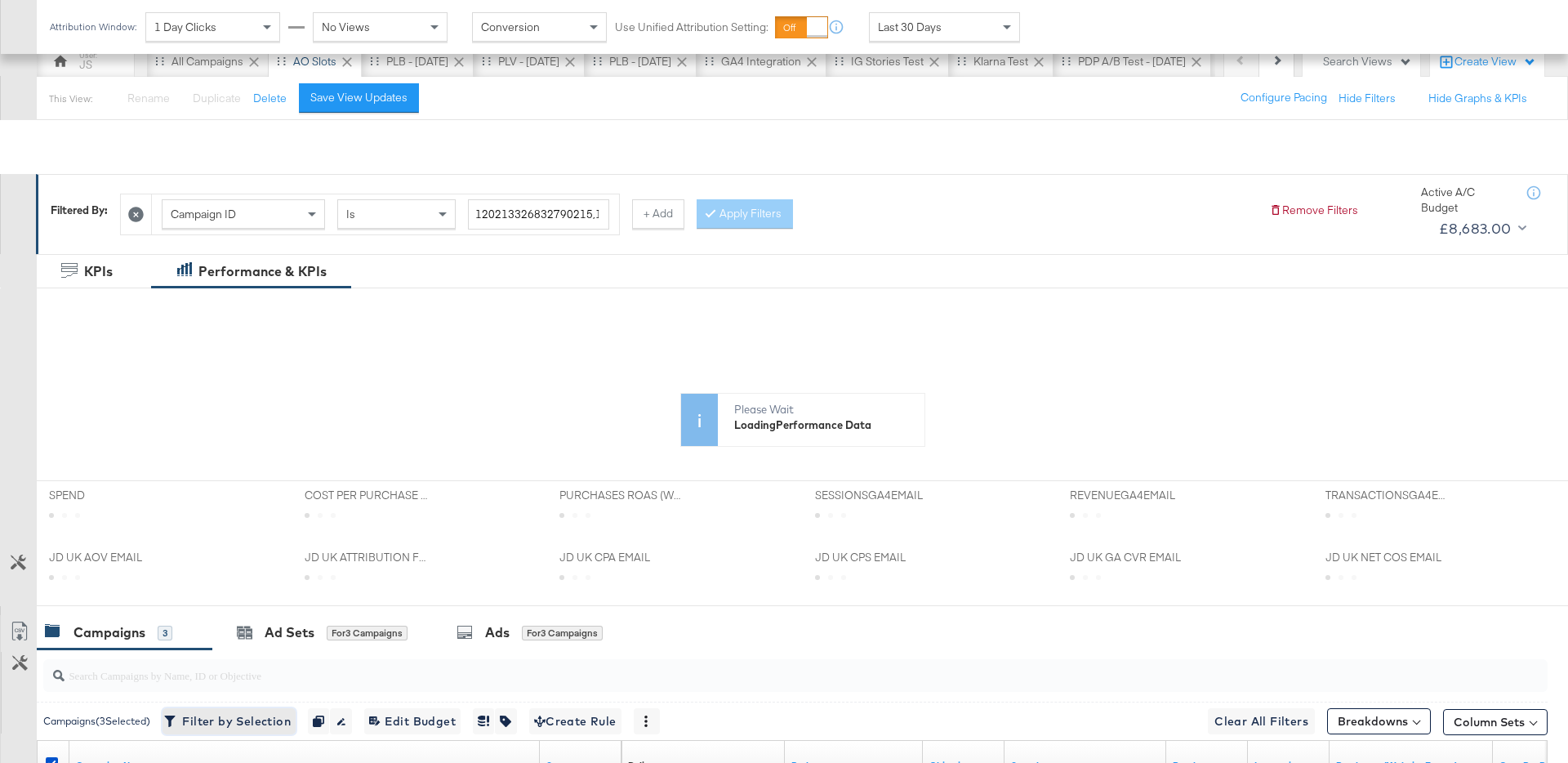 scroll, scrollTop: 0, scrollLeft: 0, axis: both 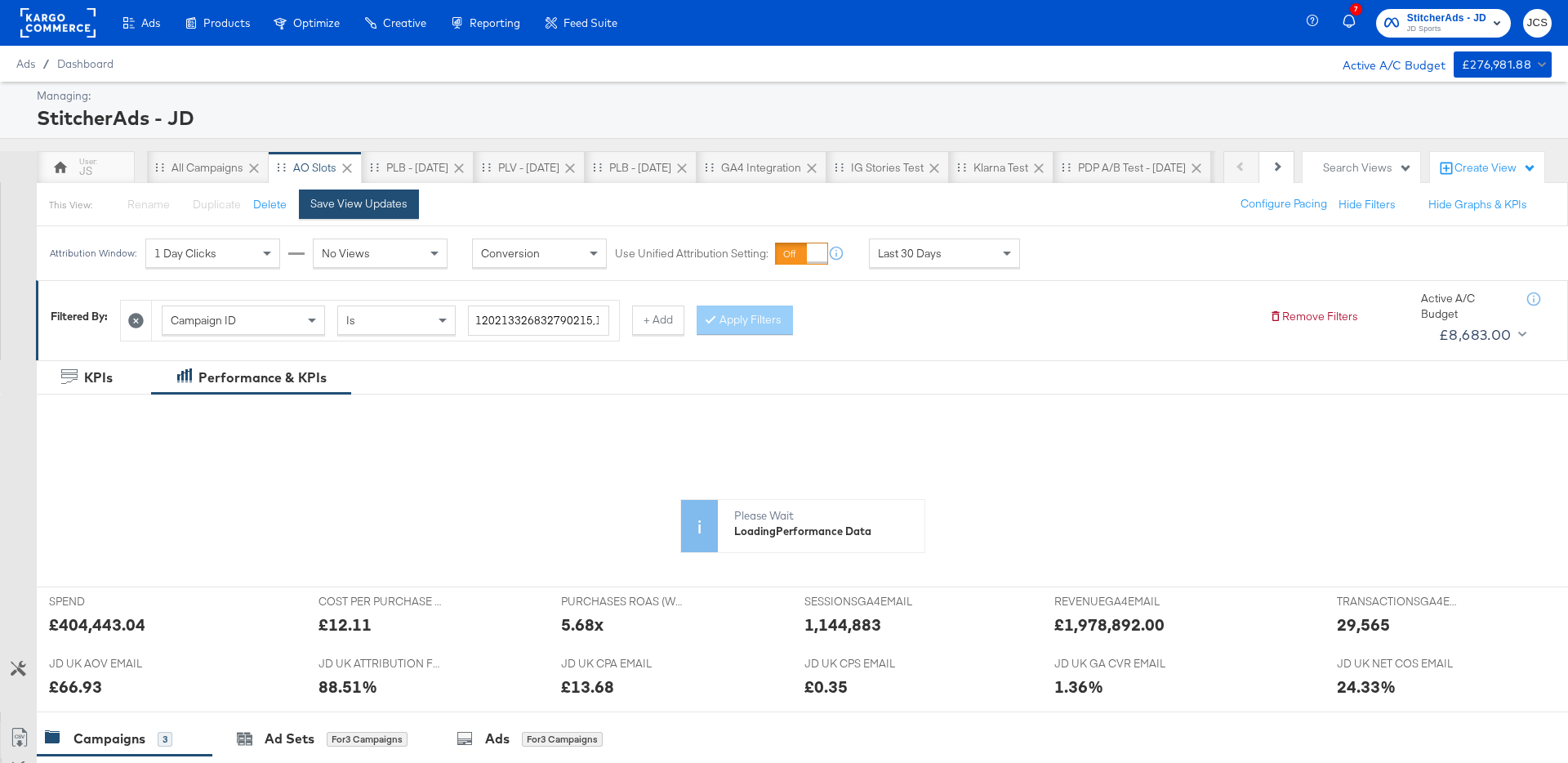 click on "Save View Updates" at bounding box center (359, 204) 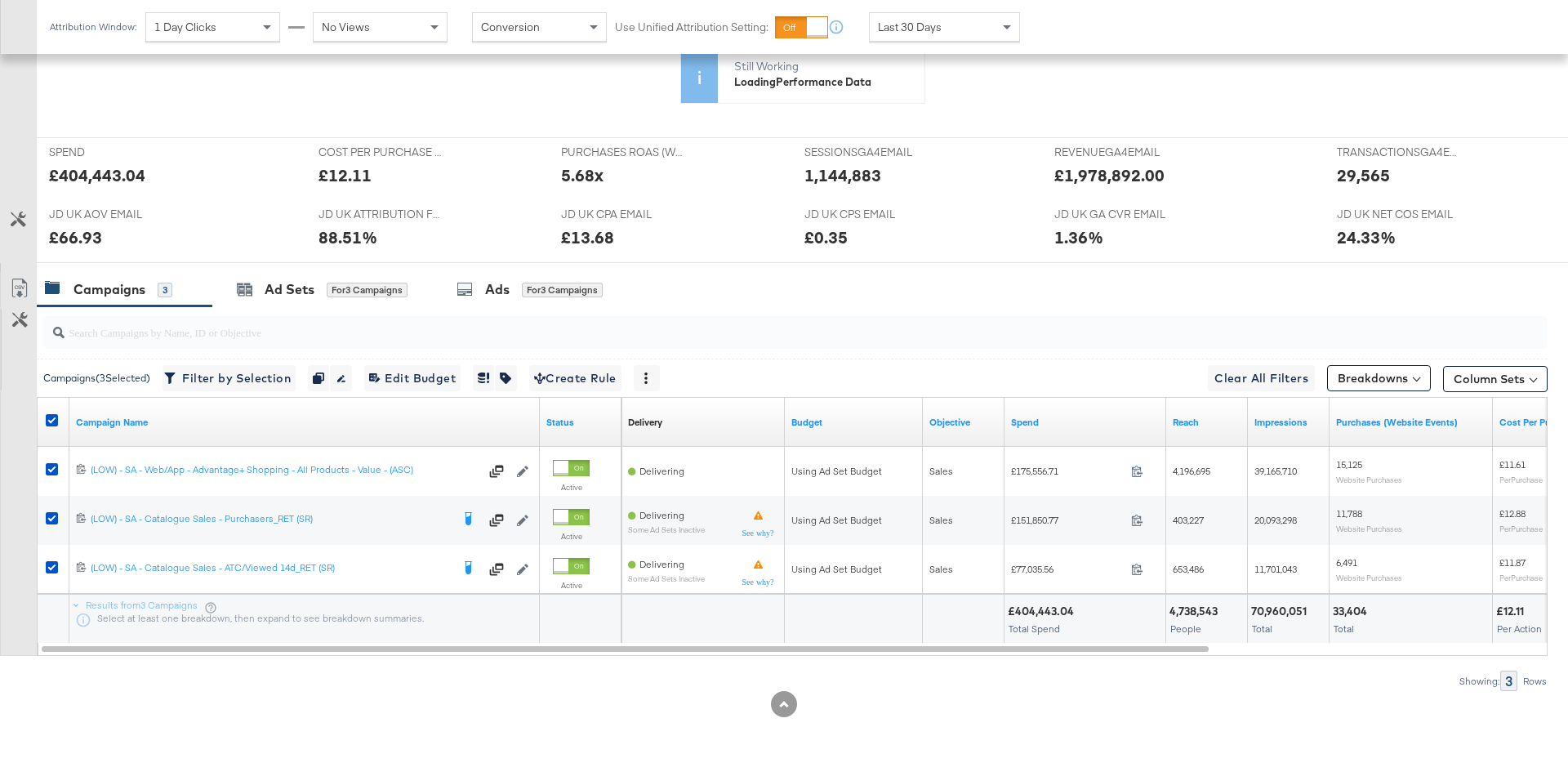 scroll, scrollTop: 609, scrollLeft: 0, axis: vertical 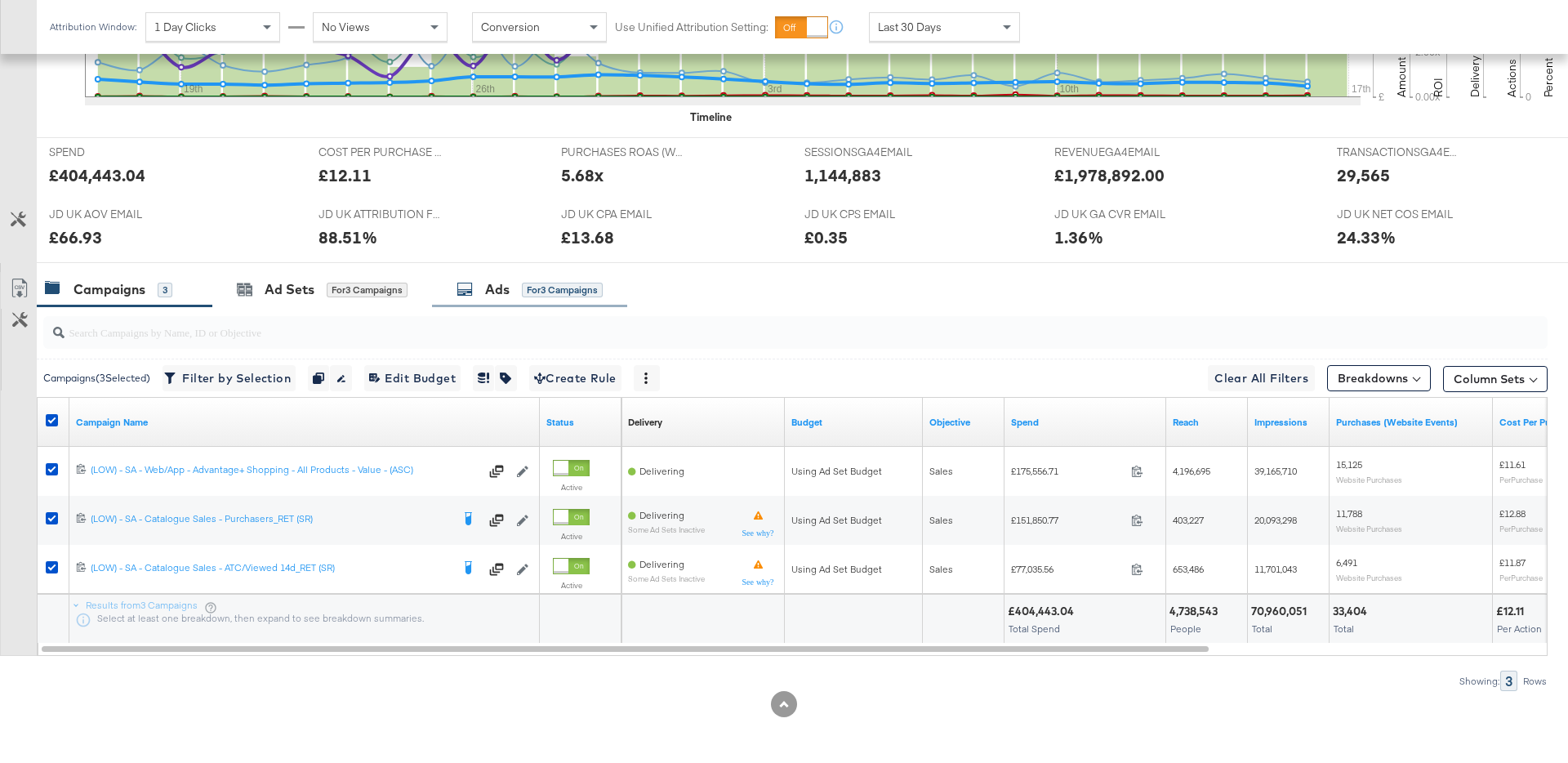 click on "Ads" at bounding box center [497, 289] 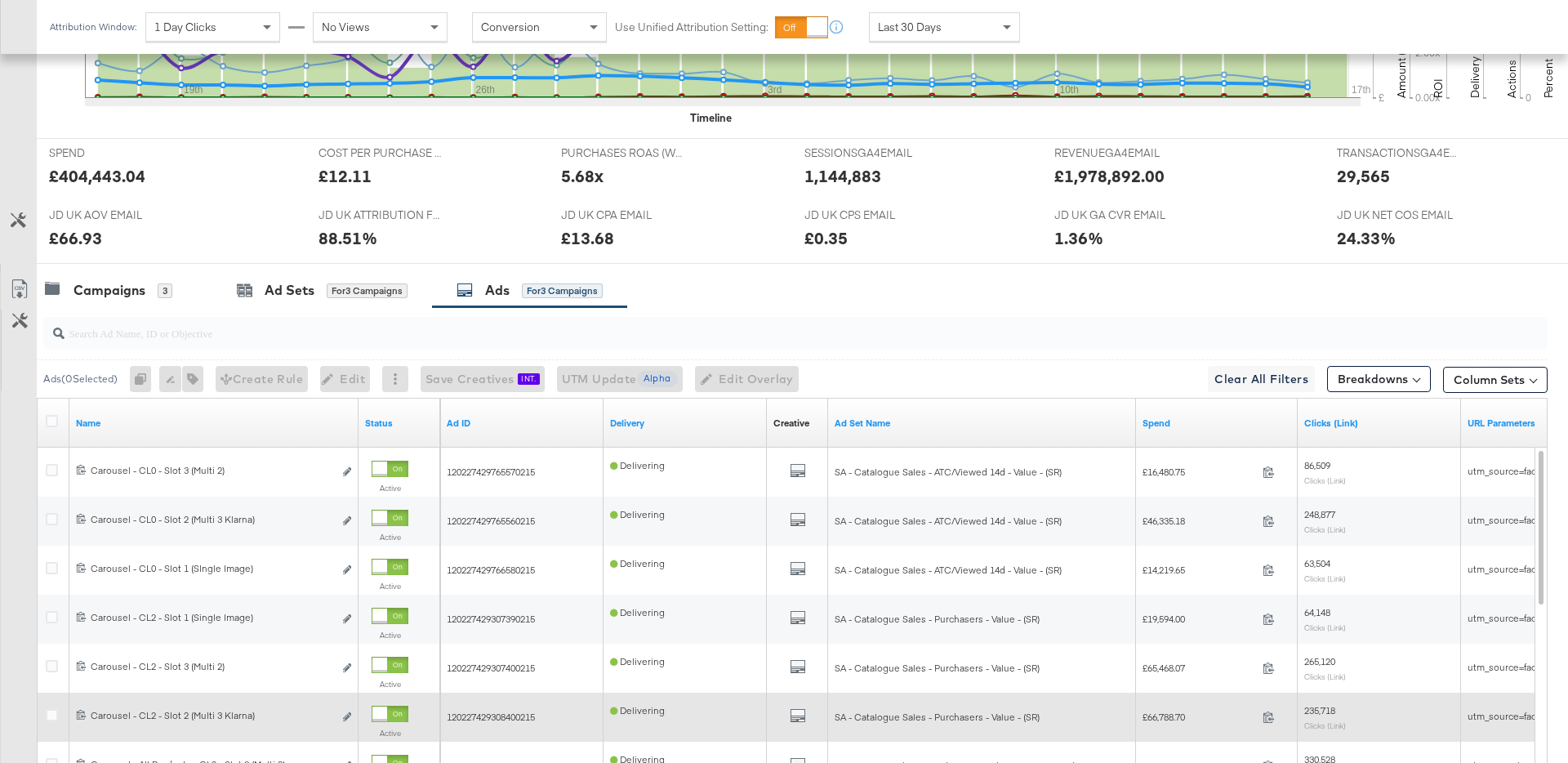 scroll, scrollTop: 603, scrollLeft: 0, axis: vertical 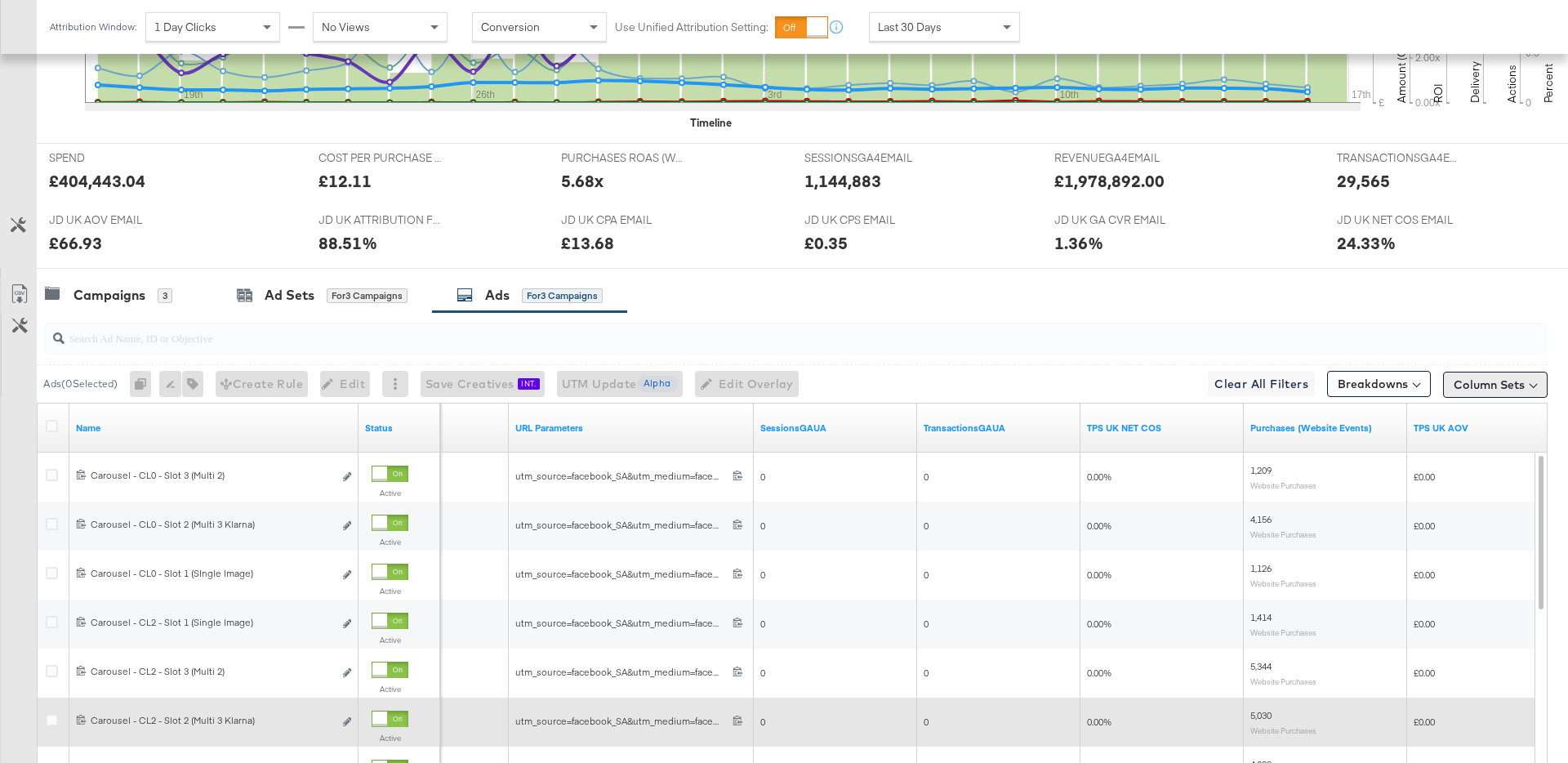 click on "Column Sets" at bounding box center (1495, 385) 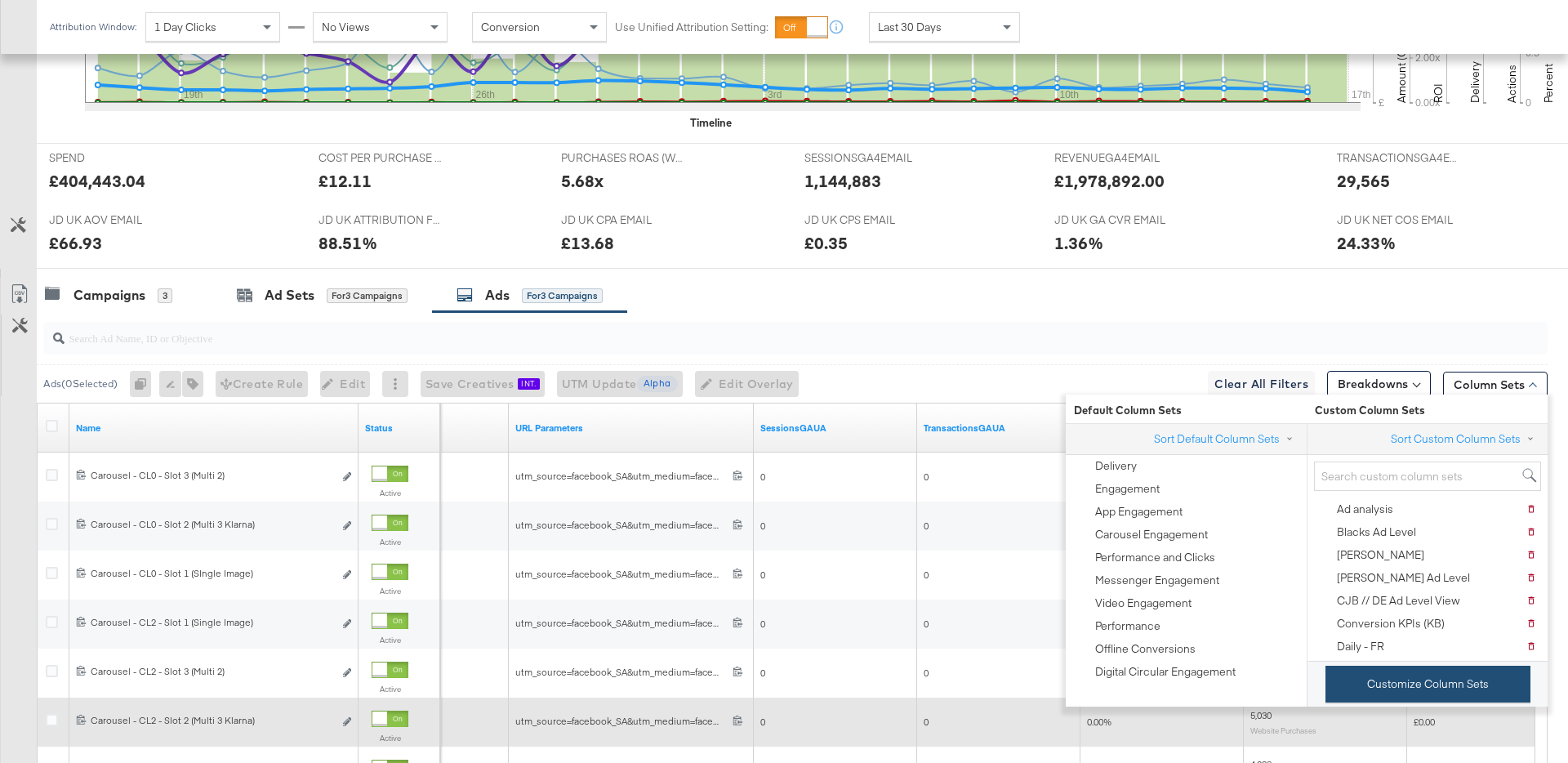 click on "Customize Column Sets" at bounding box center (1428, 684) 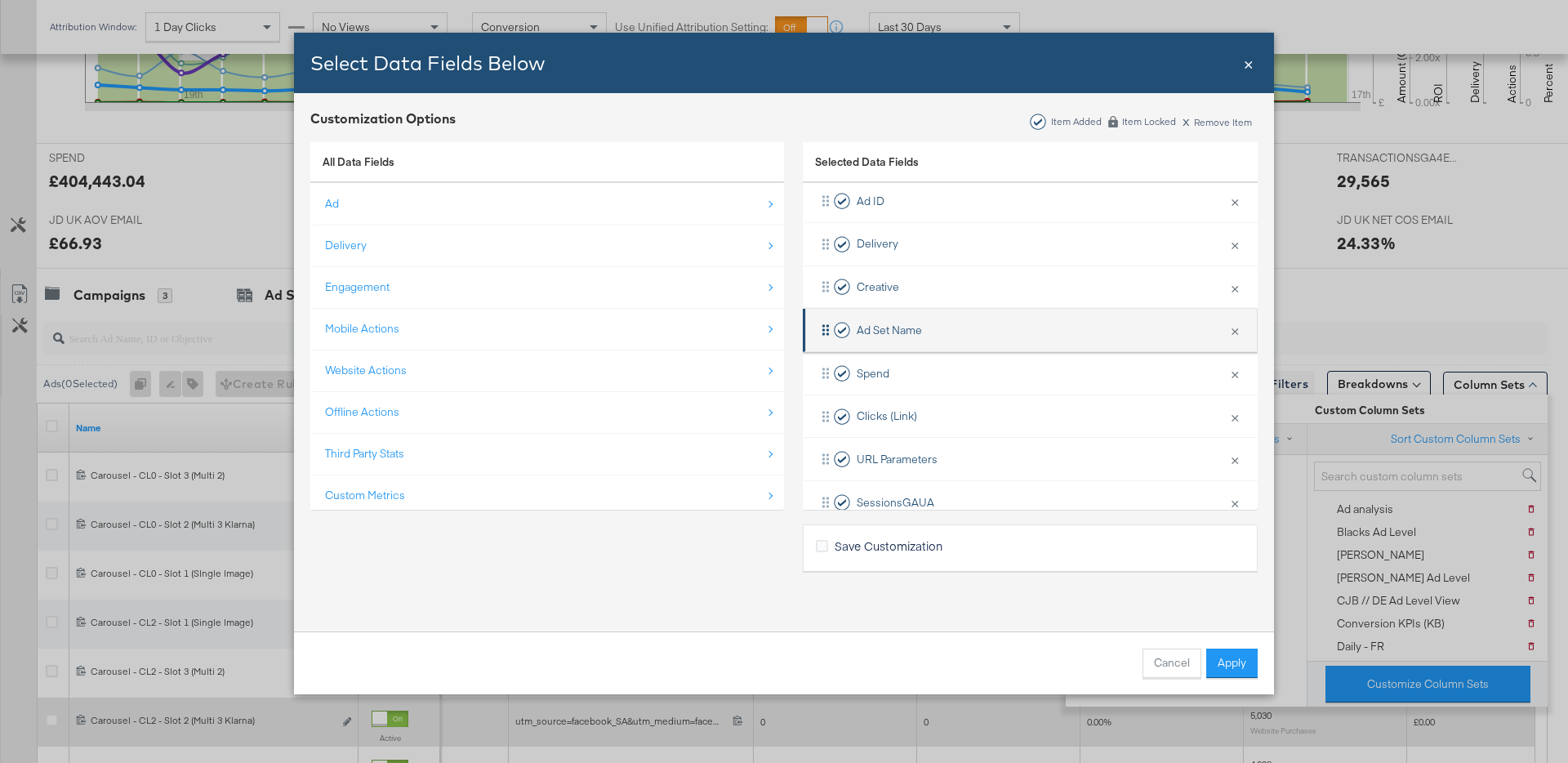 scroll, scrollTop: 132, scrollLeft: 0, axis: vertical 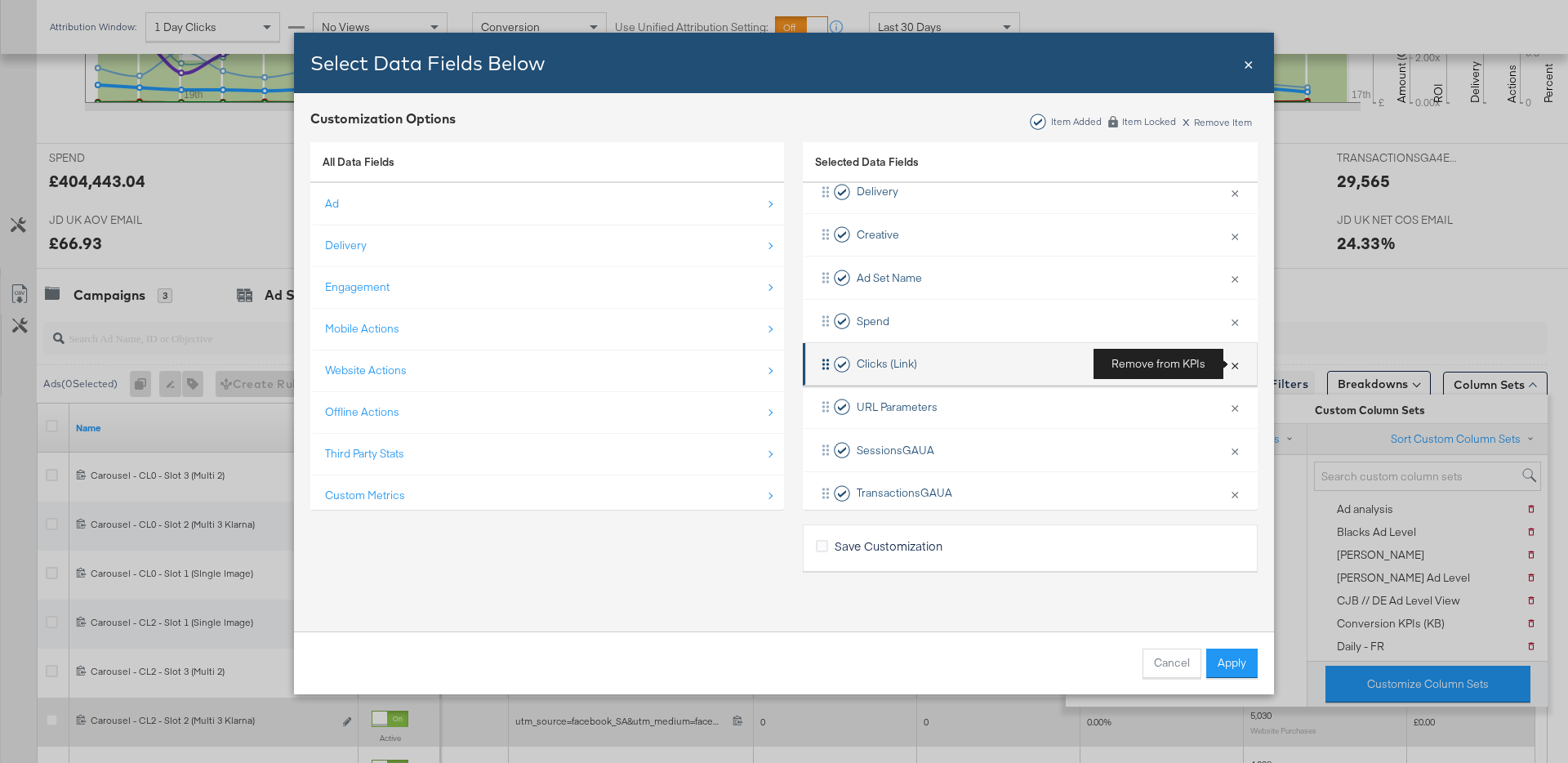 click on "×" at bounding box center (1235, 364) 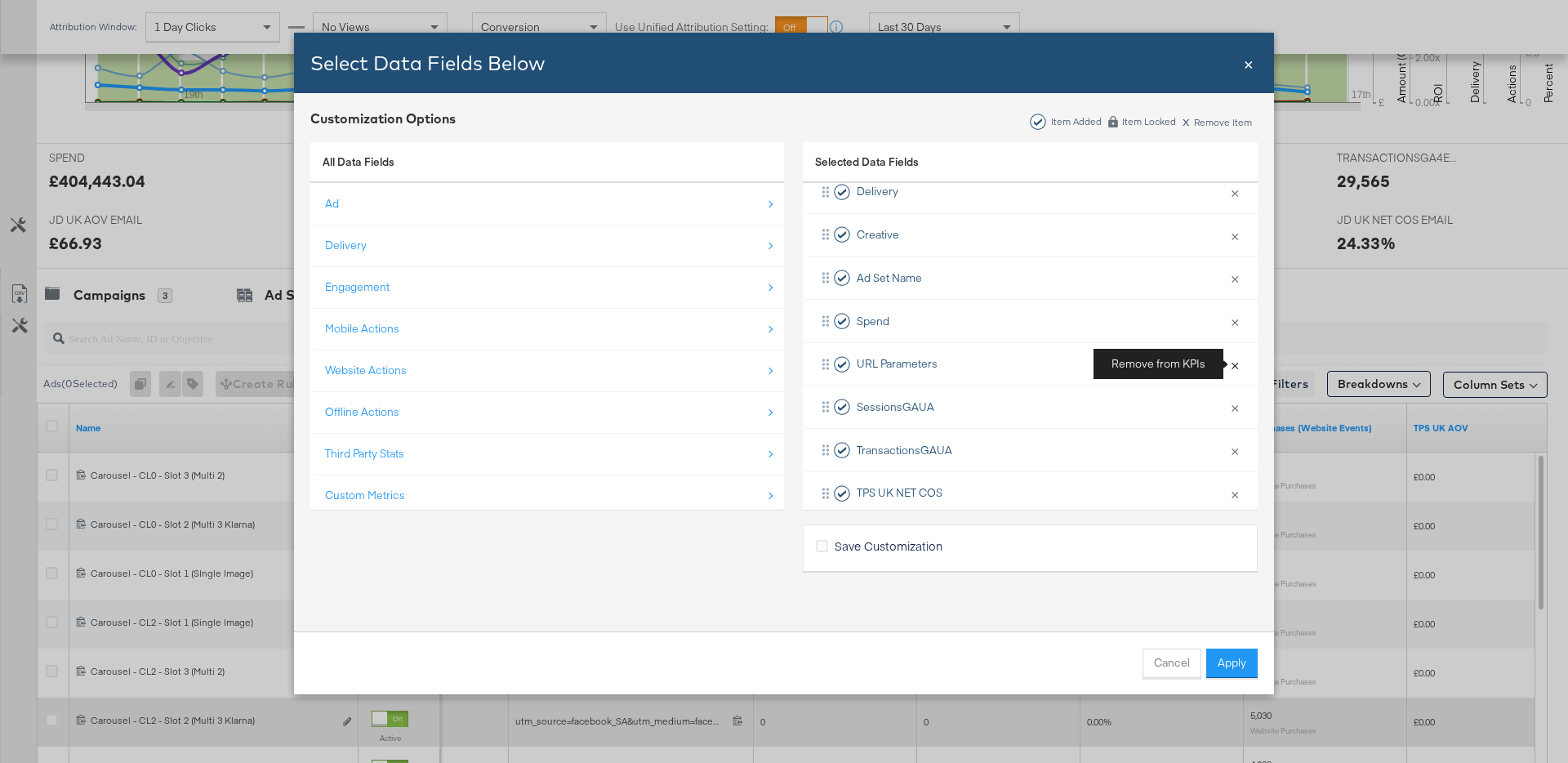 click on "×" at bounding box center (1235, 364) 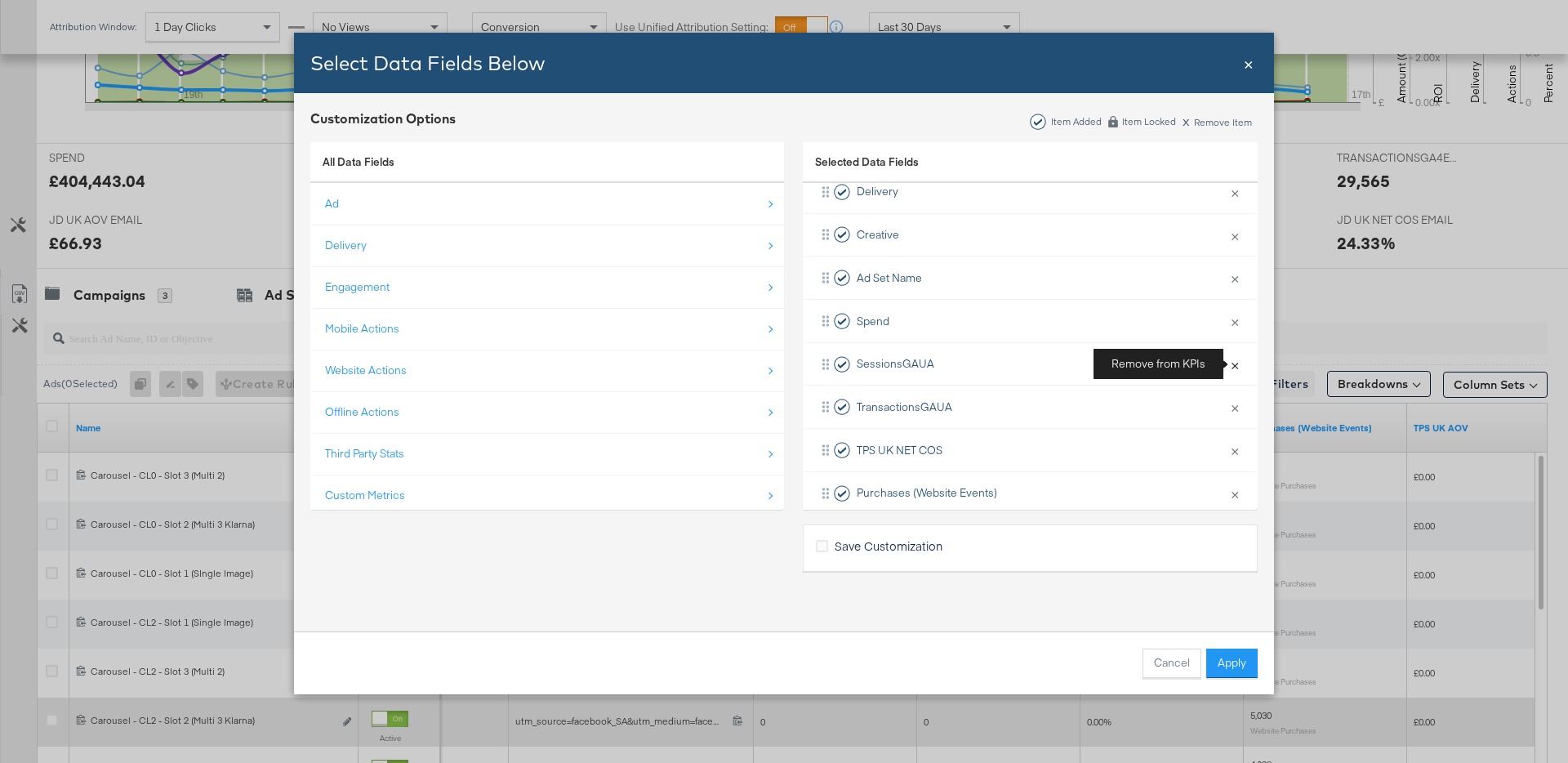 click on "×" at bounding box center [1235, 364] 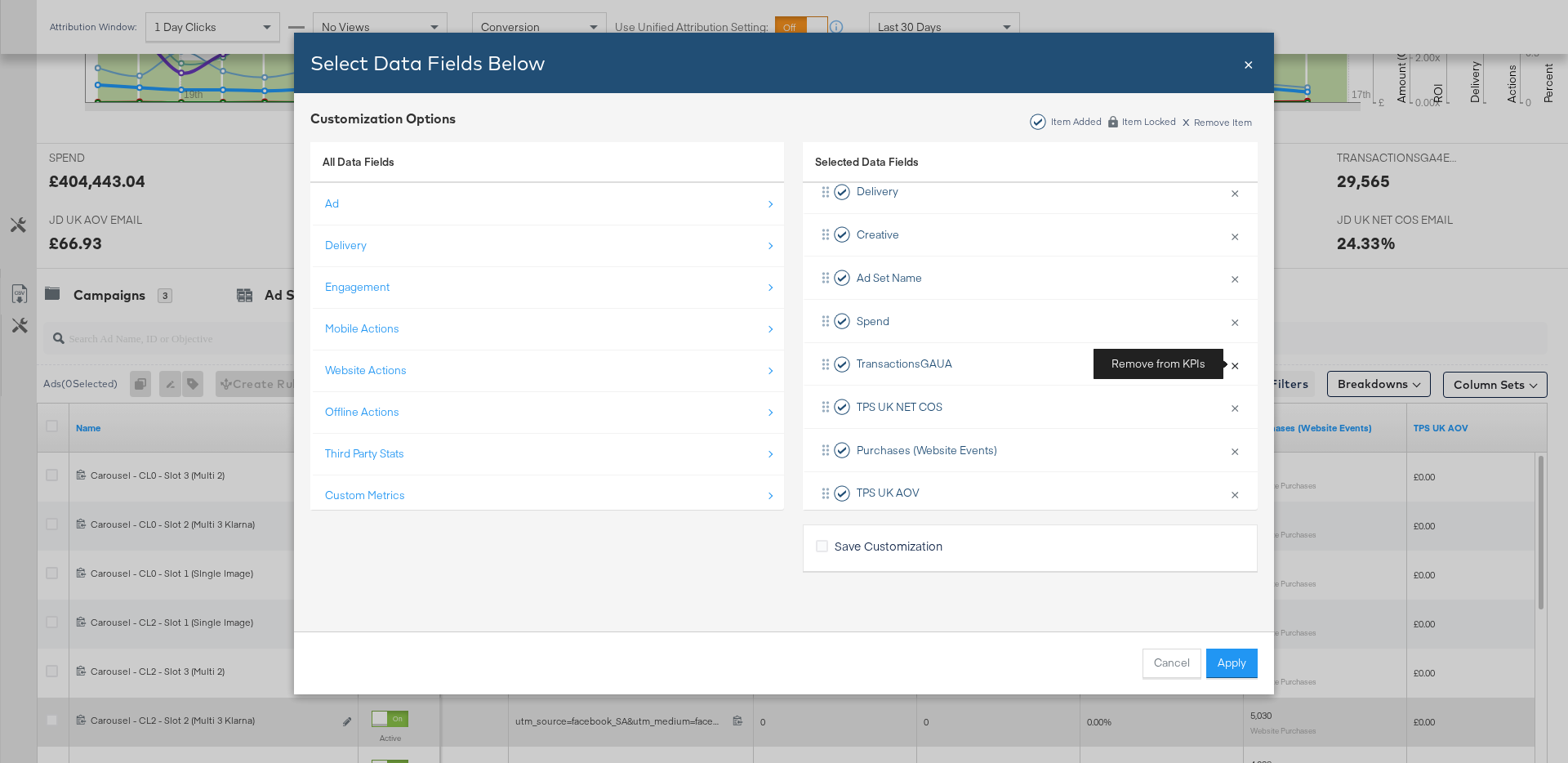 click on "×" at bounding box center [1235, 364] 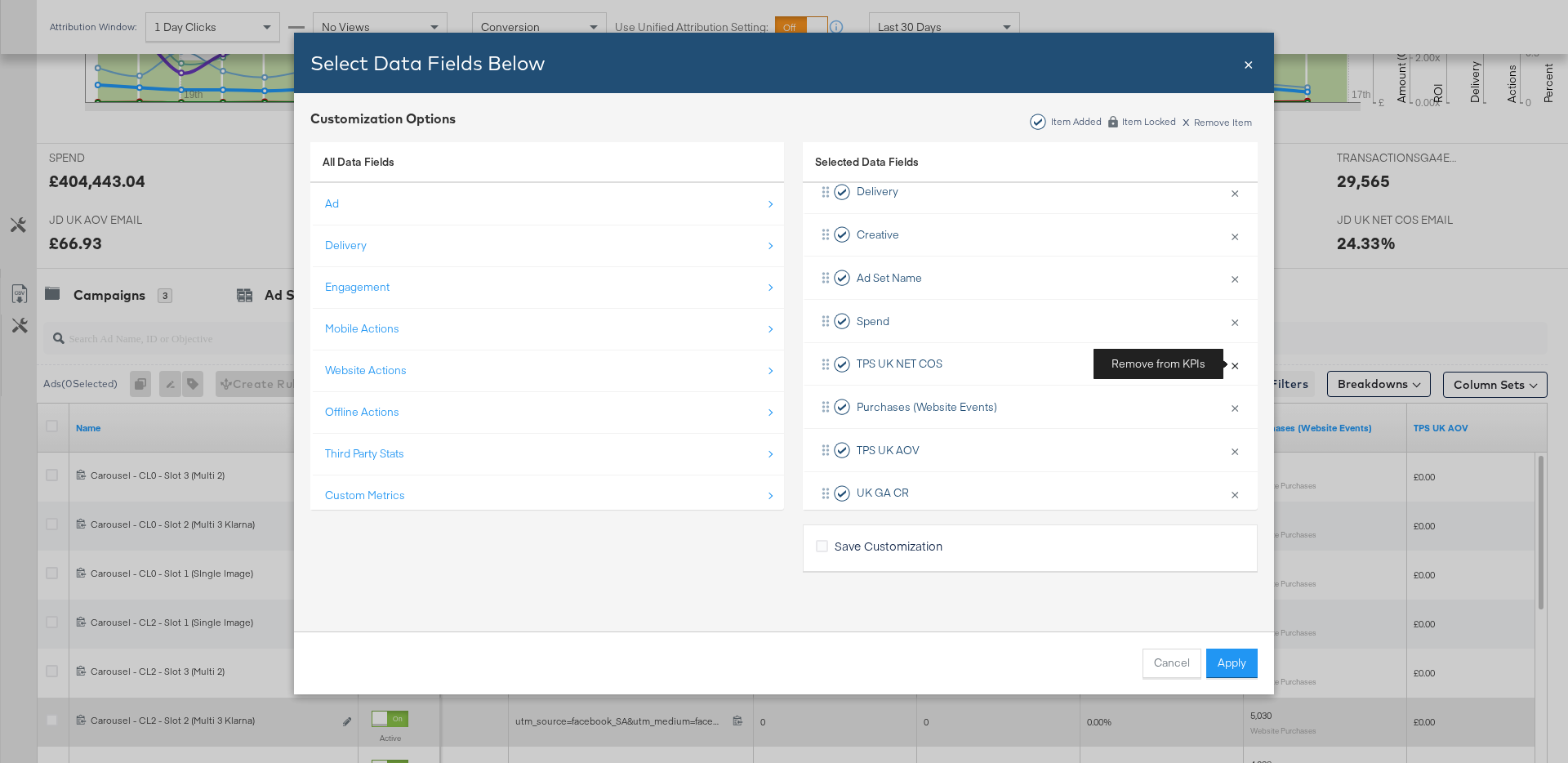 click on "×" at bounding box center (1235, 364) 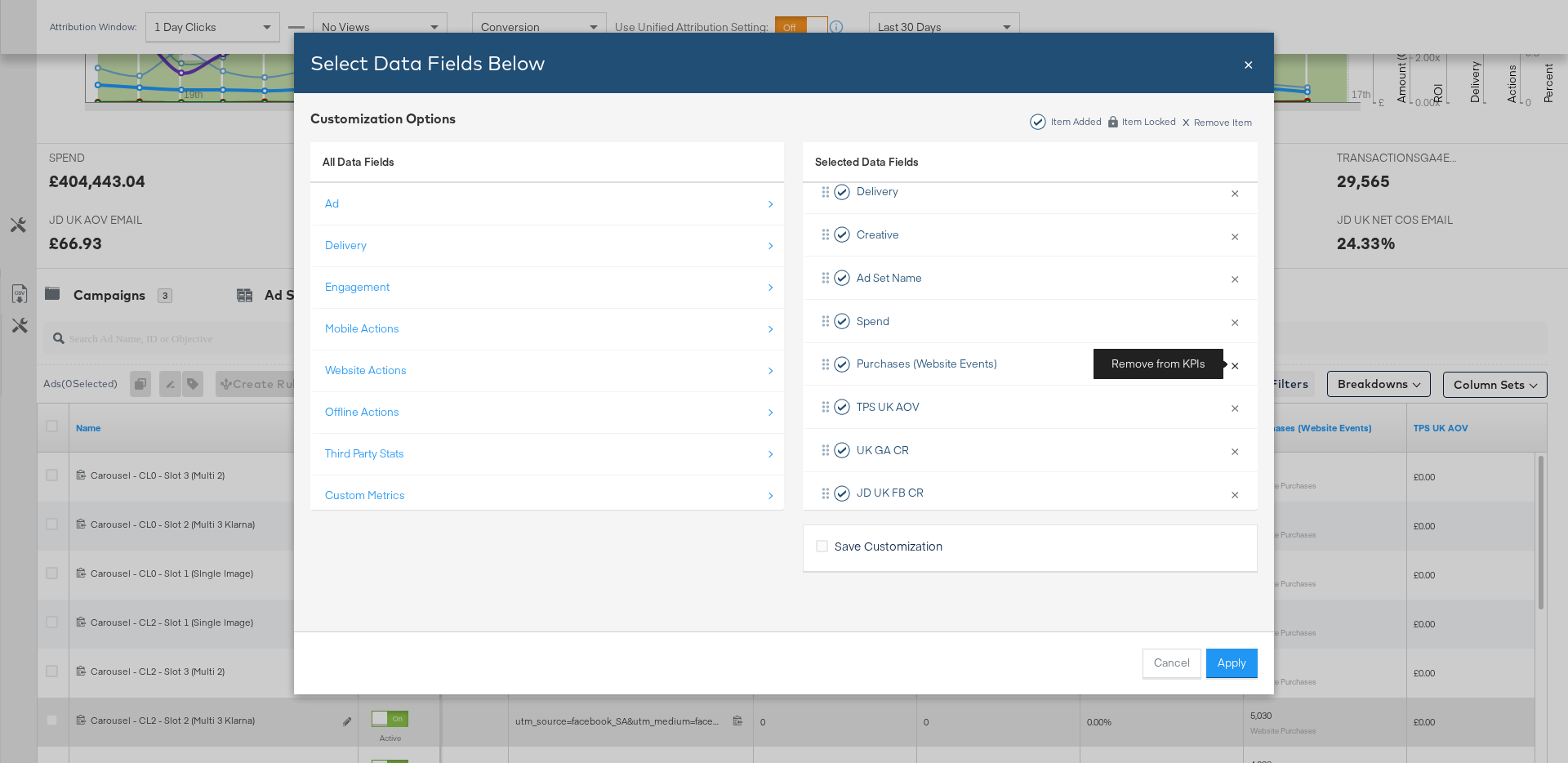 click on "×" at bounding box center [1235, 364] 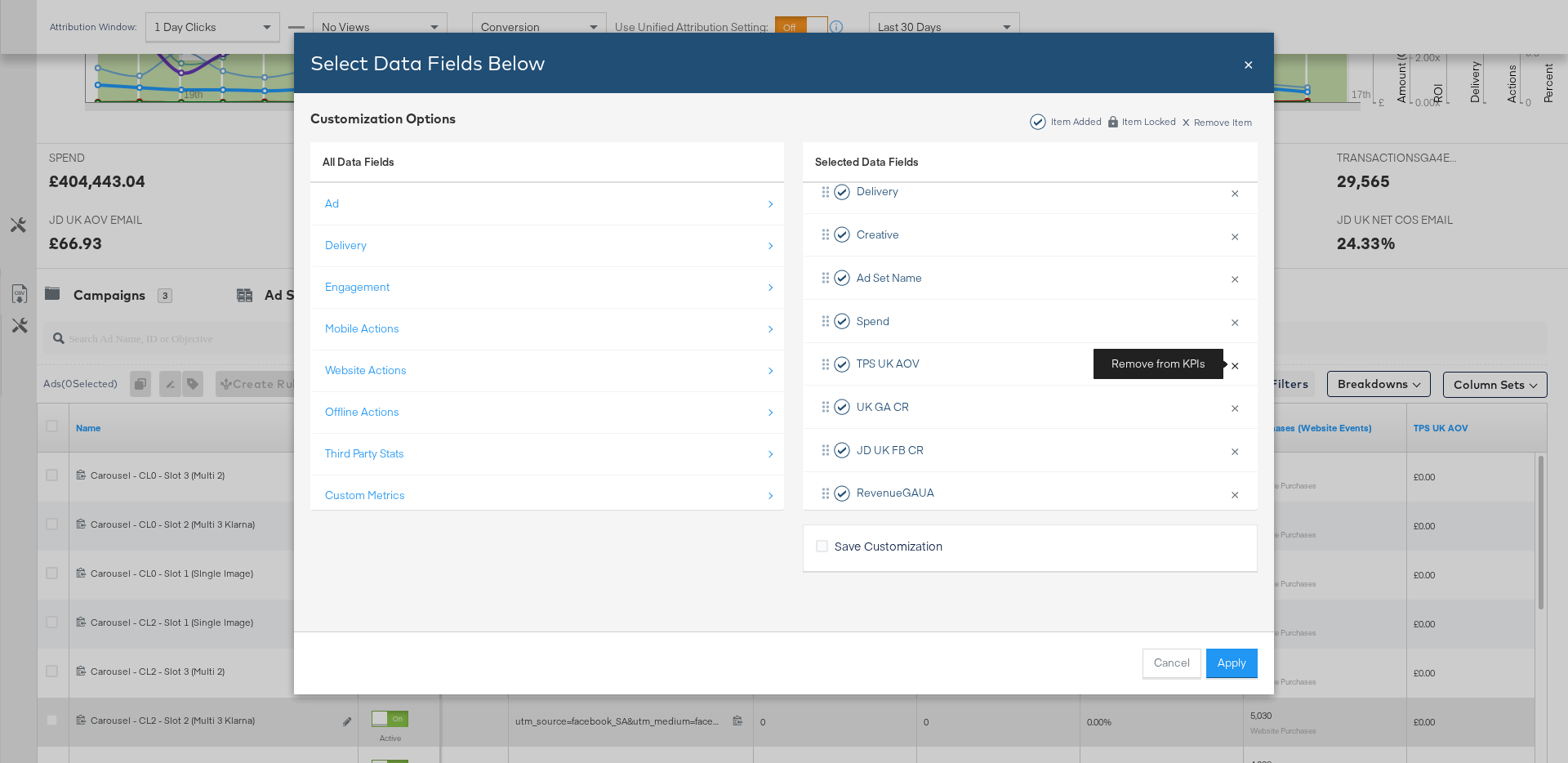 click on "×" at bounding box center [1235, 364] 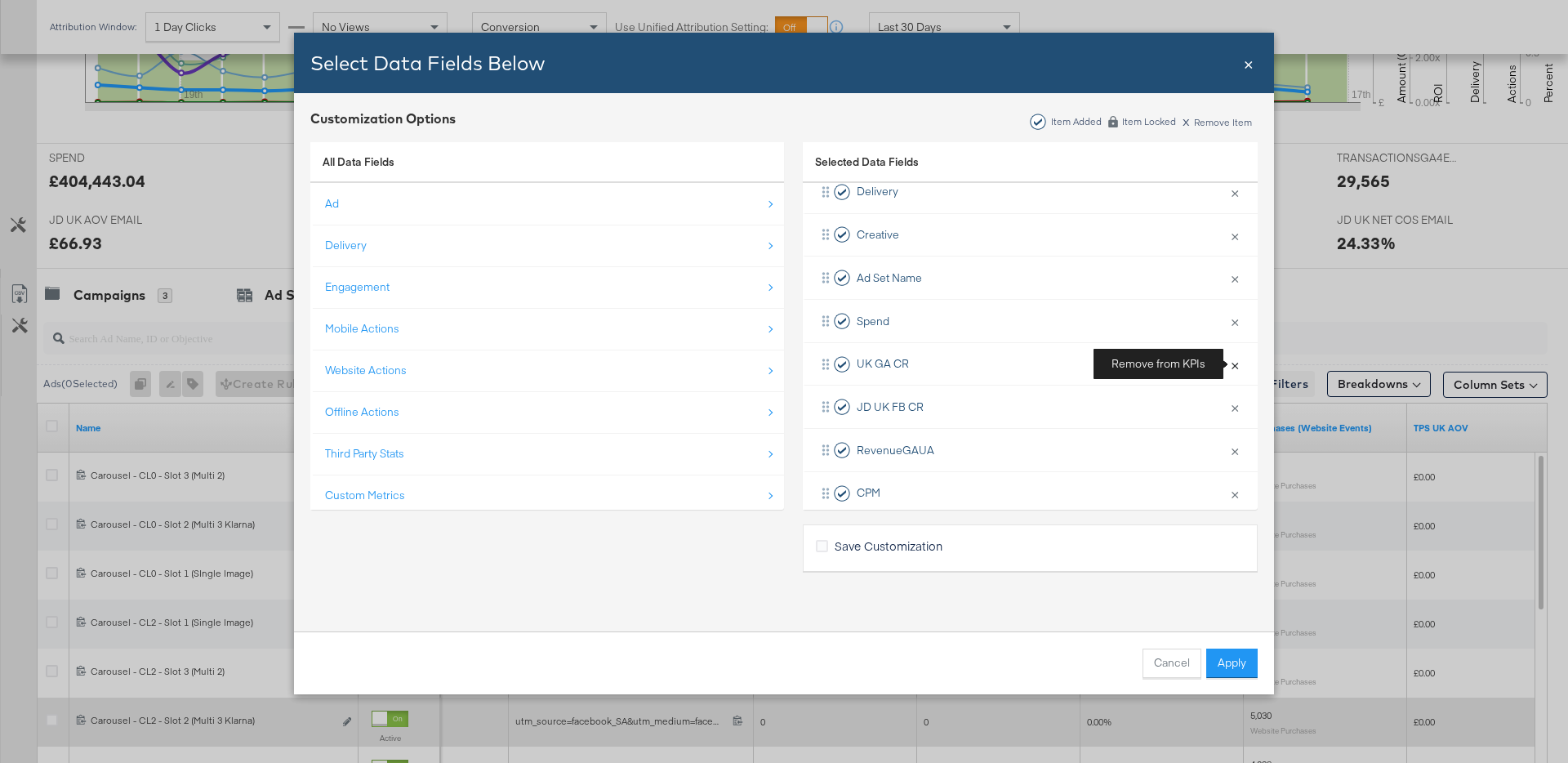click on "×" at bounding box center [1235, 364] 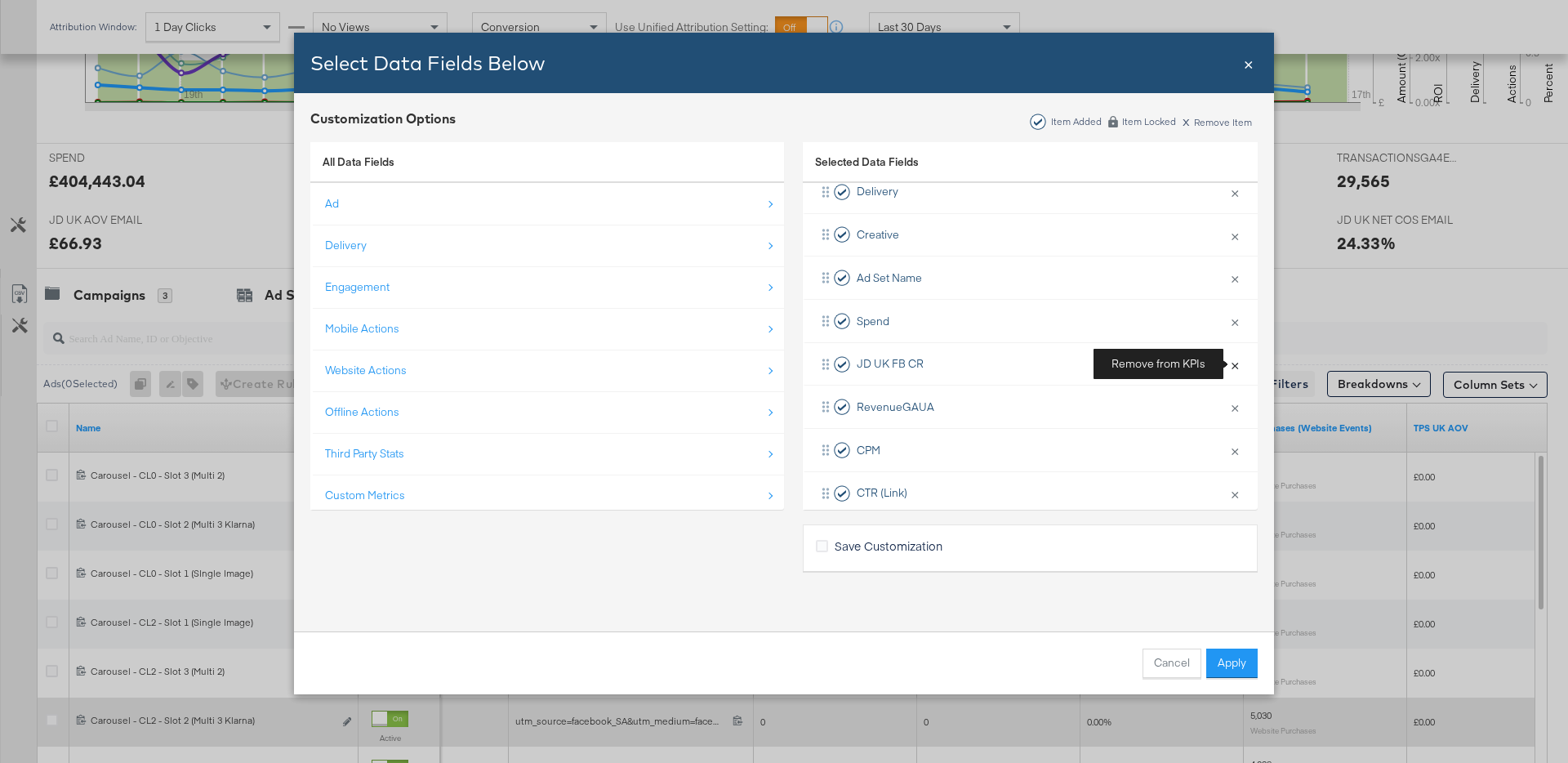 click on "×" at bounding box center (1235, 364) 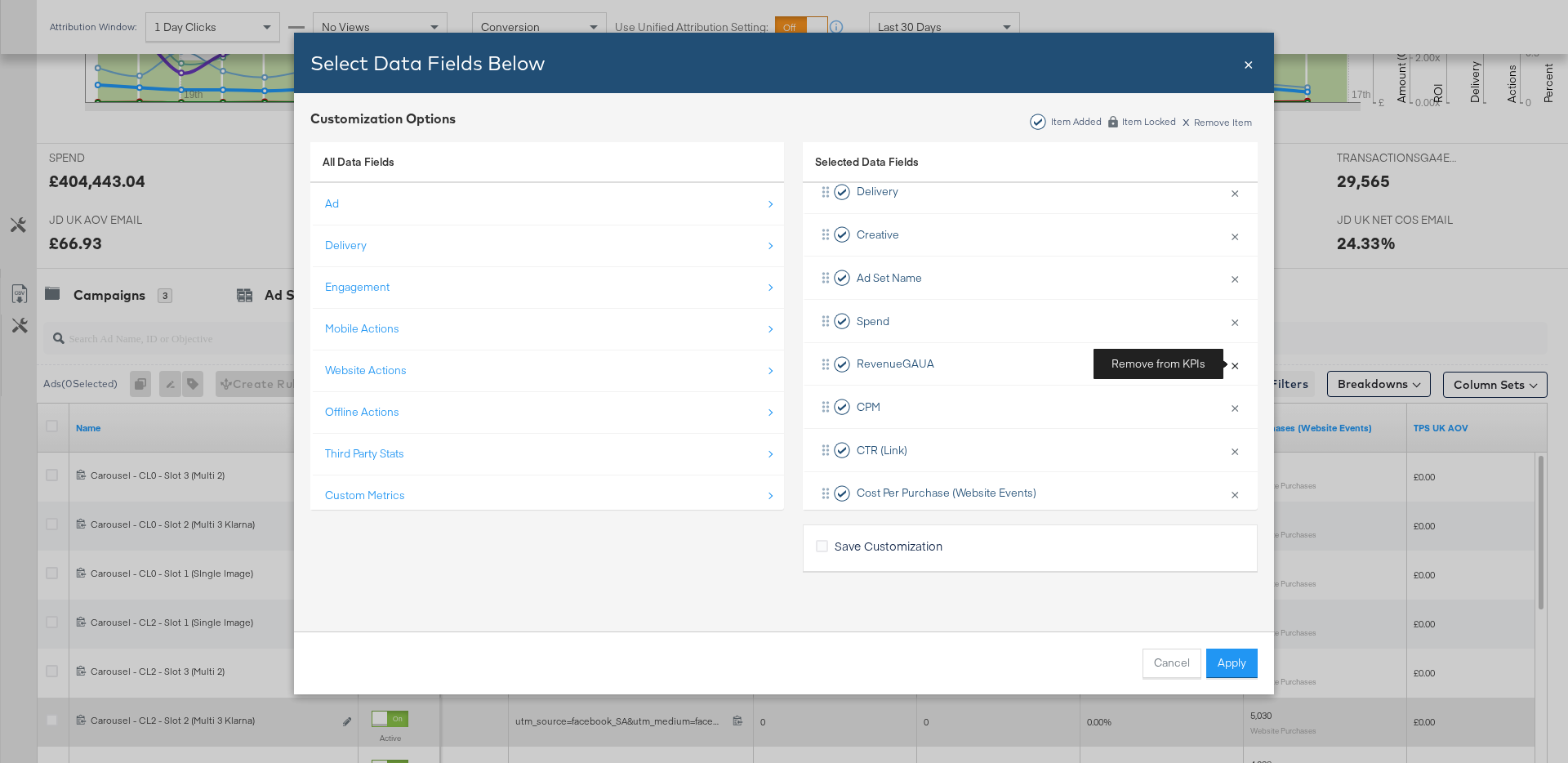 click on "×" at bounding box center (1235, 364) 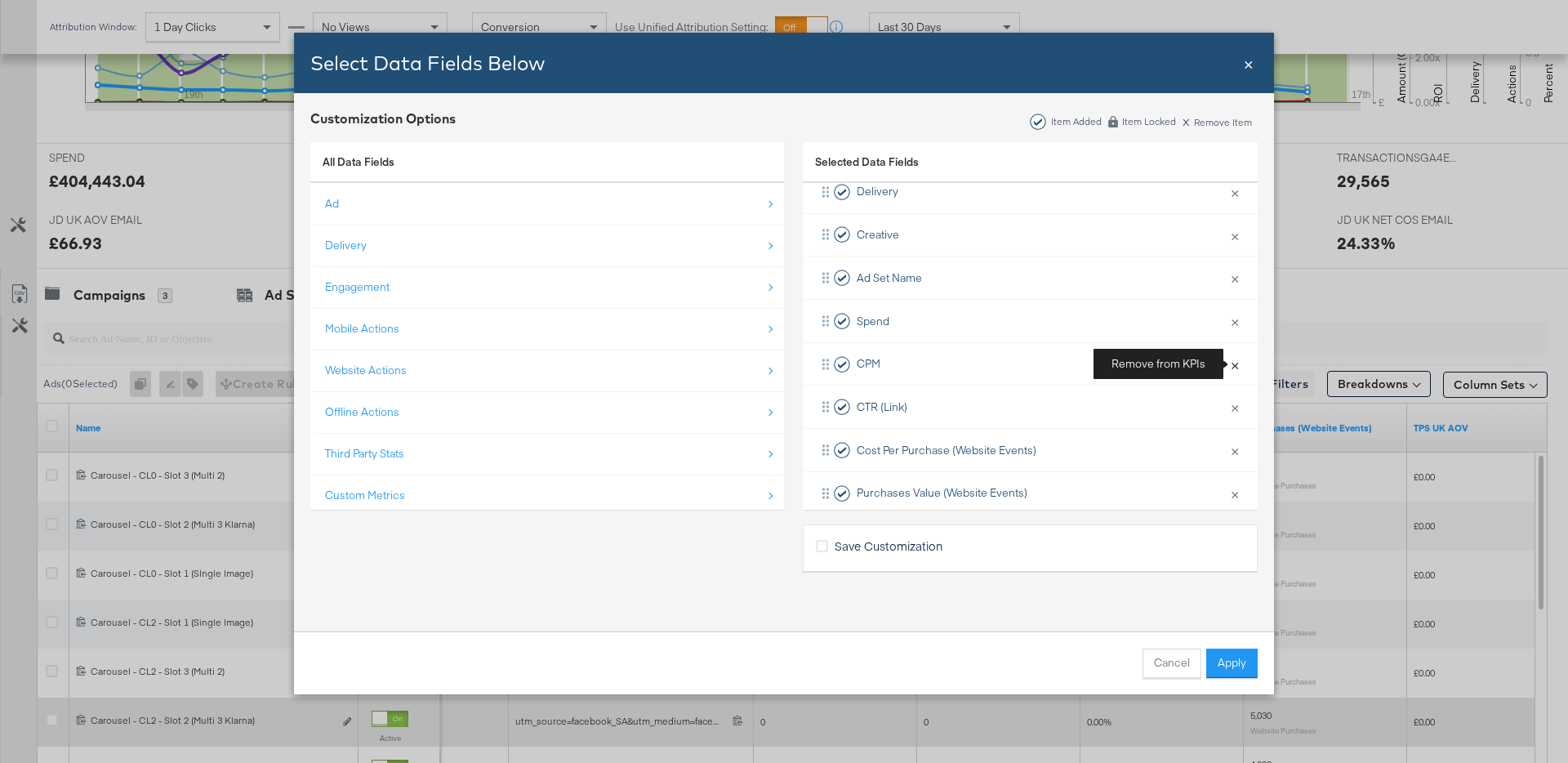 click on "×" at bounding box center [1235, 364] 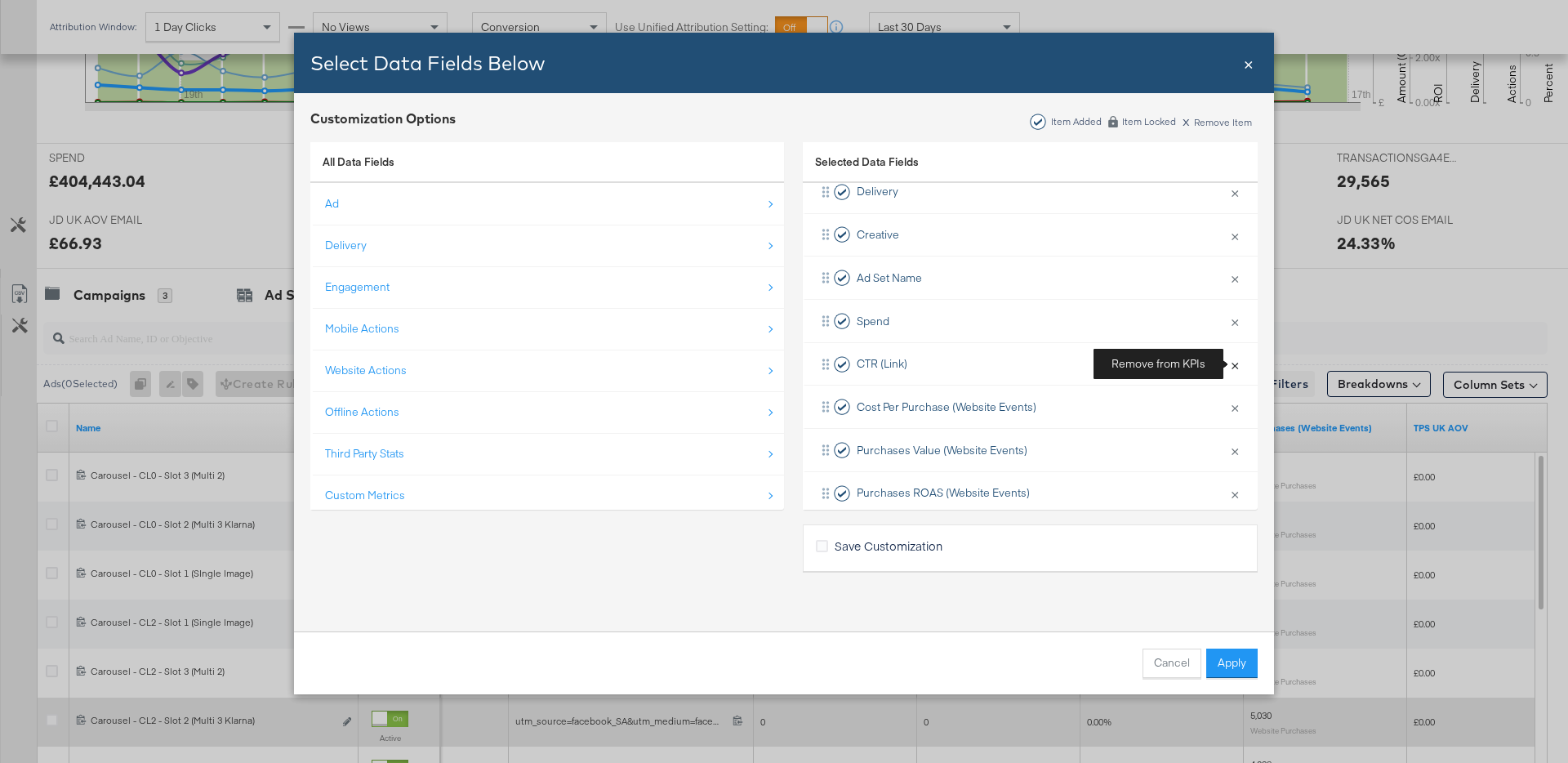 click on "×" at bounding box center (1235, 364) 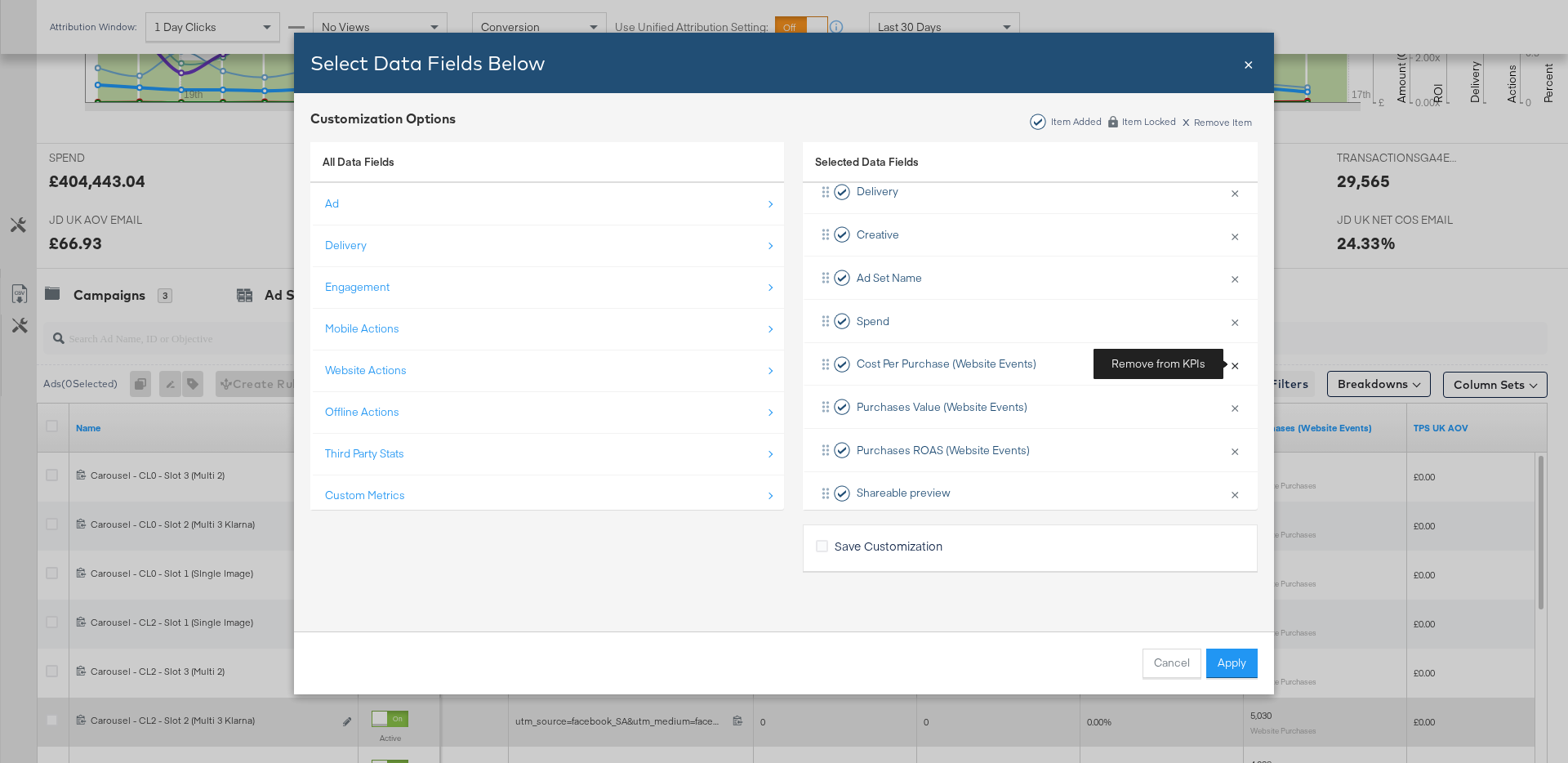 click on "×" at bounding box center [1235, 364] 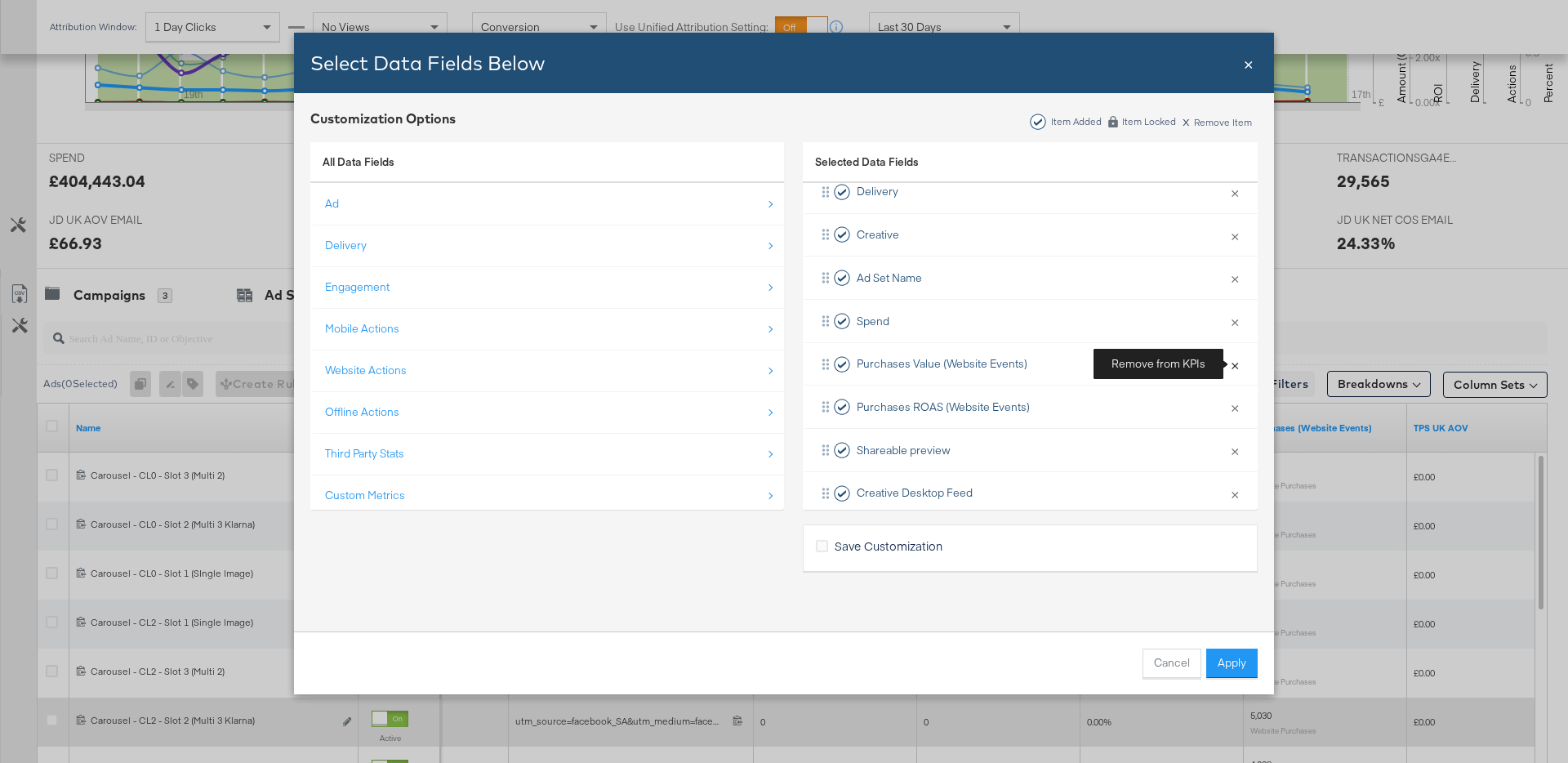 click on "×" at bounding box center (1235, 364) 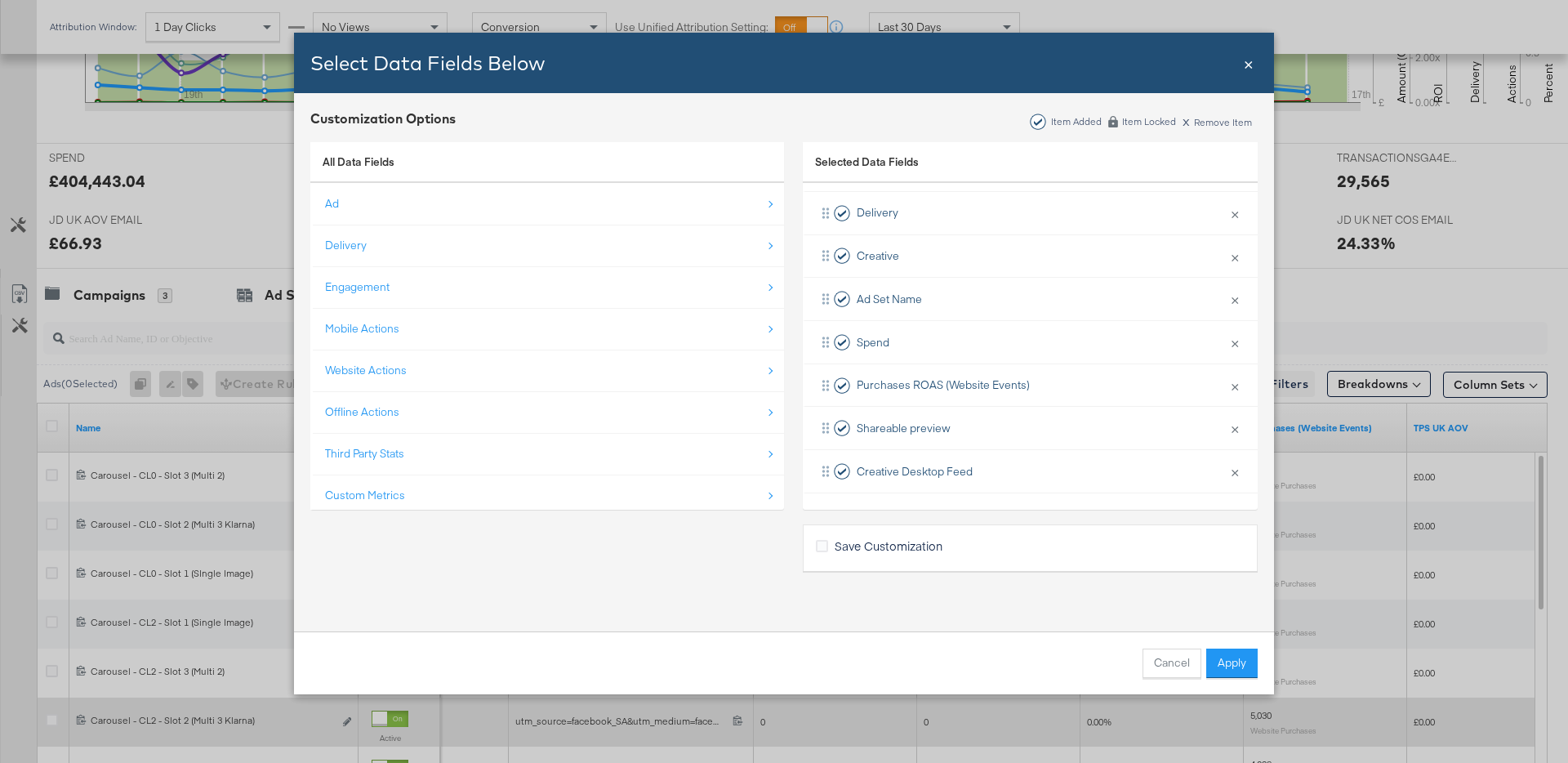 scroll, scrollTop: 111, scrollLeft: 0, axis: vertical 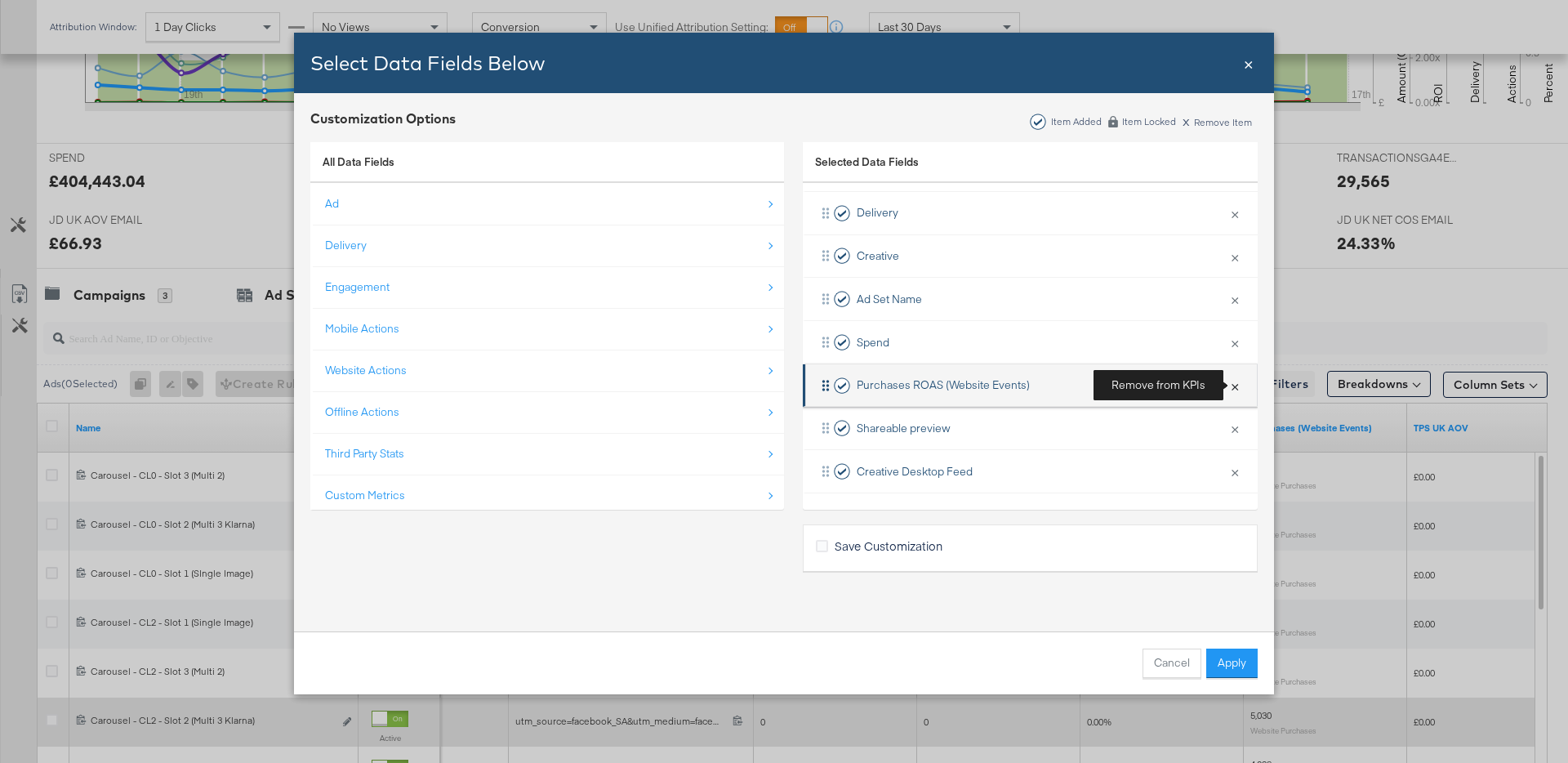 click on "×" at bounding box center [1235, 386] 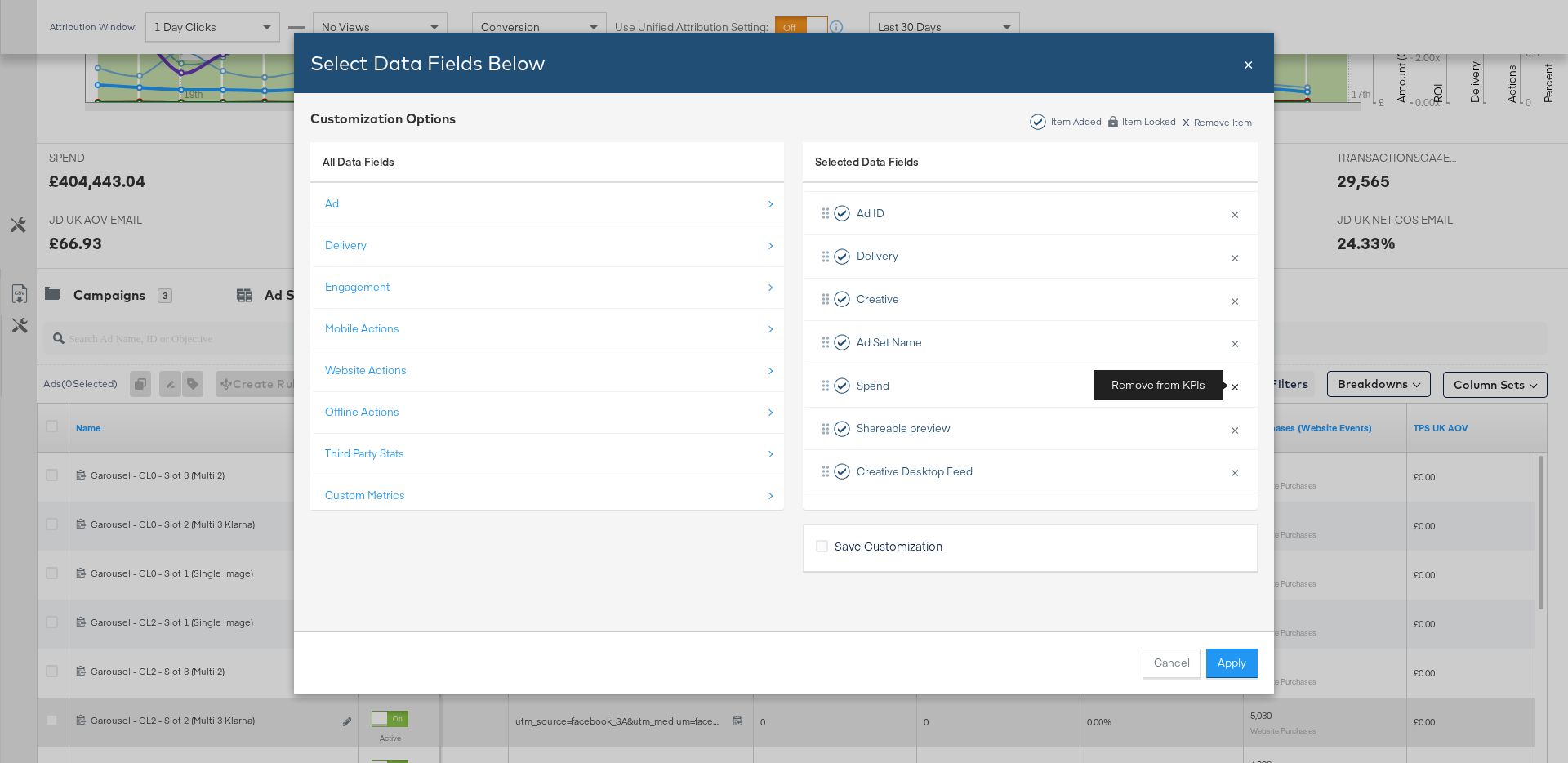 click on "×" at bounding box center (1235, 386) 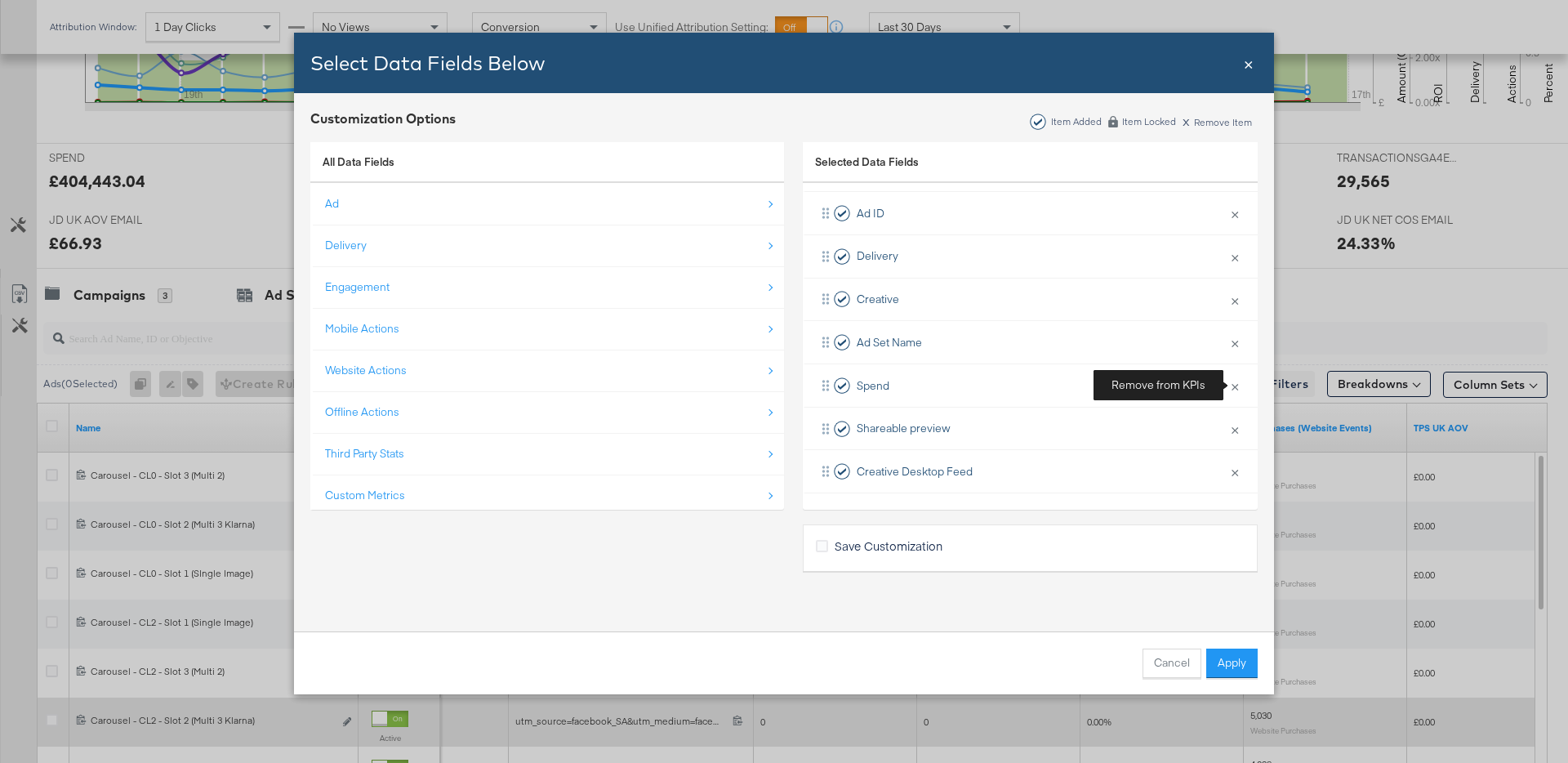 scroll, scrollTop: 25, scrollLeft: 0, axis: vertical 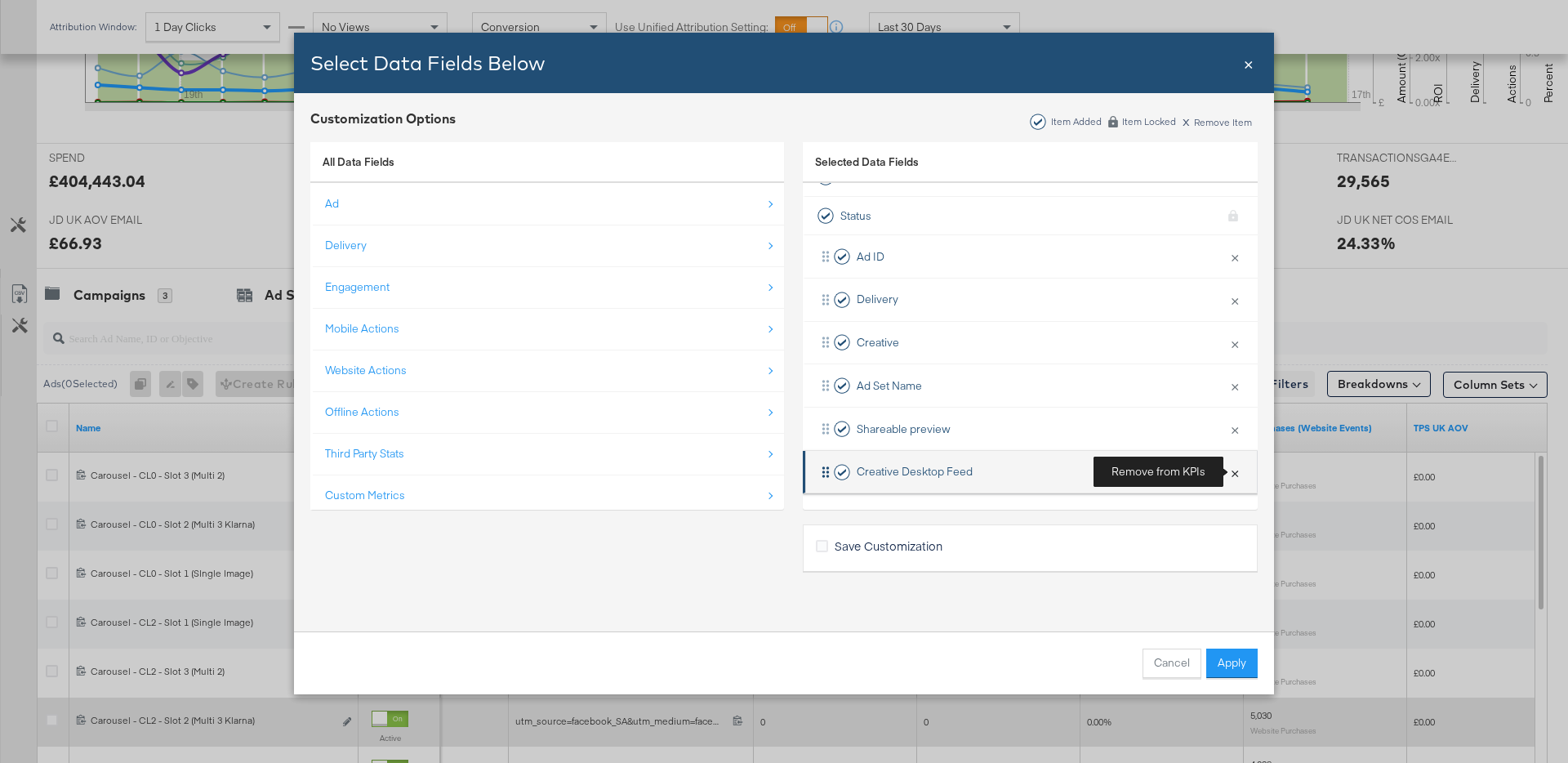 click on "×" at bounding box center (1235, 472) 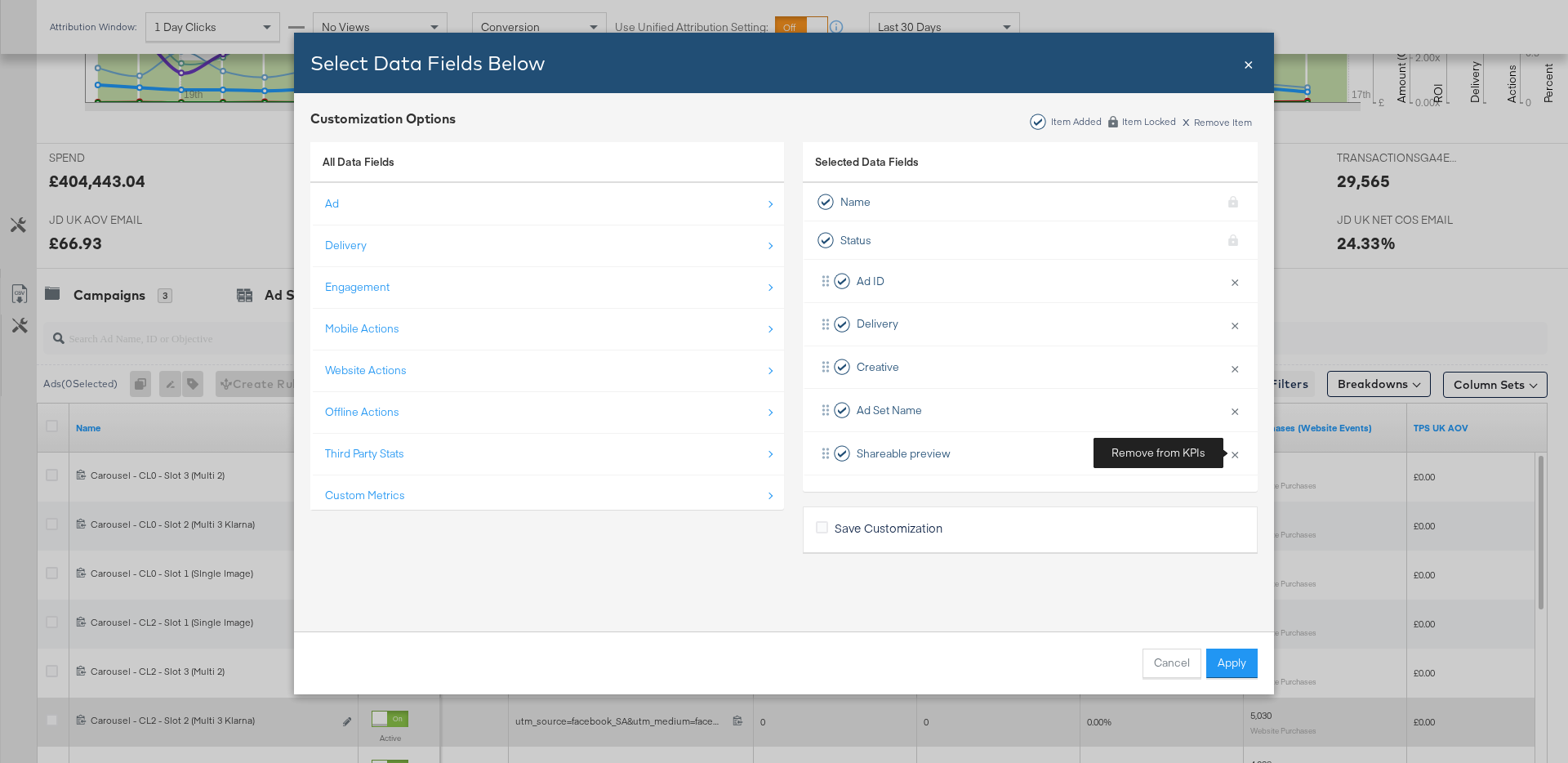 scroll, scrollTop: 0, scrollLeft: 0, axis: both 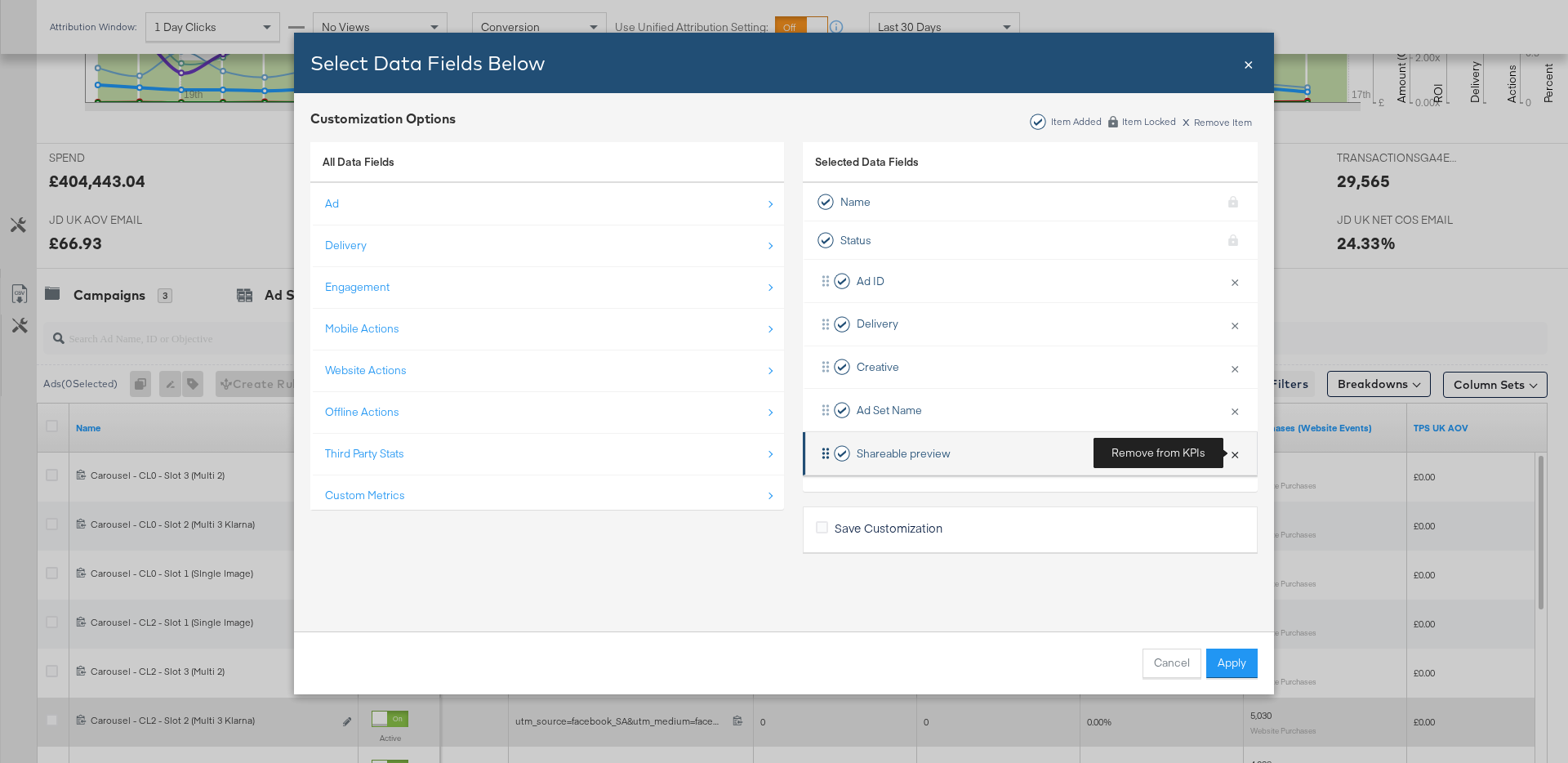 click on "×" at bounding box center [1235, 453] 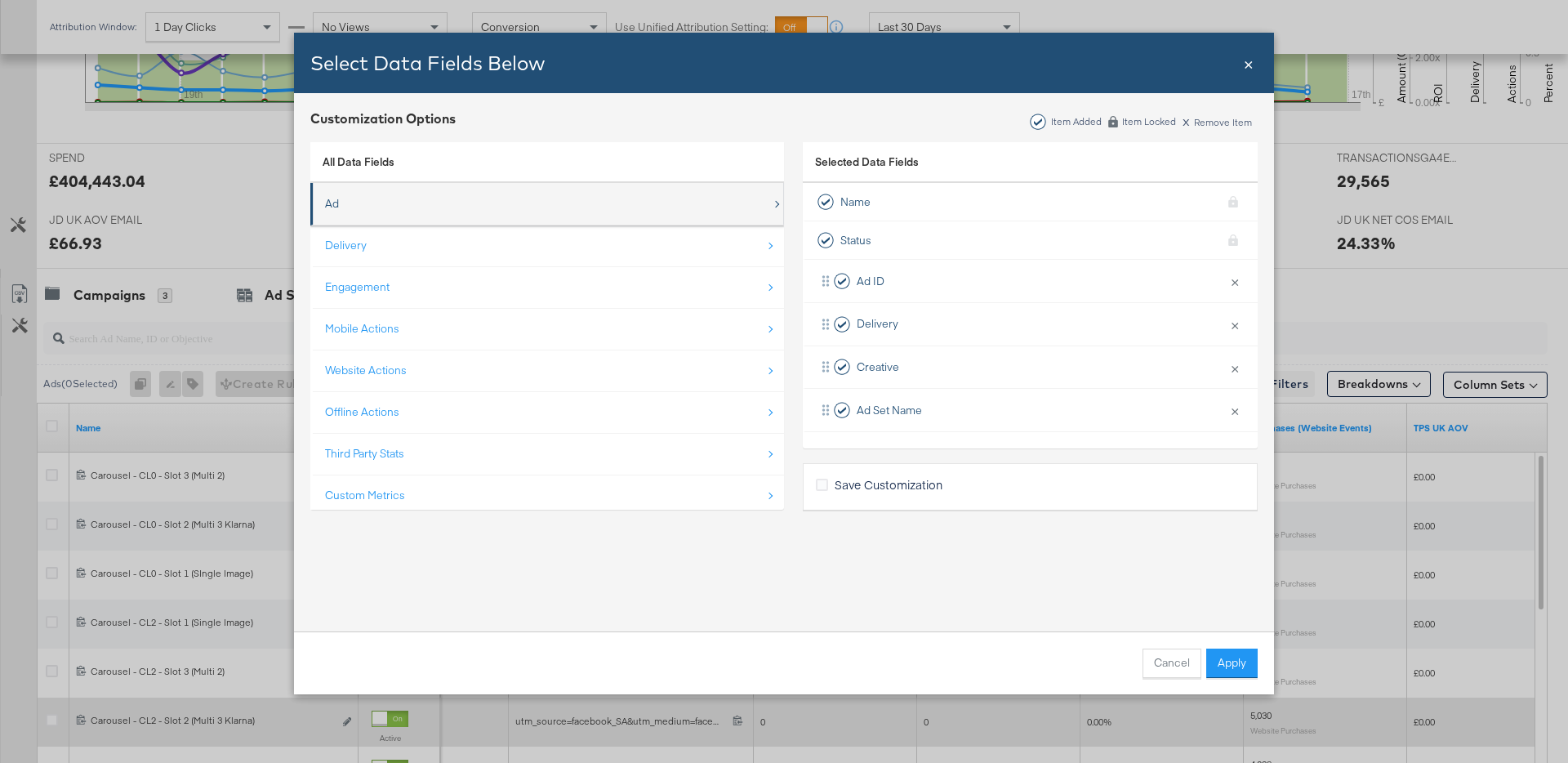 click on "Ad" at bounding box center (548, 203) 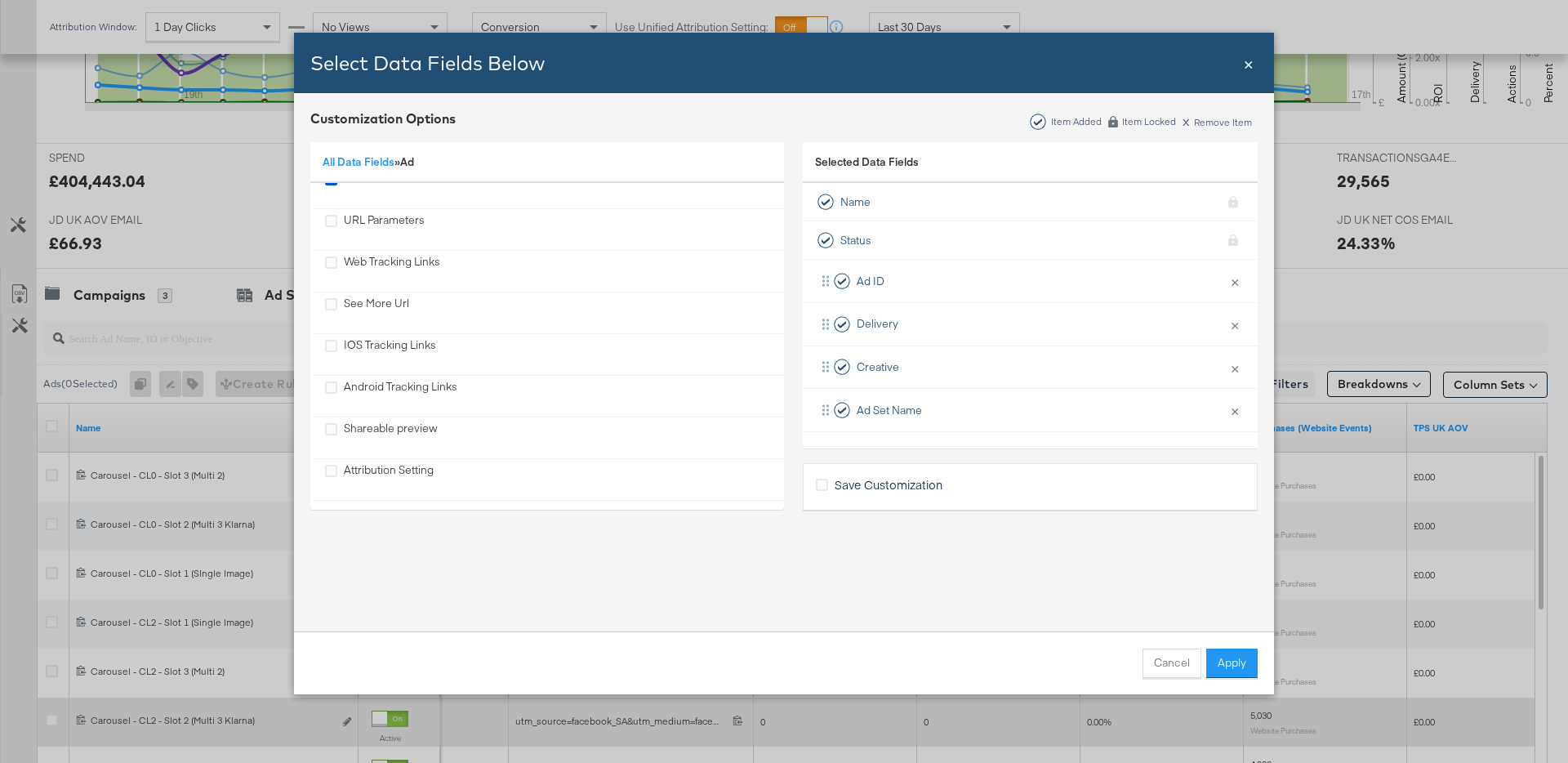 scroll, scrollTop: 690, scrollLeft: 0, axis: vertical 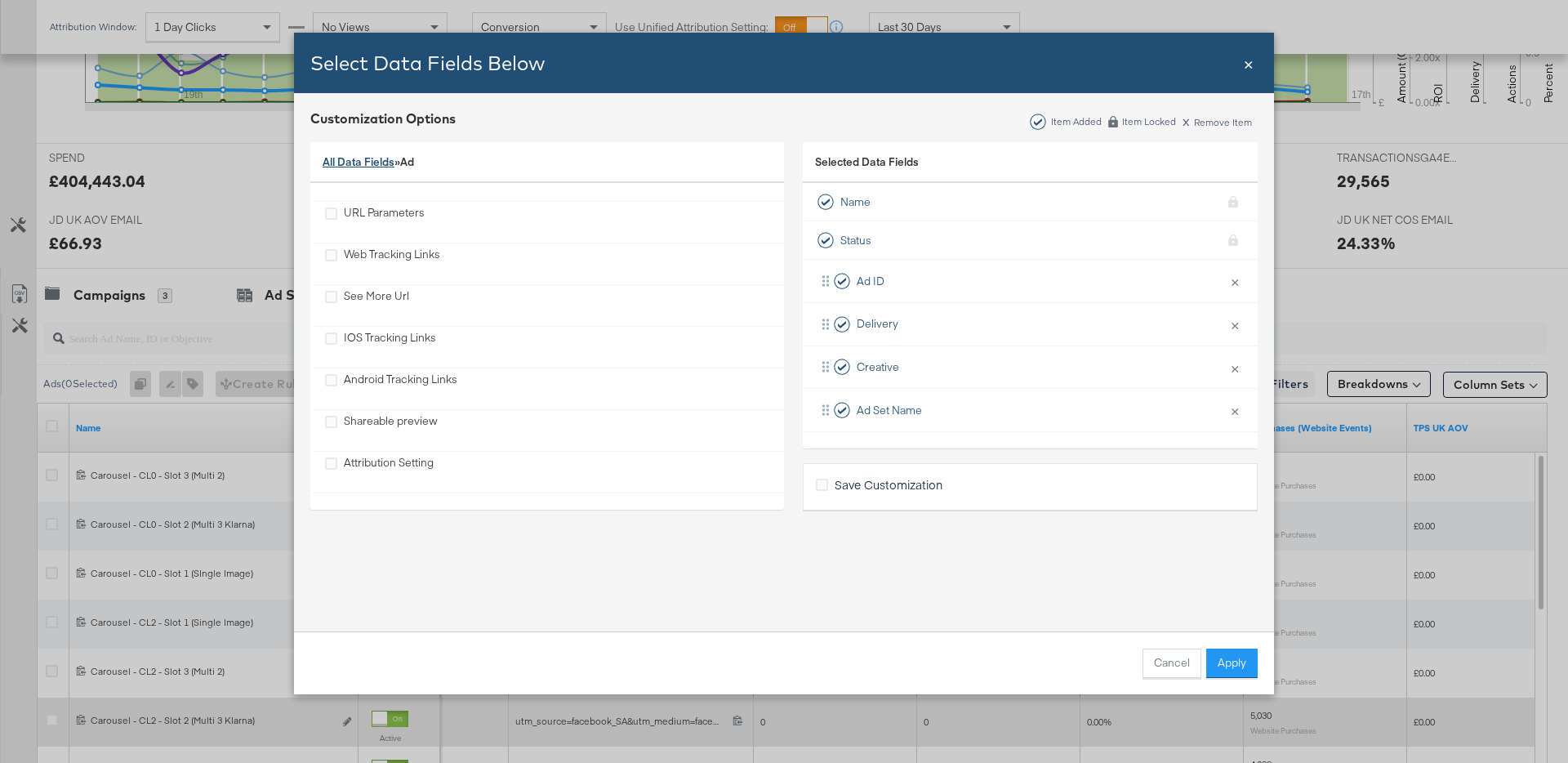 click on "All Data Fields" at bounding box center [359, 162] 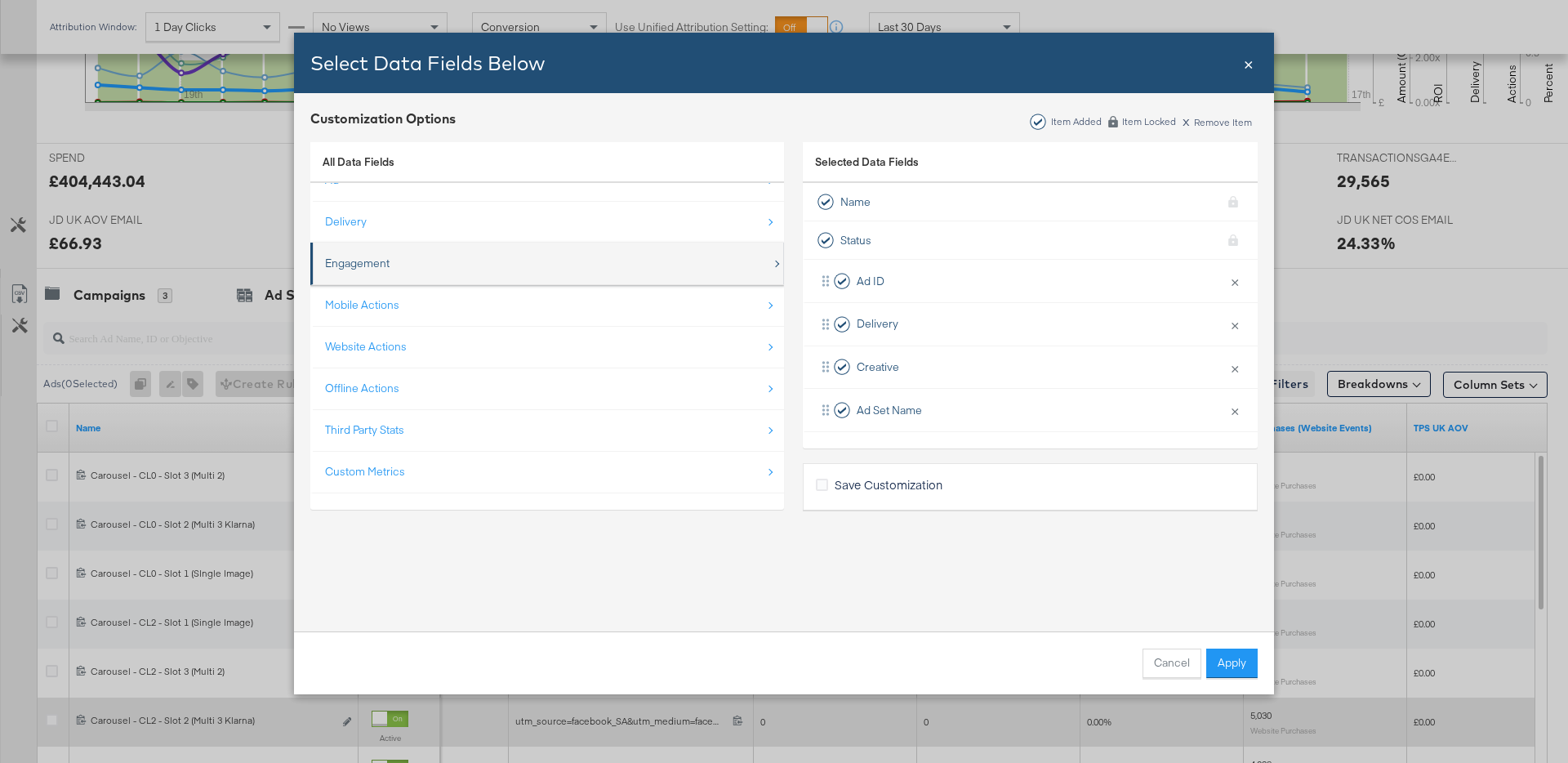 scroll, scrollTop: 0, scrollLeft: 0, axis: both 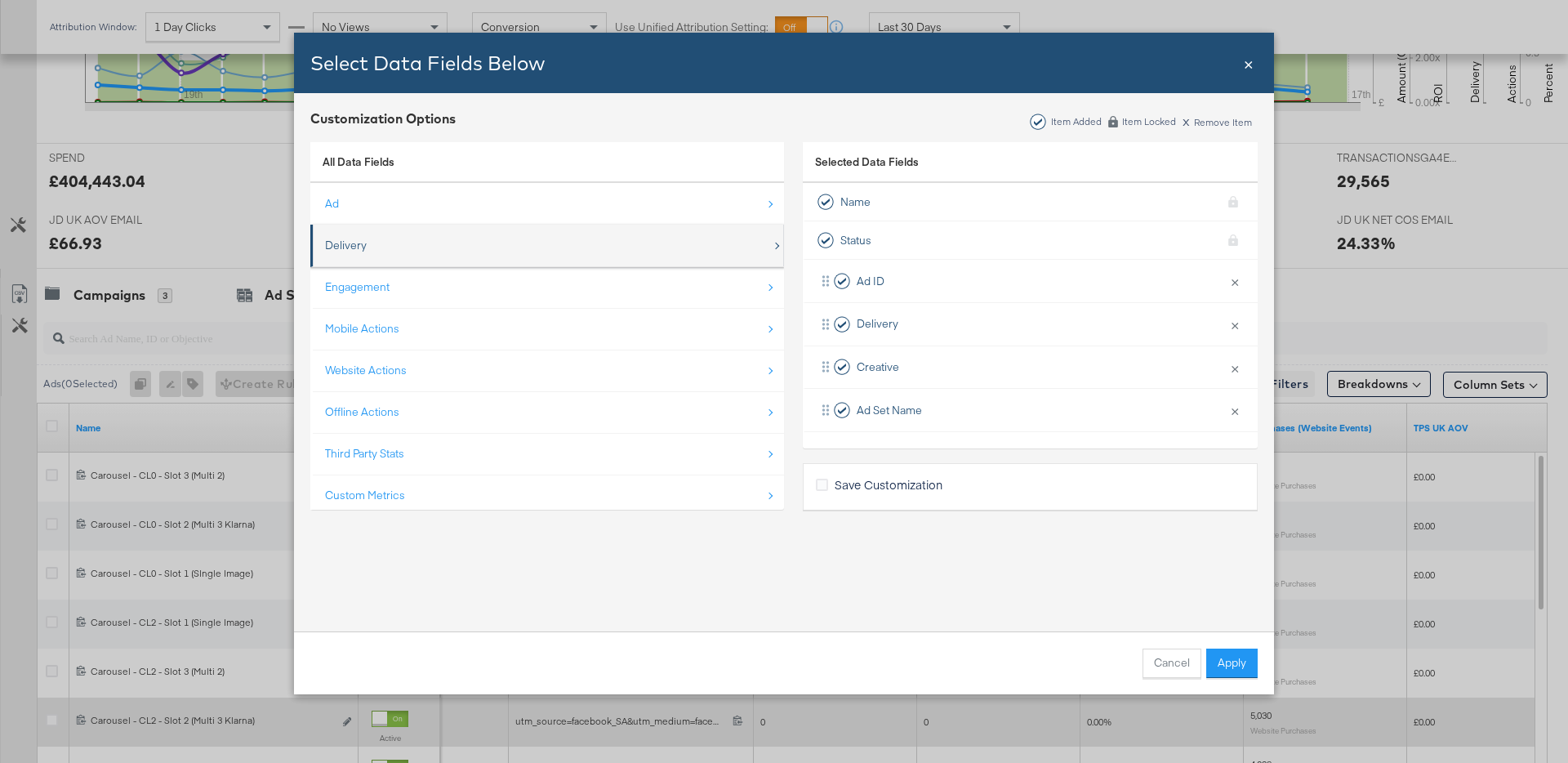 click on "Delivery" at bounding box center [345, 245] 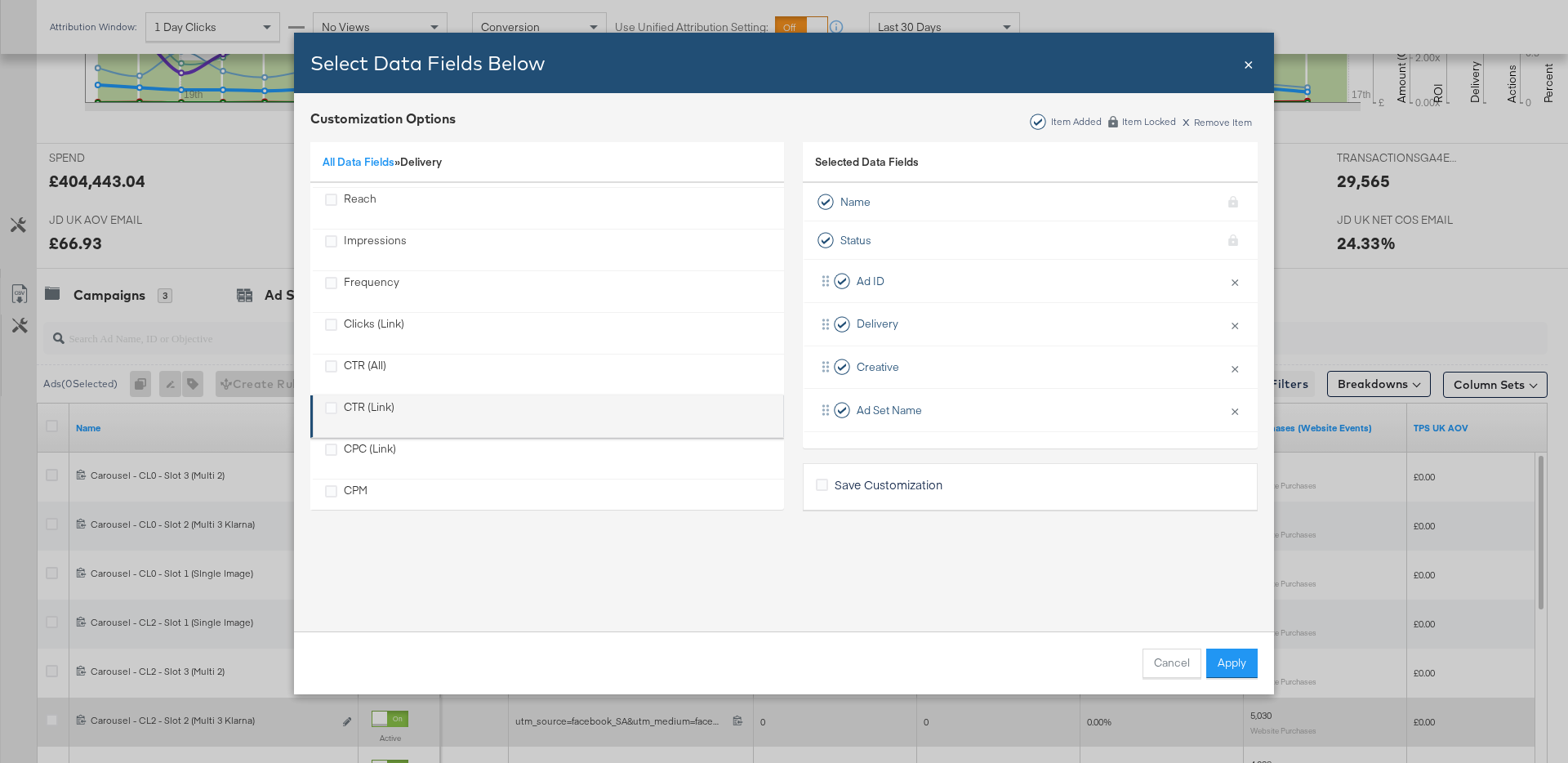 scroll, scrollTop: 44, scrollLeft: 0, axis: vertical 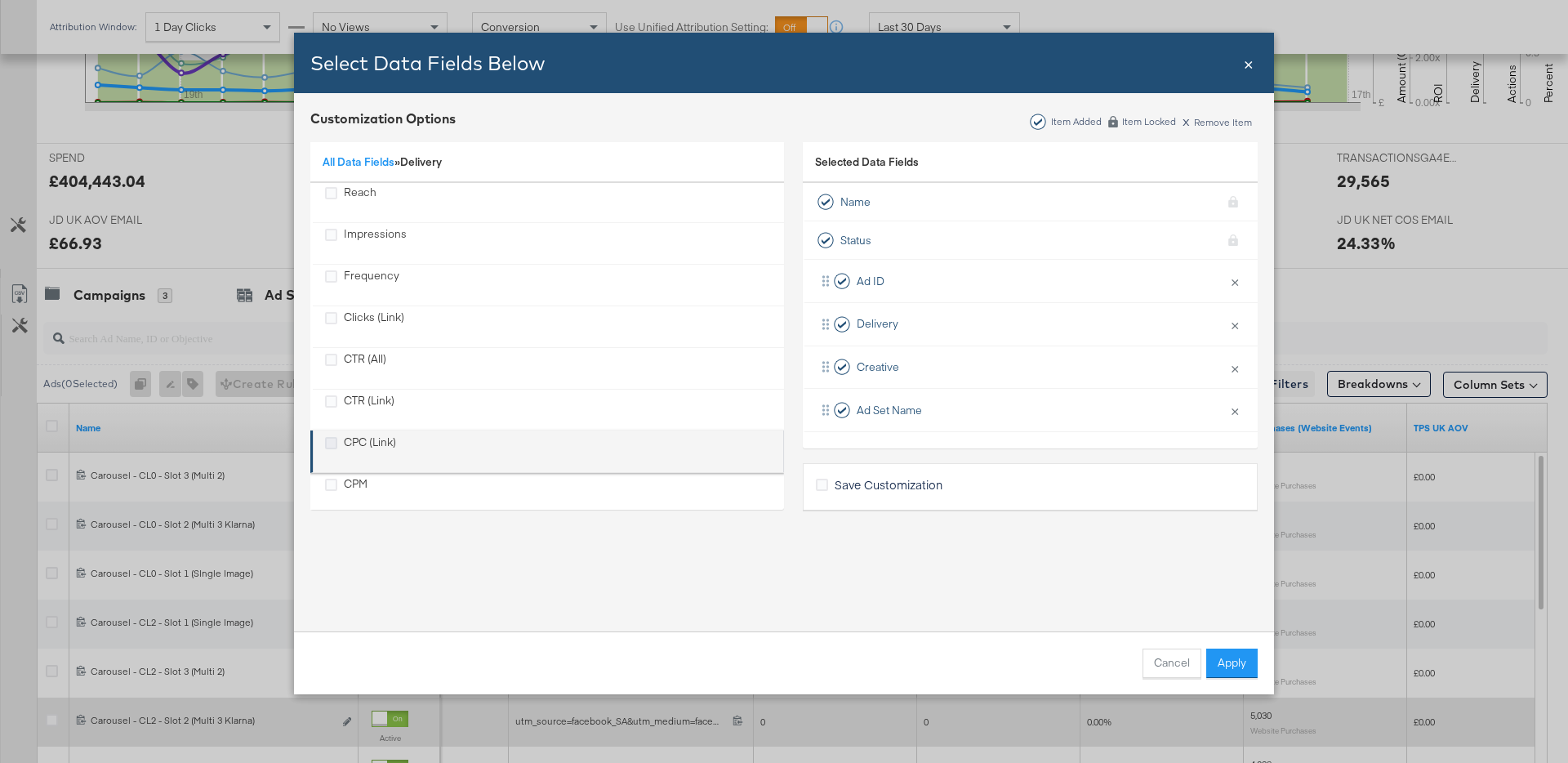 click at bounding box center [331, 443] 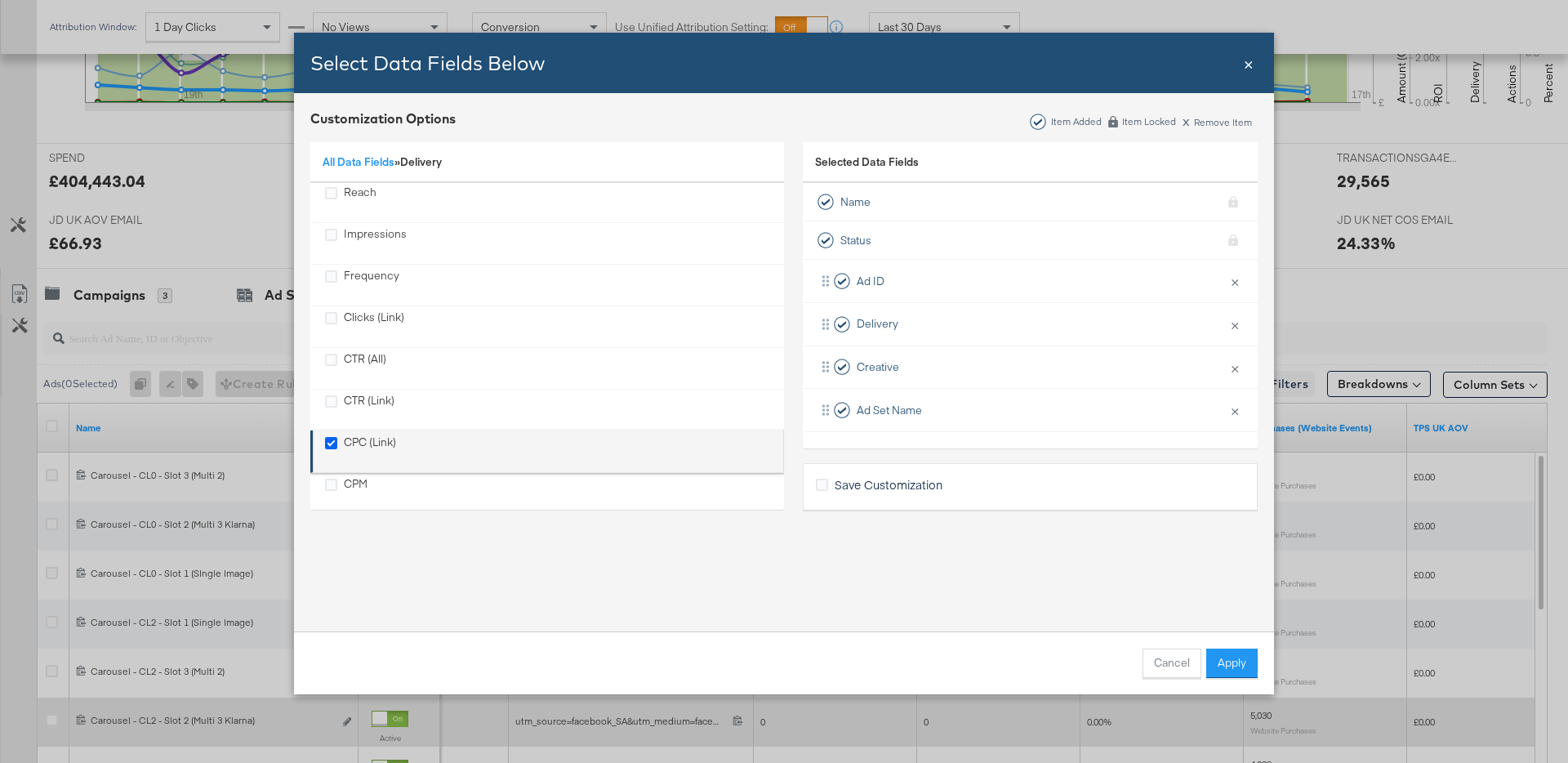 click at bounding box center [0, 0] 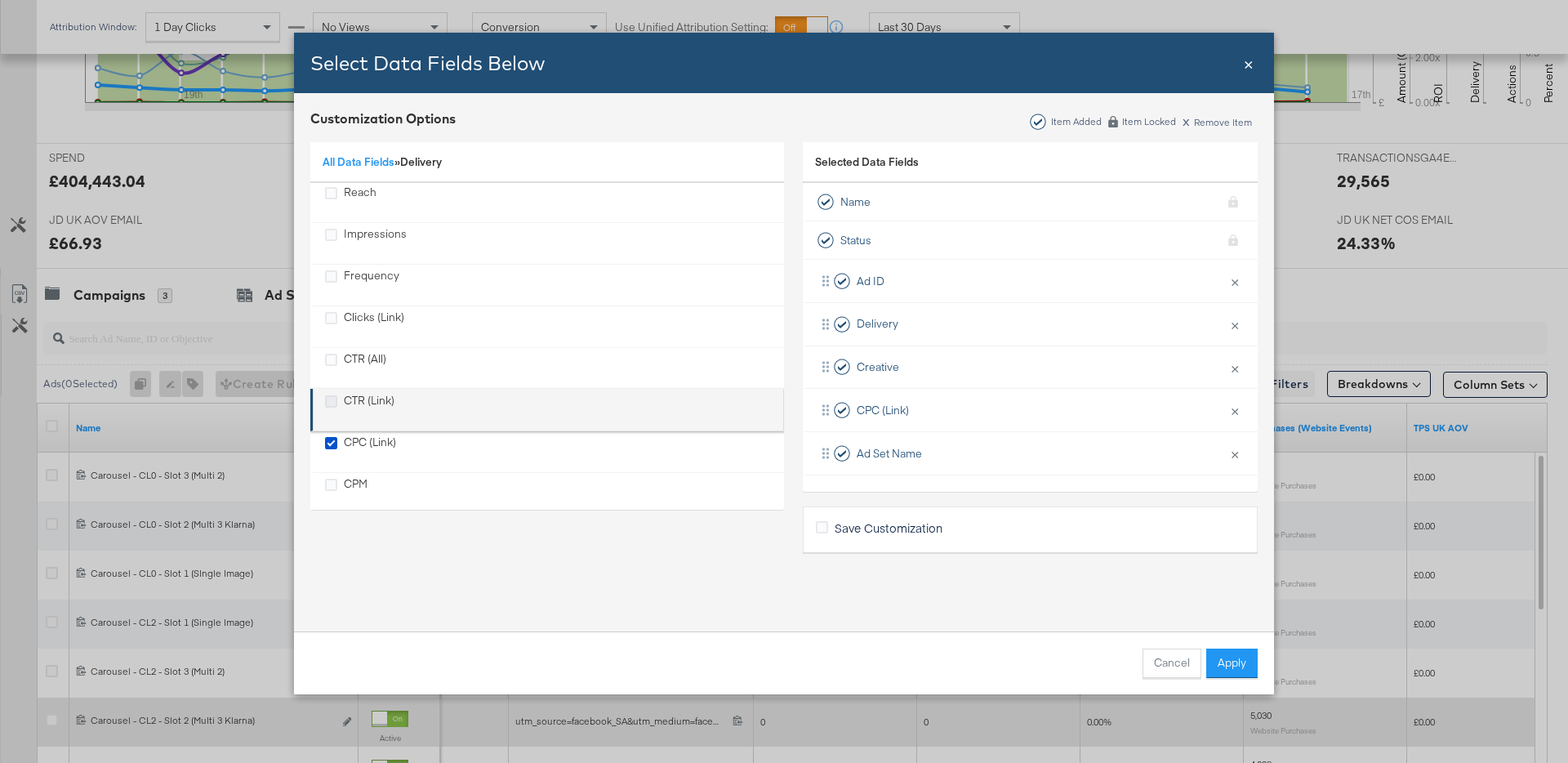 click at bounding box center (331, 401) 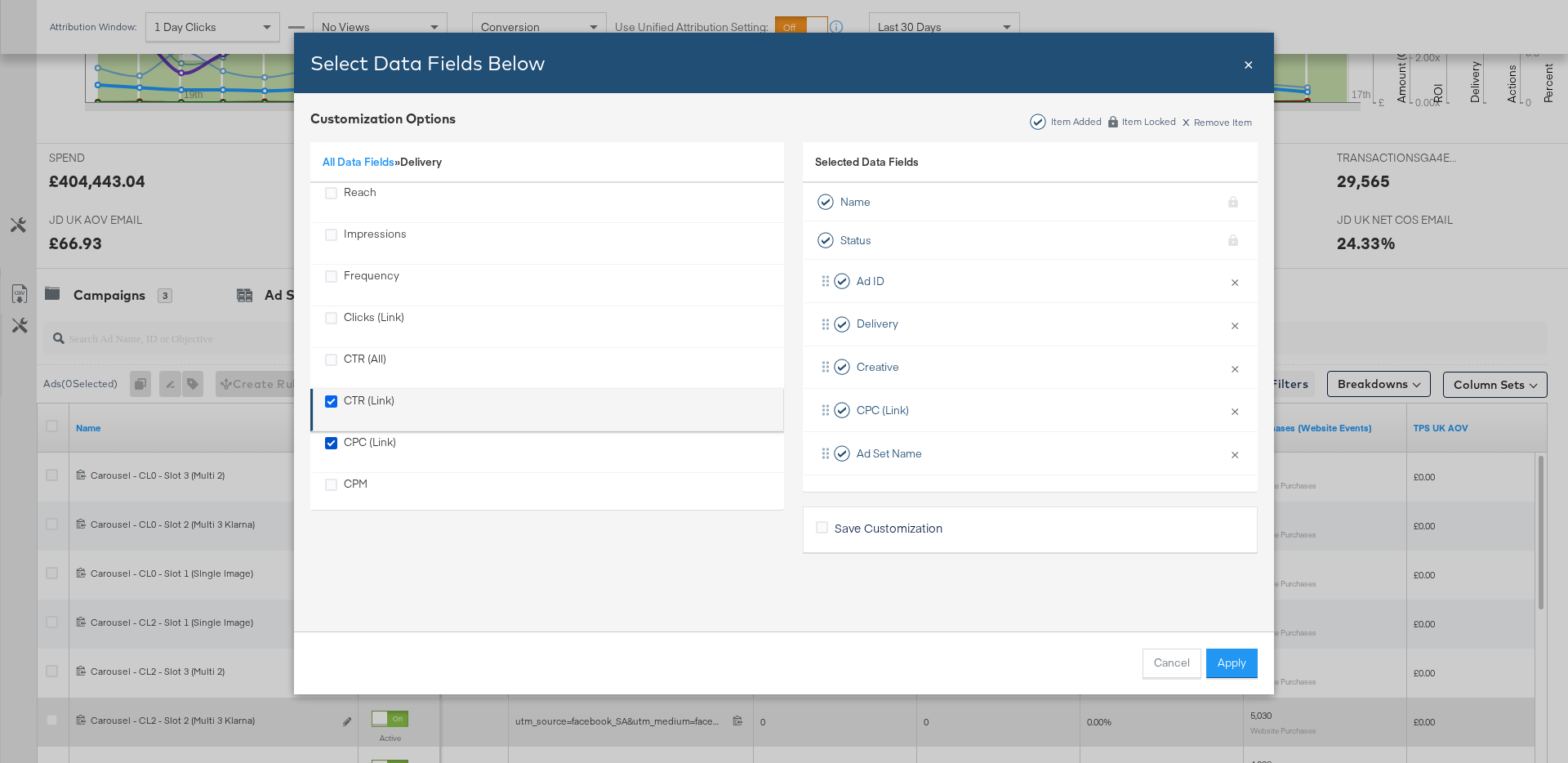 click at bounding box center [0, 0] 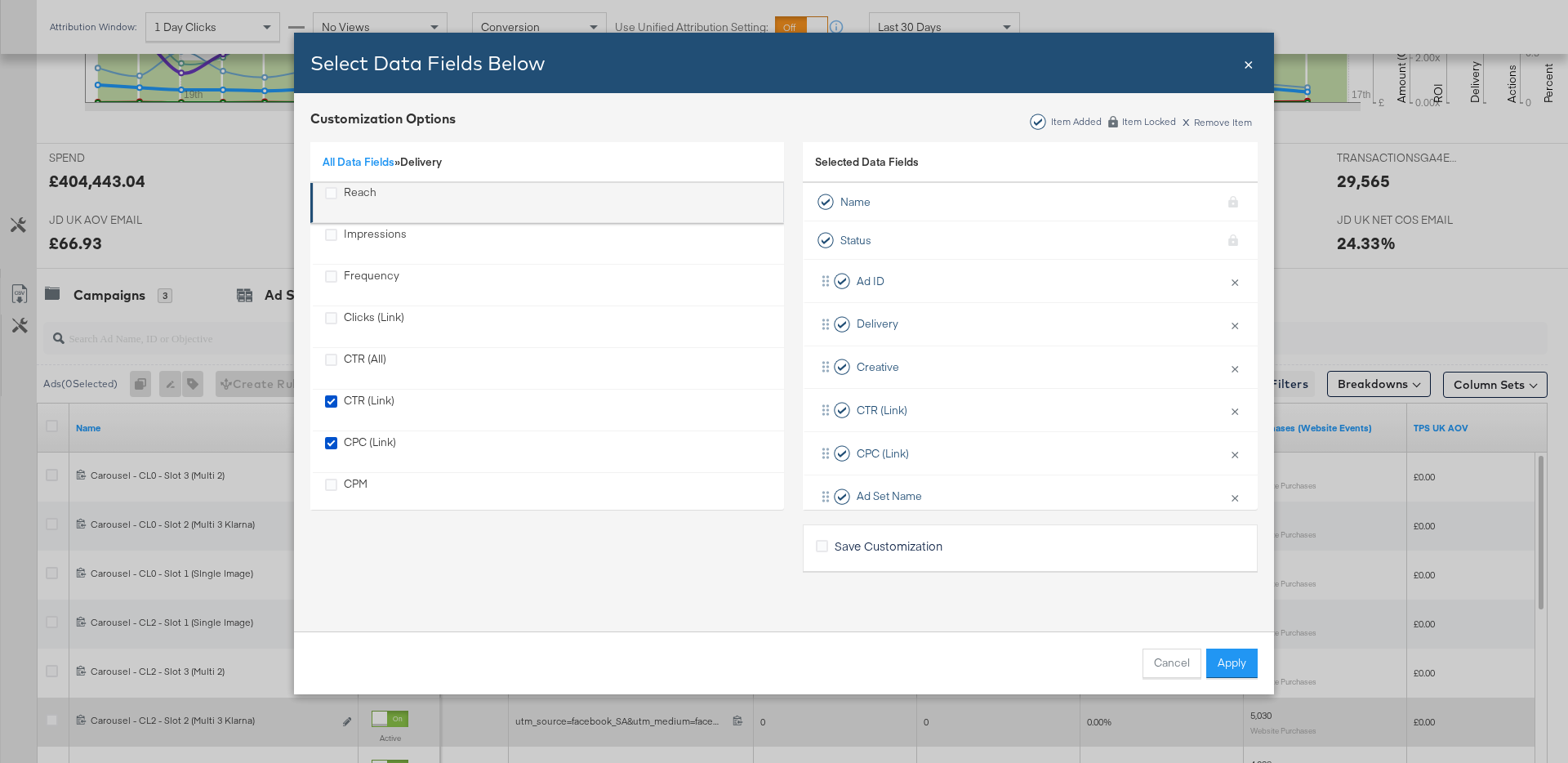 scroll, scrollTop: 0, scrollLeft: 0, axis: both 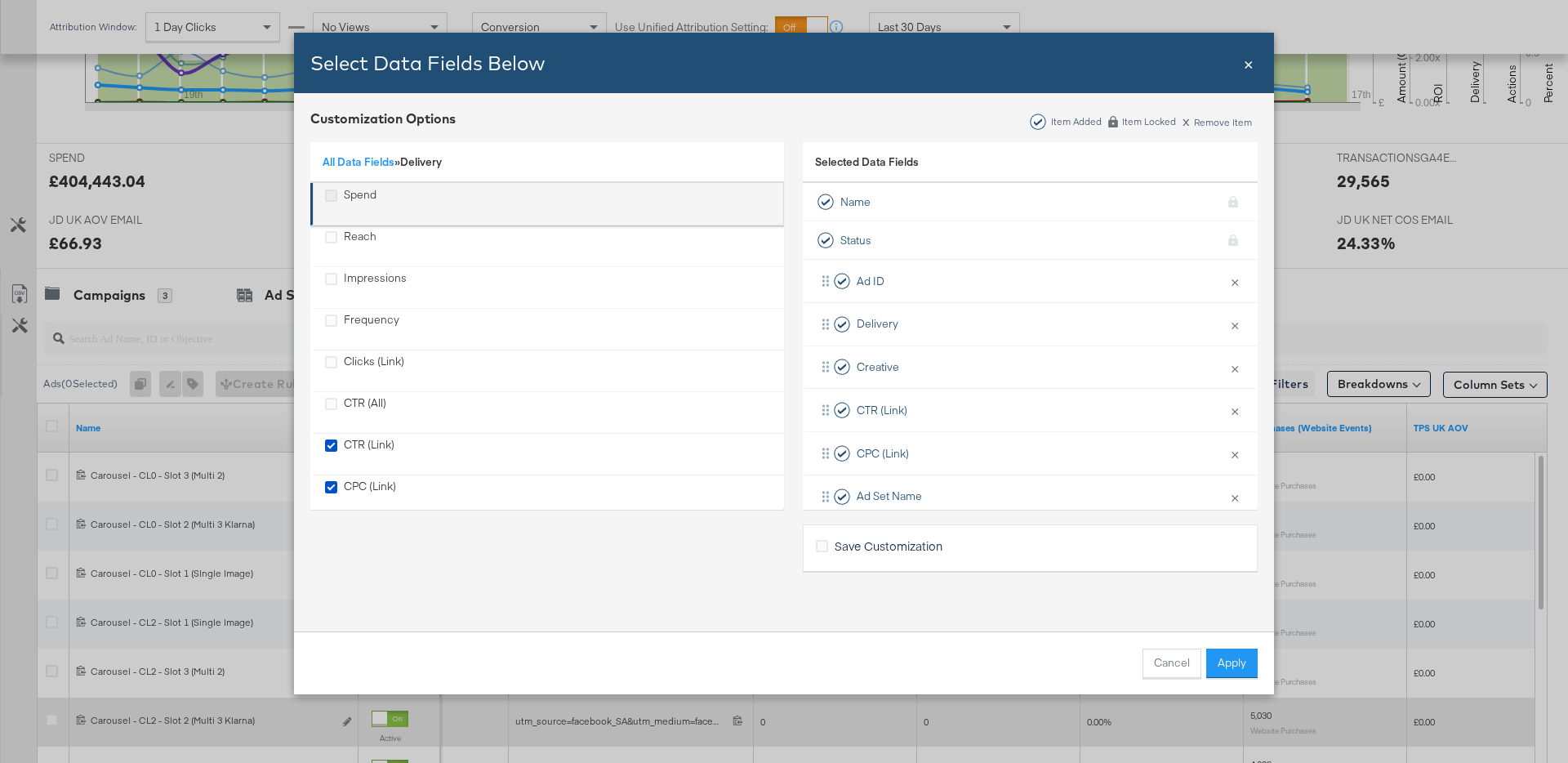 click at bounding box center [331, 195] 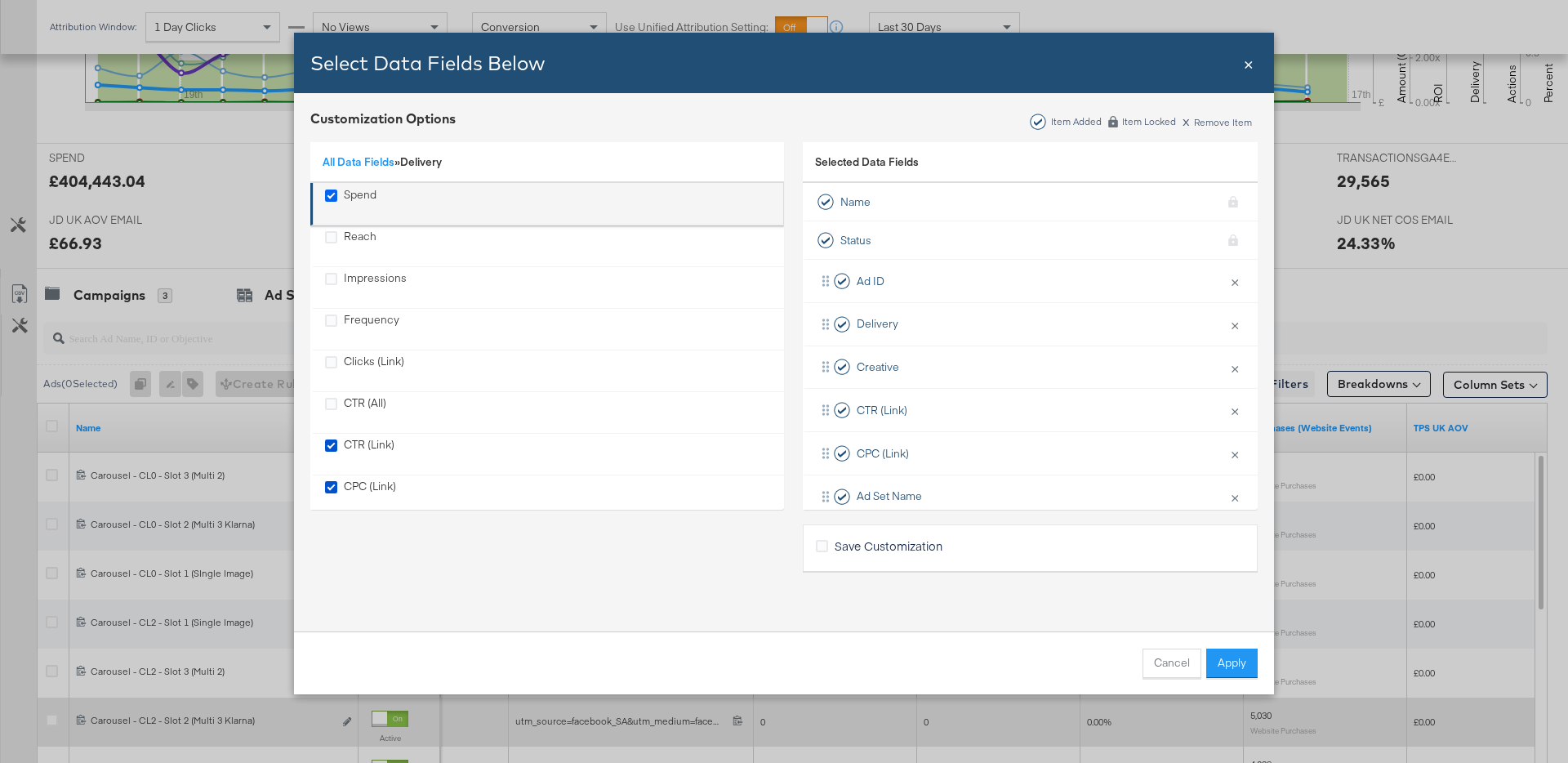 click at bounding box center (0, 0) 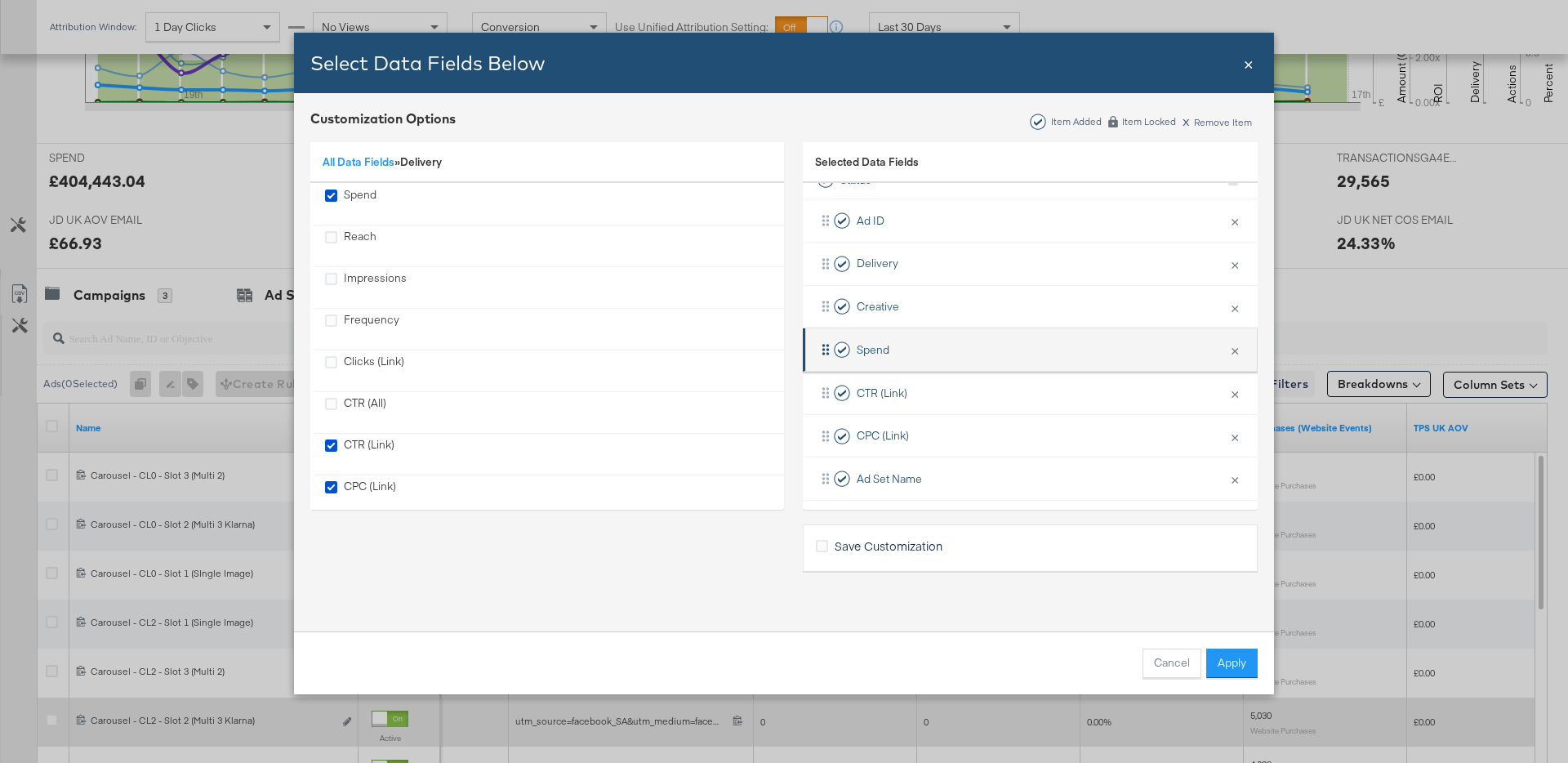 scroll, scrollTop: 68, scrollLeft: 0, axis: vertical 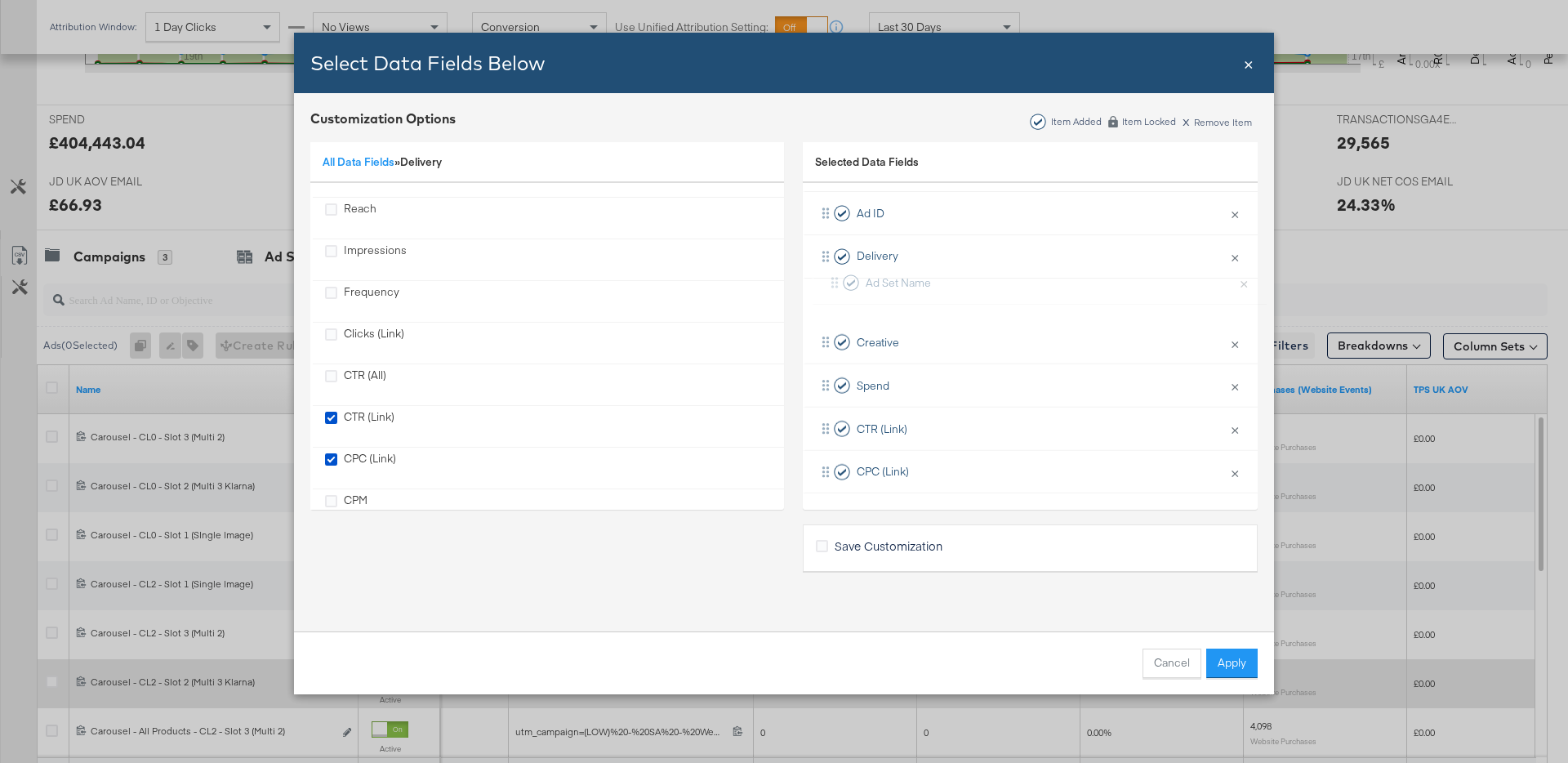 drag, startPoint x: 826, startPoint y: 466, endPoint x: 835, endPoint y: 274, distance: 192.21082 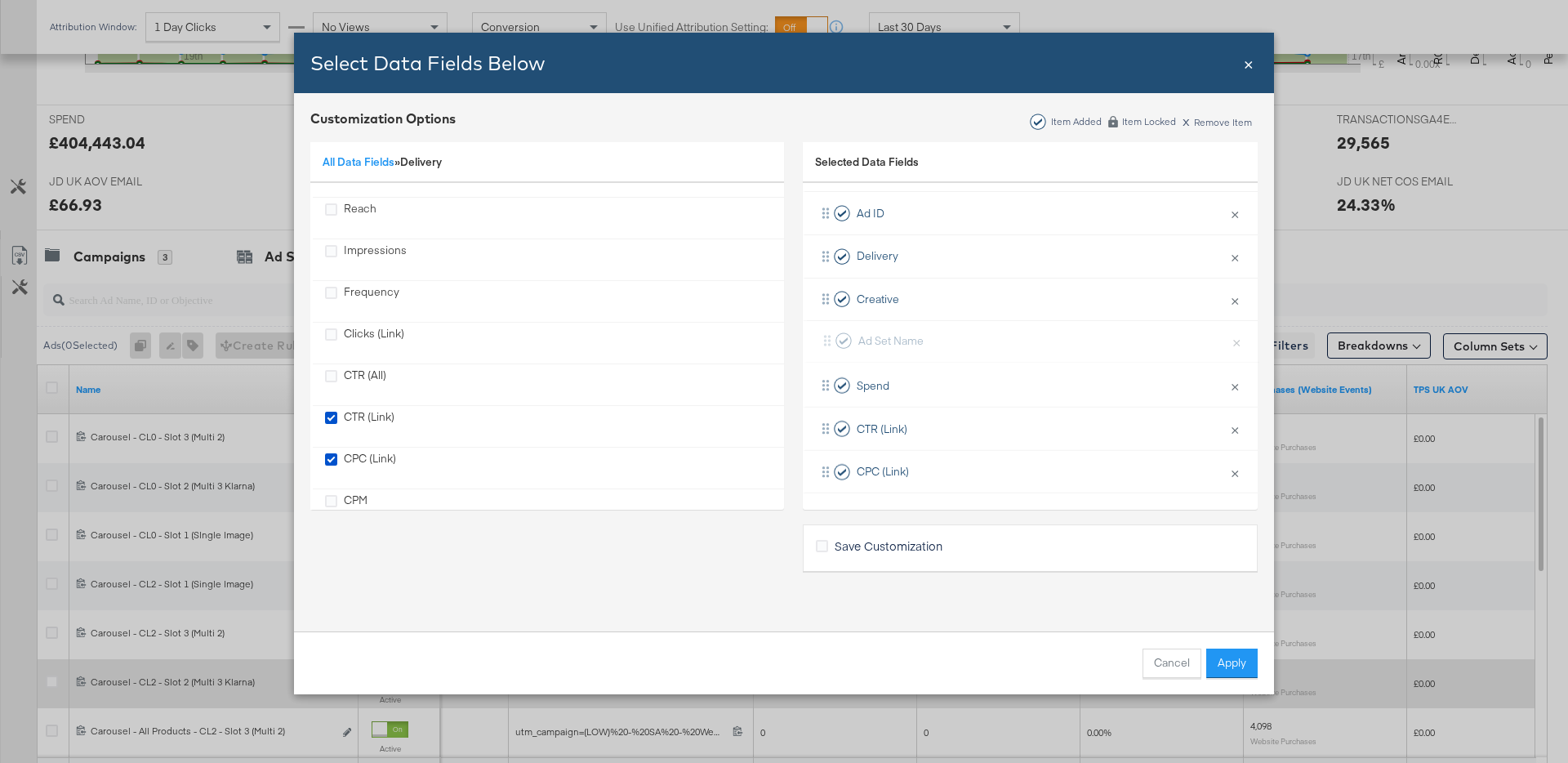 drag, startPoint x: 826, startPoint y: 292, endPoint x: 827, endPoint y: 339, distance: 47.010637 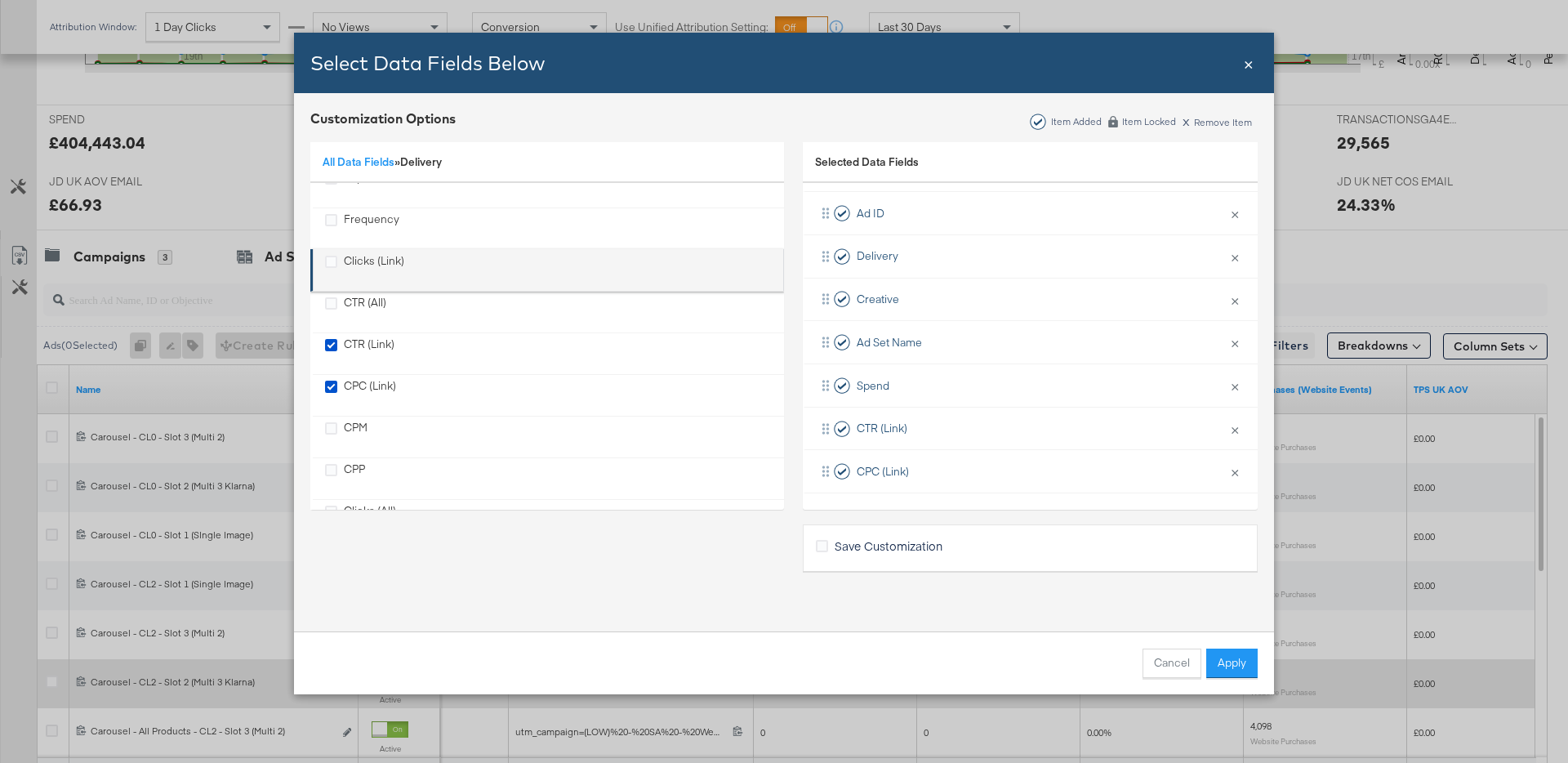 scroll, scrollTop: 149, scrollLeft: 0, axis: vertical 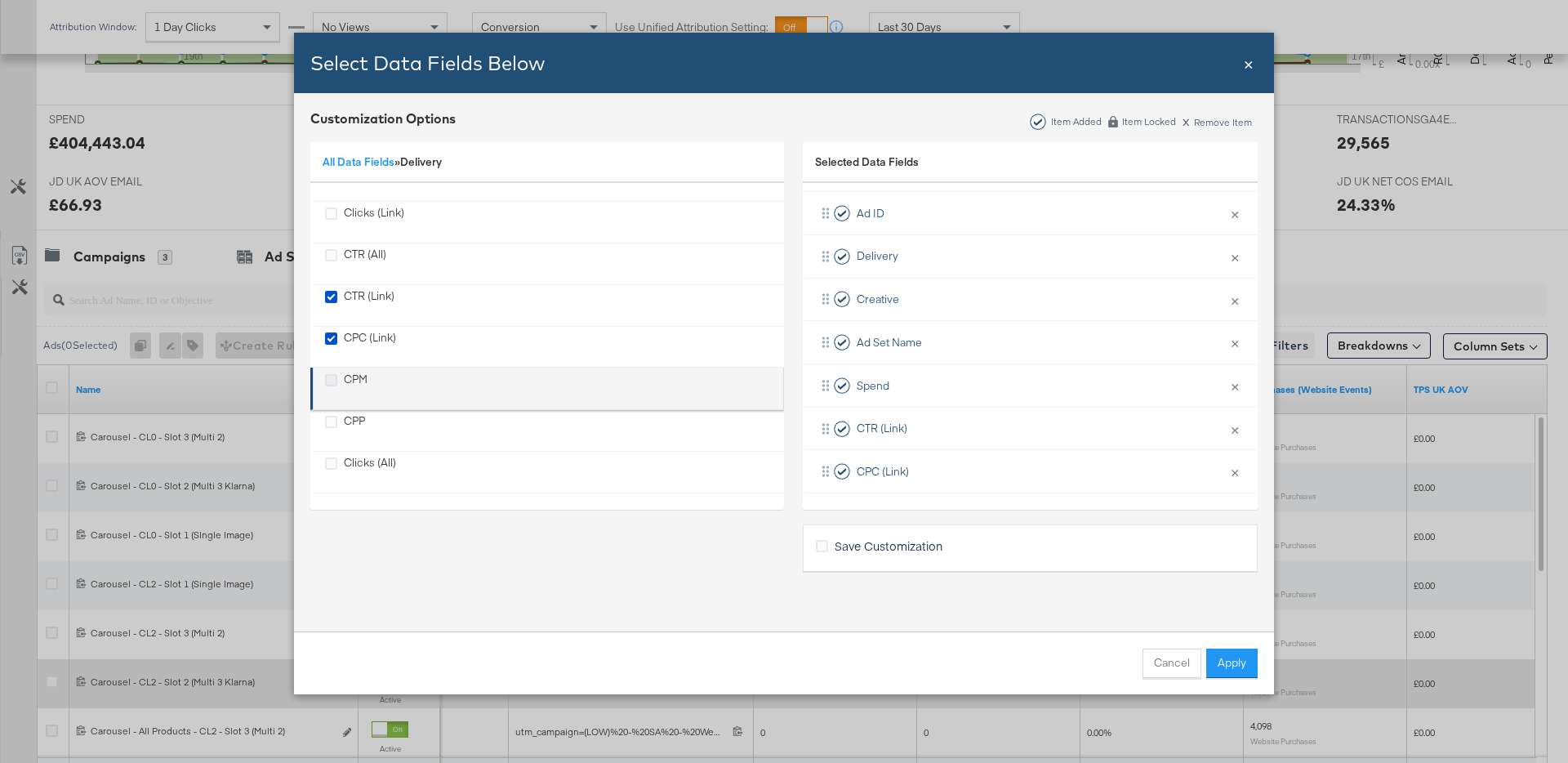 click at bounding box center (331, 380) 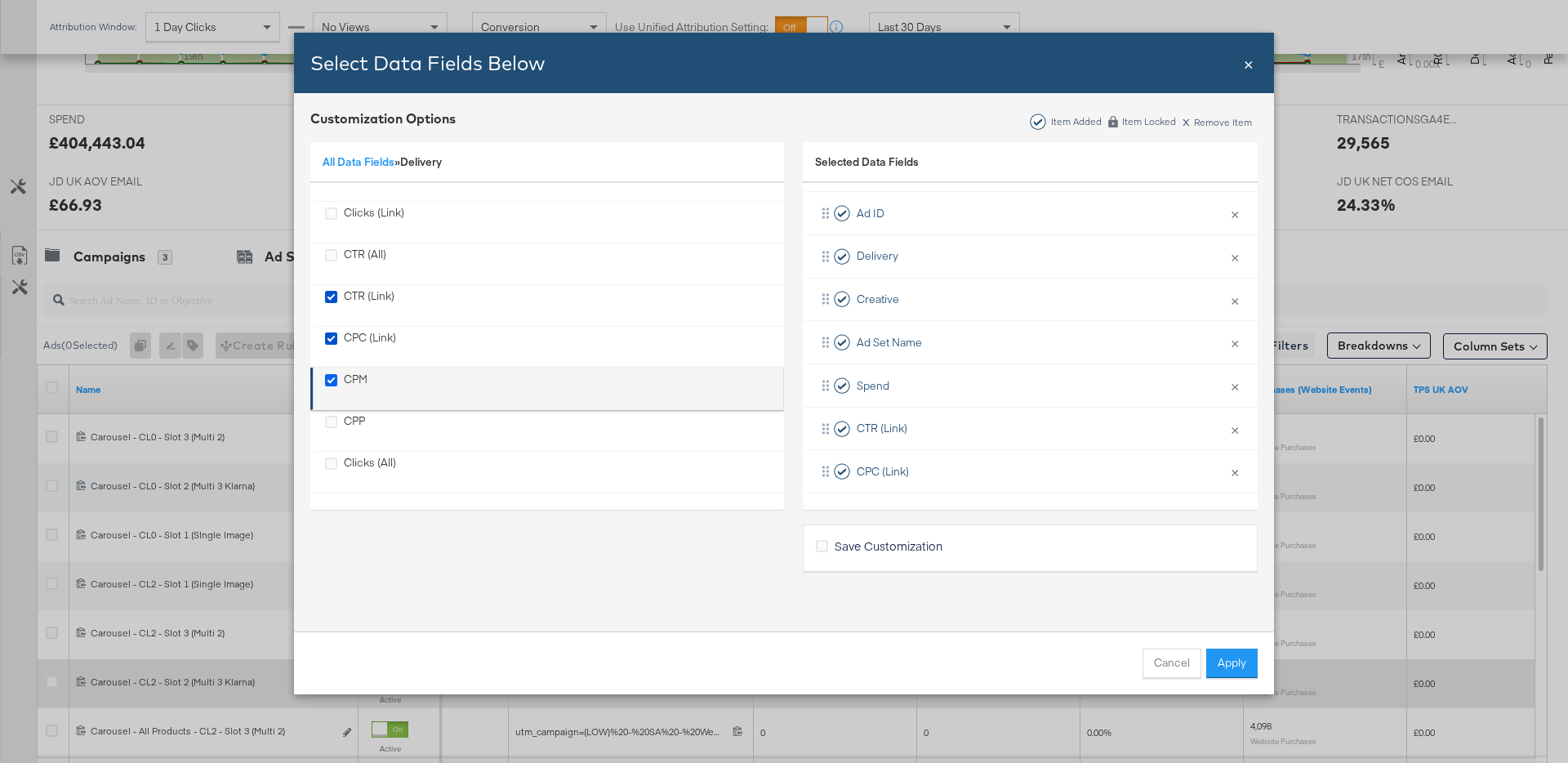 click at bounding box center [0, 0] 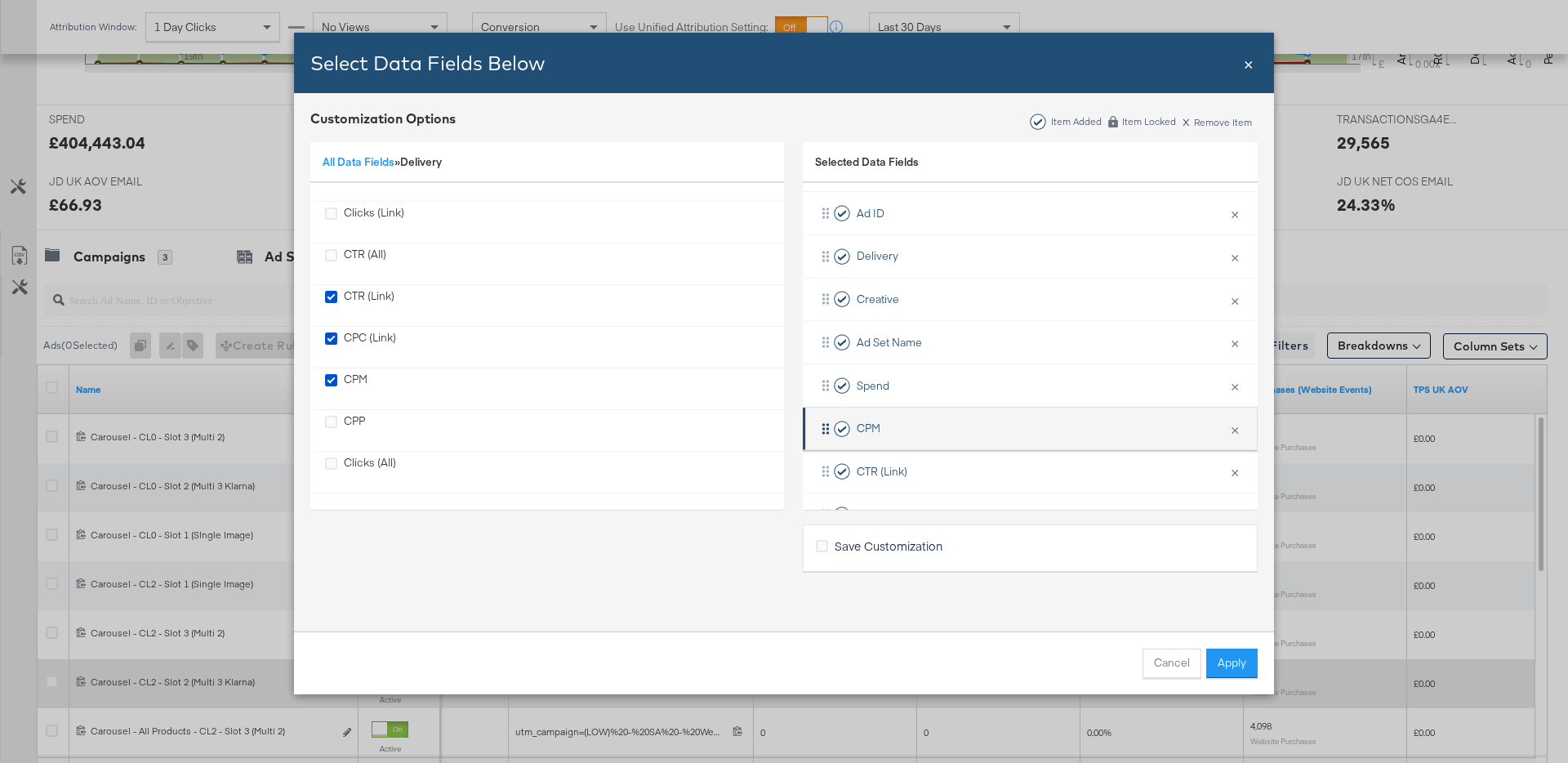 scroll, scrollTop: 111, scrollLeft: 0, axis: vertical 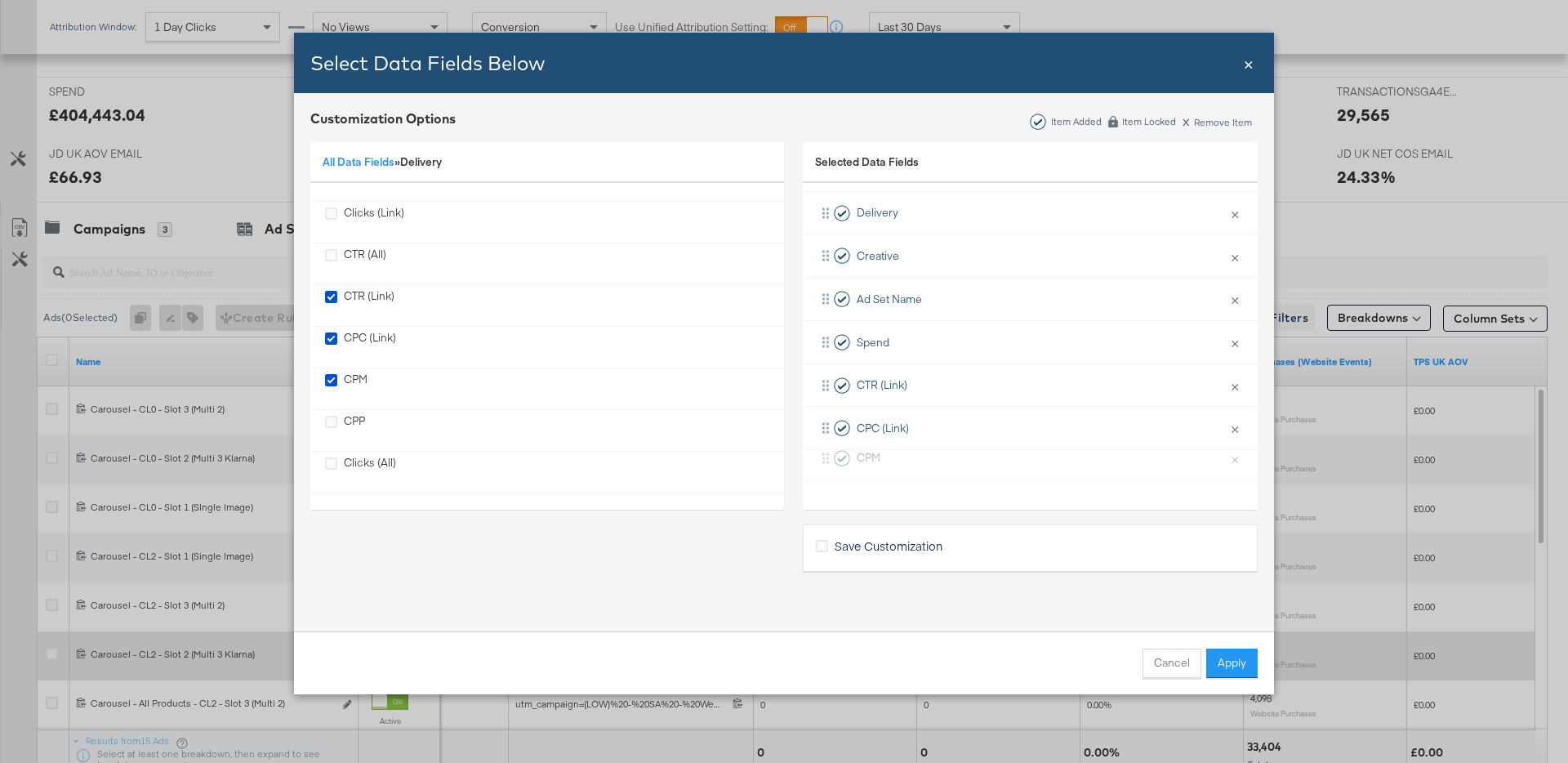 drag, startPoint x: 822, startPoint y: 382, endPoint x: 823, endPoint y: 474, distance: 92.00543 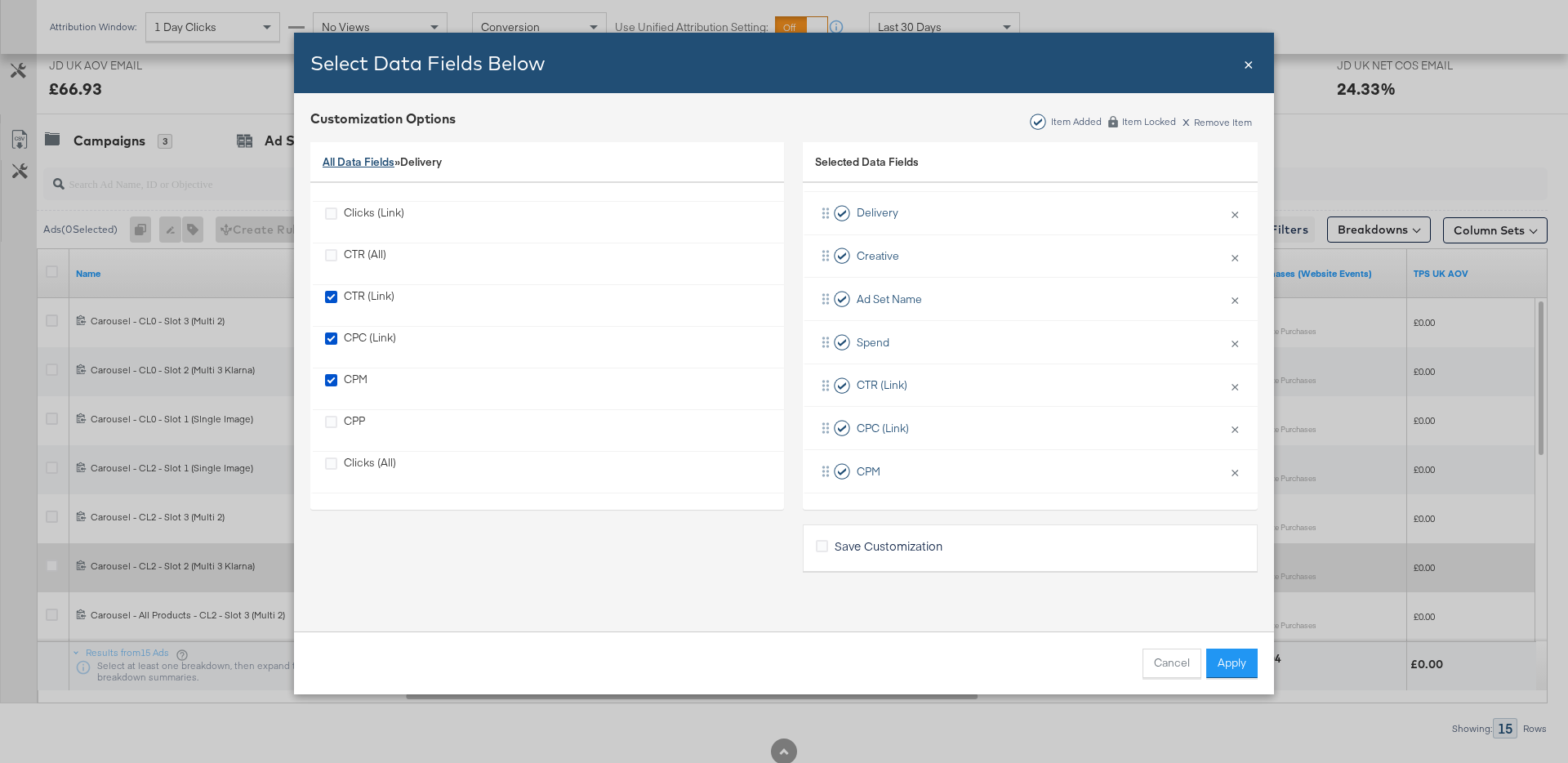 scroll, scrollTop: 760, scrollLeft: 0, axis: vertical 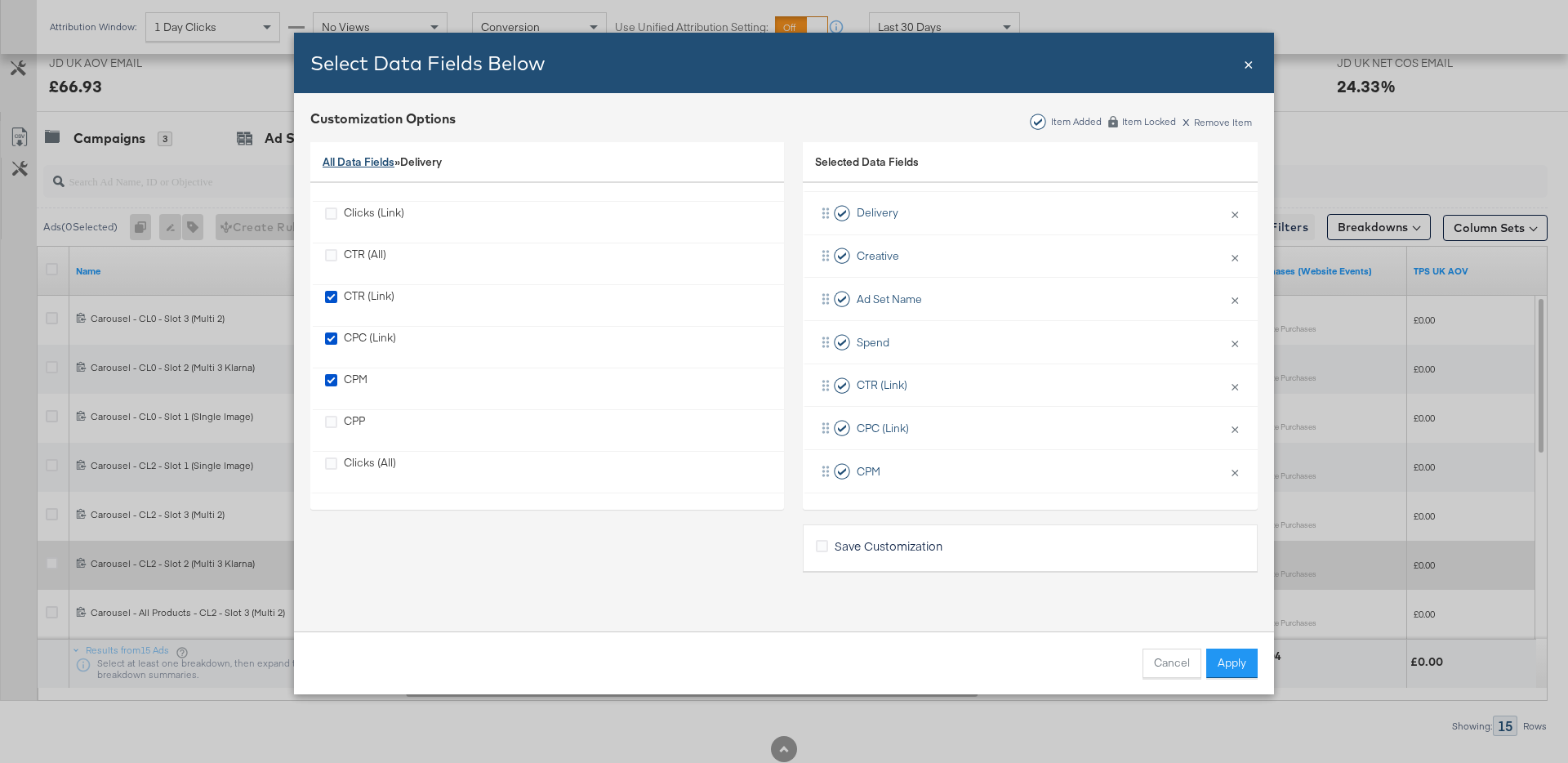 click on "All Data Fields" at bounding box center [359, 162] 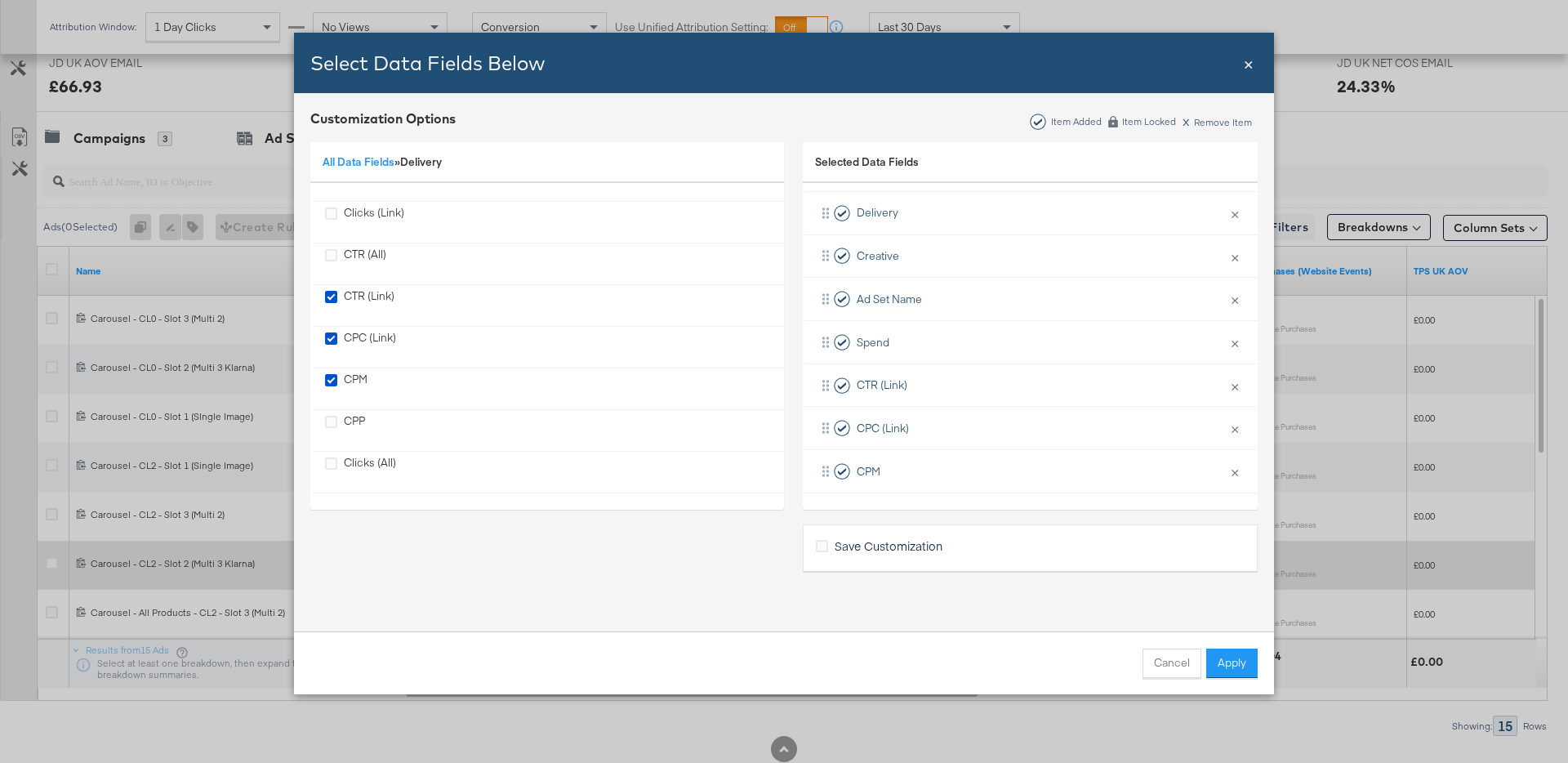 scroll, scrollTop: 24, scrollLeft: 0, axis: vertical 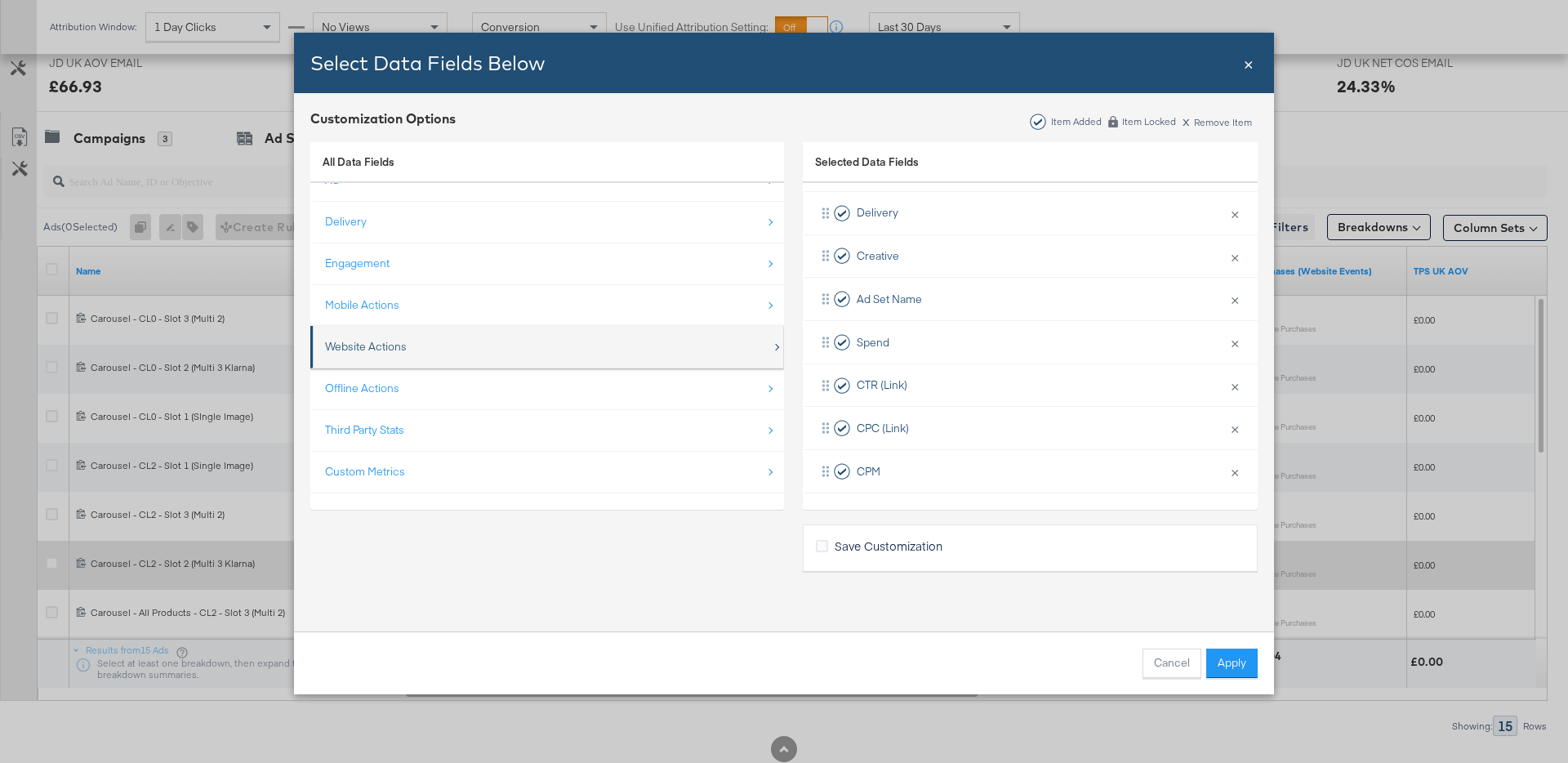 click on "Website Actions" at bounding box center [366, 346] 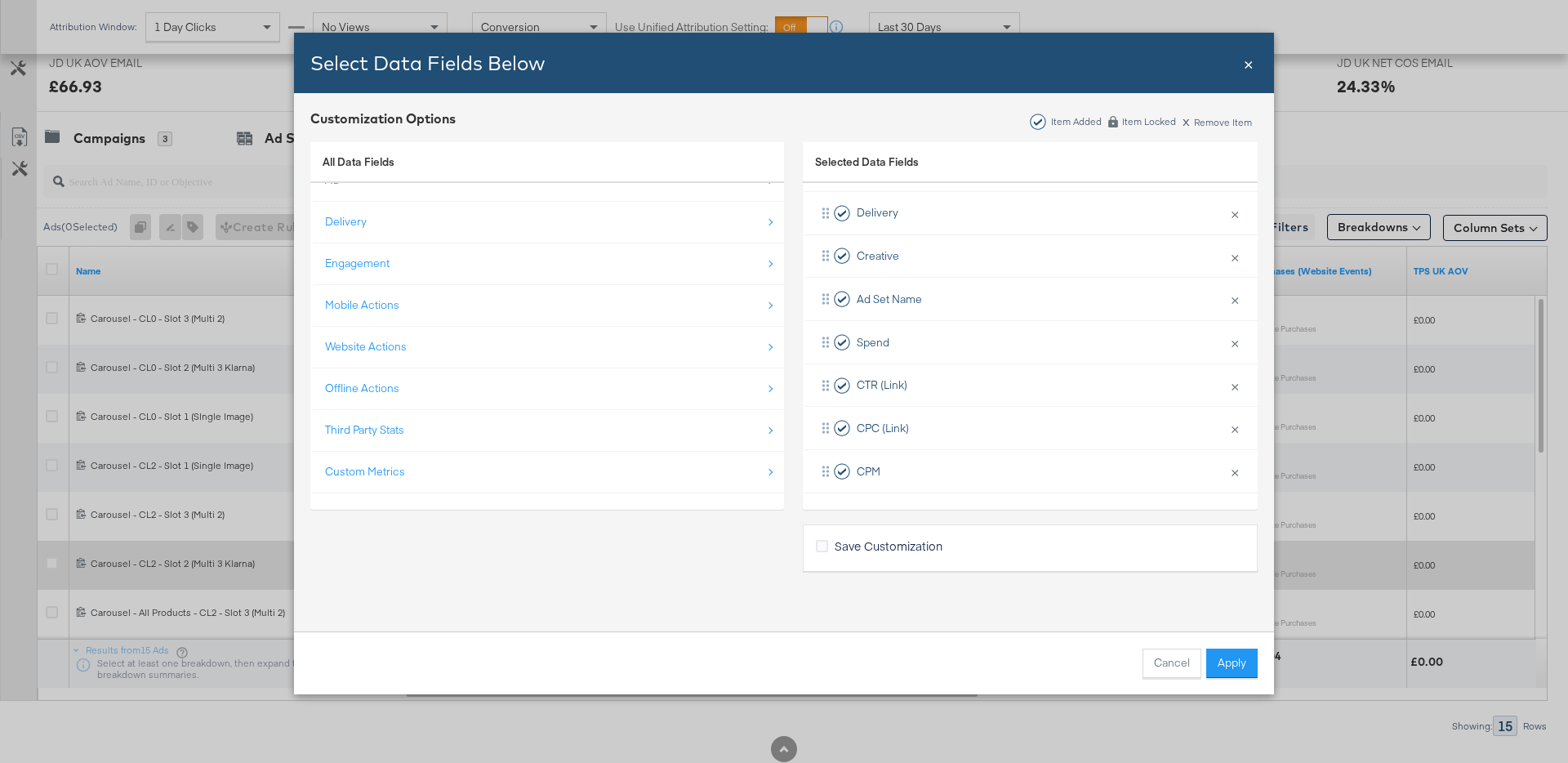 scroll, scrollTop: 0, scrollLeft: 0, axis: both 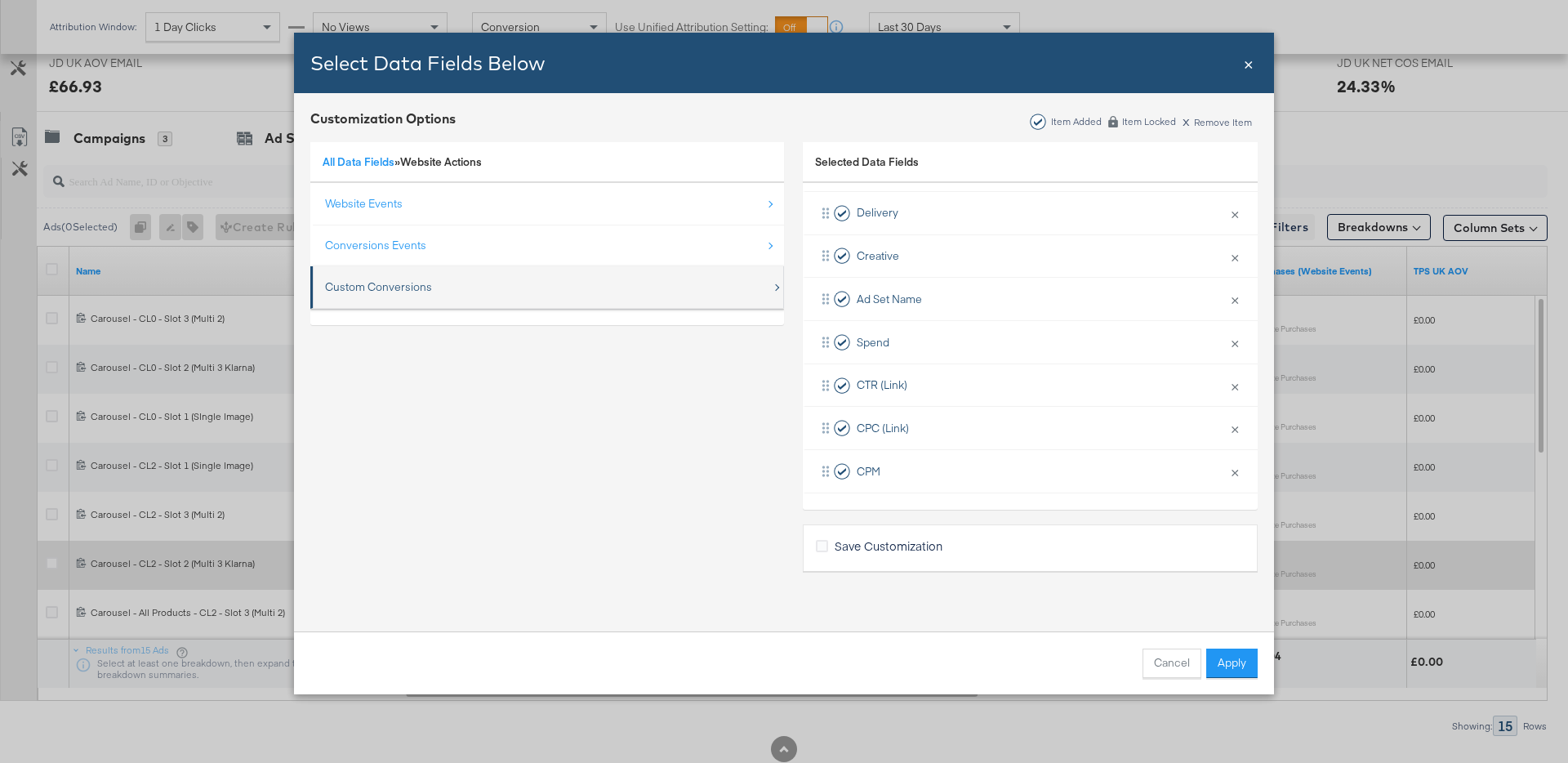 click on "Custom Conversions" at bounding box center [378, 287] 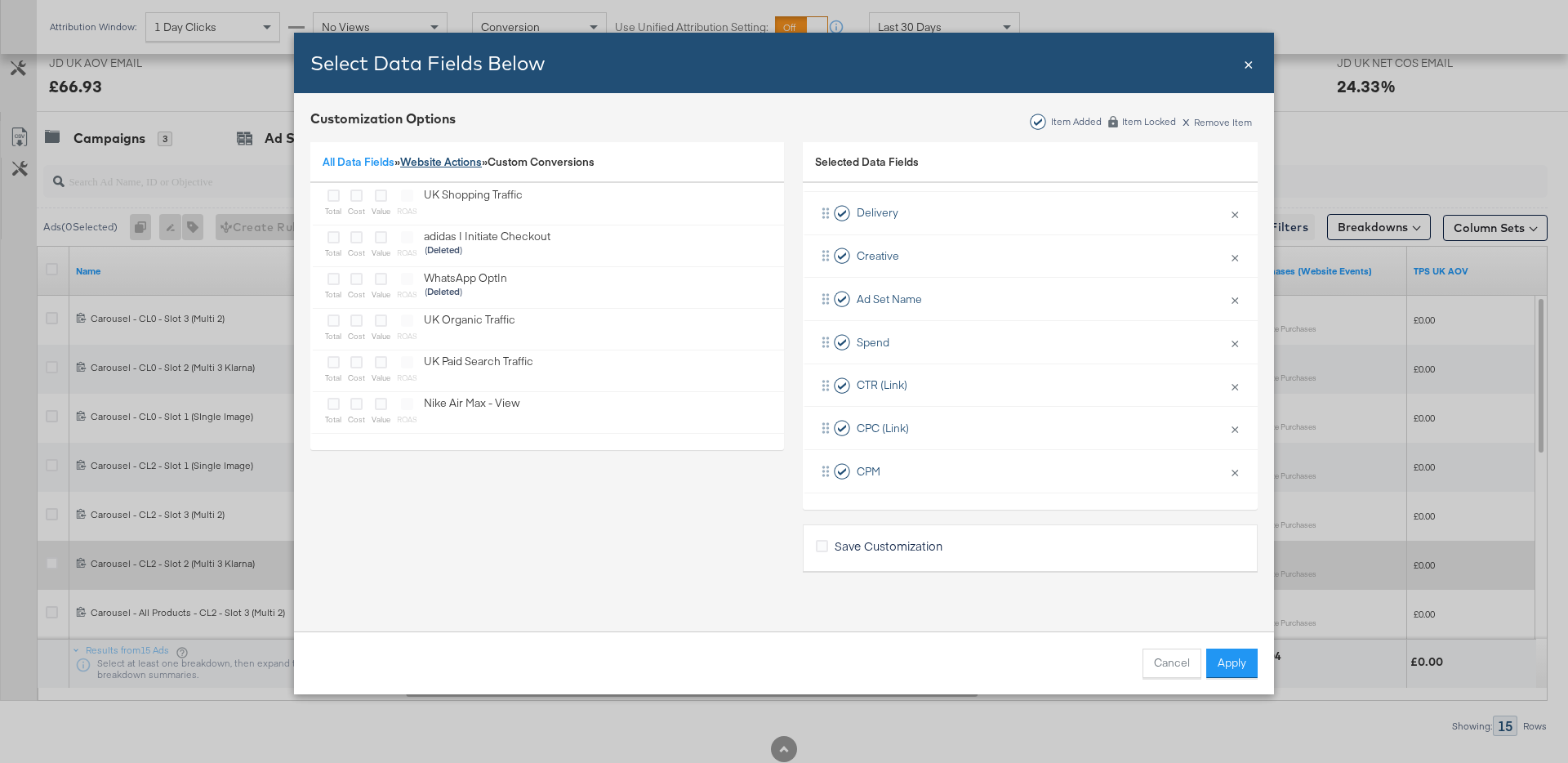 click on "Website Actions" at bounding box center [441, 162] 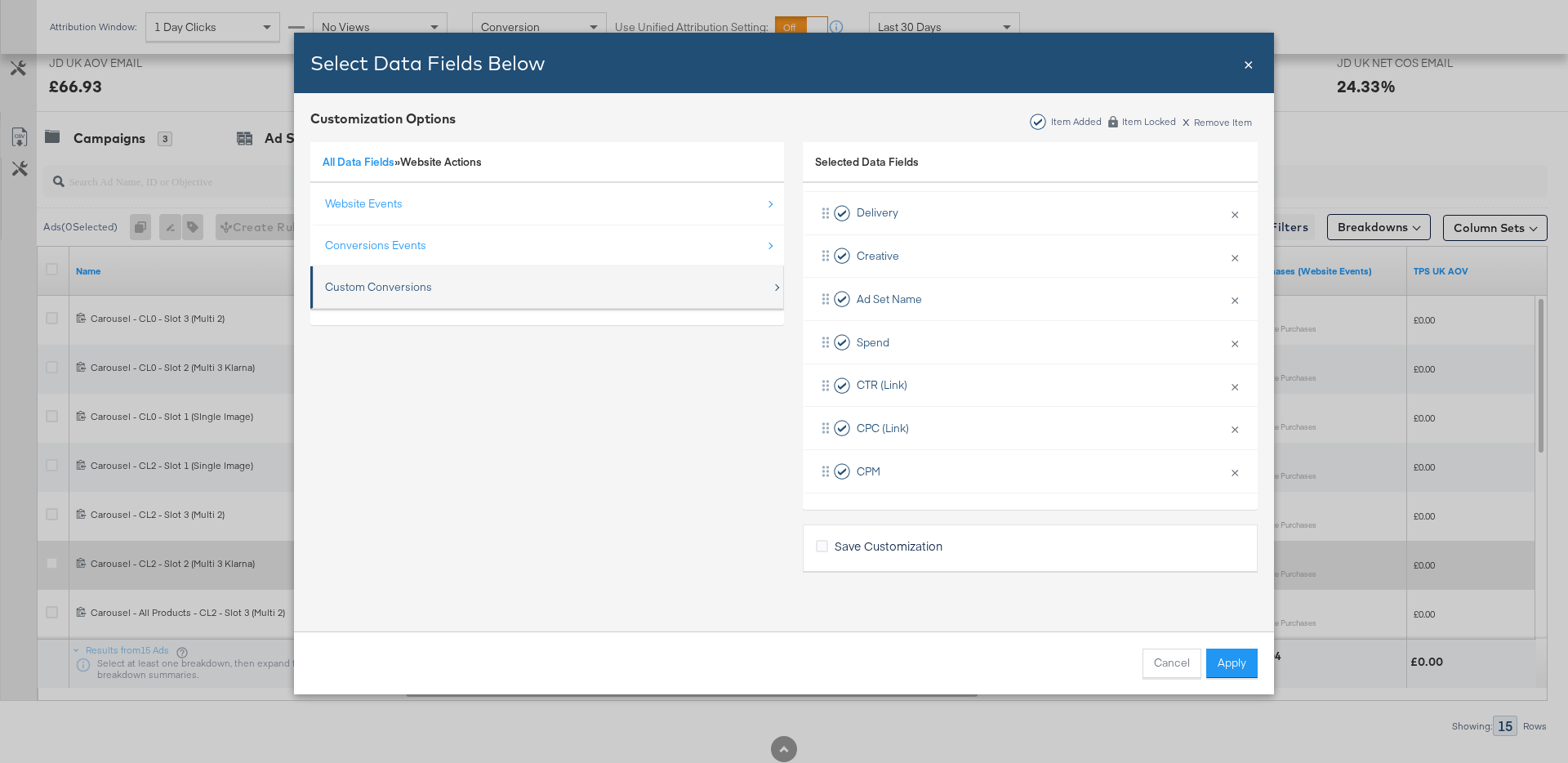 click on "Custom Conversions" at bounding box center [378, 287] 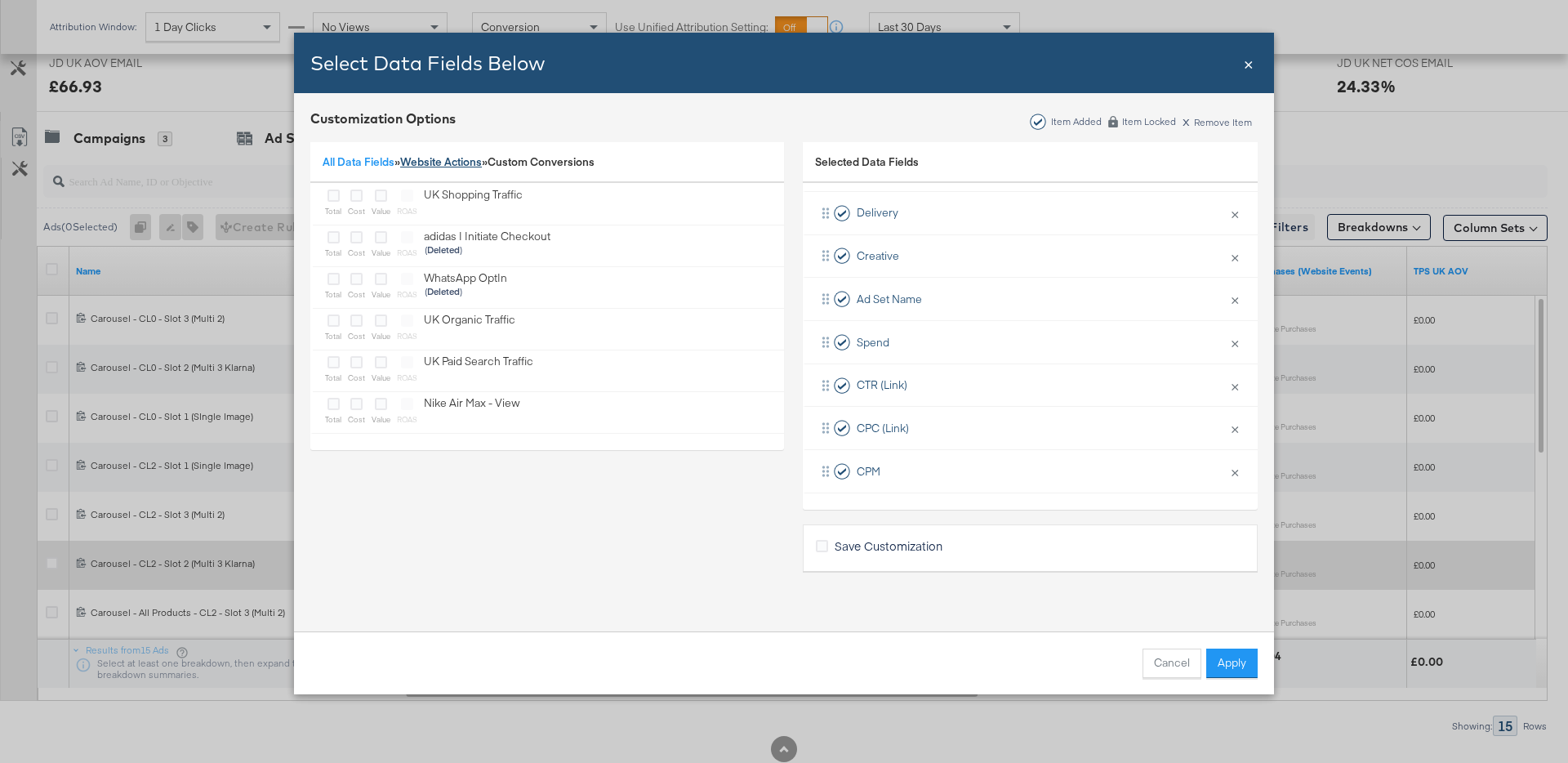 click on "Website Actions" at bounding box center (441, 162) 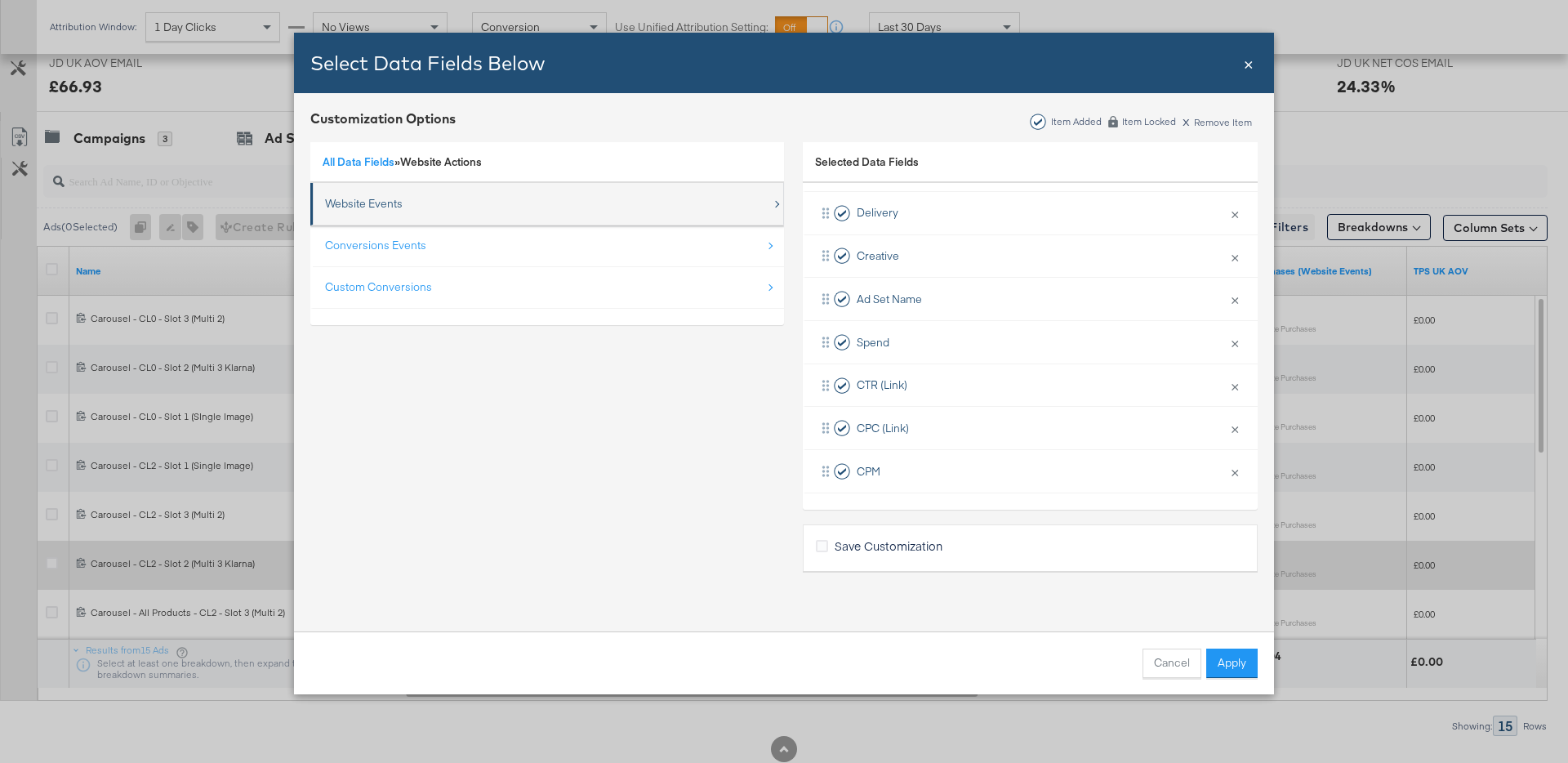 click on "Website Events" at bounding box center [363, 203] 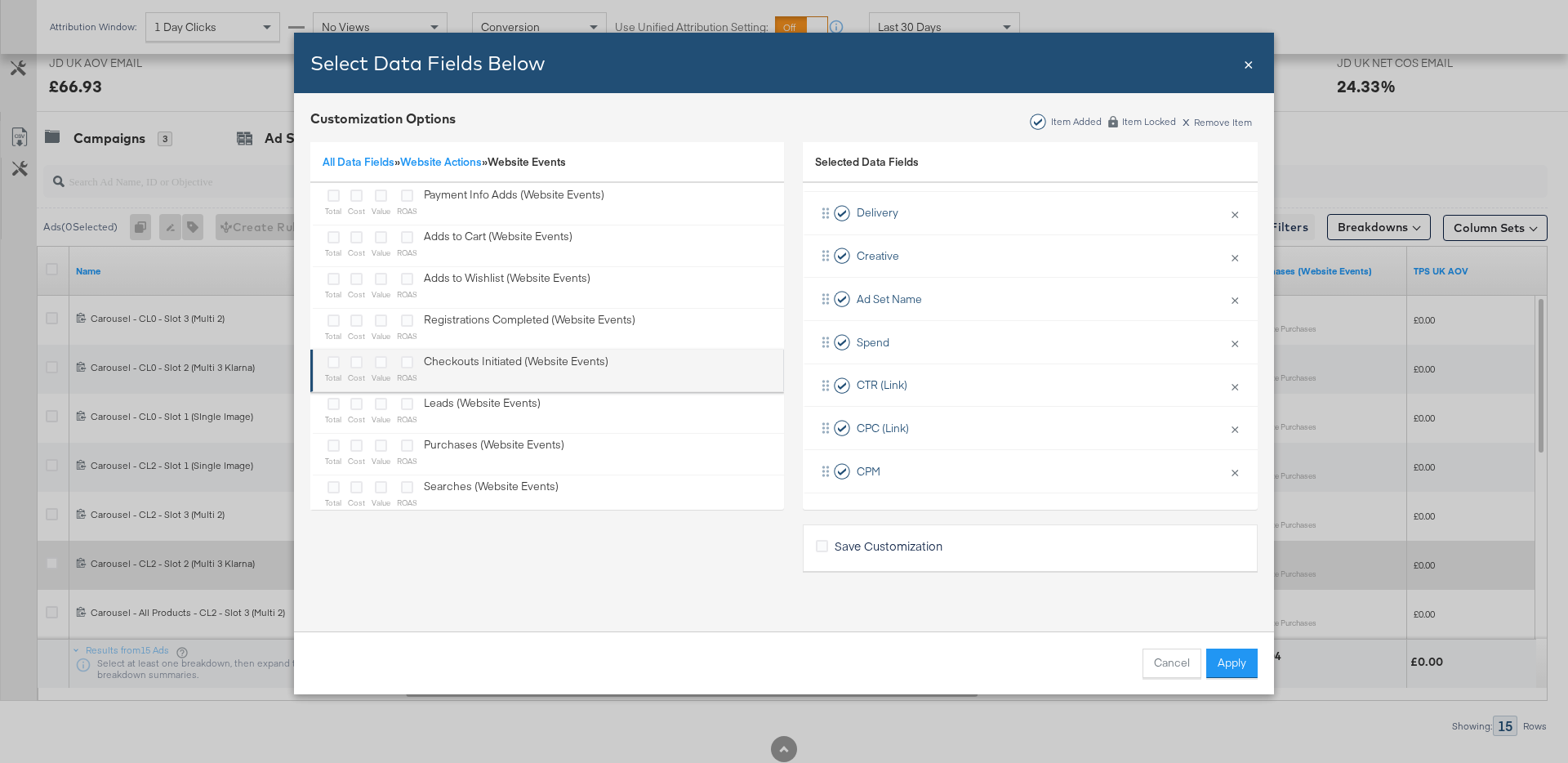 scroll, scrollTop: 44, scrollLeft: 0, axis: vertical 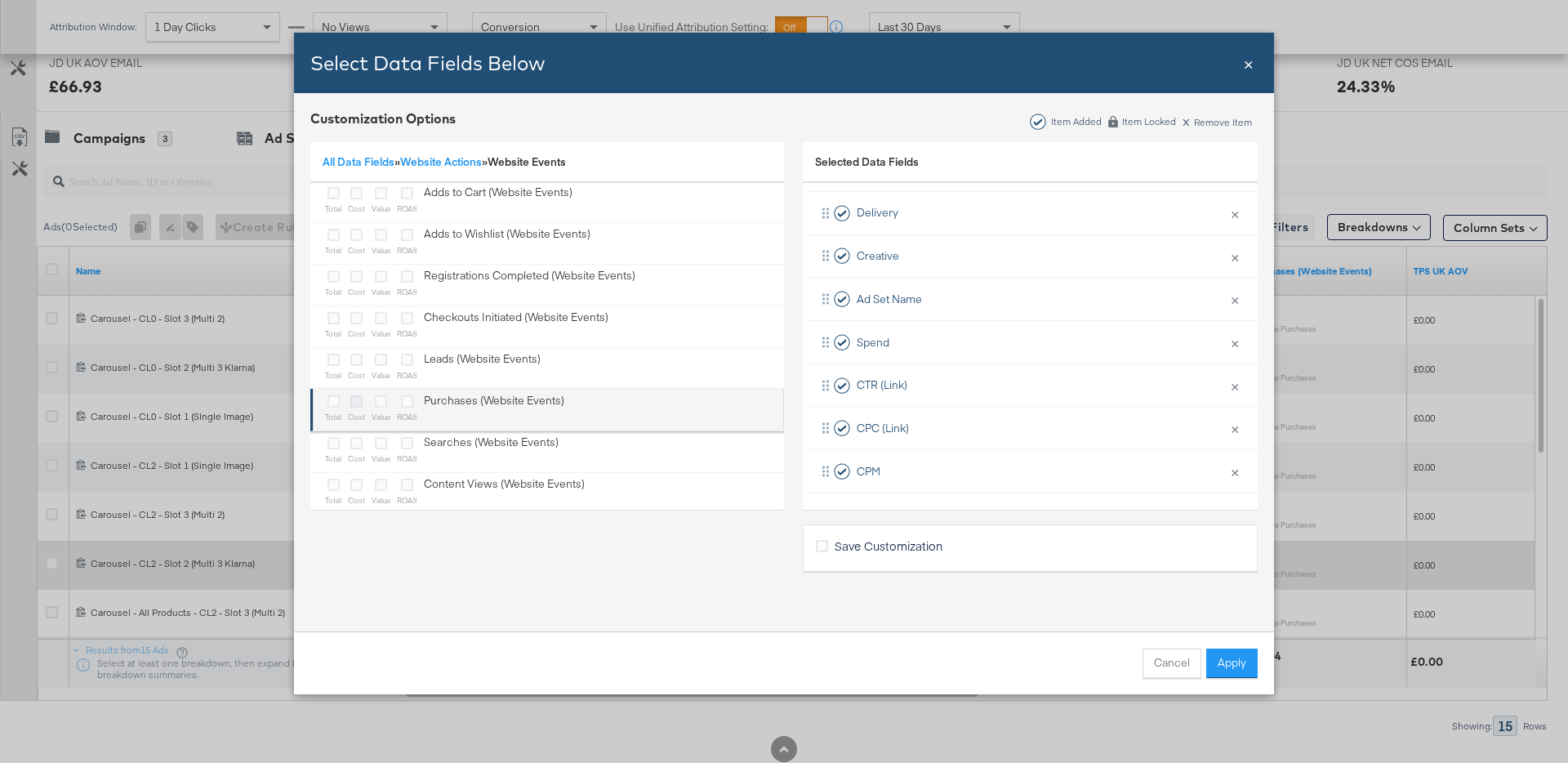 click at bounding box center (356, 401) 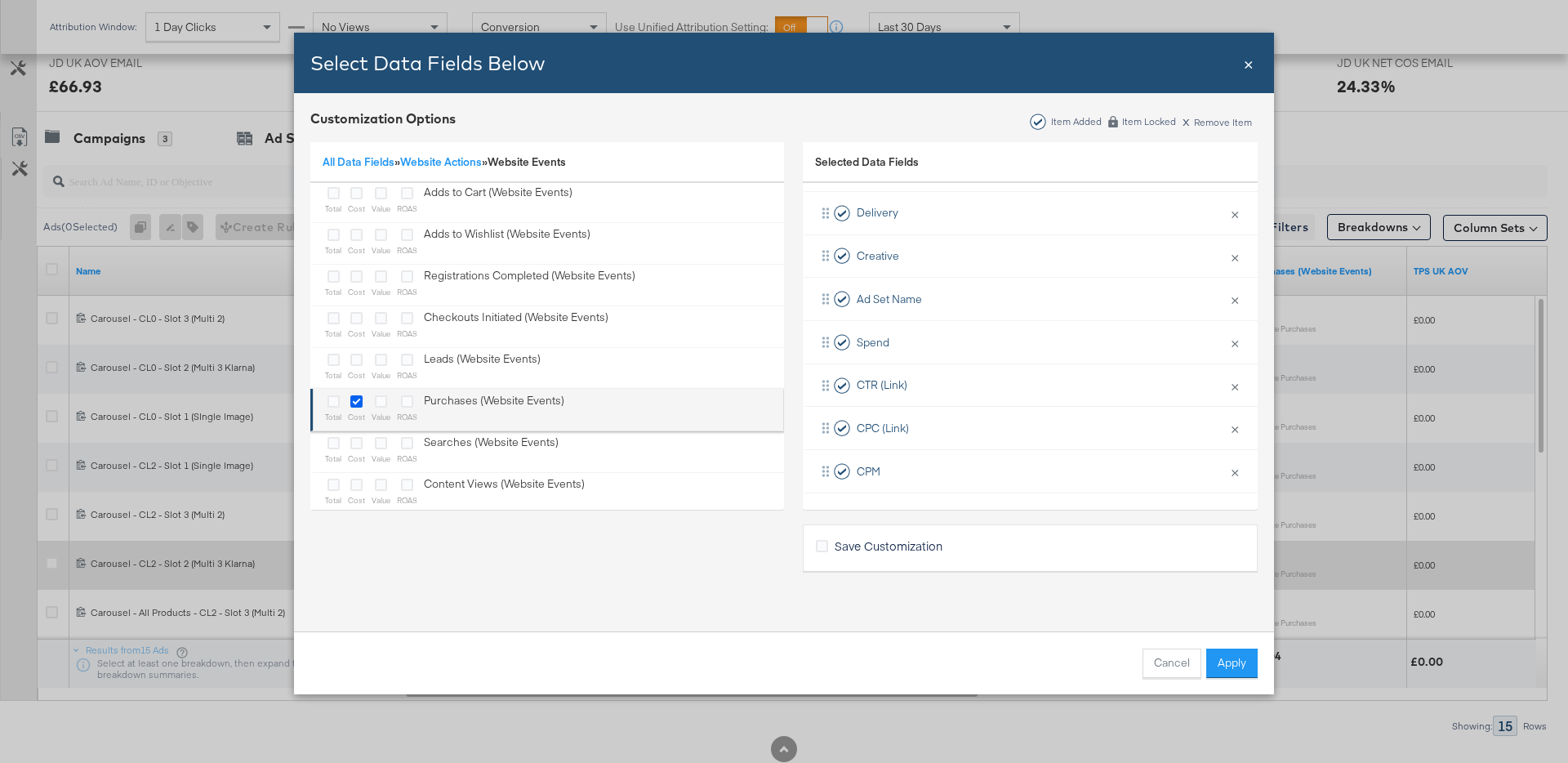 click at bounding box center (0, 0) 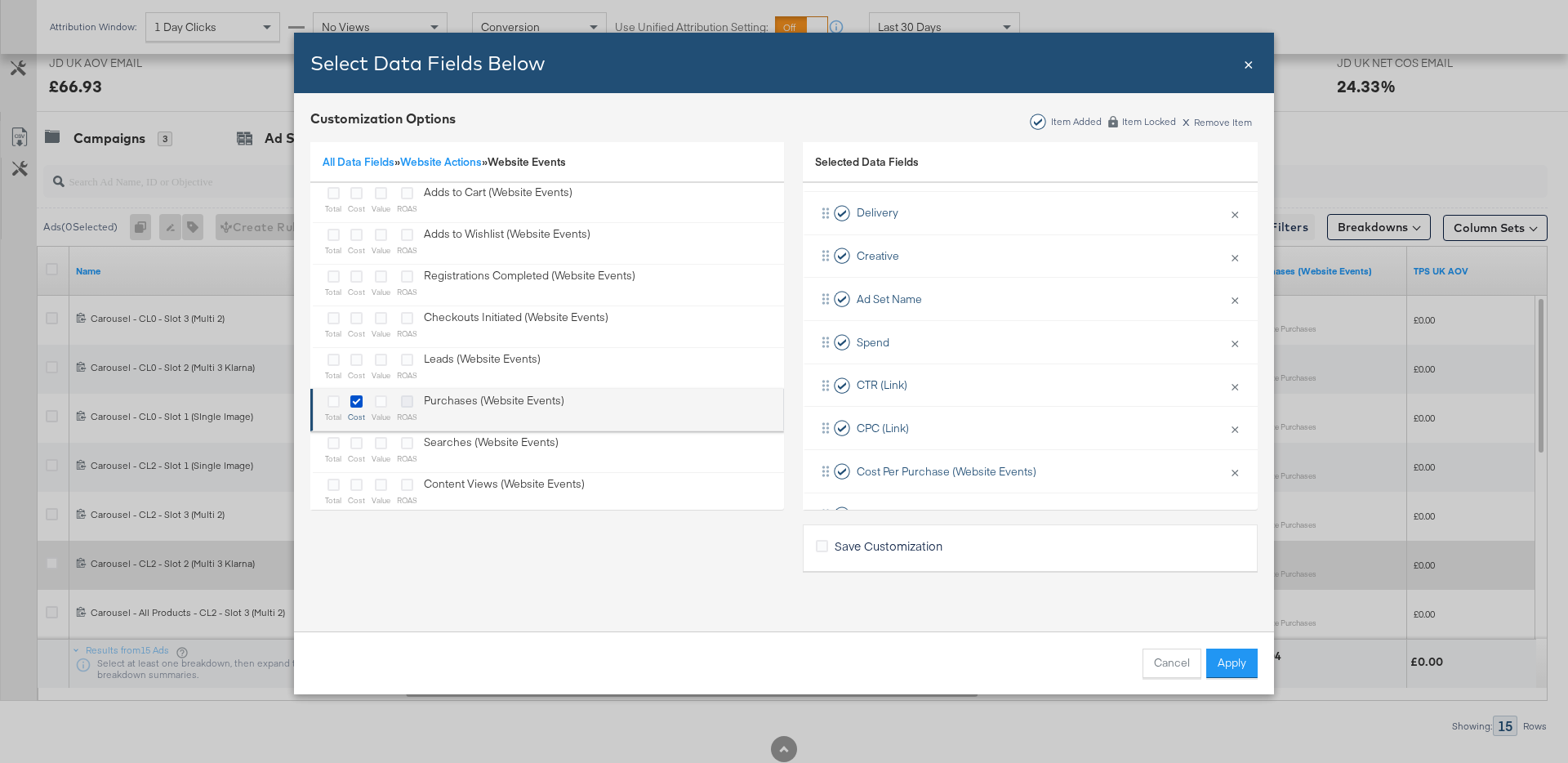 click at bounding box center [407, 401] 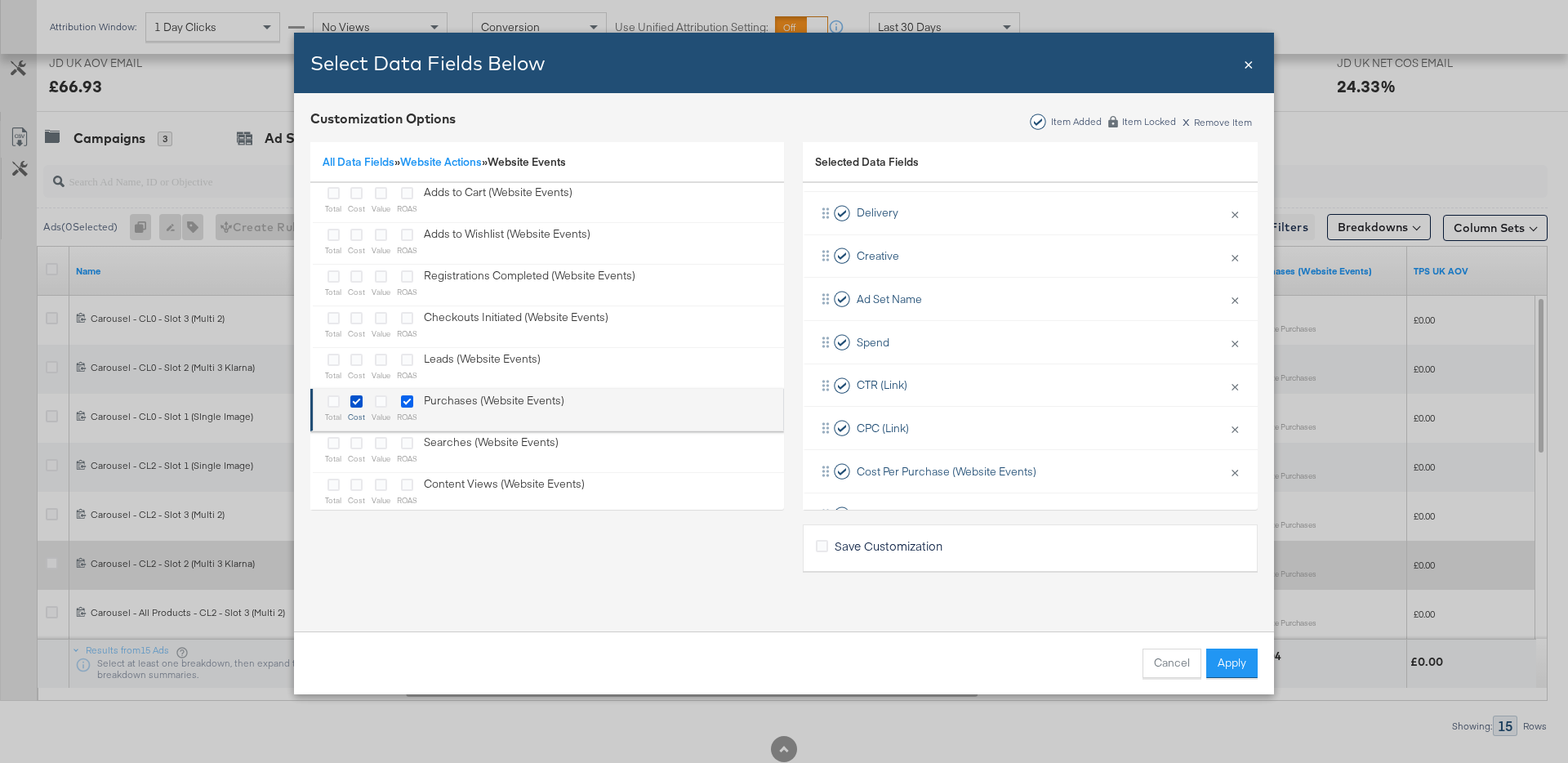 click at bounding box center (0, 0) 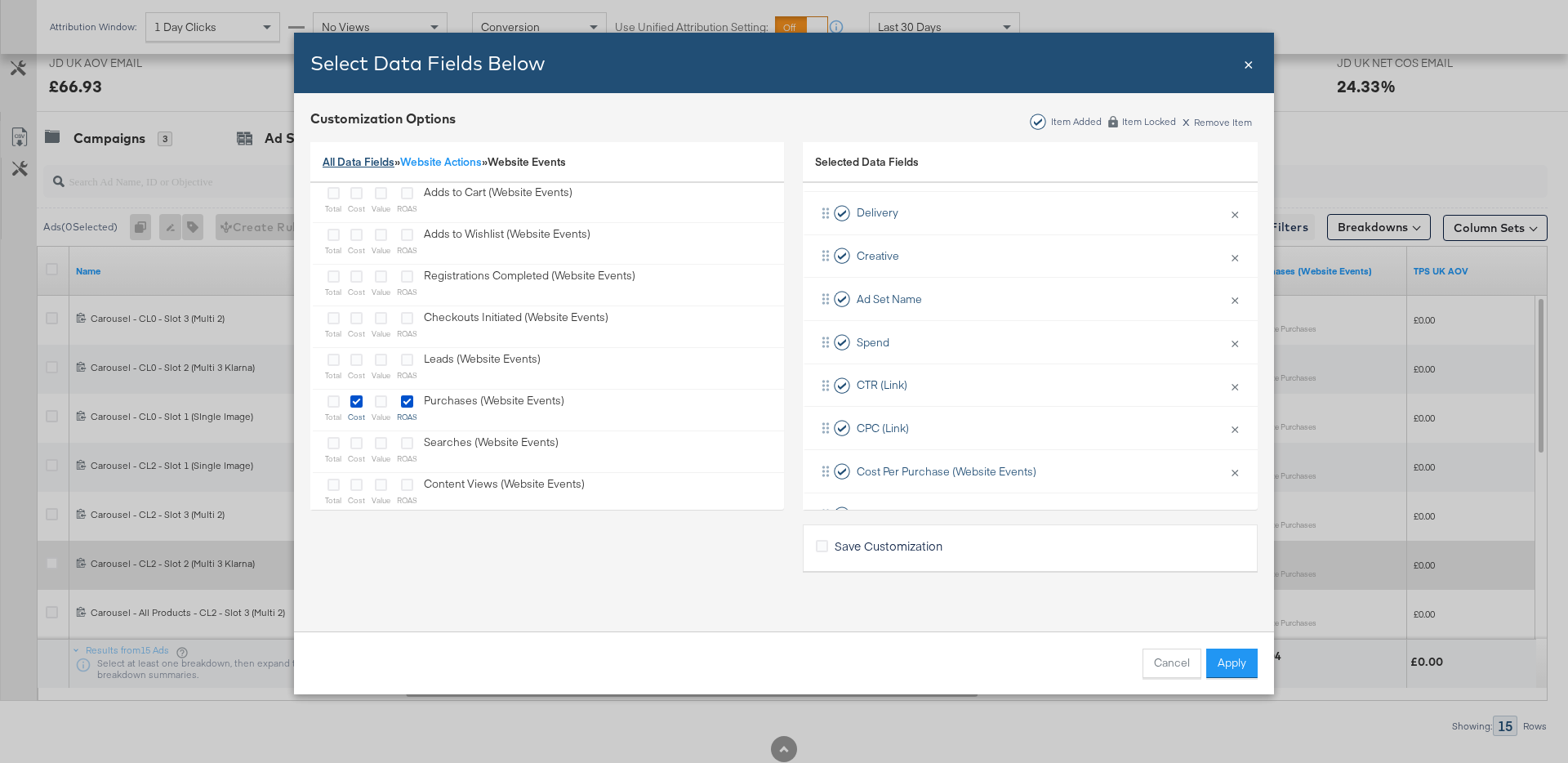 click on "All Data Fields" at bounding box center (359, 162) 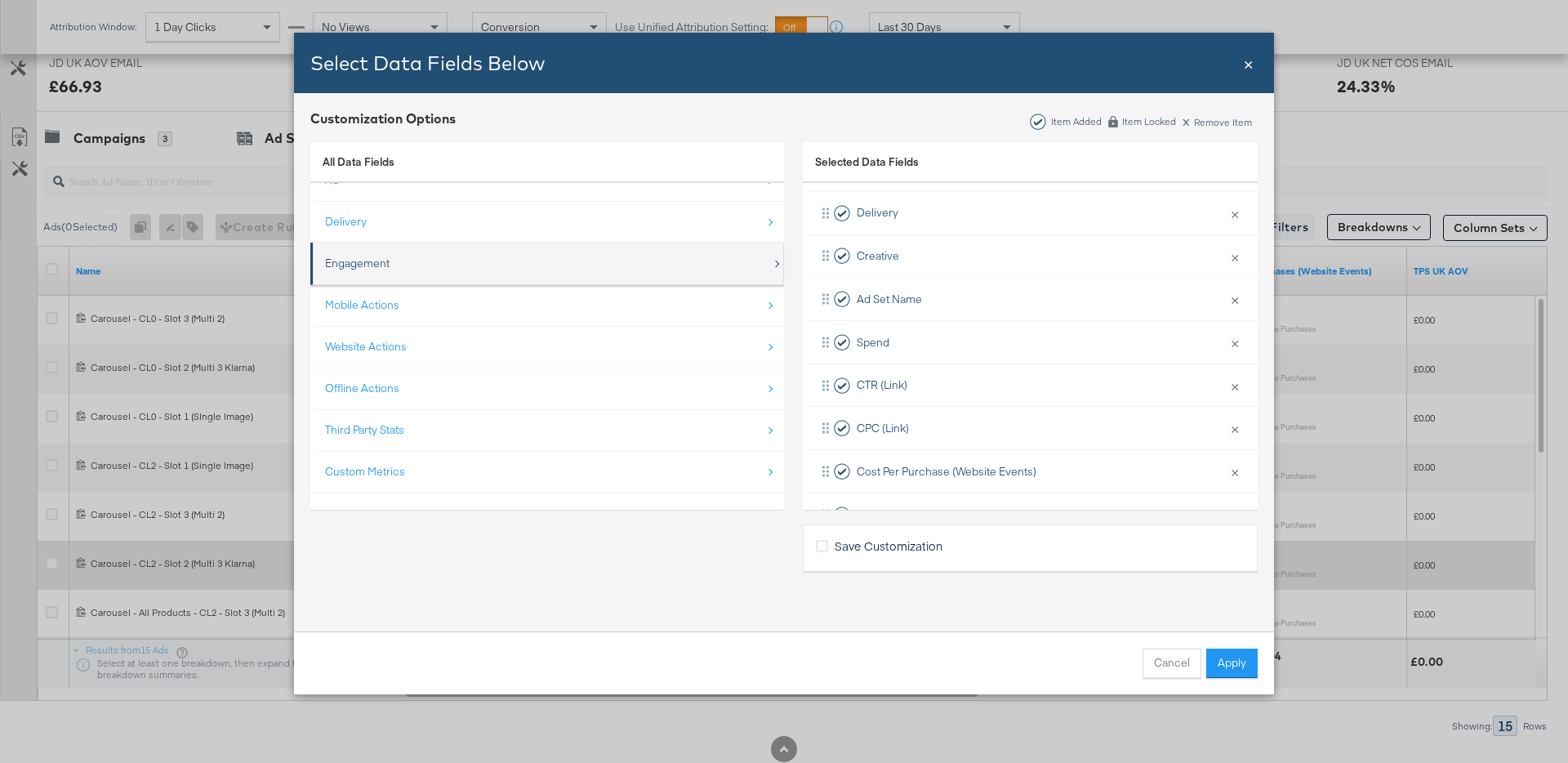 scroll, scrollTop: 24, scrollLeft: 0, axis: vertical 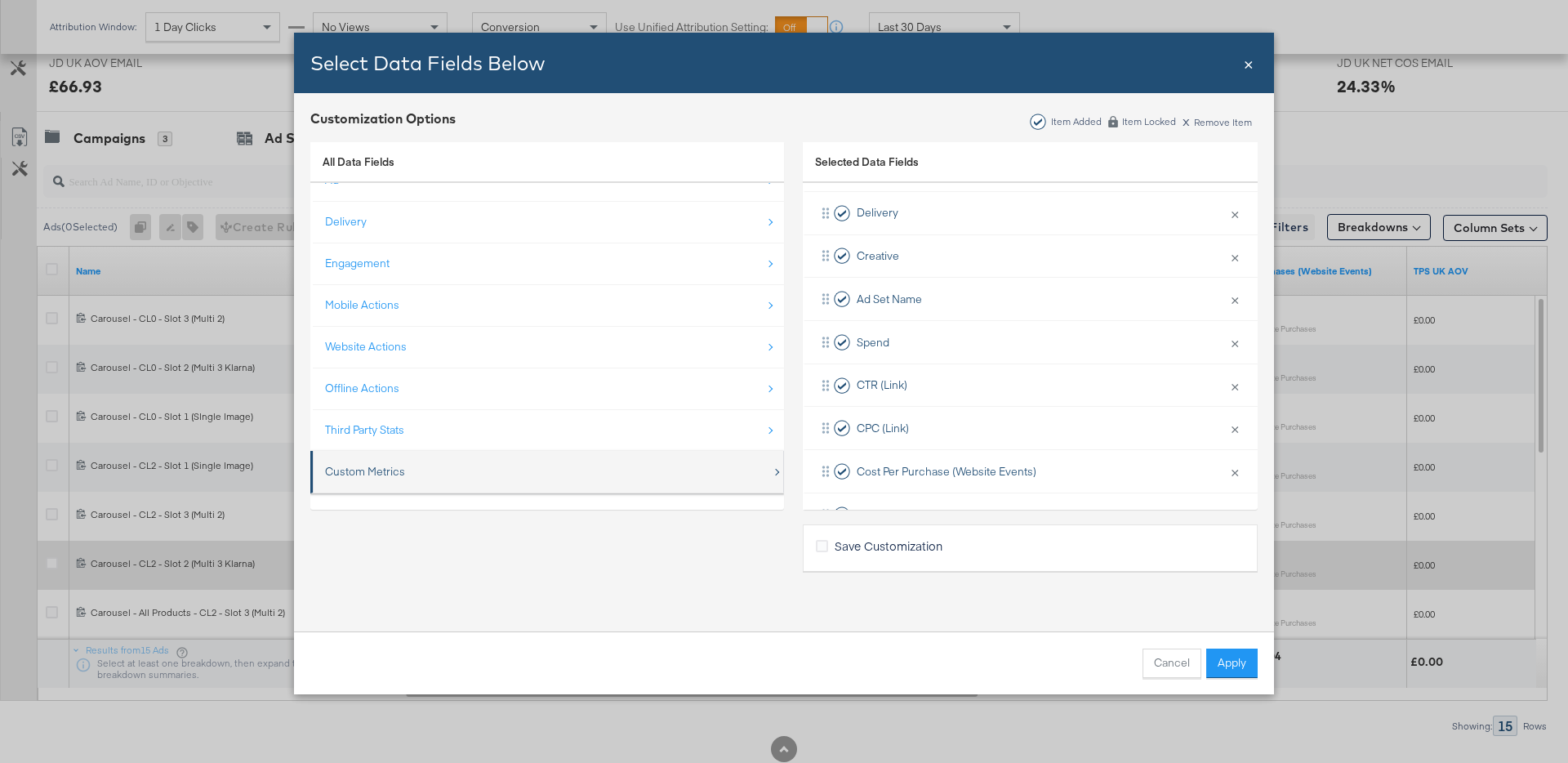 click on "Custom Metrics" at bounding box center [365, 471] 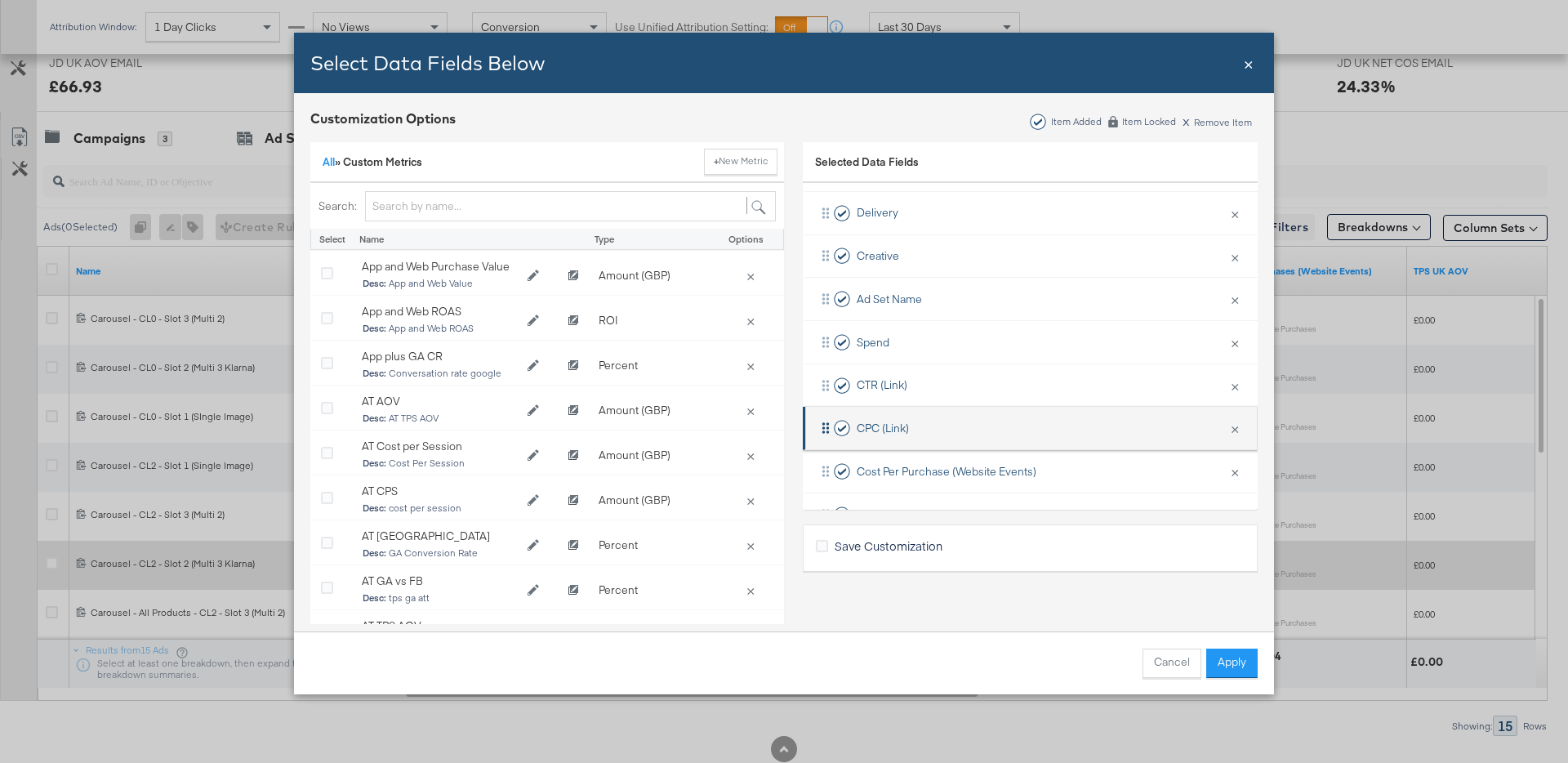 scroll, scrollTop: 197, scrollLeft: 0, axis: vertical 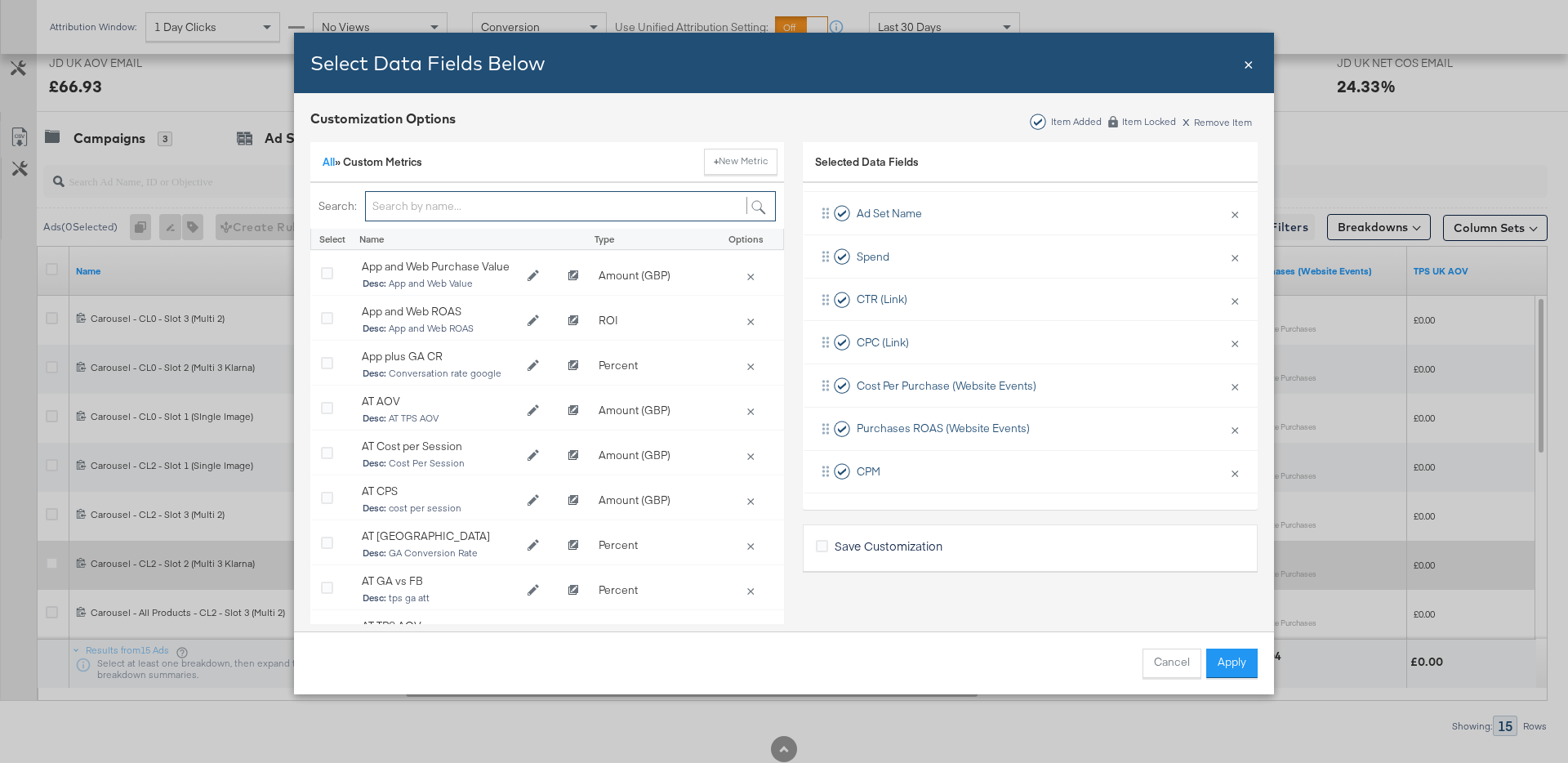 click at bounding box center (570, 206) 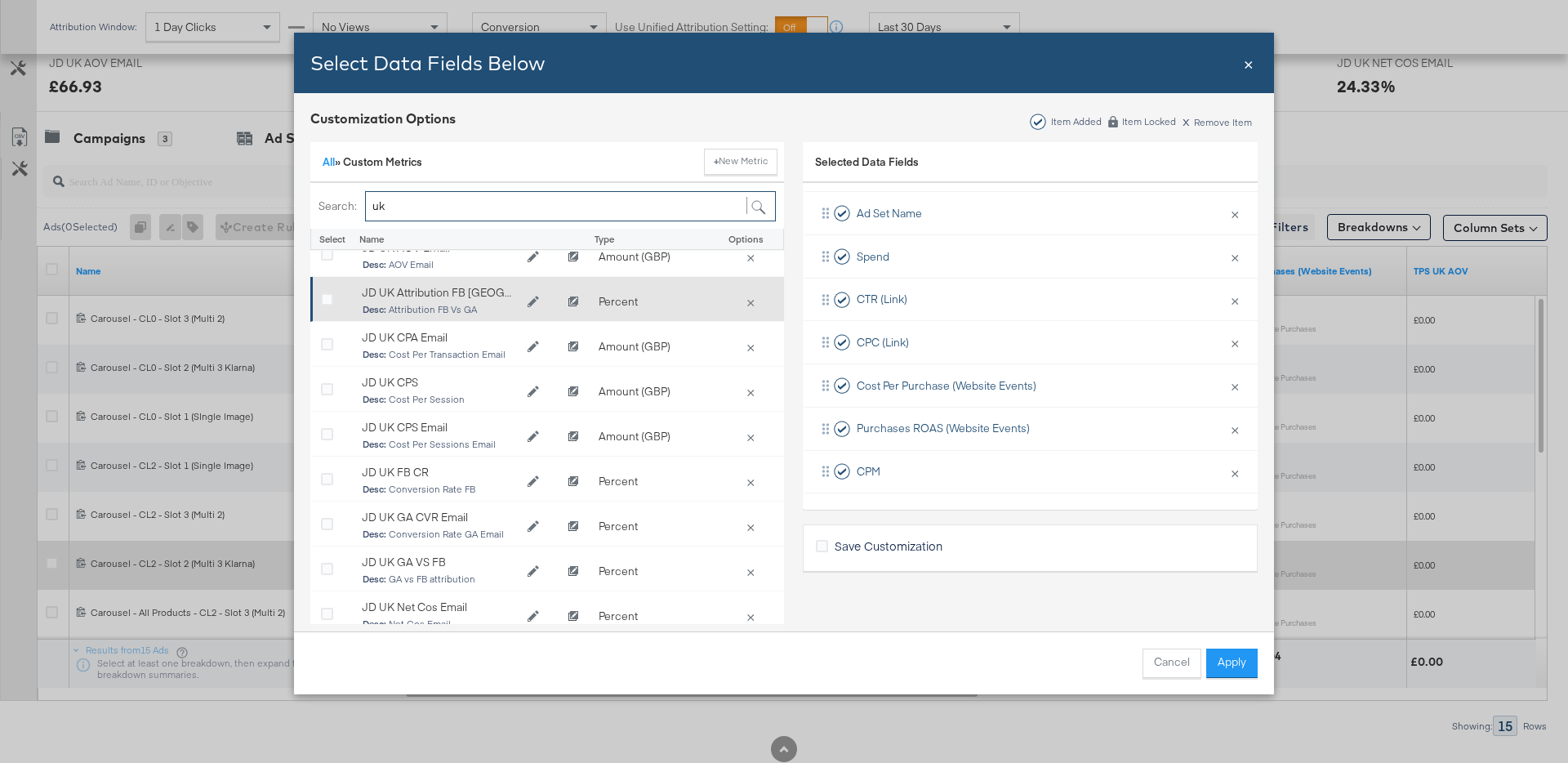 scroll, scrollTop: 0, scrollLeft: 0, axis: both 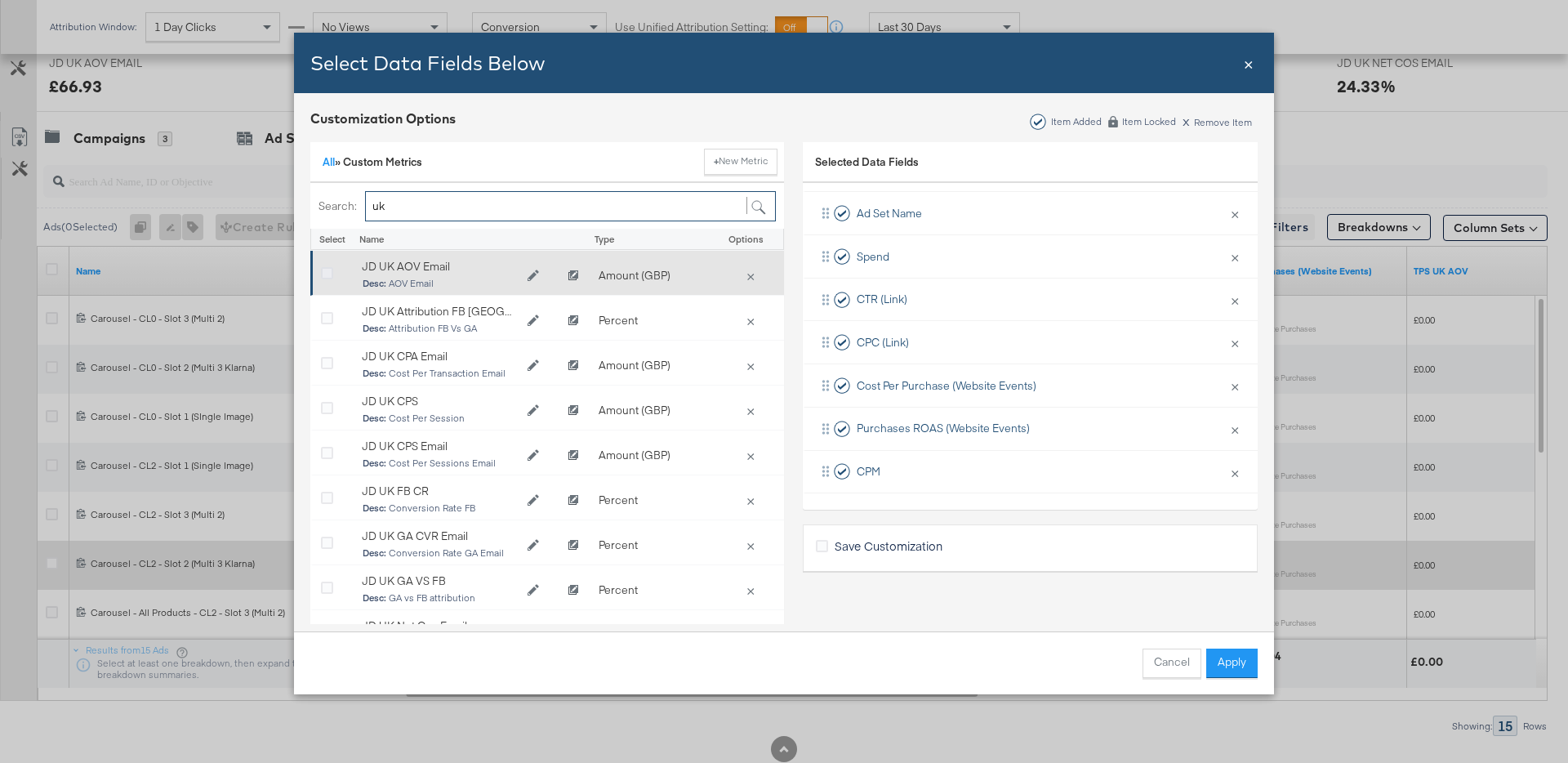 type on "uk" 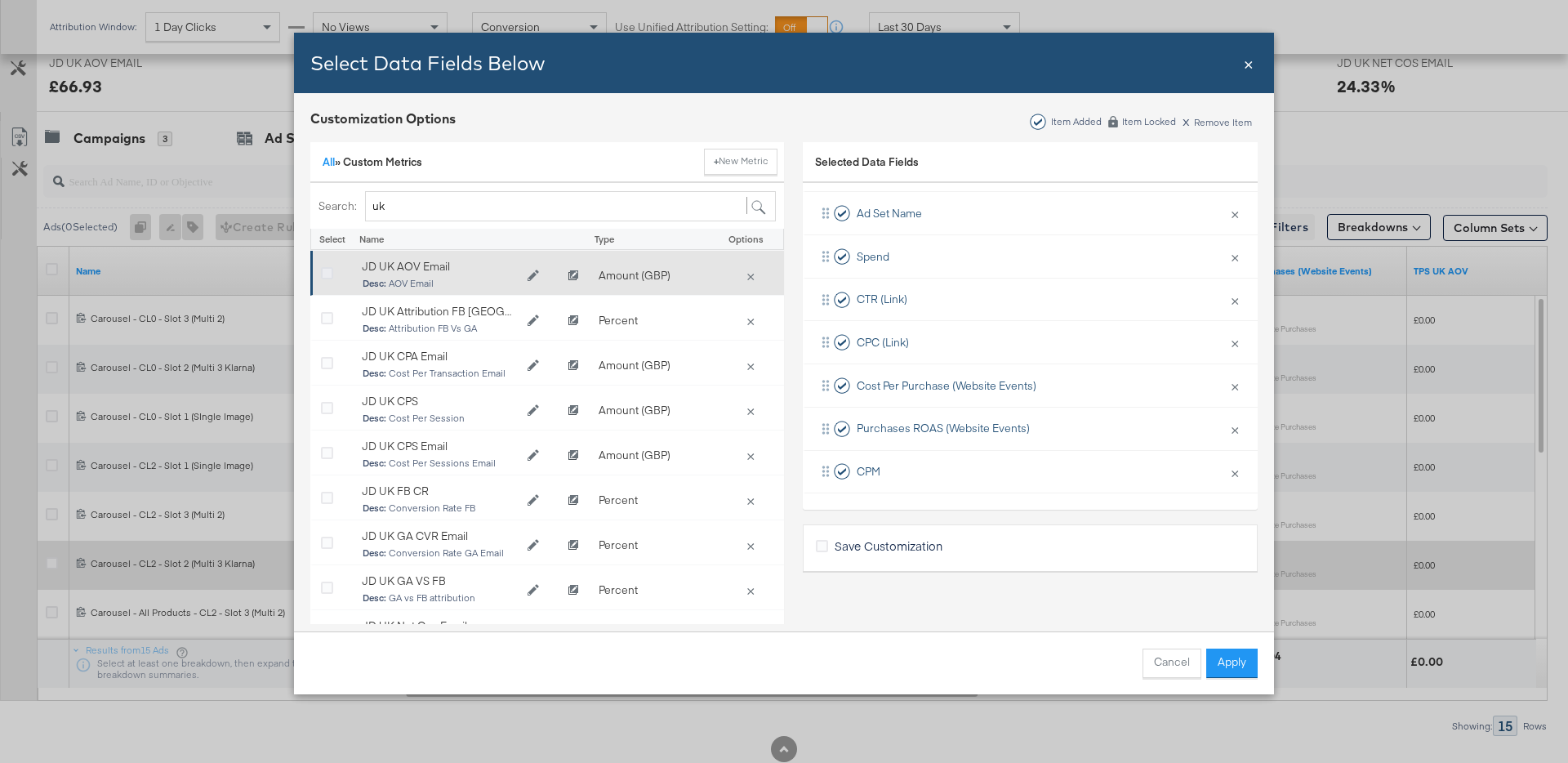click at bounding box center (327, 274) 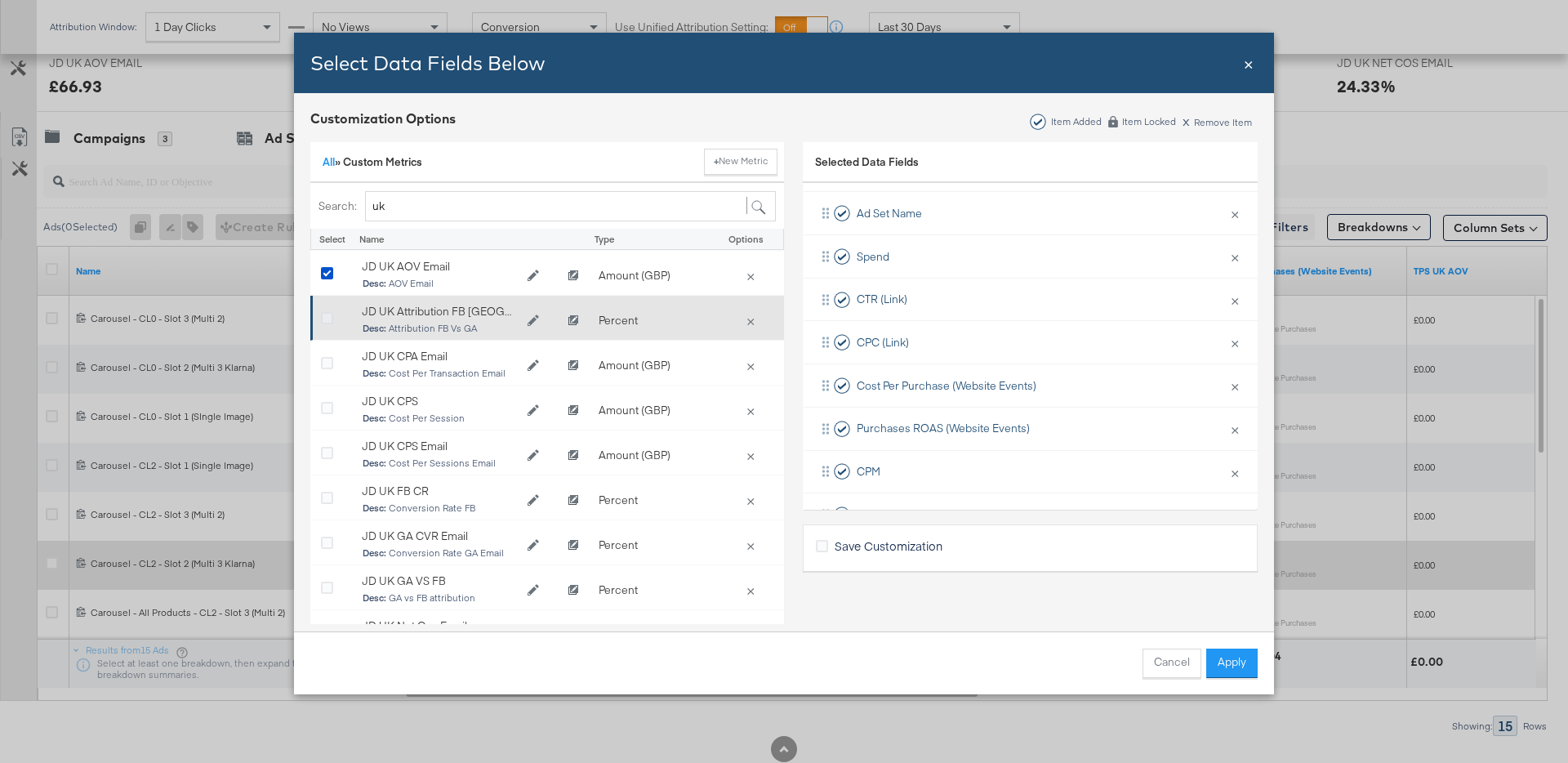 click at bounding box center (327, 319) 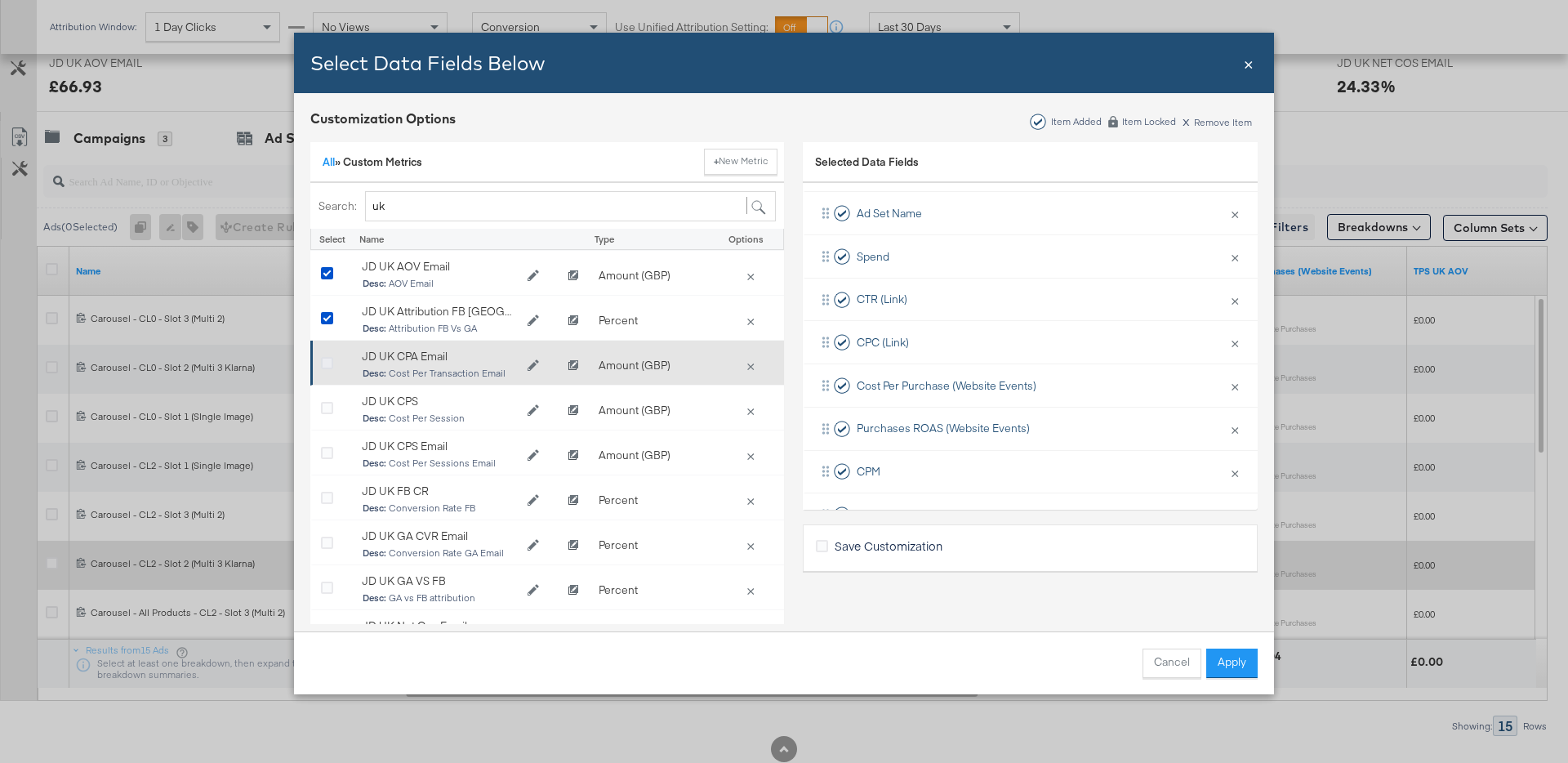 click at bounding box center (327, 364) 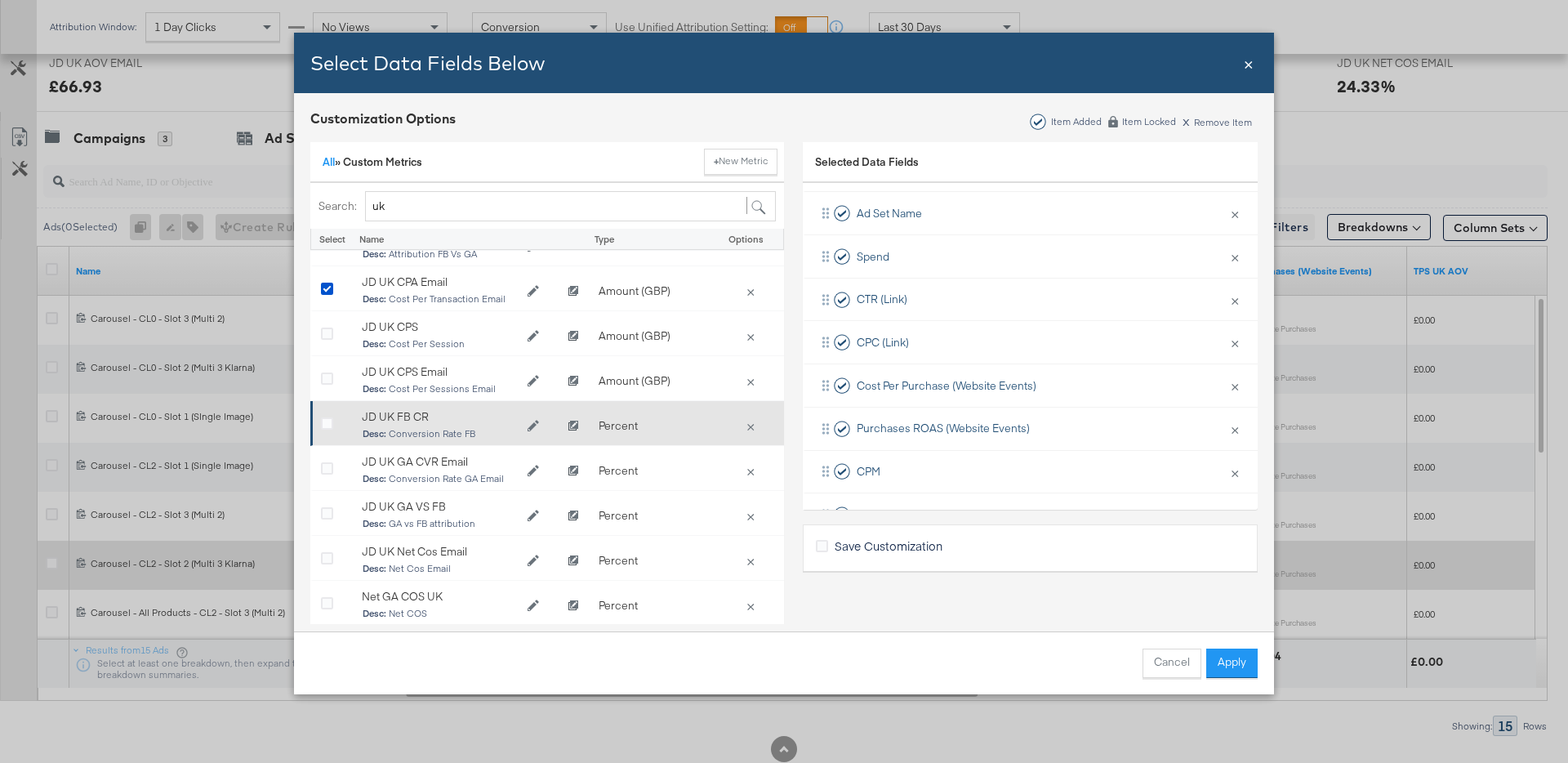 scroll, scrollTop: 100, scrollLeft: 0, axis: vertical 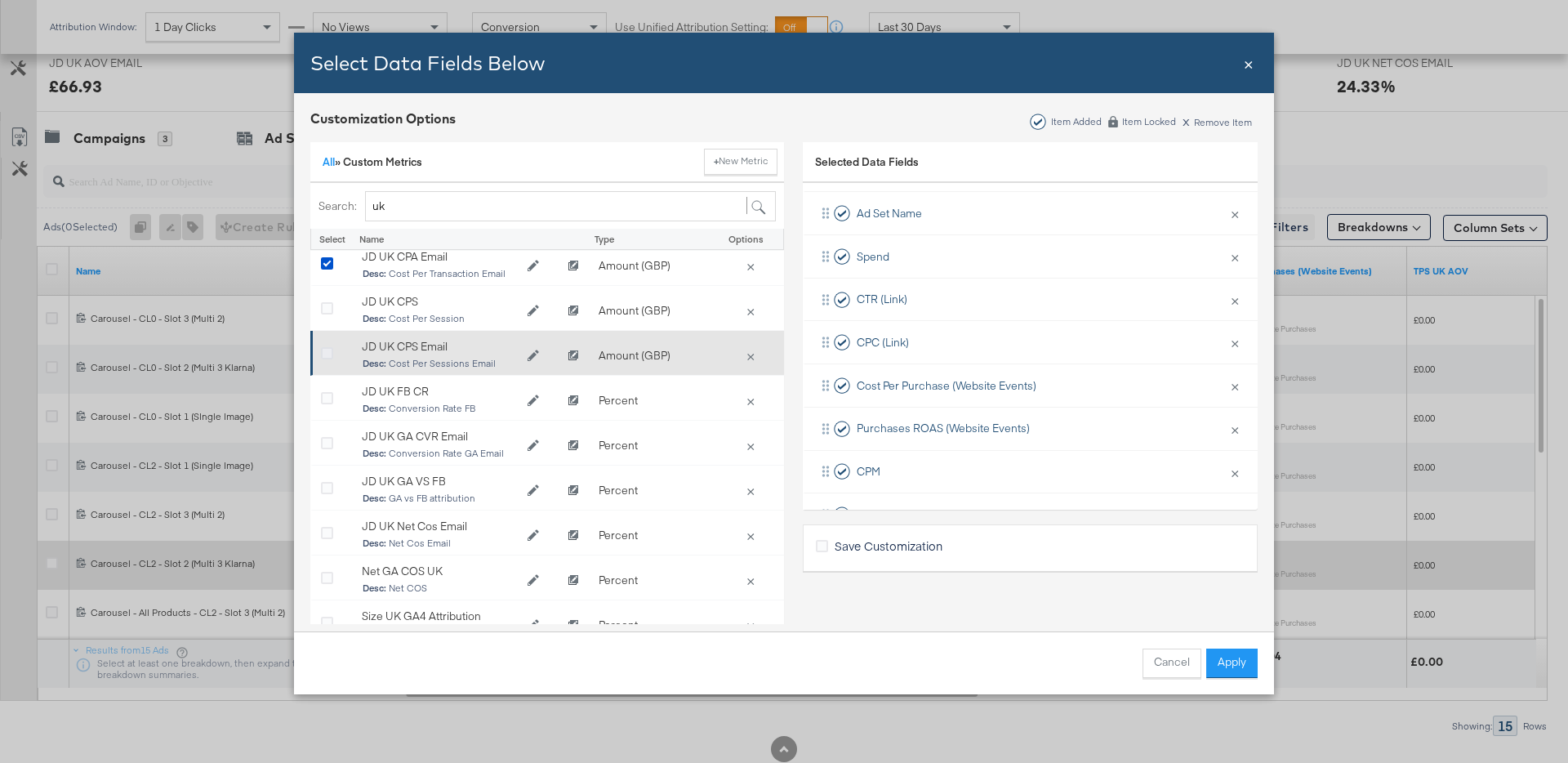 click at bounding box center (327, 354) 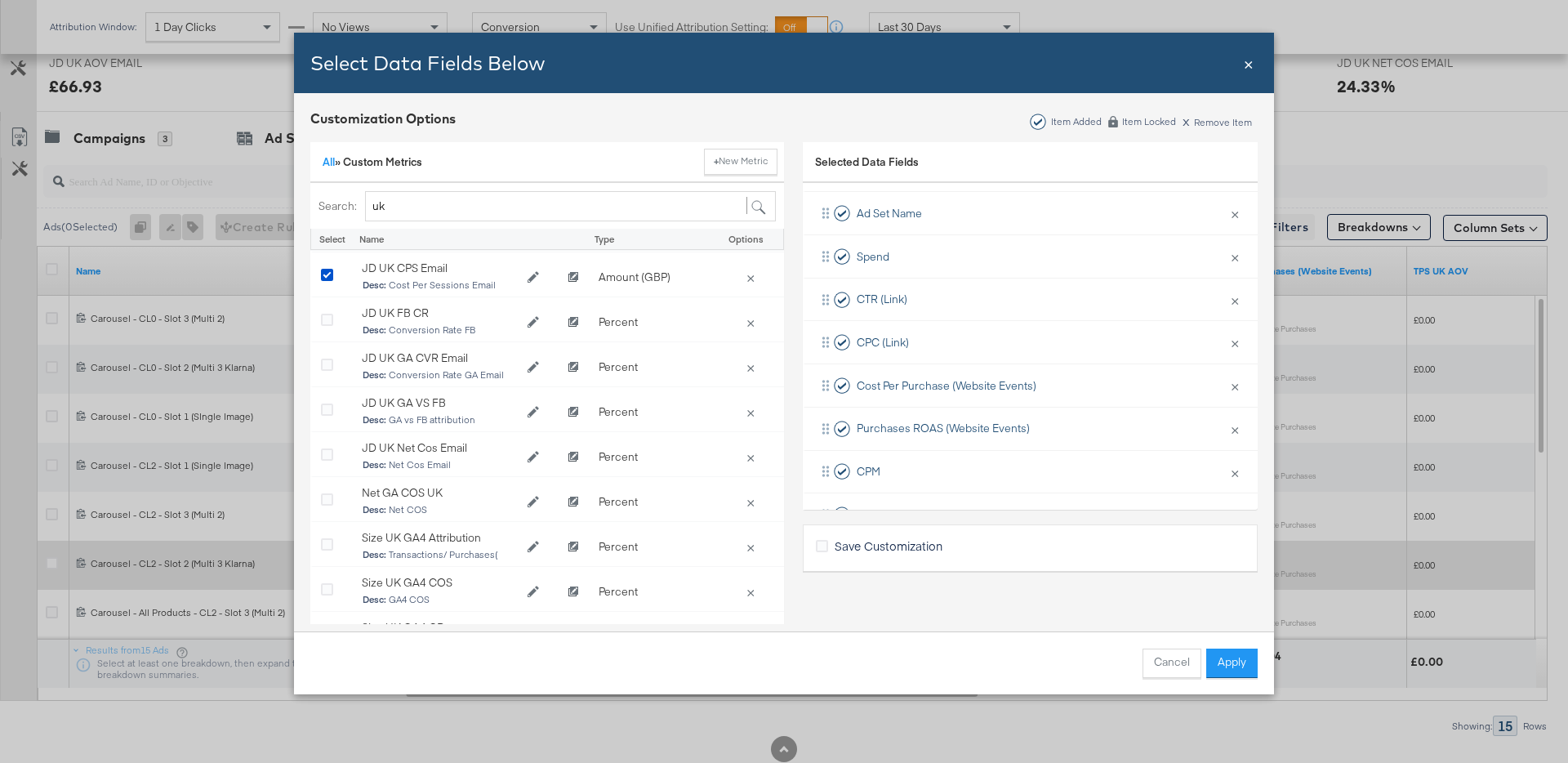 scroll, scrollTop: 183, scrollLeft: 0, axis: vertical 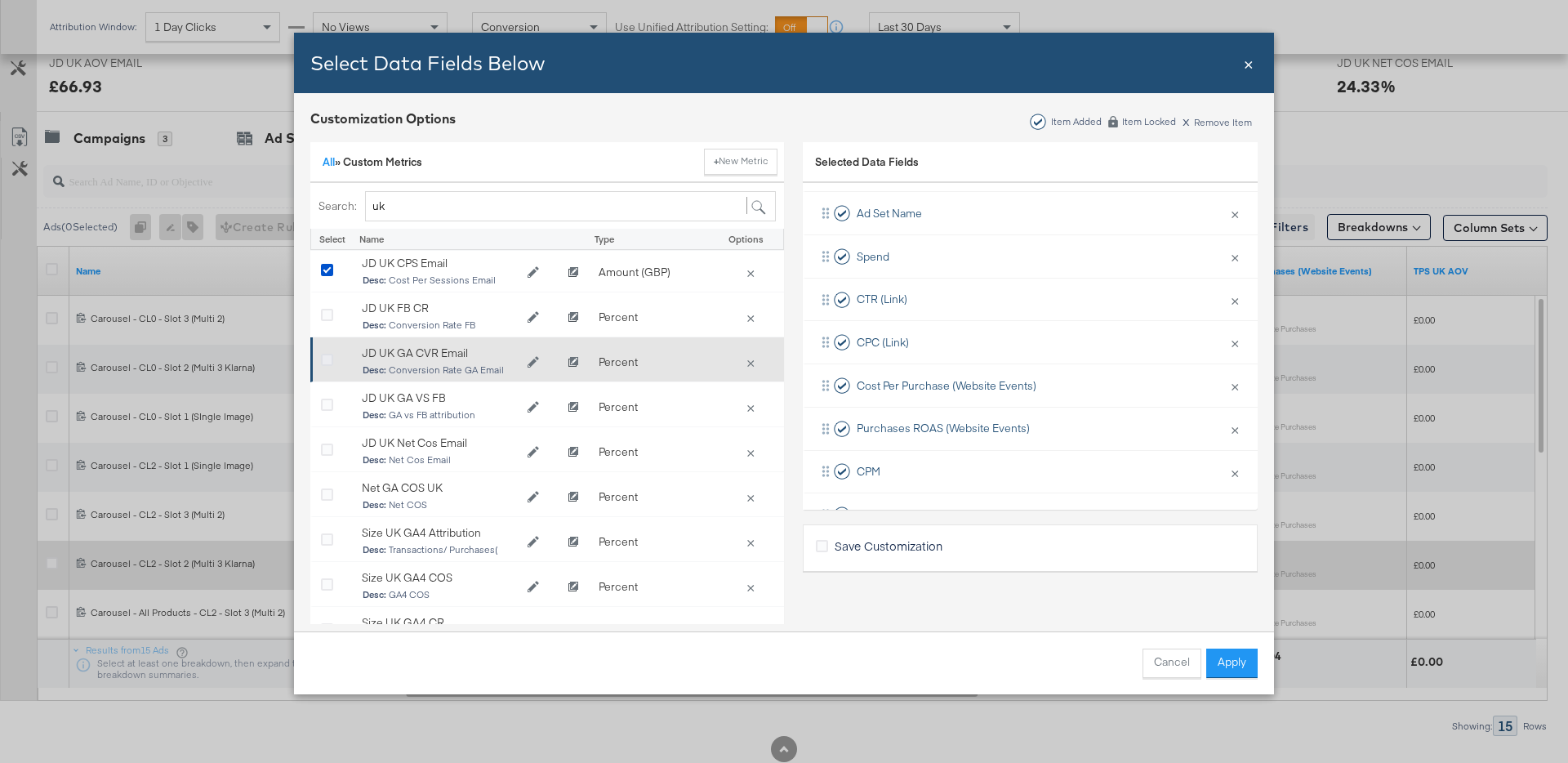 click at bounding box center [327, 360] 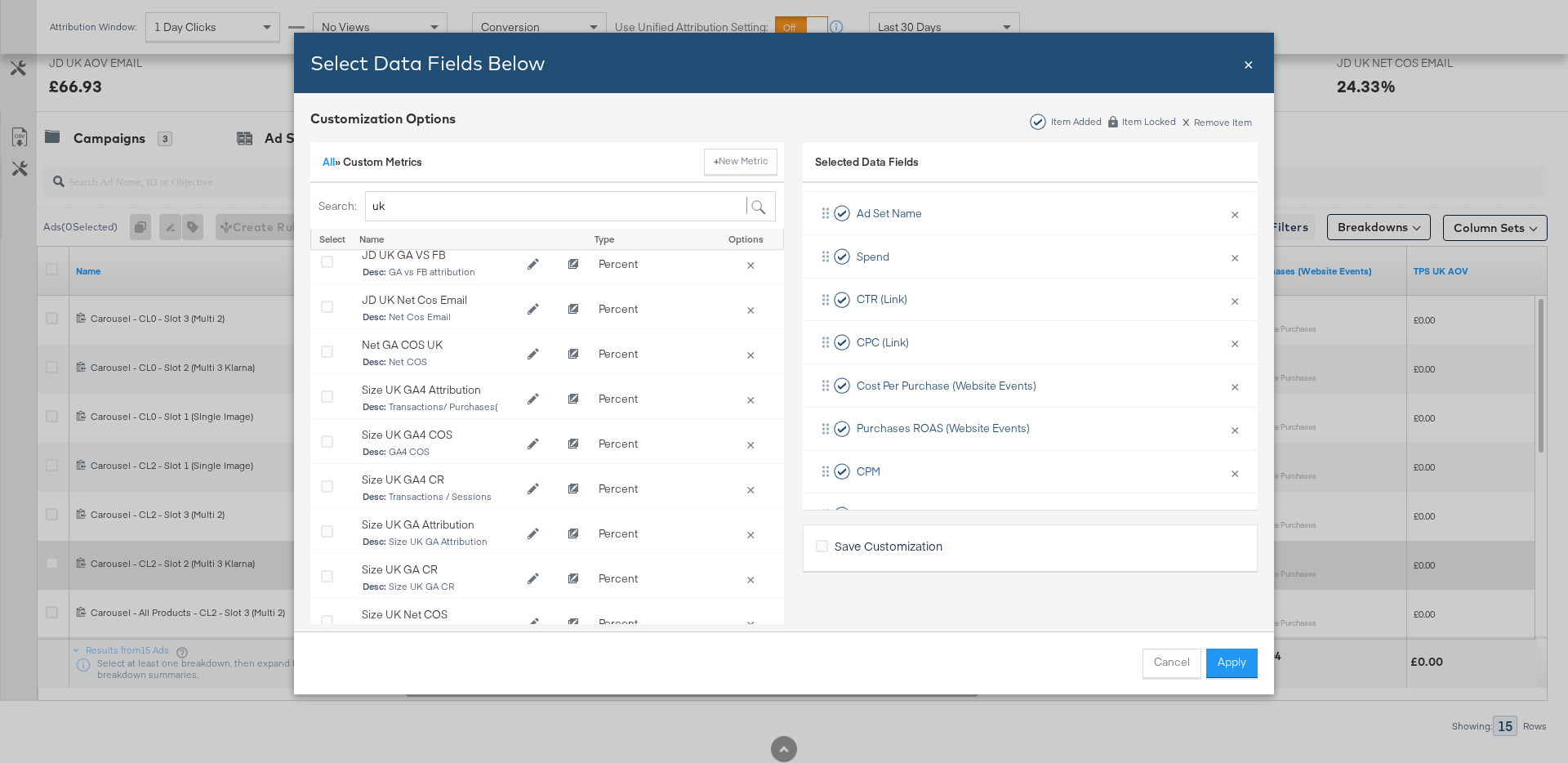 scroll, scrollTop: 328, scrollLeft: 0, axis: vertical 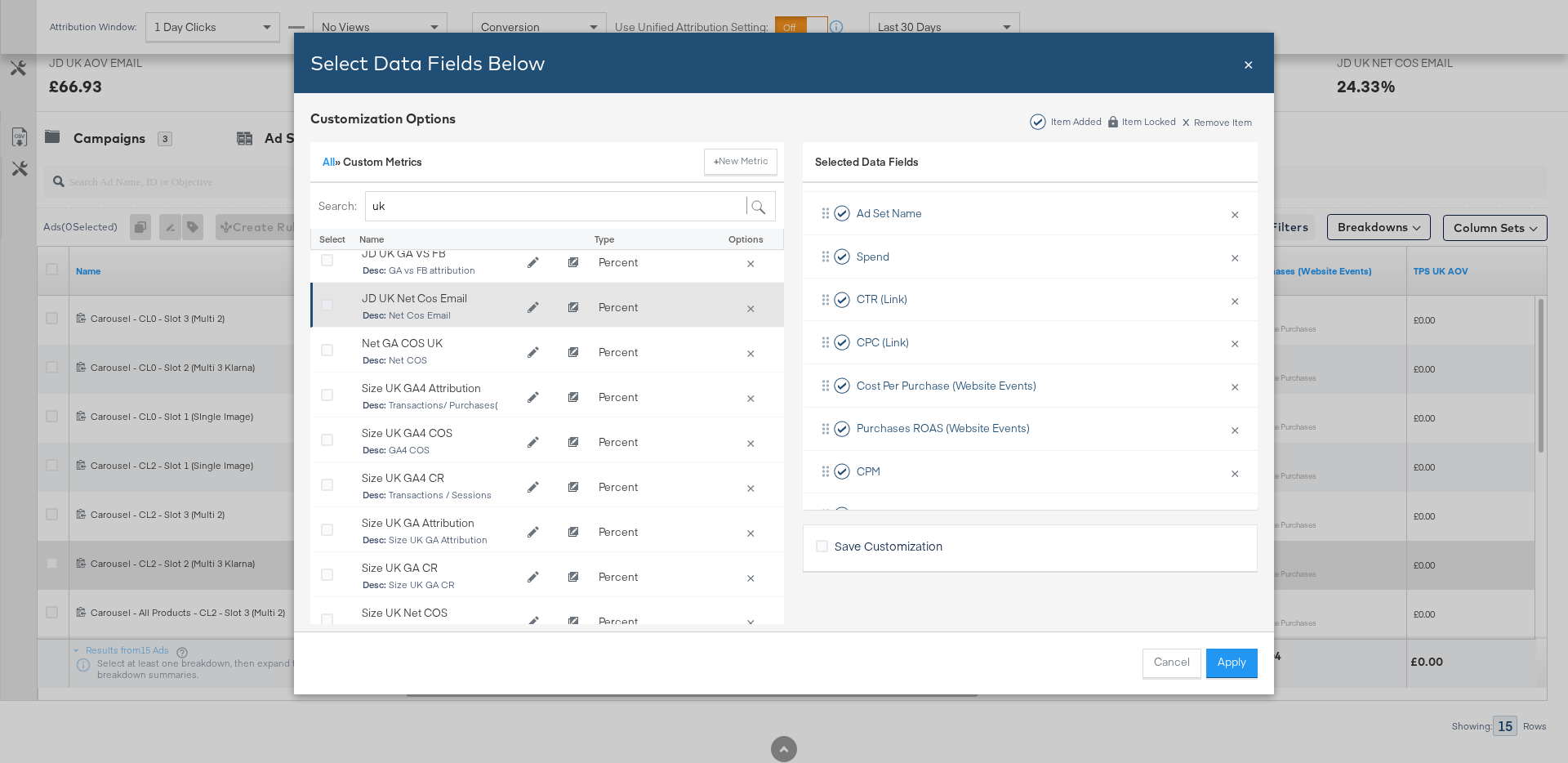 click at bounding box center [327, 306] 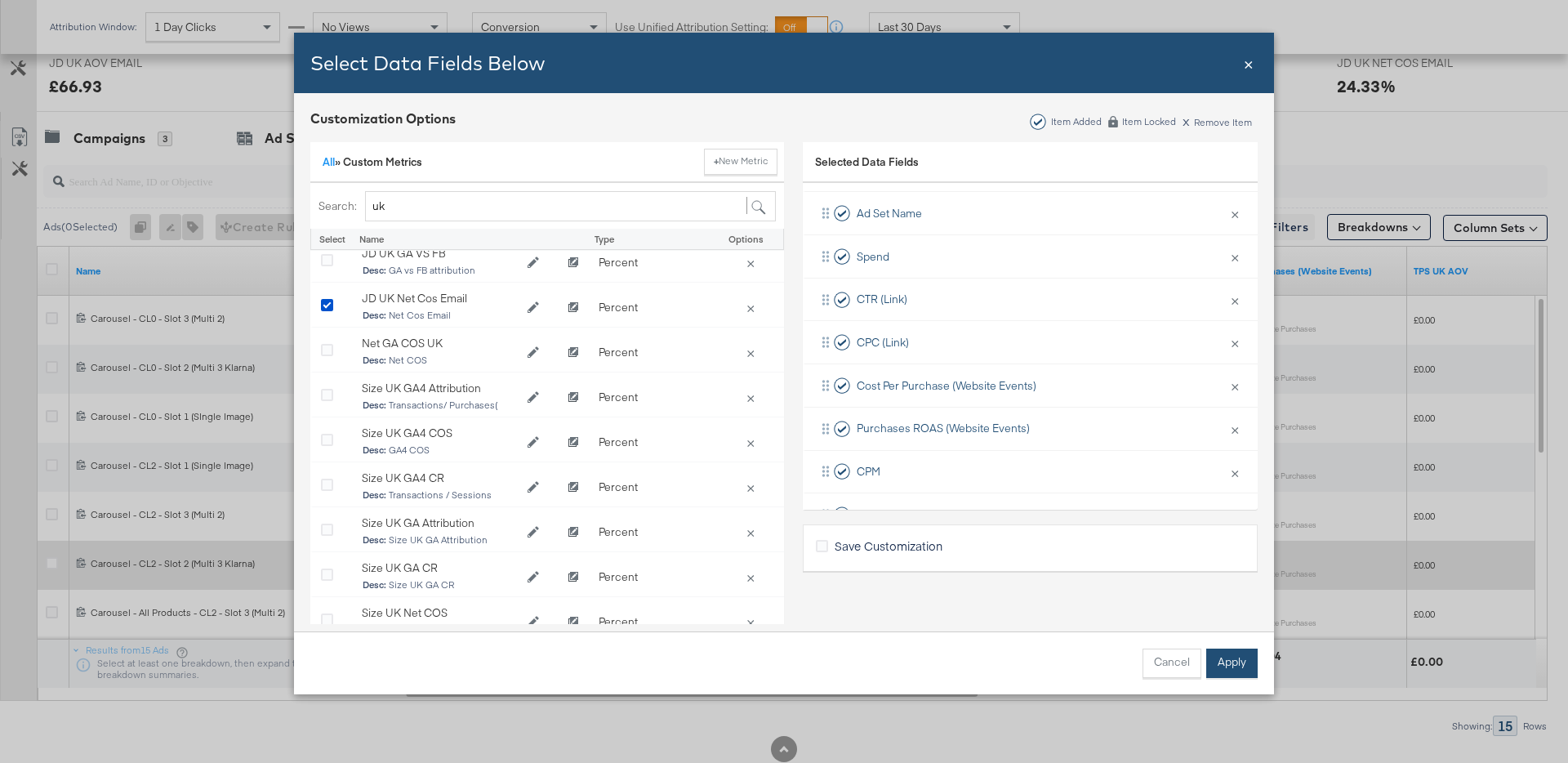 click on "Apply" at bounding box center (1232, 663) 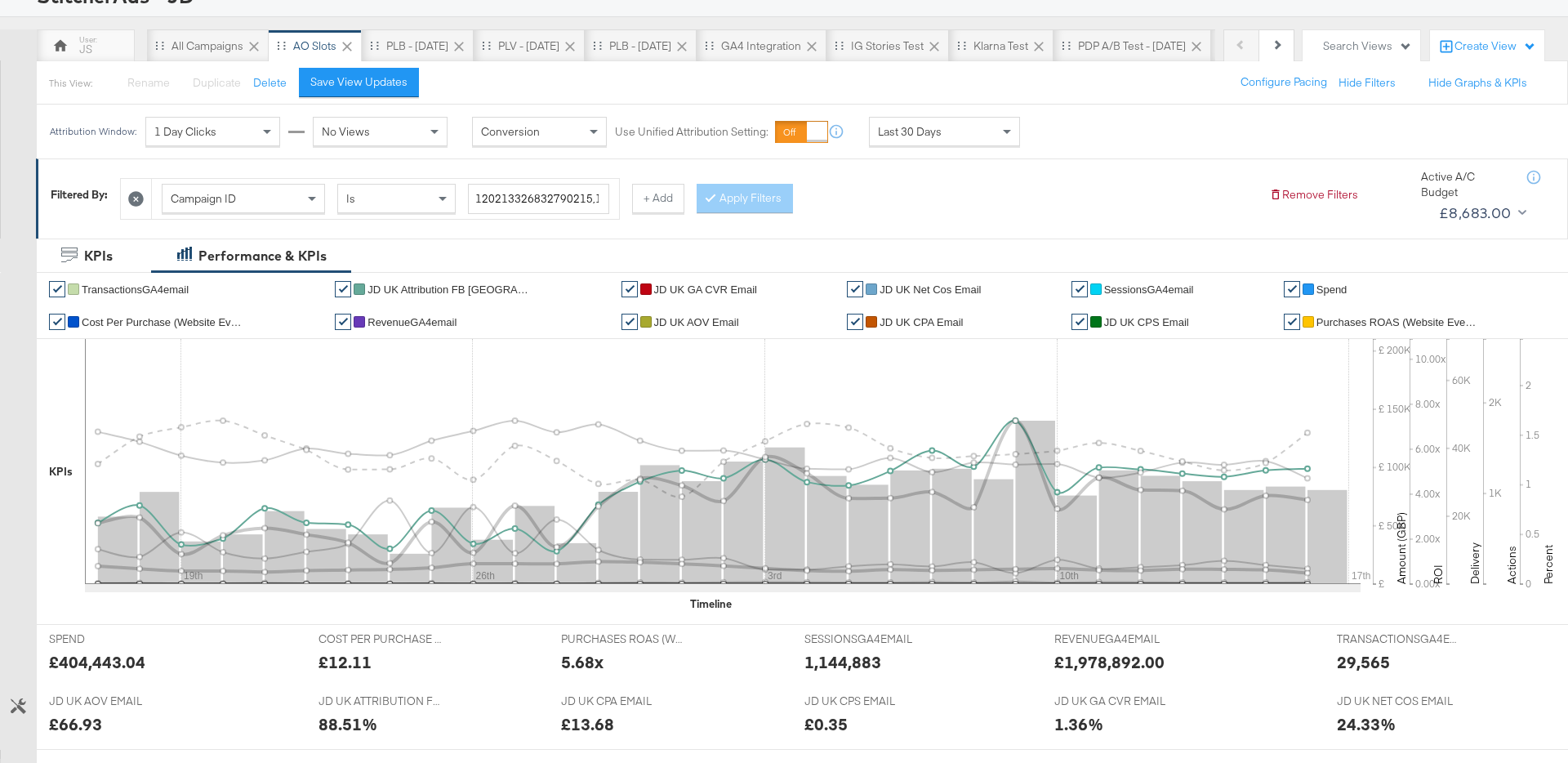scroll, scrollTop: 0, scrollLeft: 0, axis: both 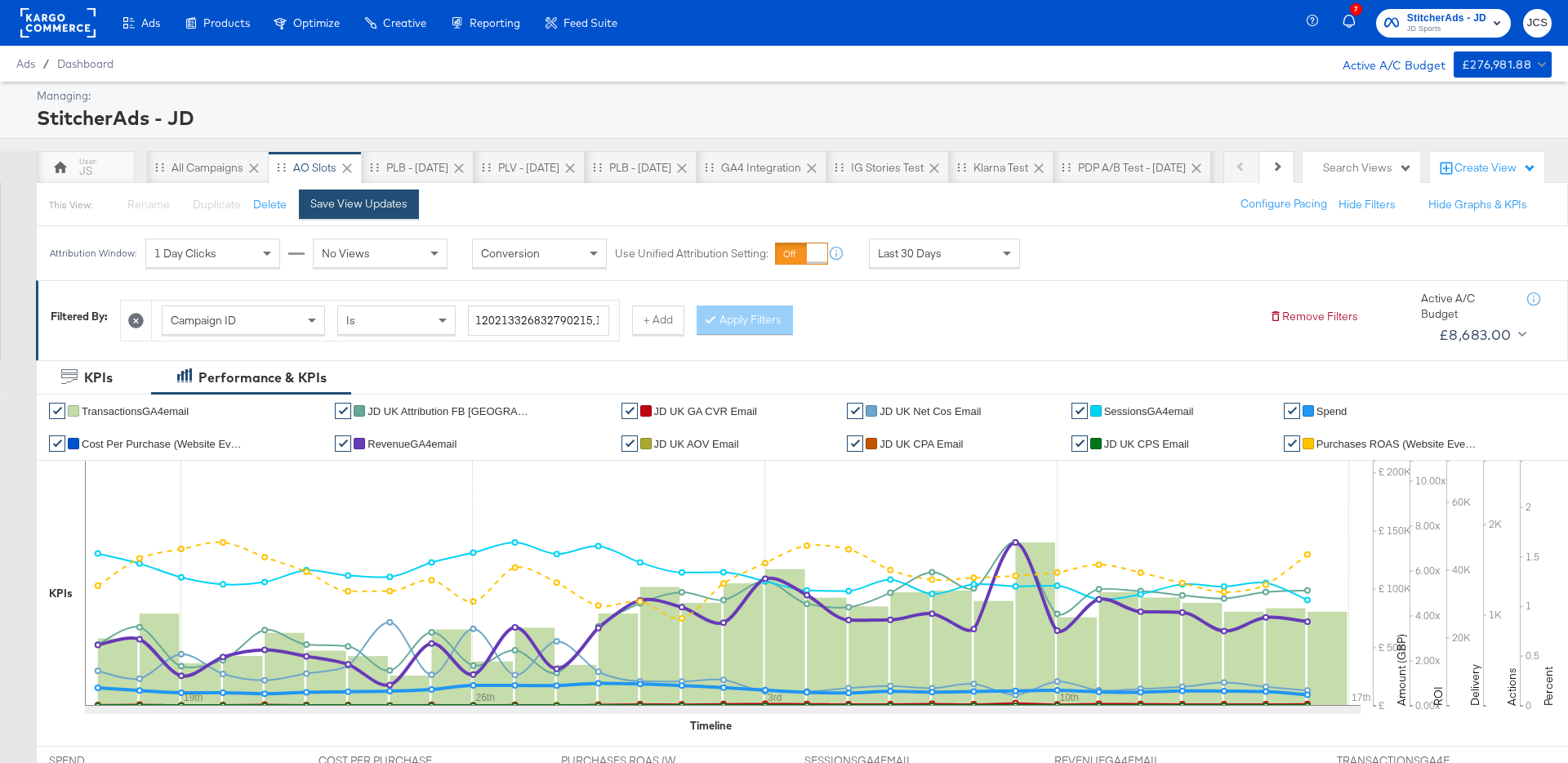 click on "Save View Updates" at bounding box center (359, 203) 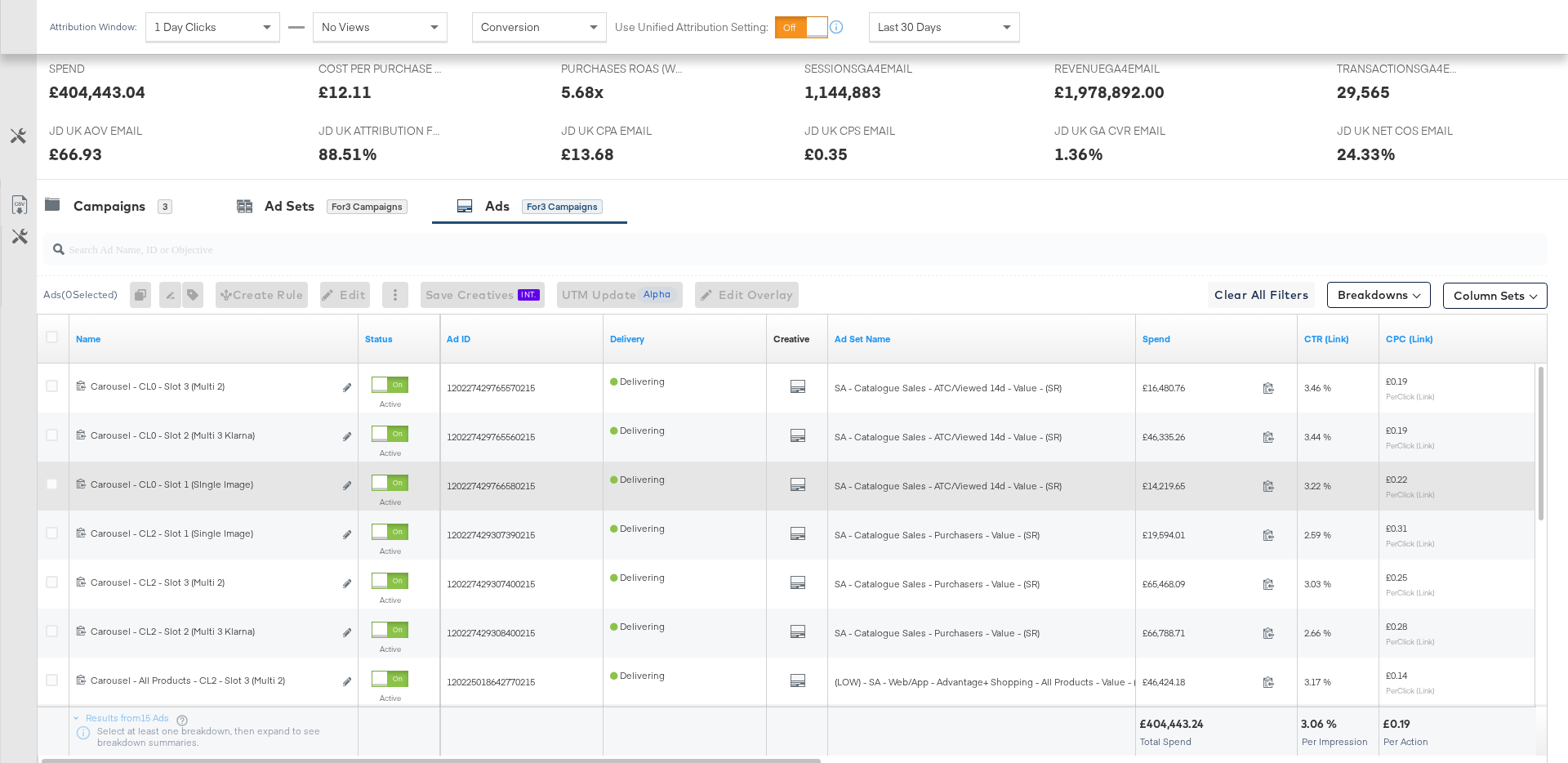 scroll, scrollTop: 685, scrollLeft: 0, axis: vertical 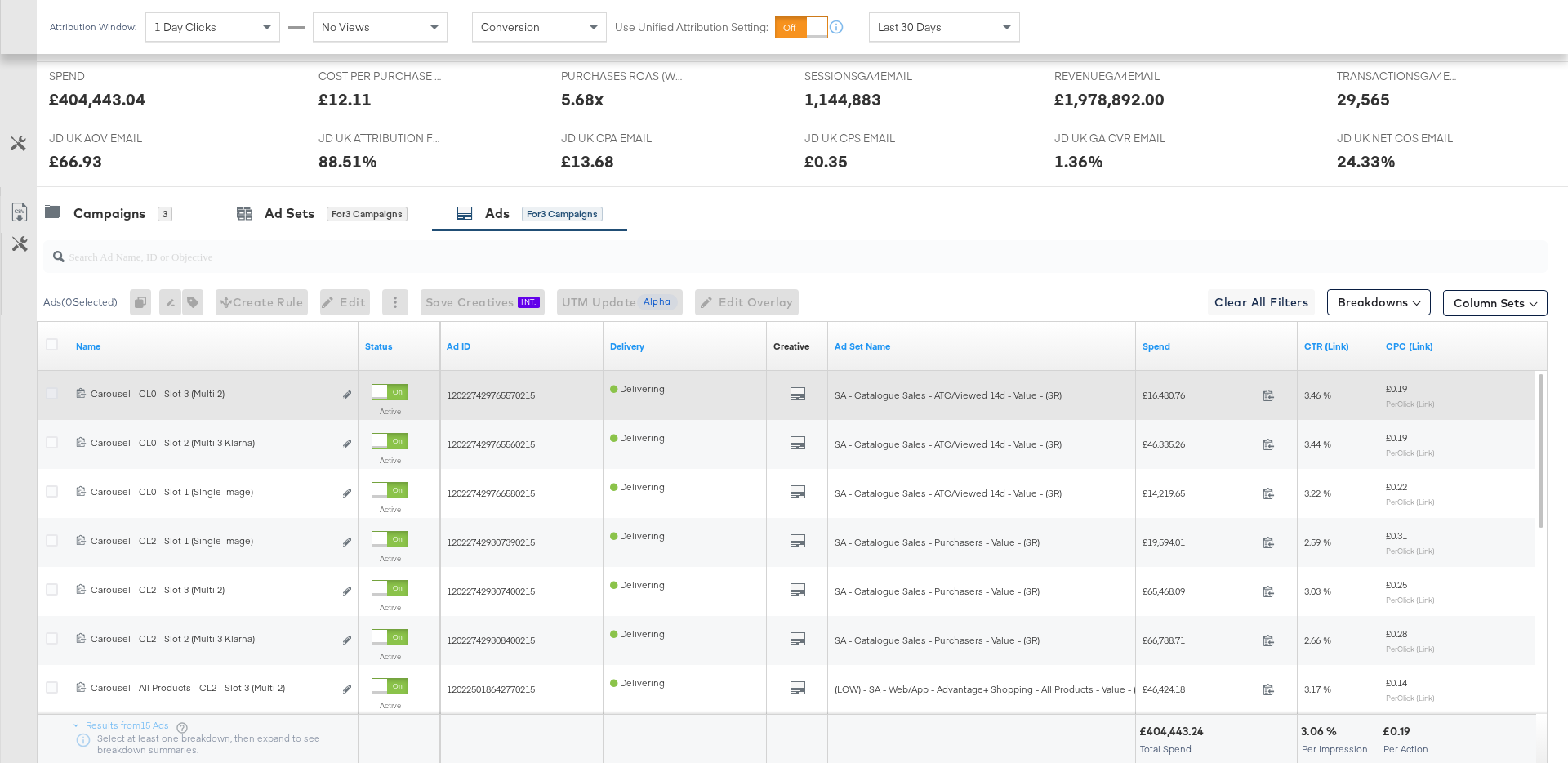click at bounding box center [51, 393] 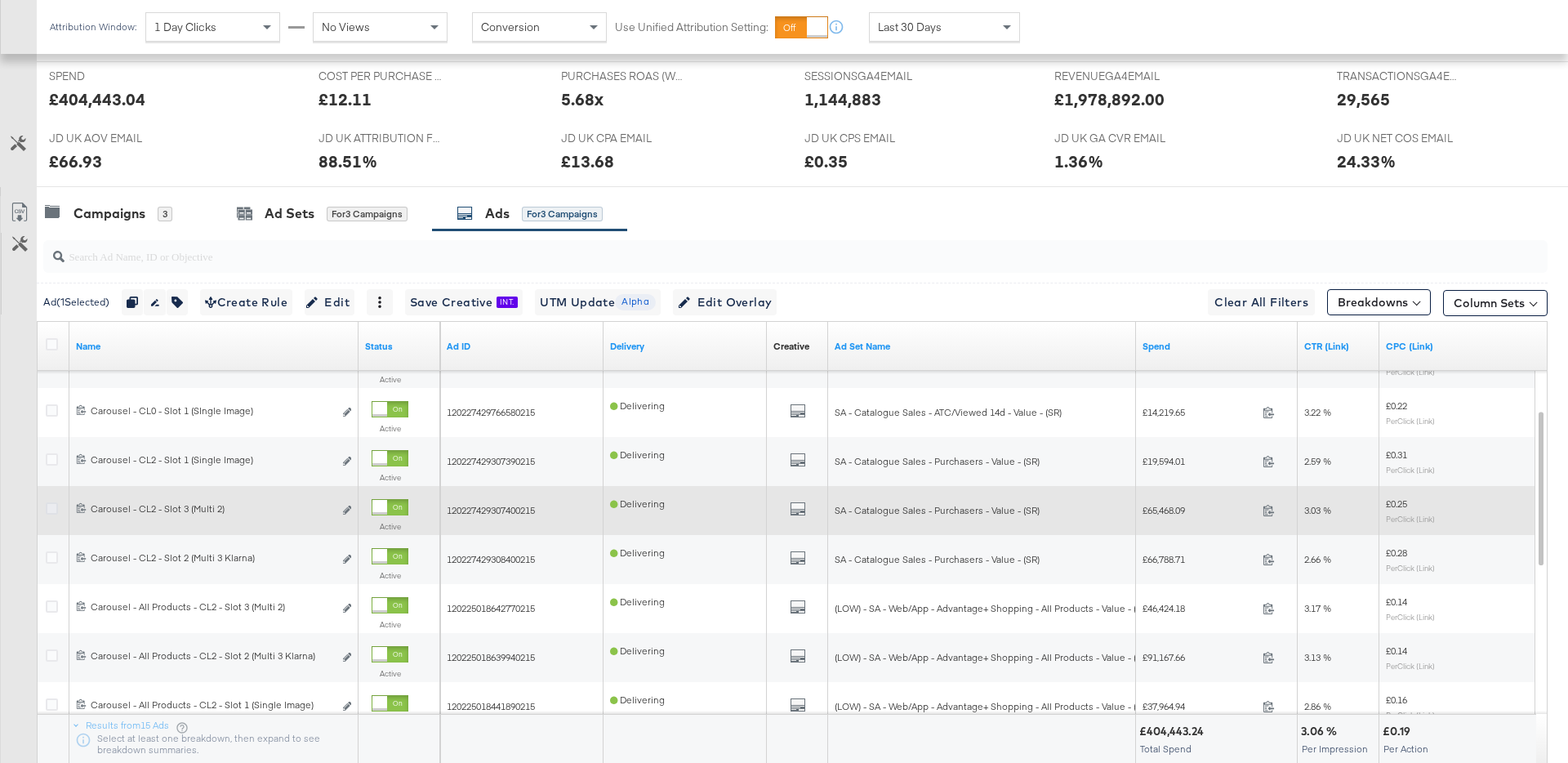 click at bounding box center (51, 508) 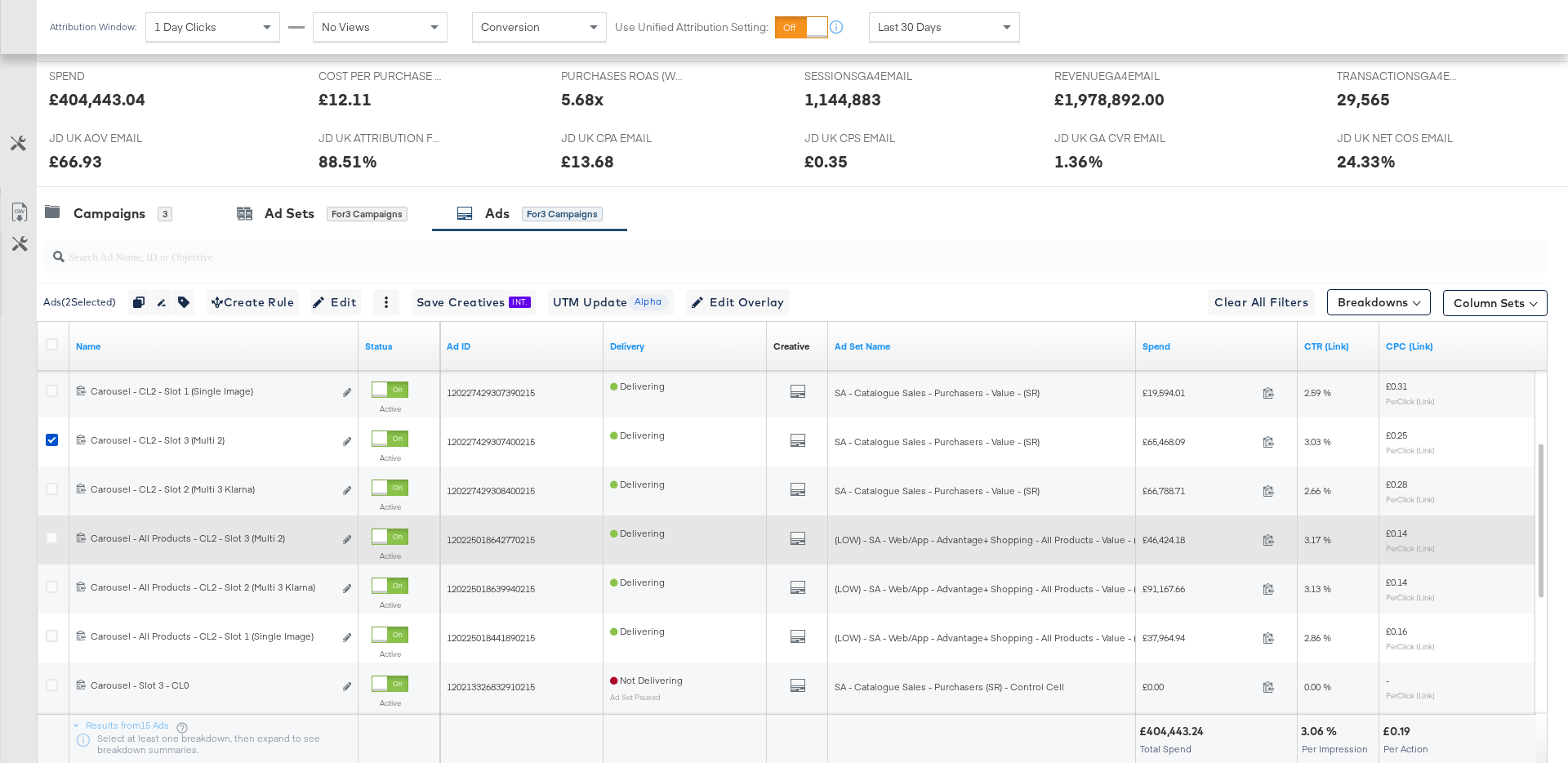 click at bounding box center [54, 540] 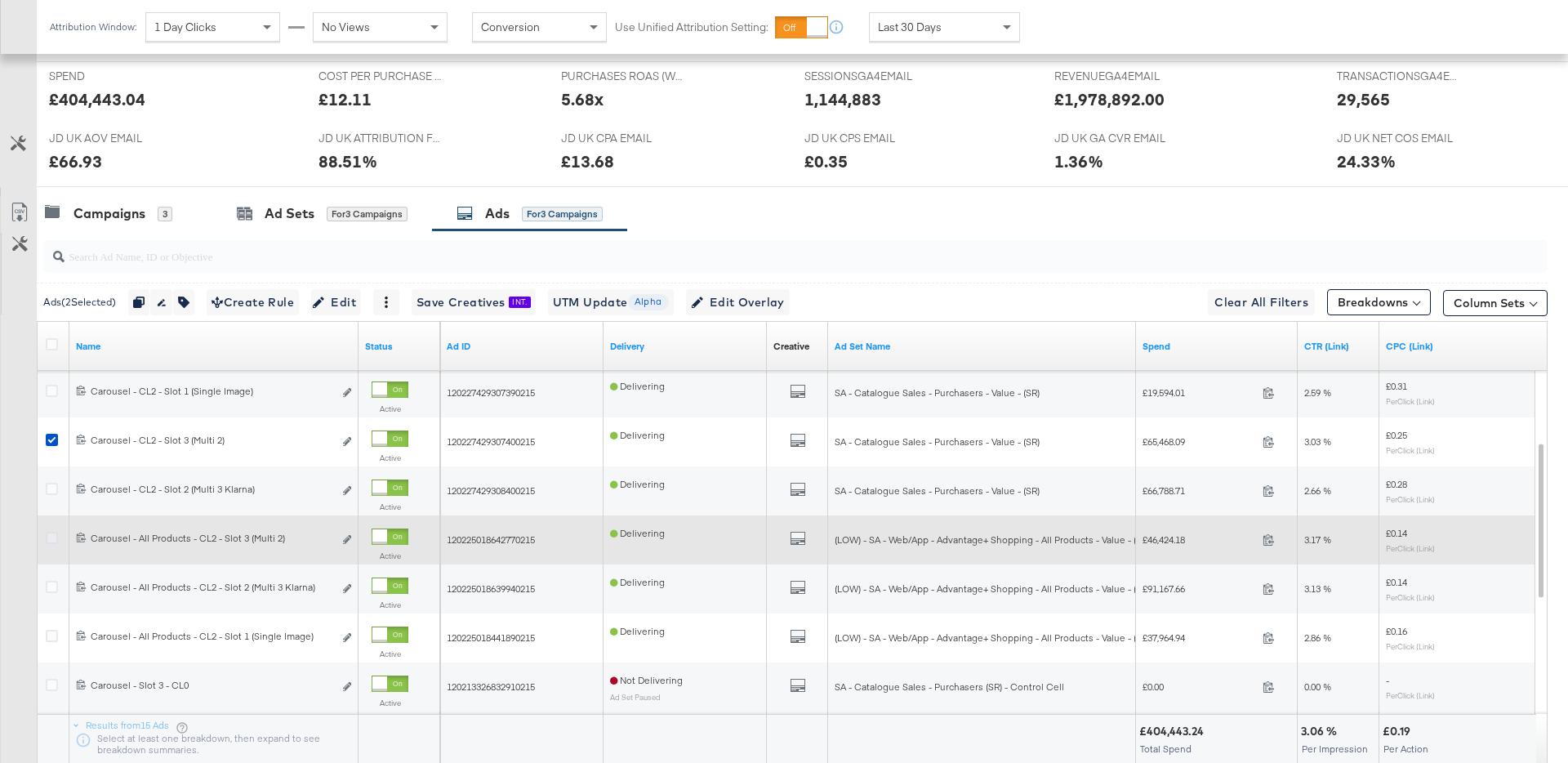 click at bounding box center [51, 538] 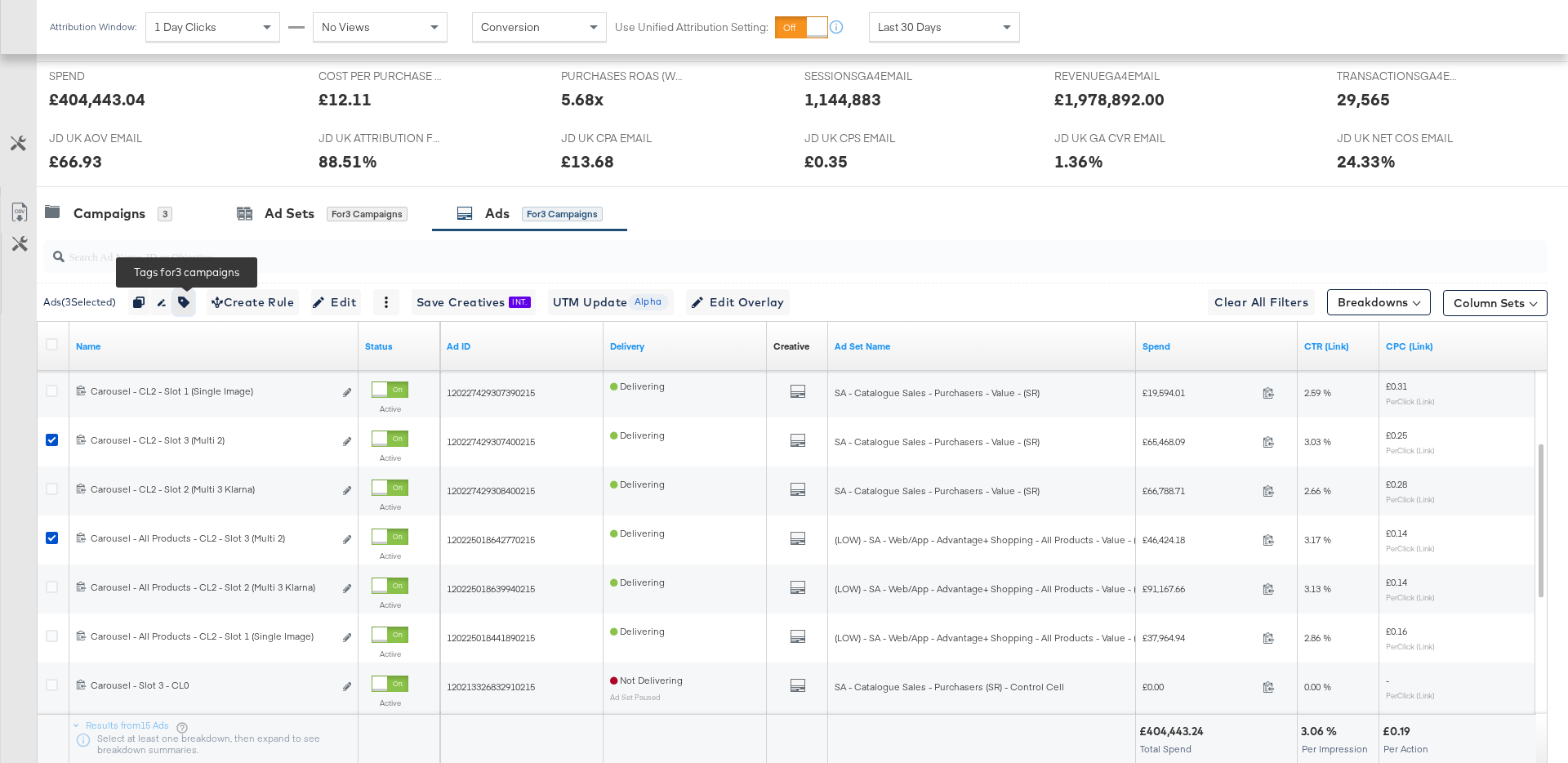 click at bounding box center [184, 302] 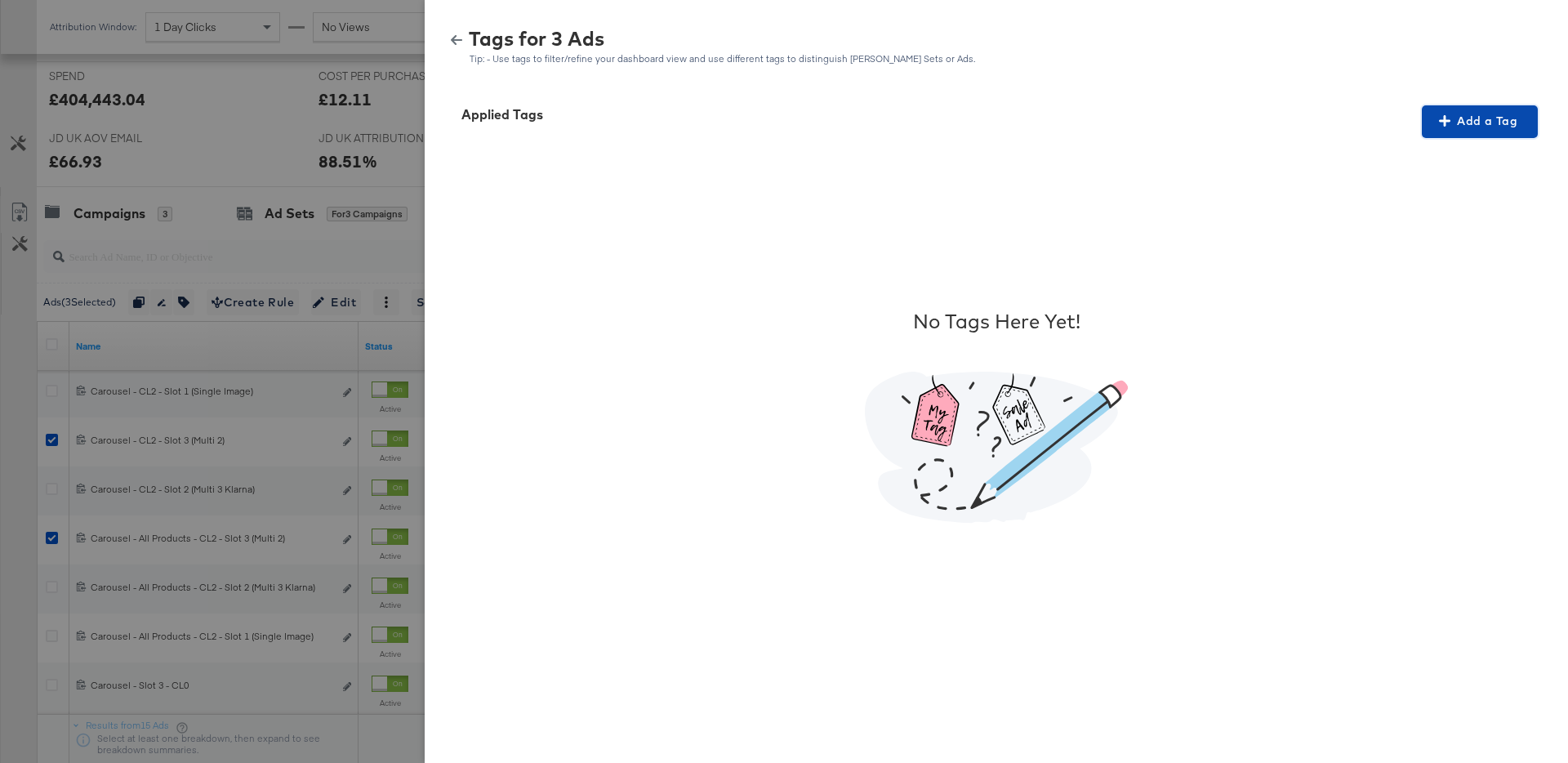 click on "Add a Tag" at bounding box center [1480, 121] 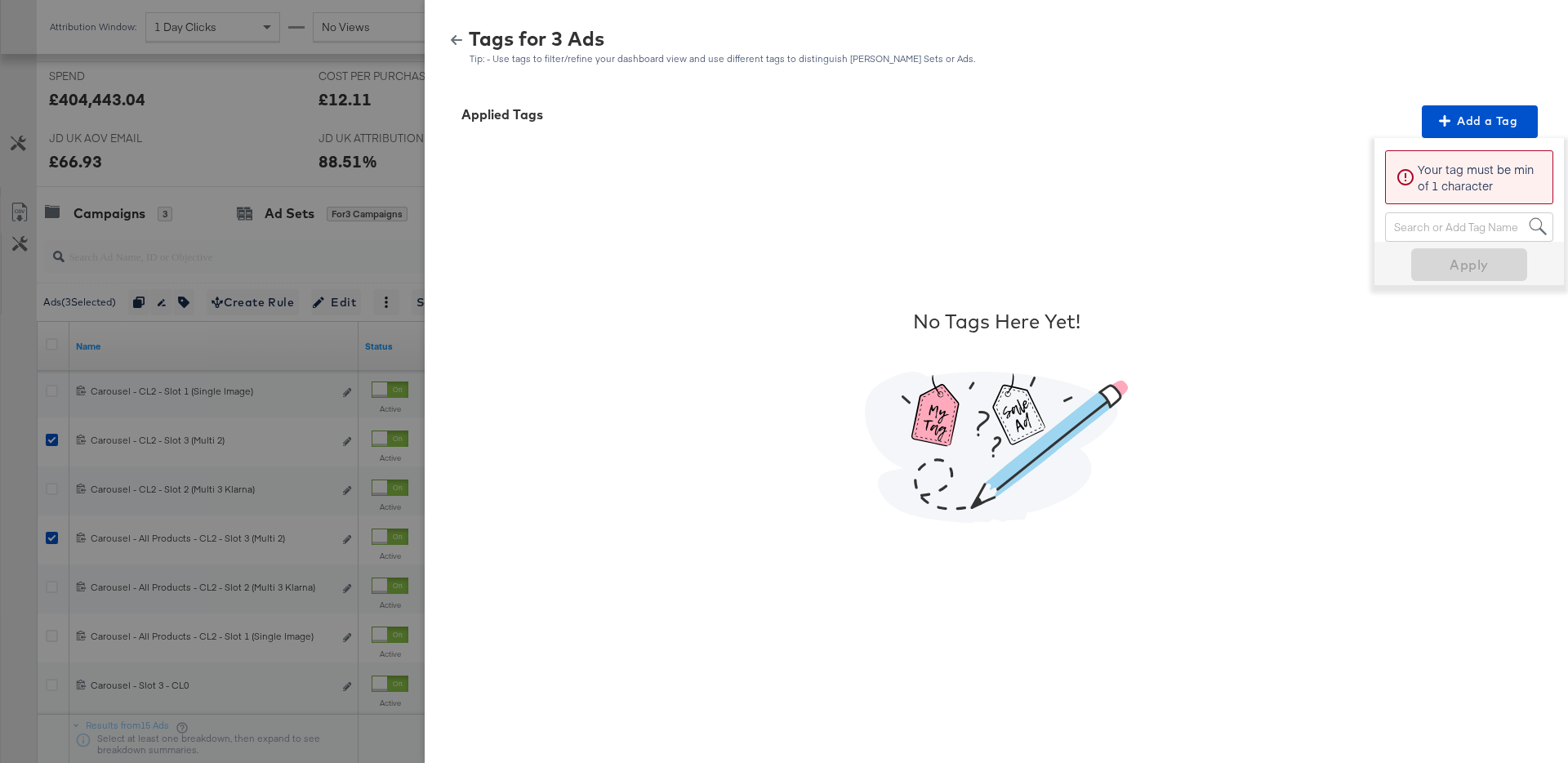 click on "Search or Add Tag Name" at bounding box center (1469, 227) 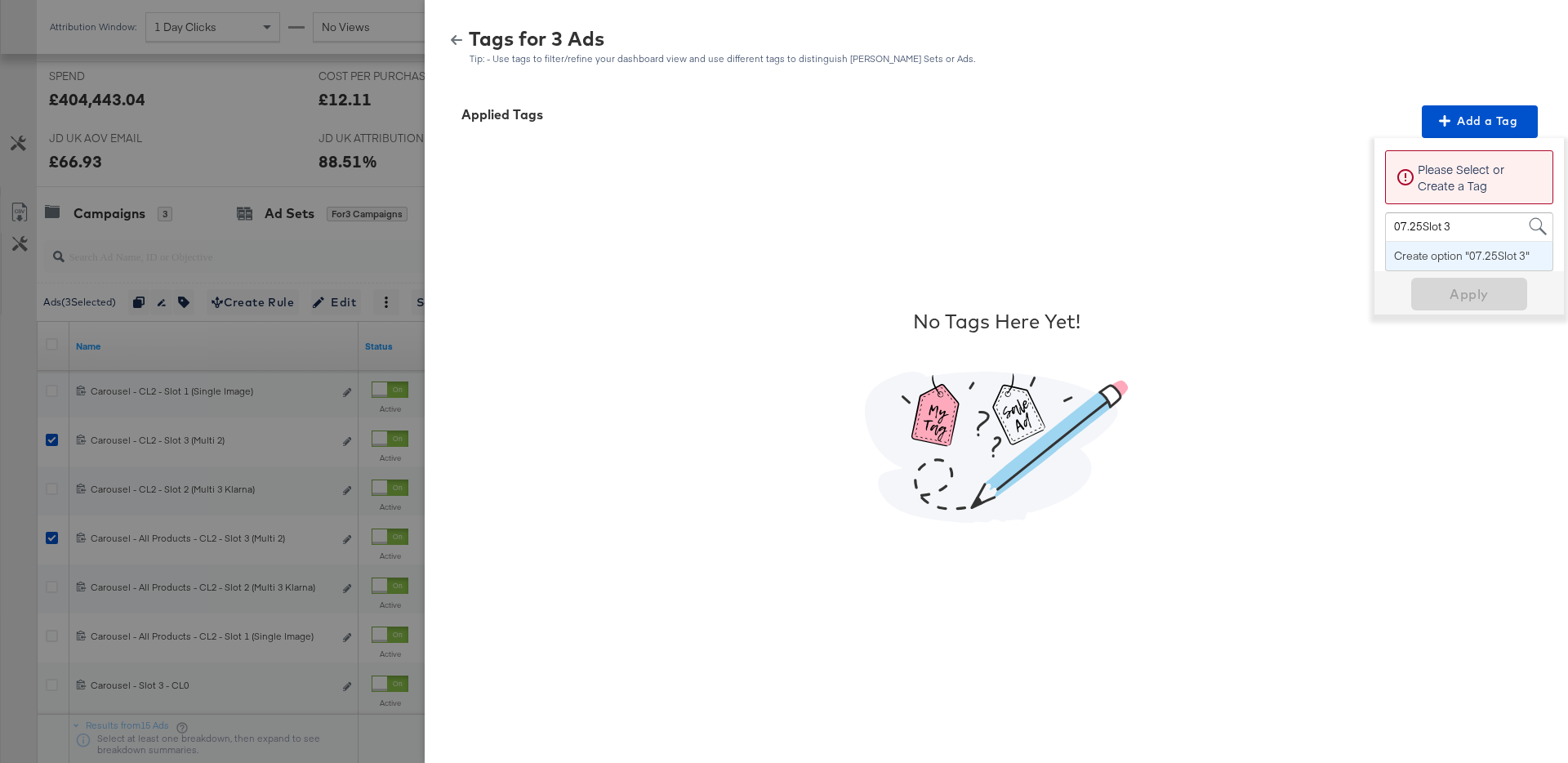type on "07.25 Slot 3" 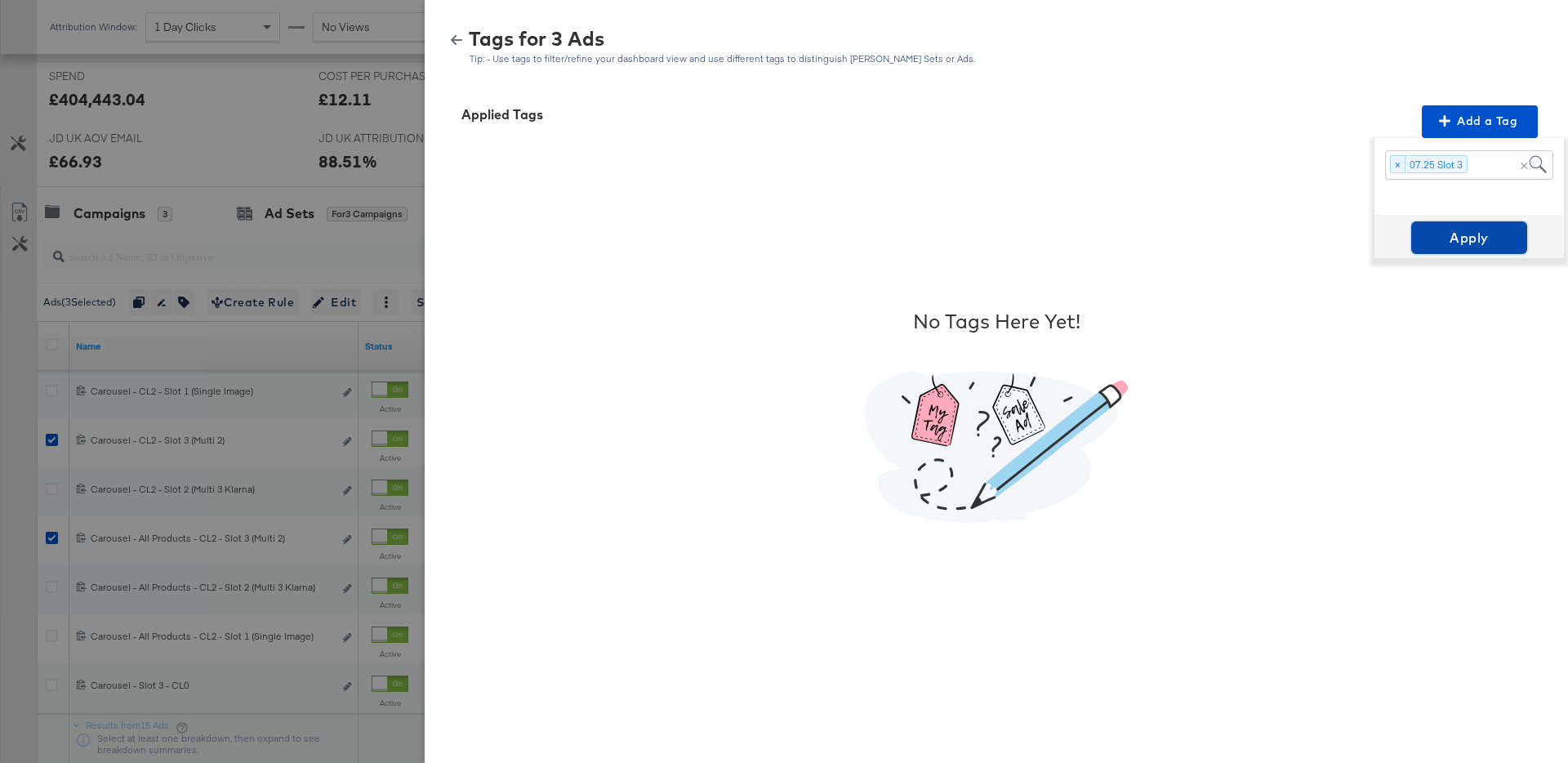 click on "Apply" at bounding box center [1469, 238] 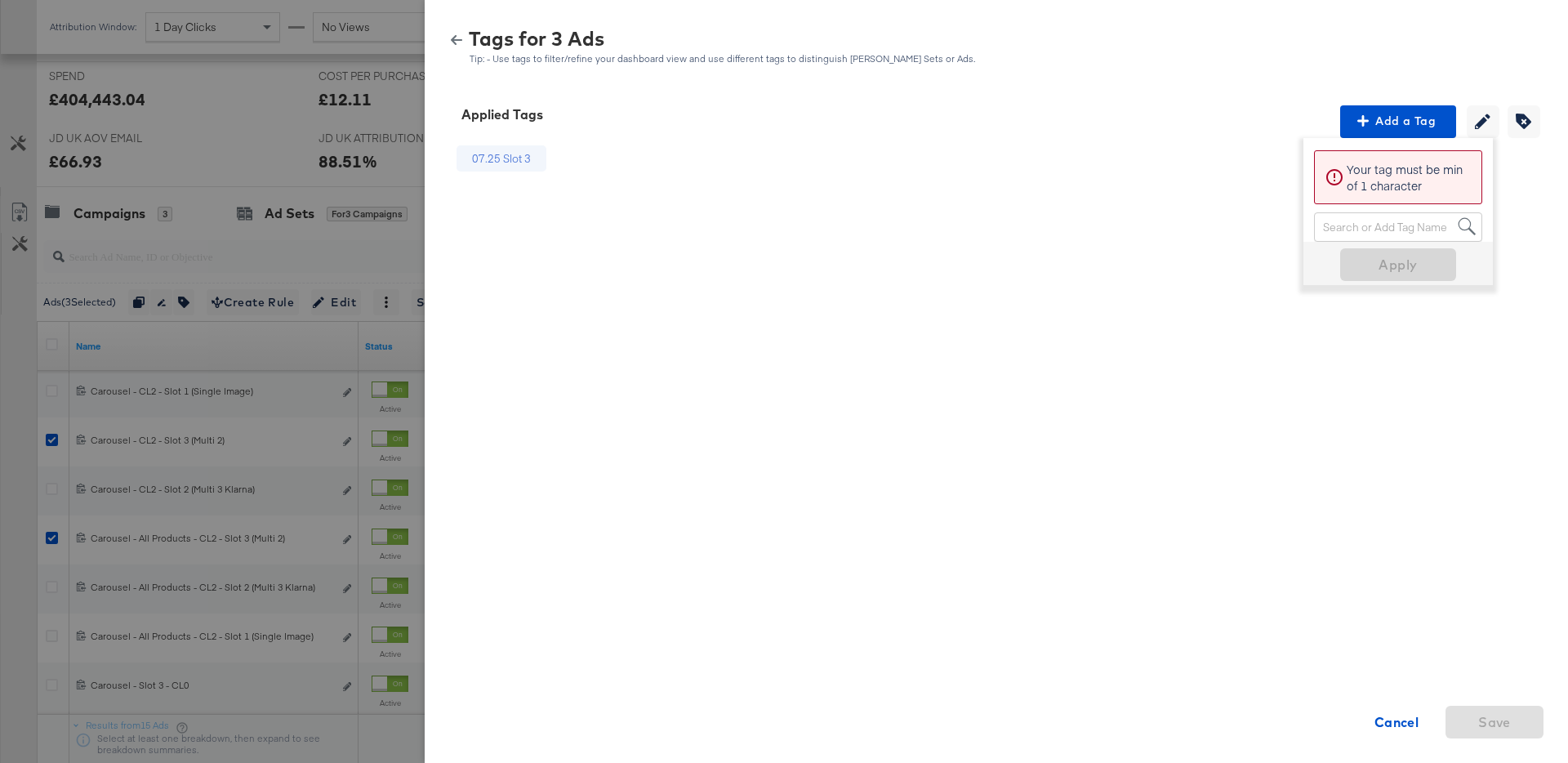 click 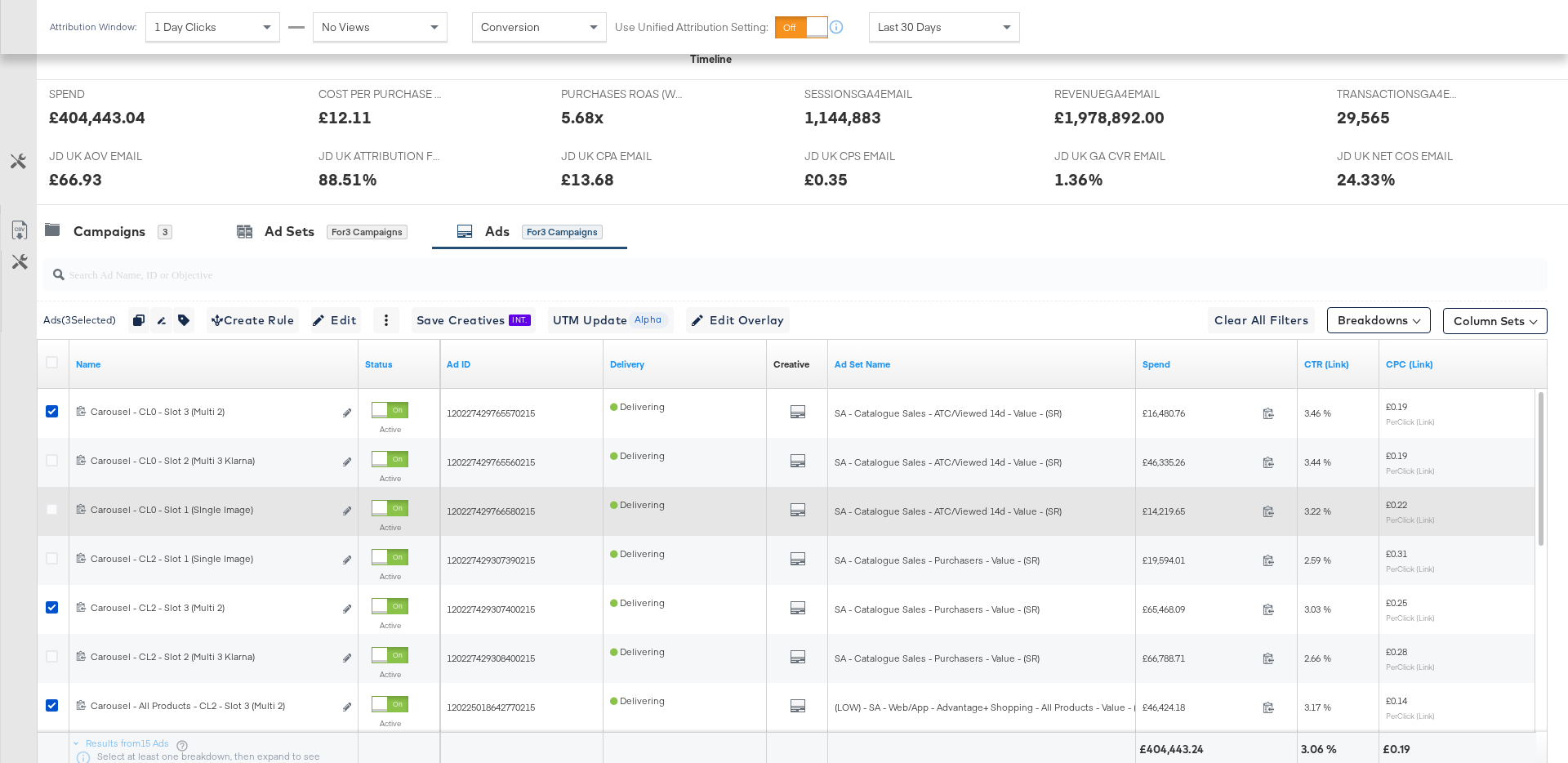 scroll, scrollTop: 645, scrollLeft: 0, axis: vertical 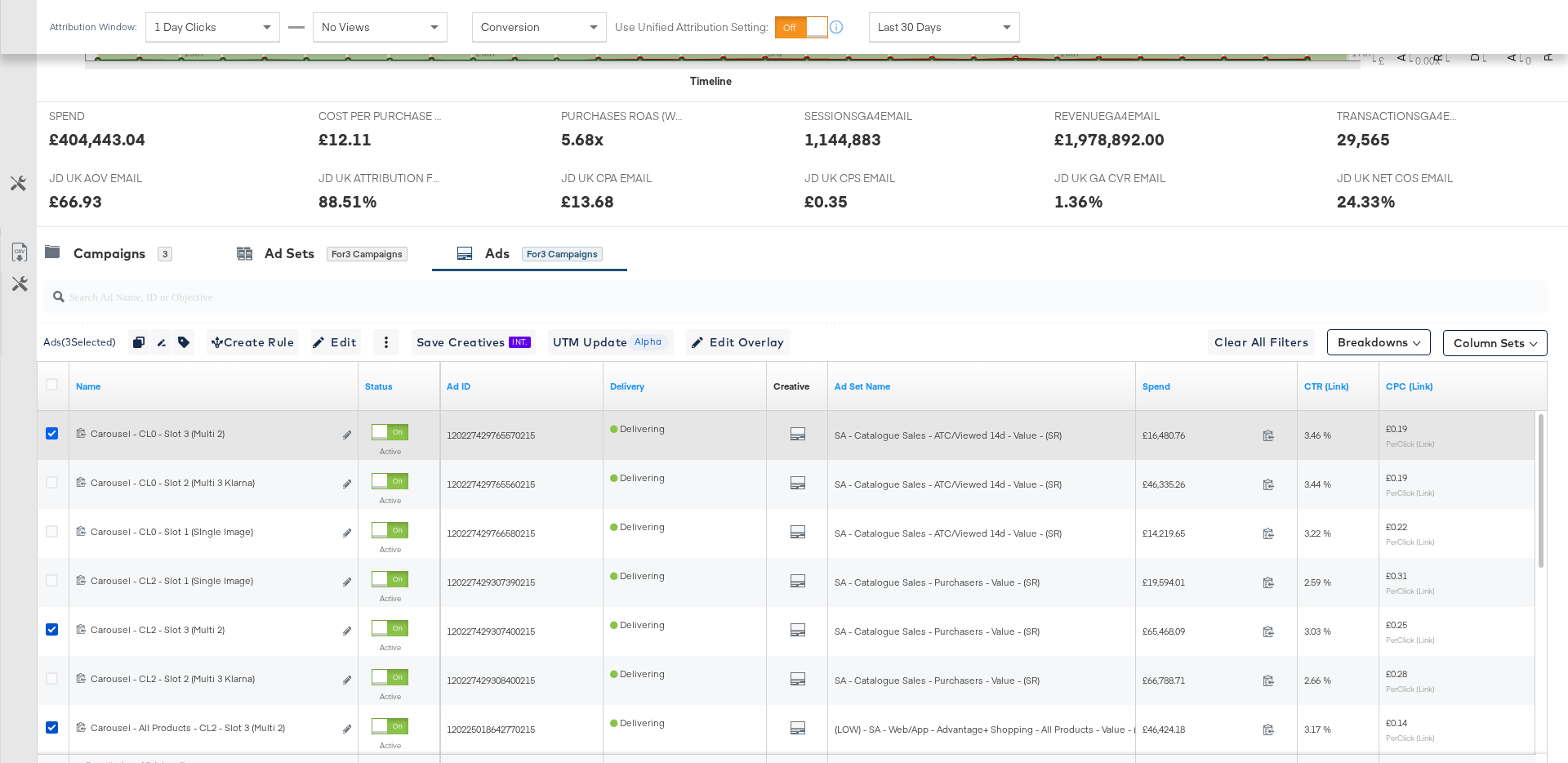 click at bounding box center [51, 433] 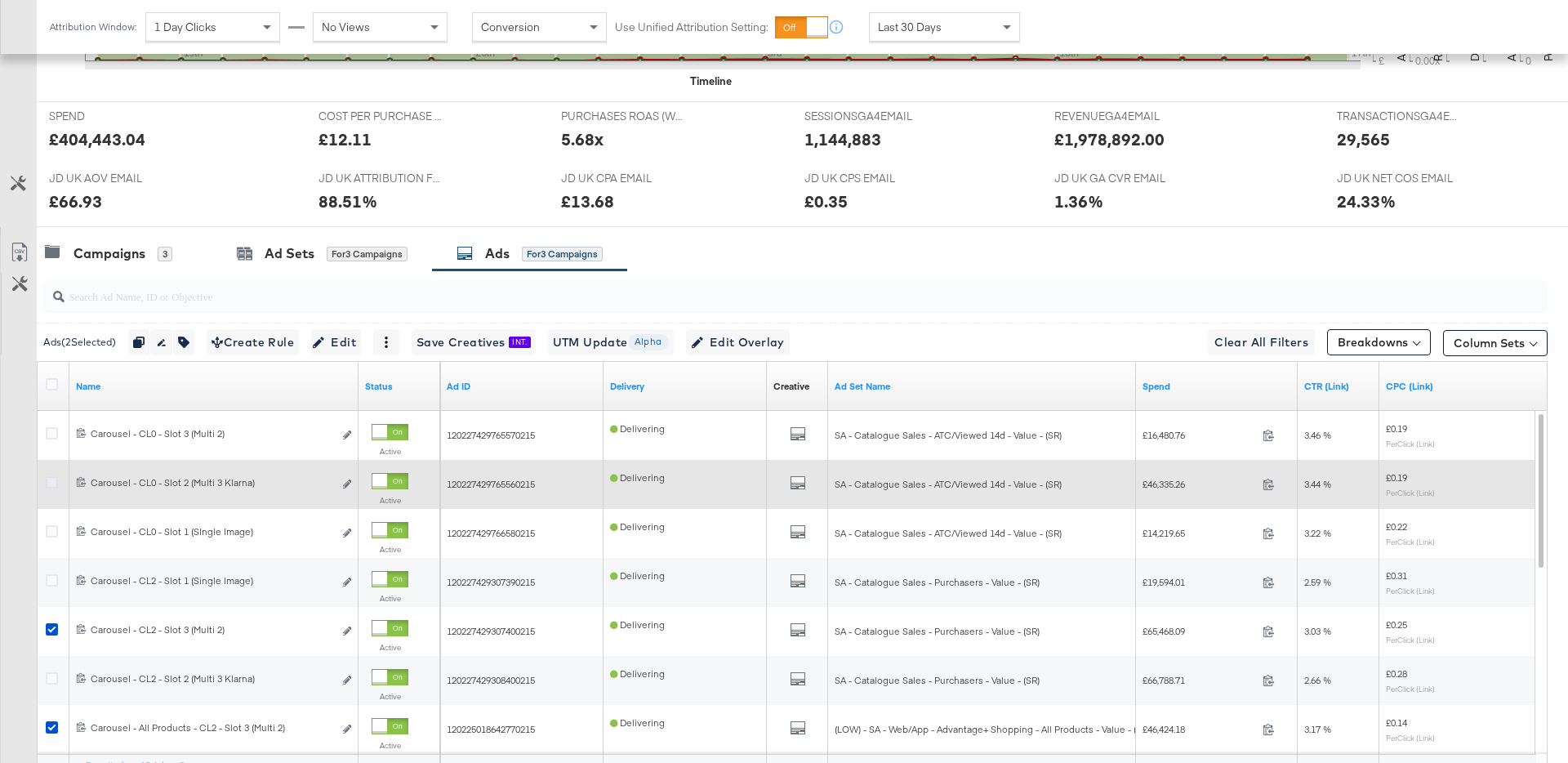 click at bounding box center (51, 482) 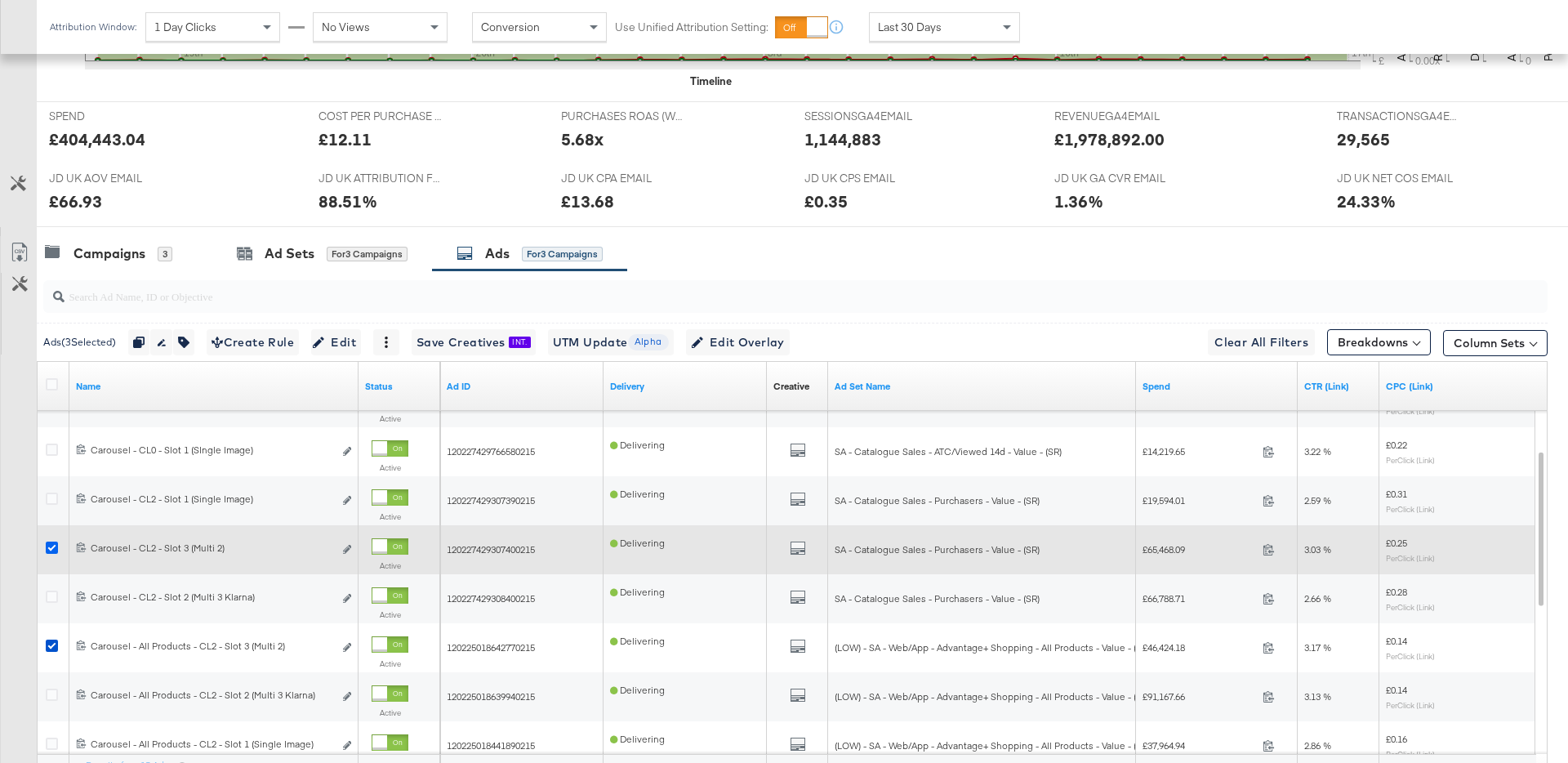 click at bounding box center (51, 547) 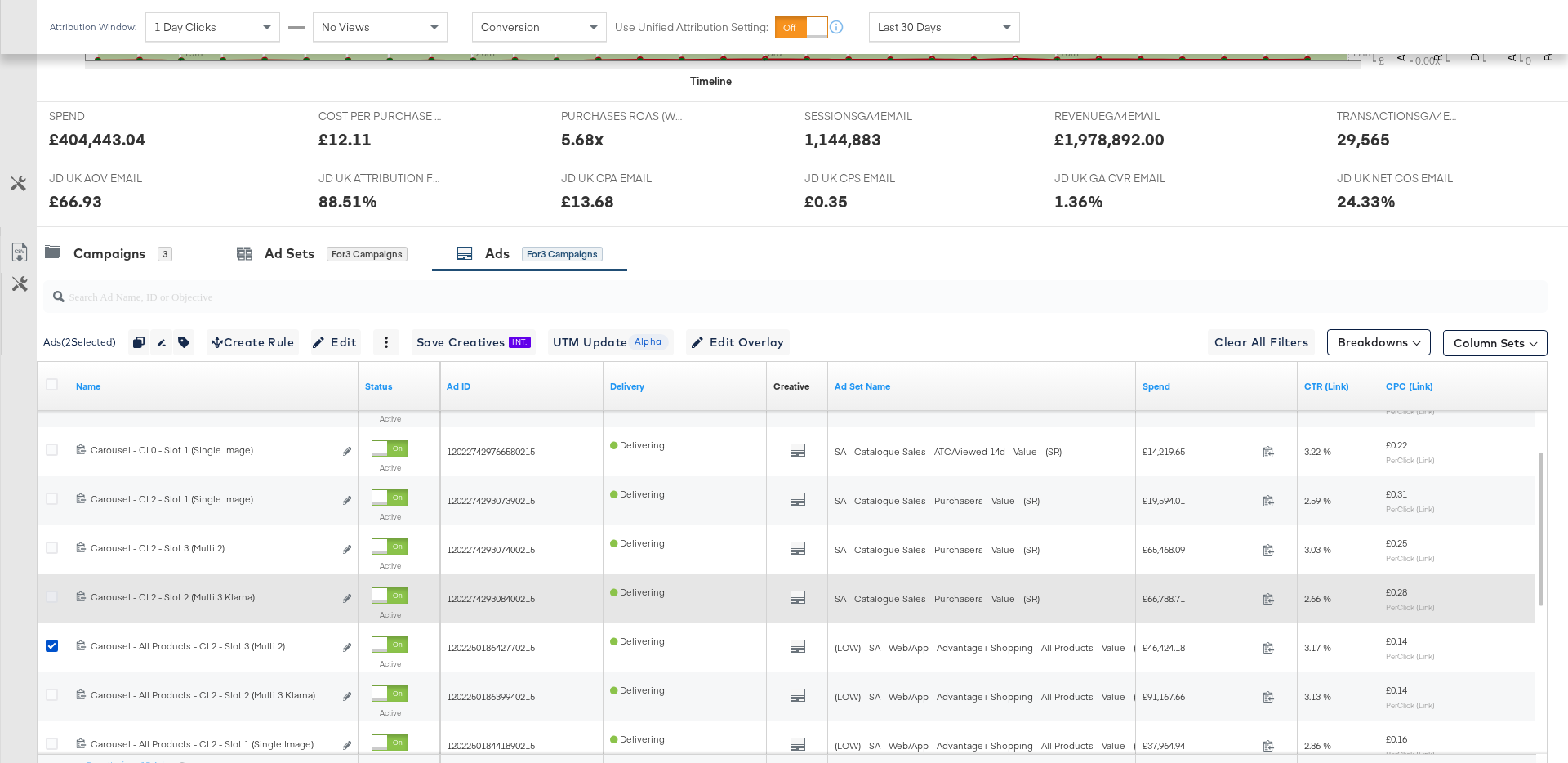 click at bounding box center [51, 596] 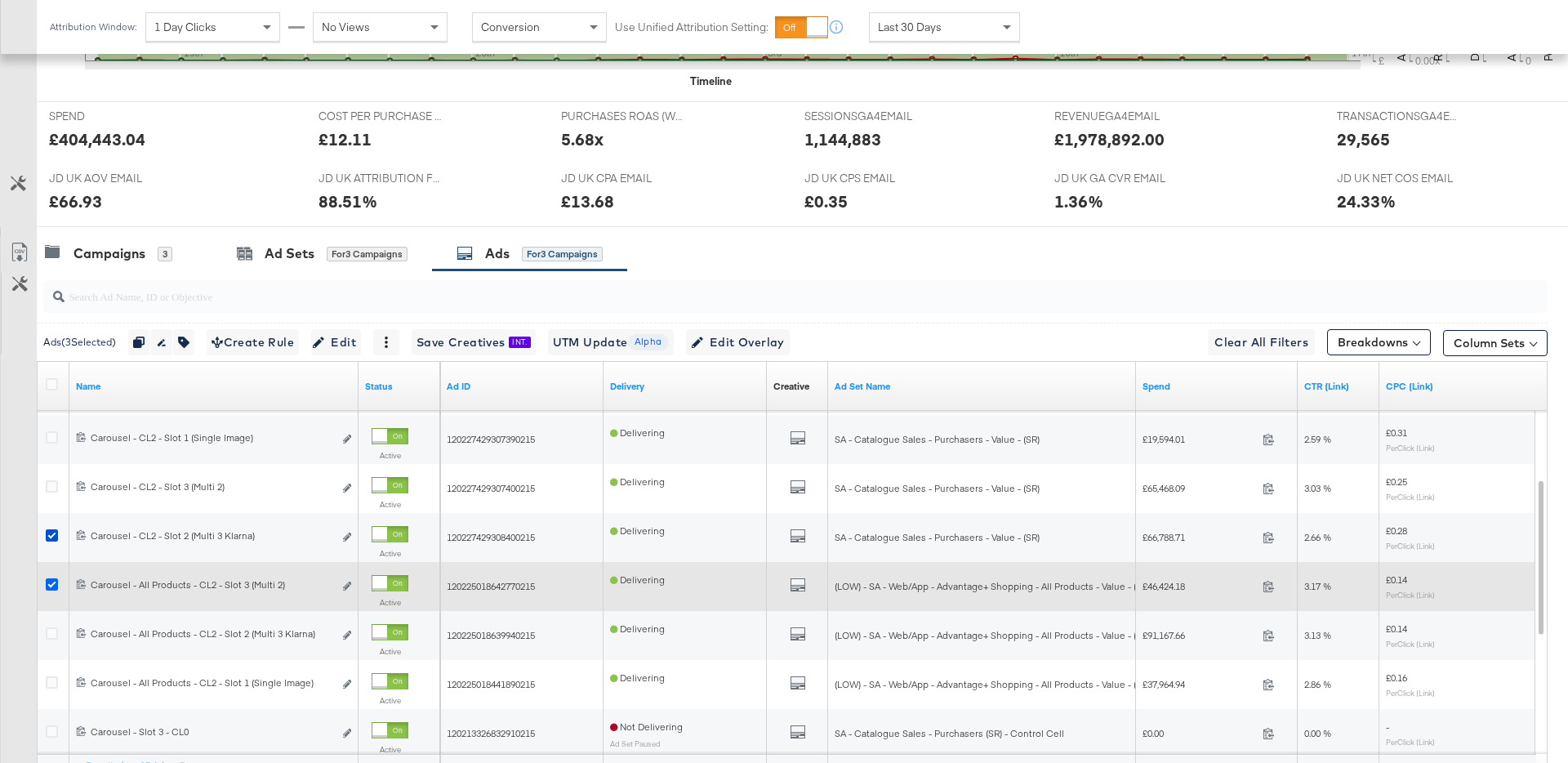 click at bounding box center [51, 584] 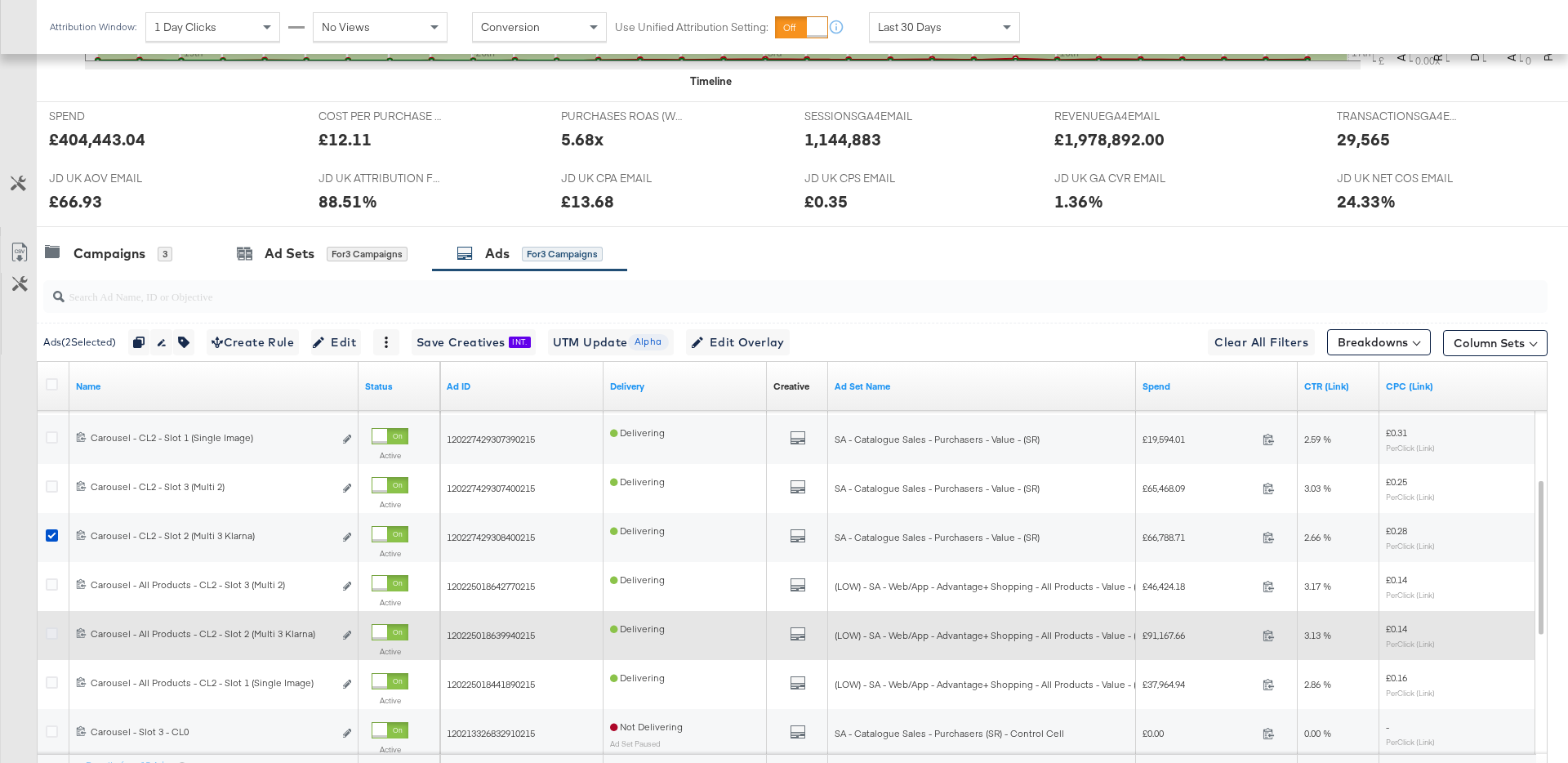 click at bounding box center (51, 633) 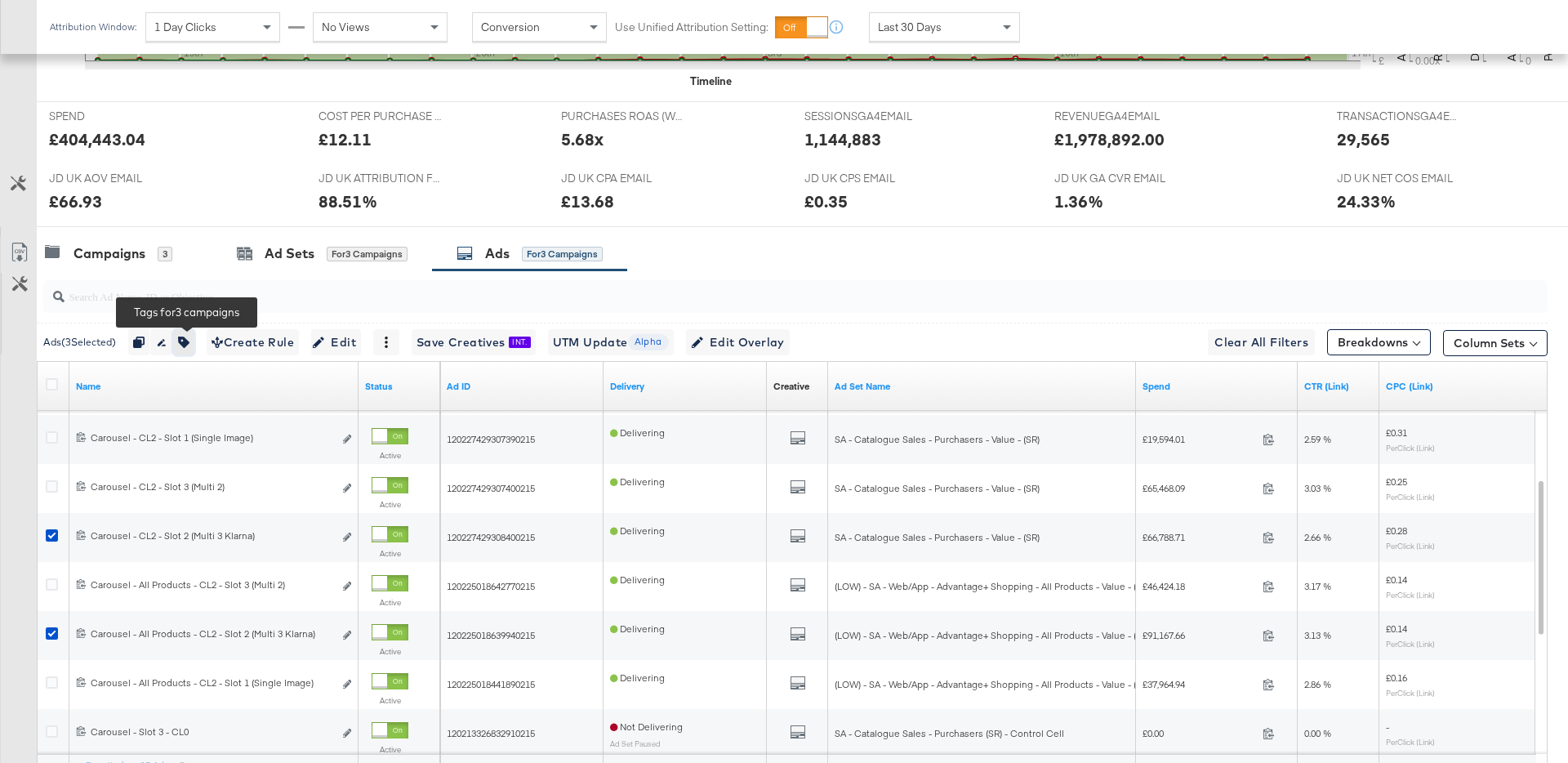click 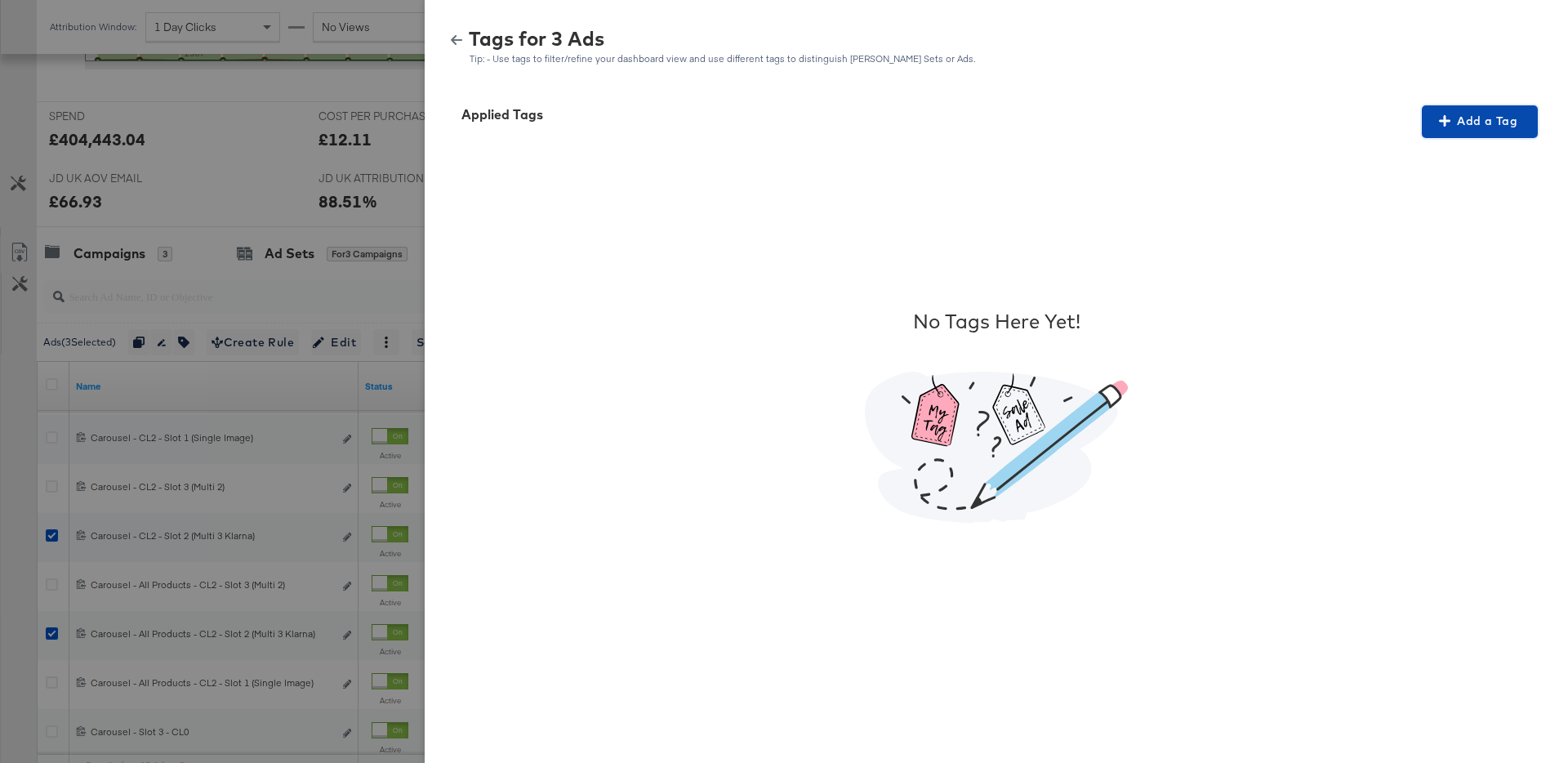 click on "Add a Tag" at bounding box center (1480, 121) 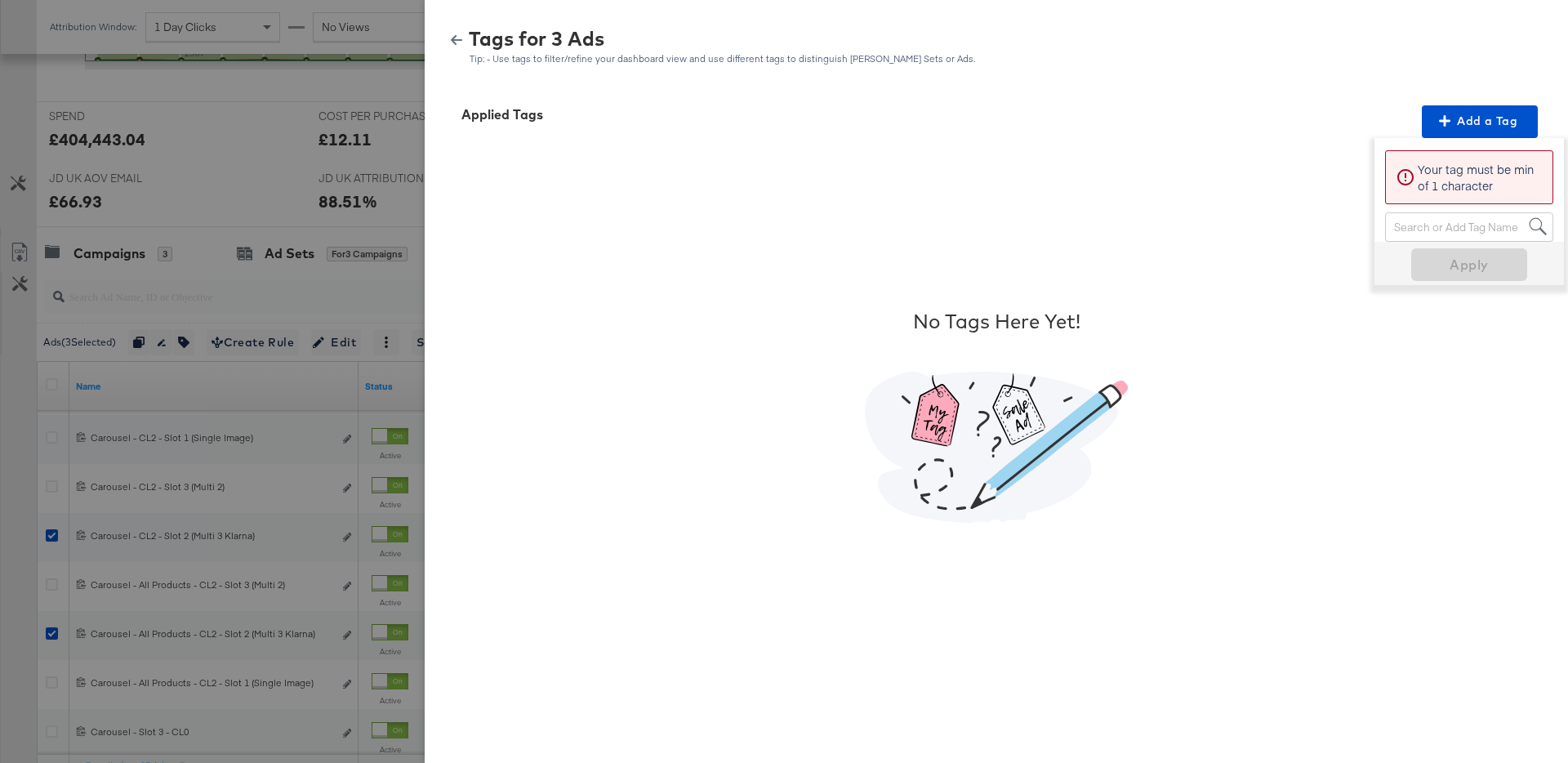 click on "Search or Add Tag Name" at bounding box center (1469, 227) 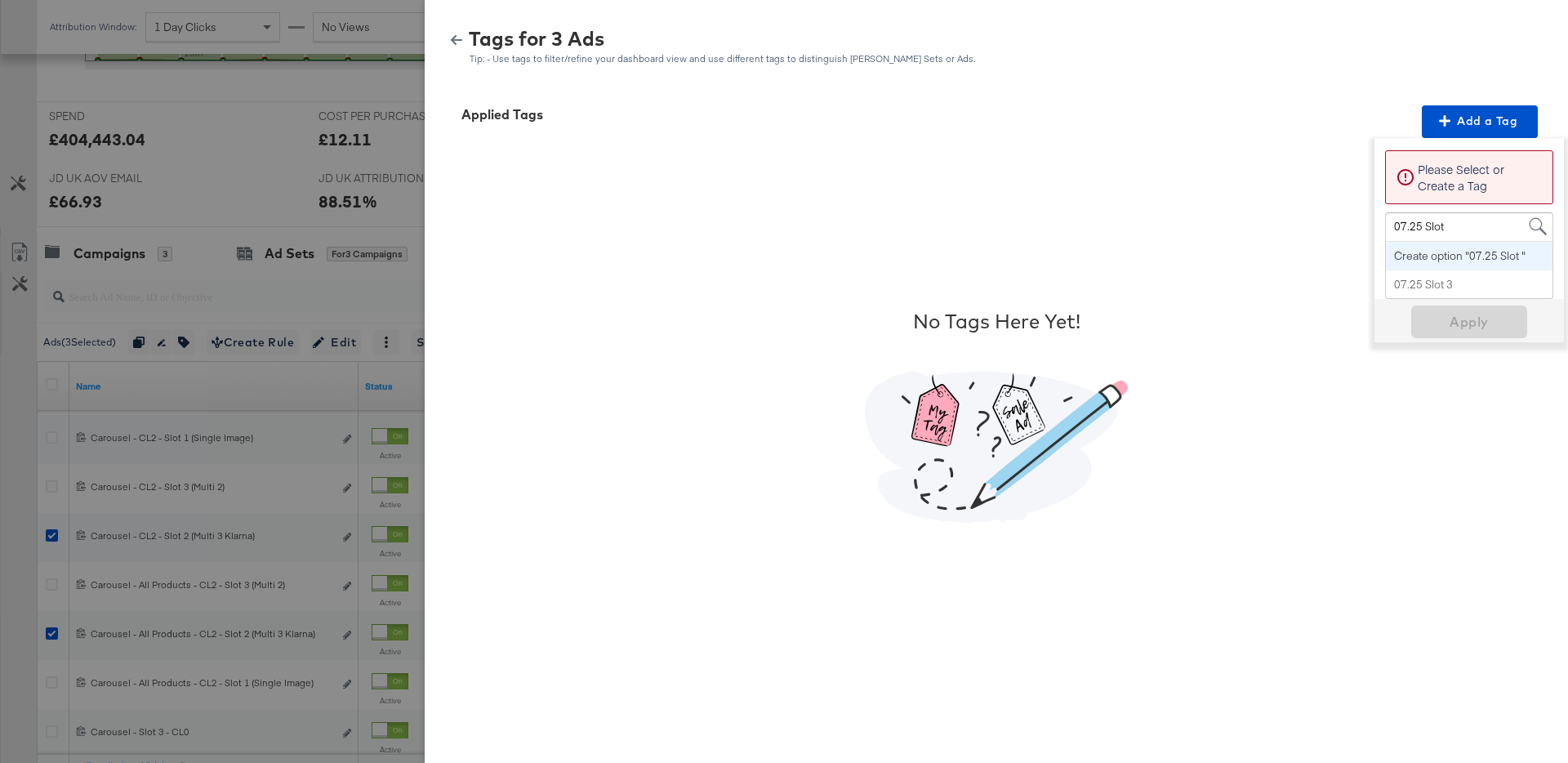 type on "07.25 Slot 2" 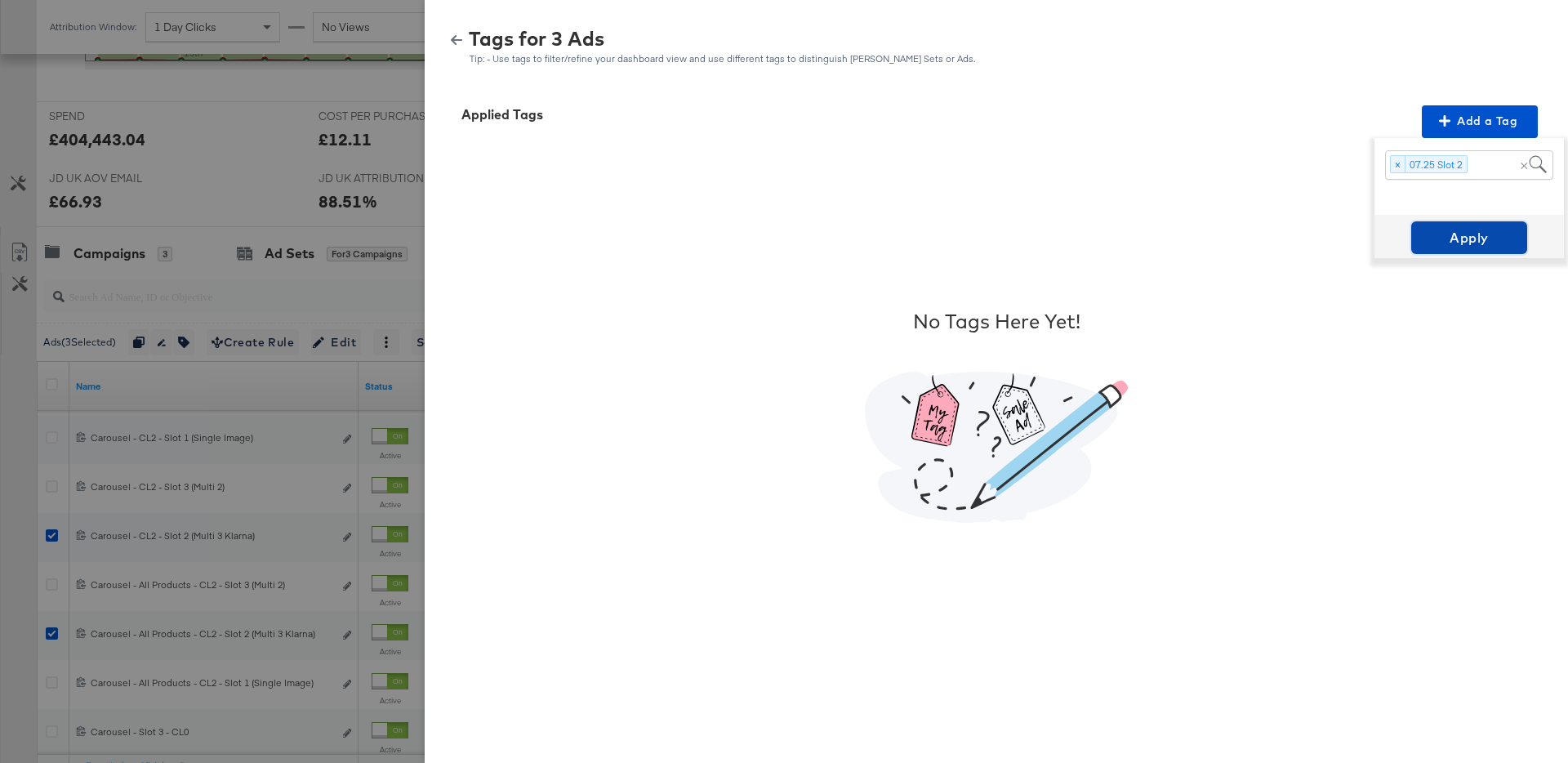 click on "Apply" at bounding box center [1469, 238] 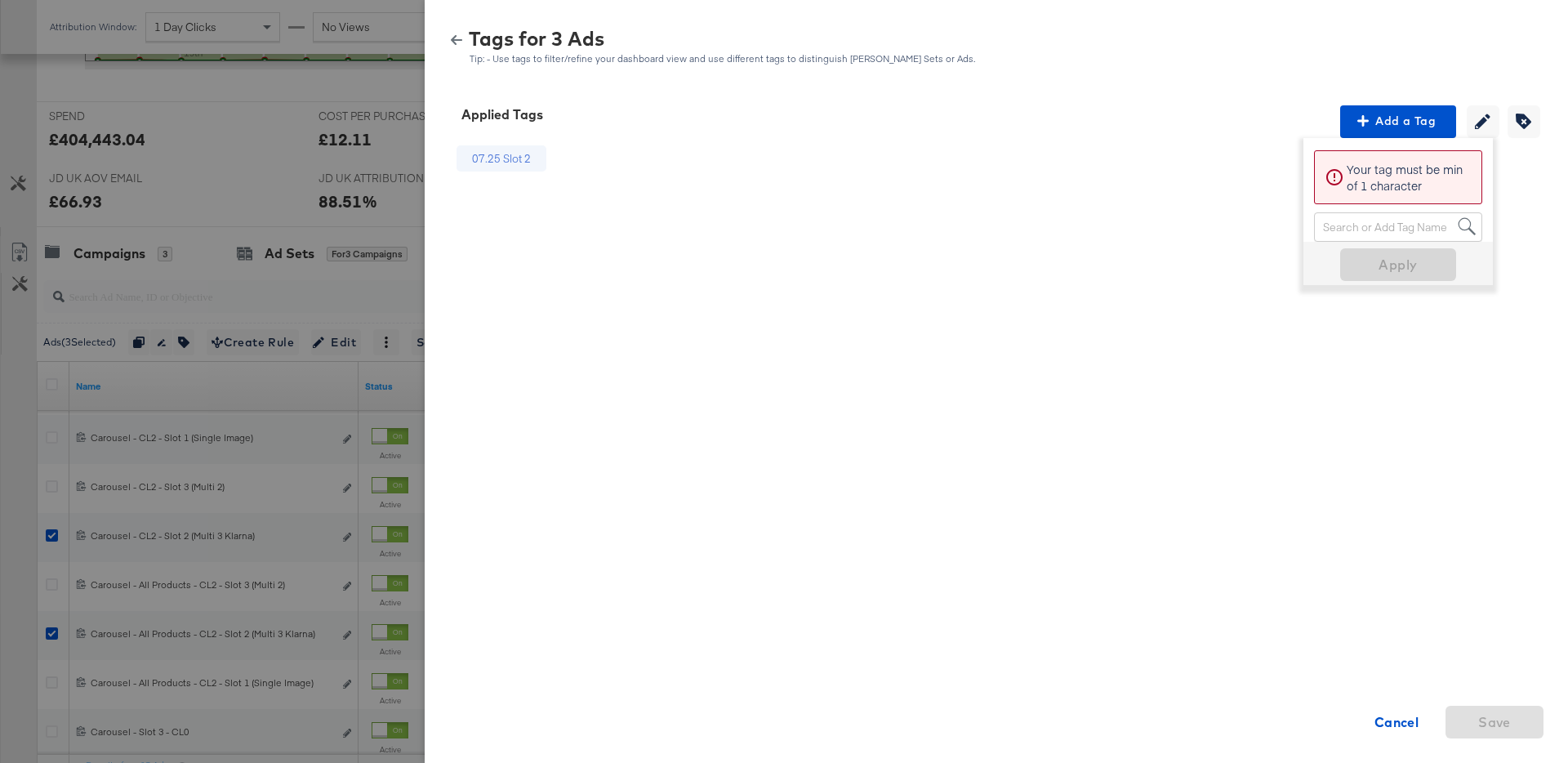 click 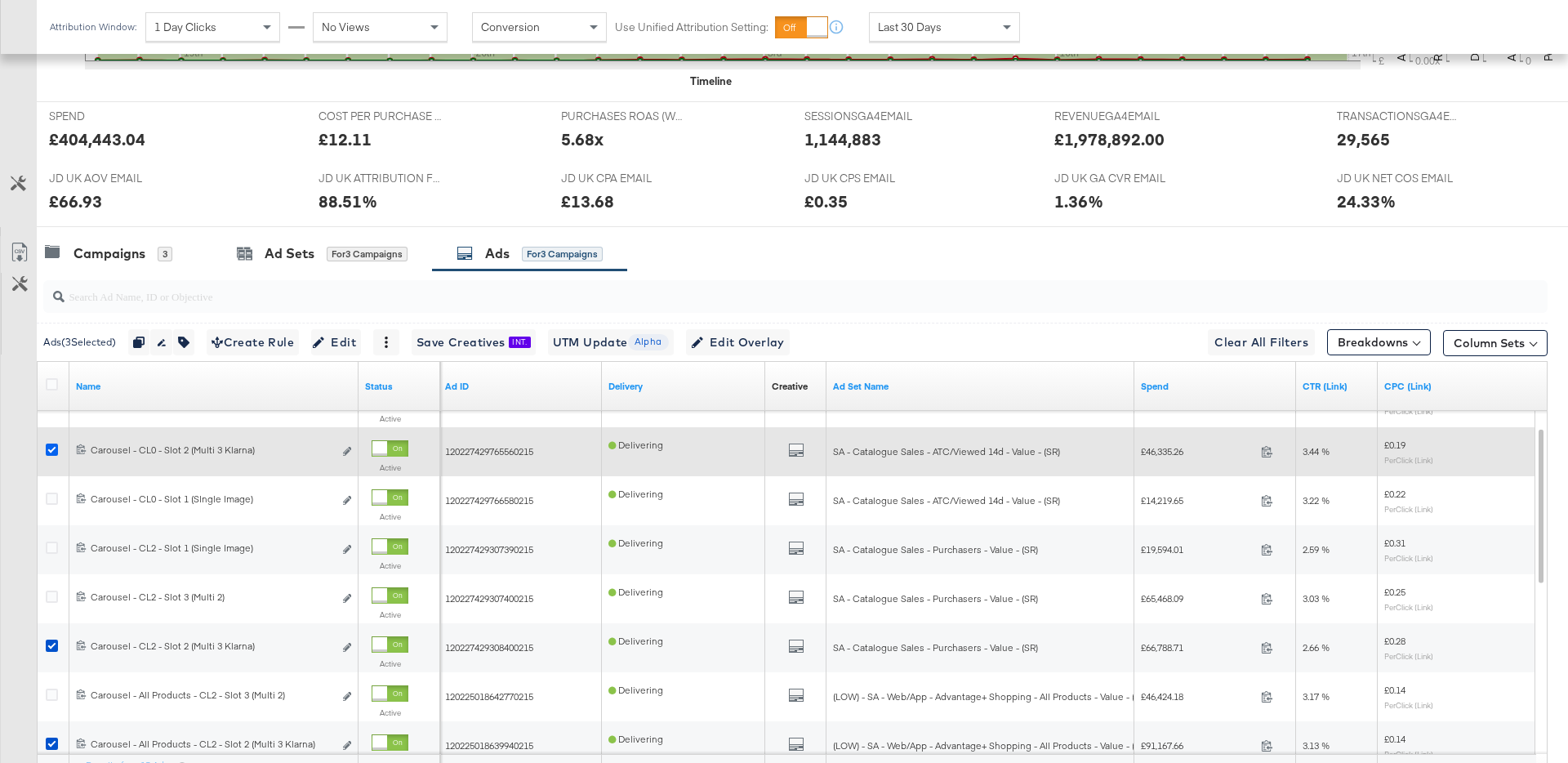 click at bounding box center (51, 449) 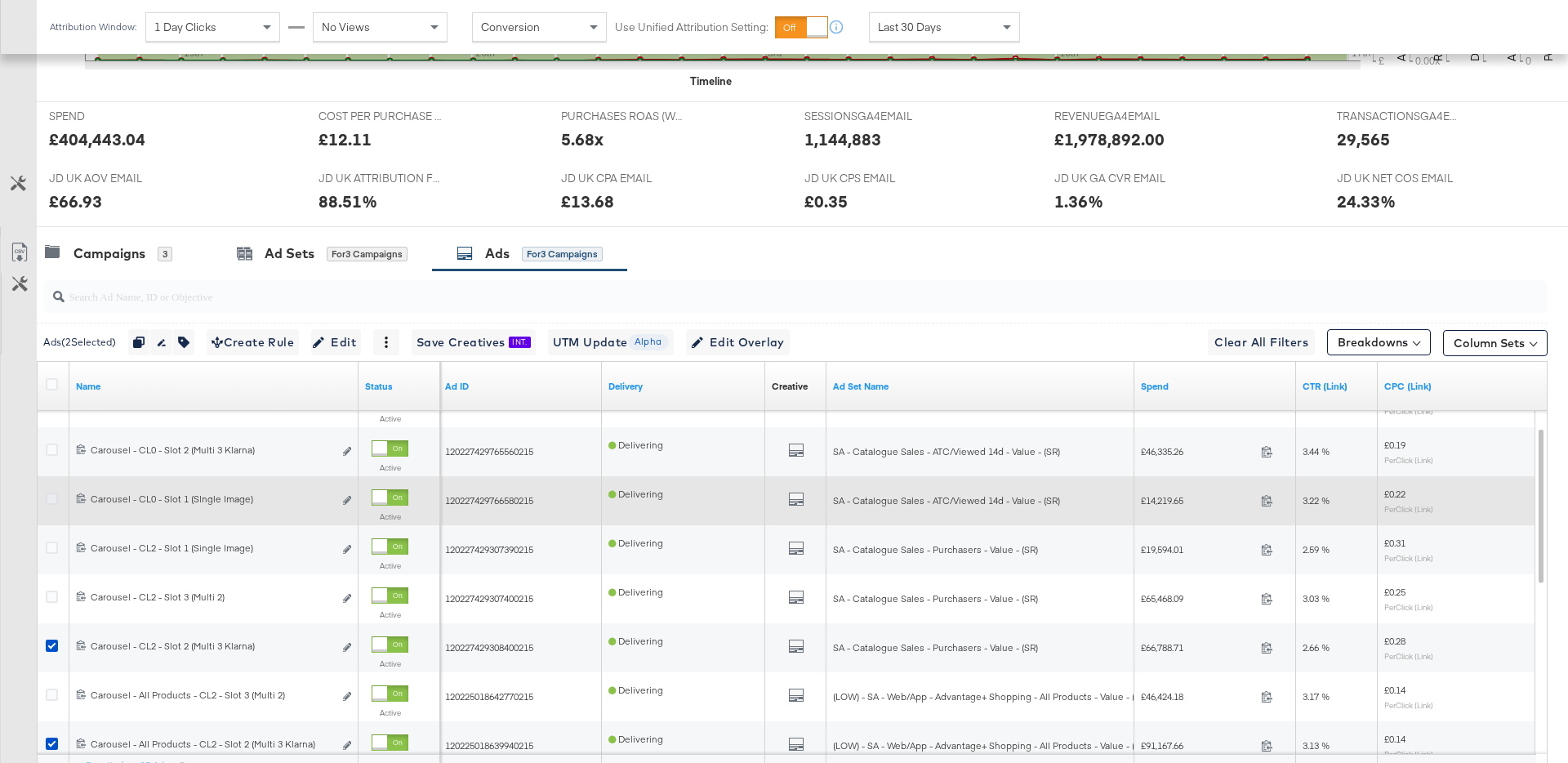 click at bounding box center [51, 498] 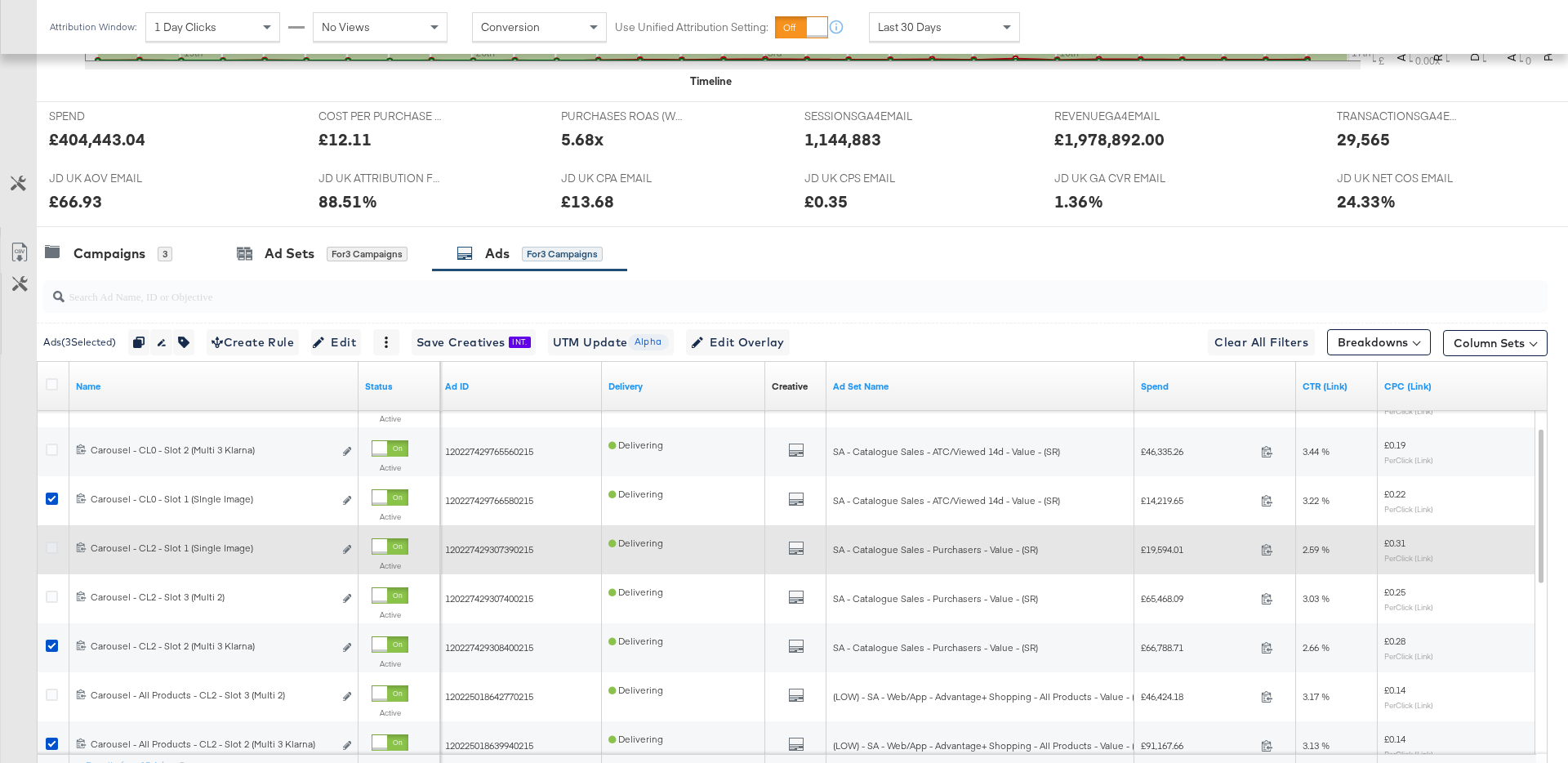 click at bounding box center (51, 547) 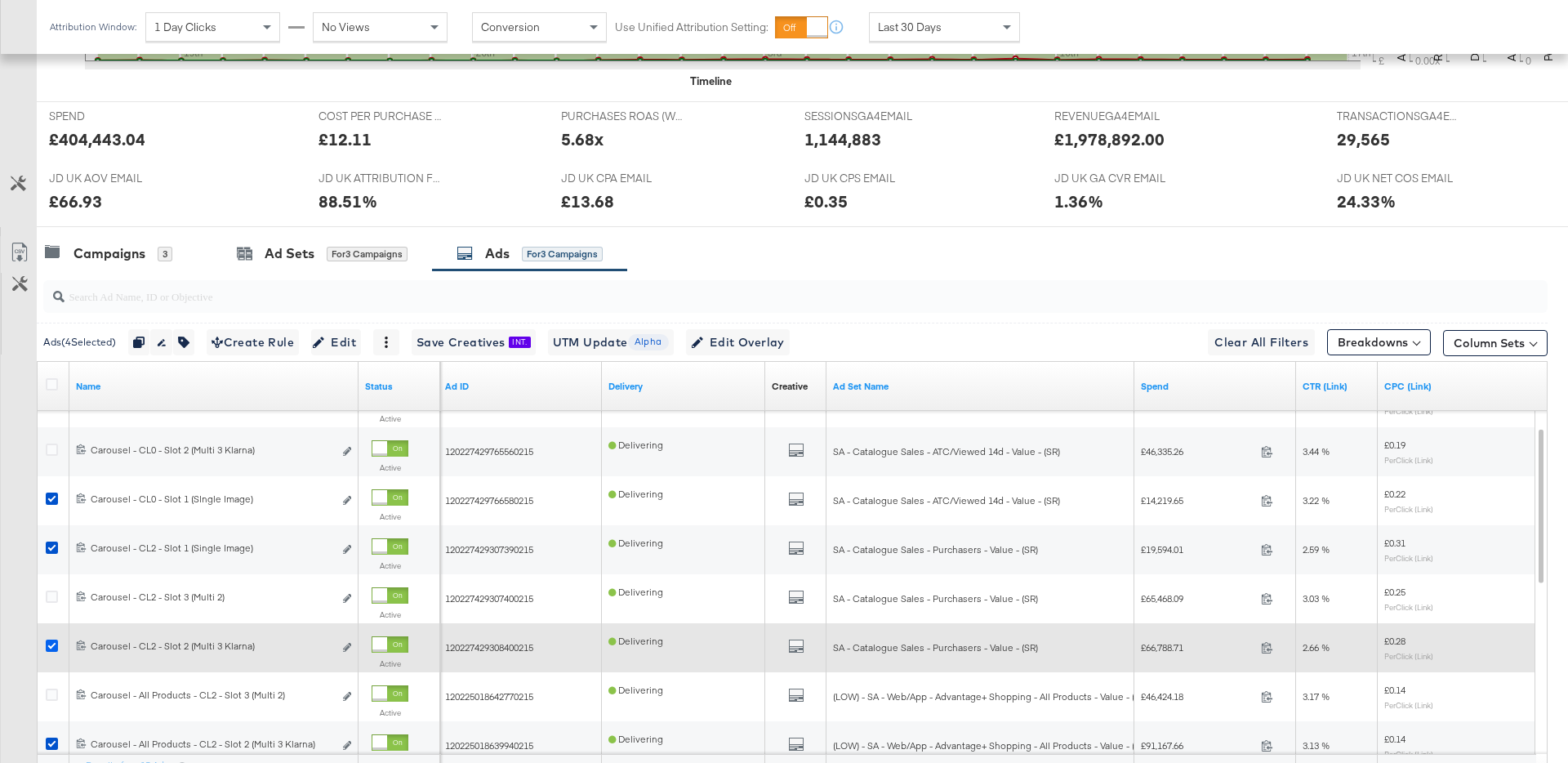 click at bounding box center [51, 645] 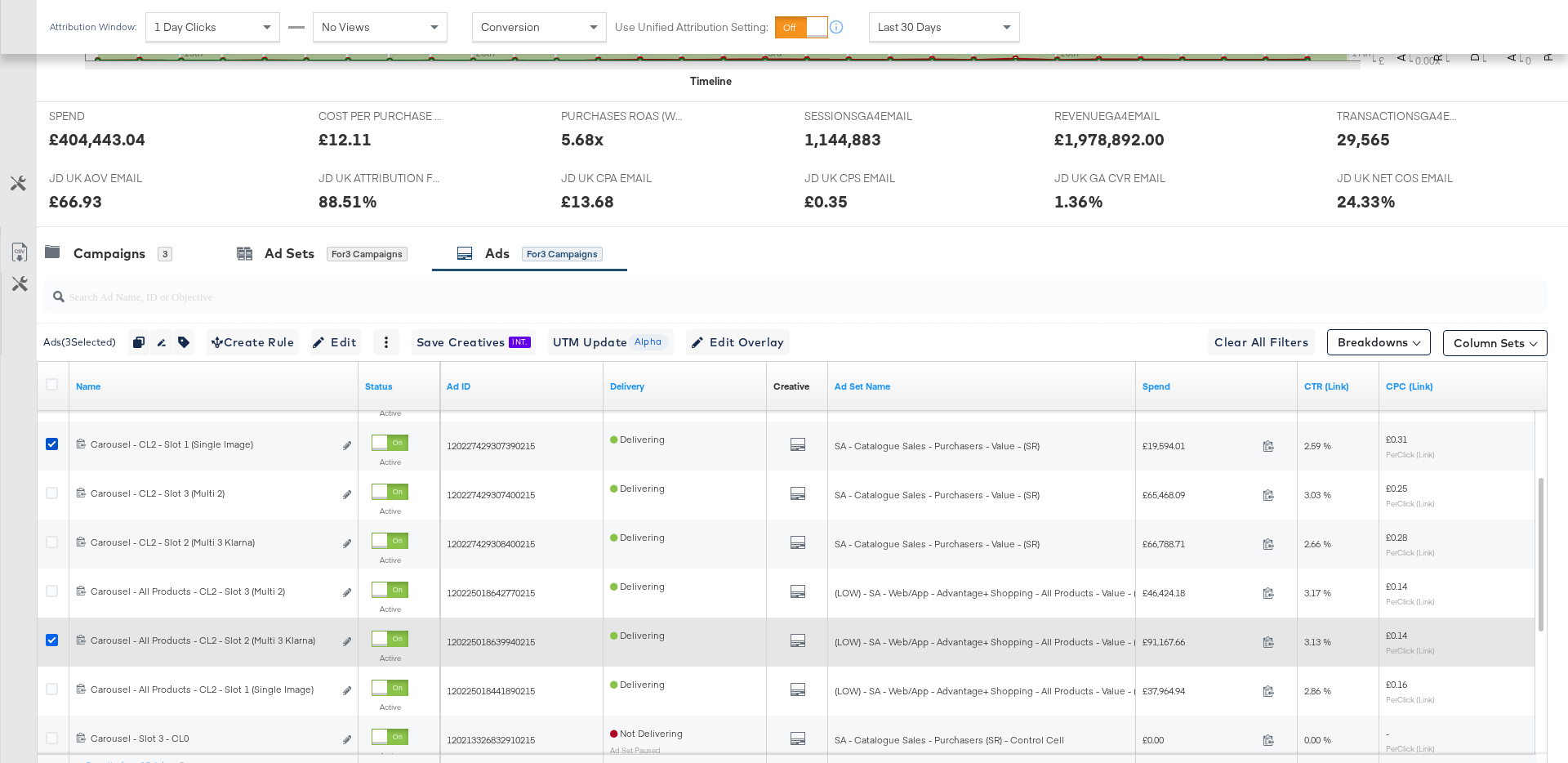 click at bounding box center (51, 640) 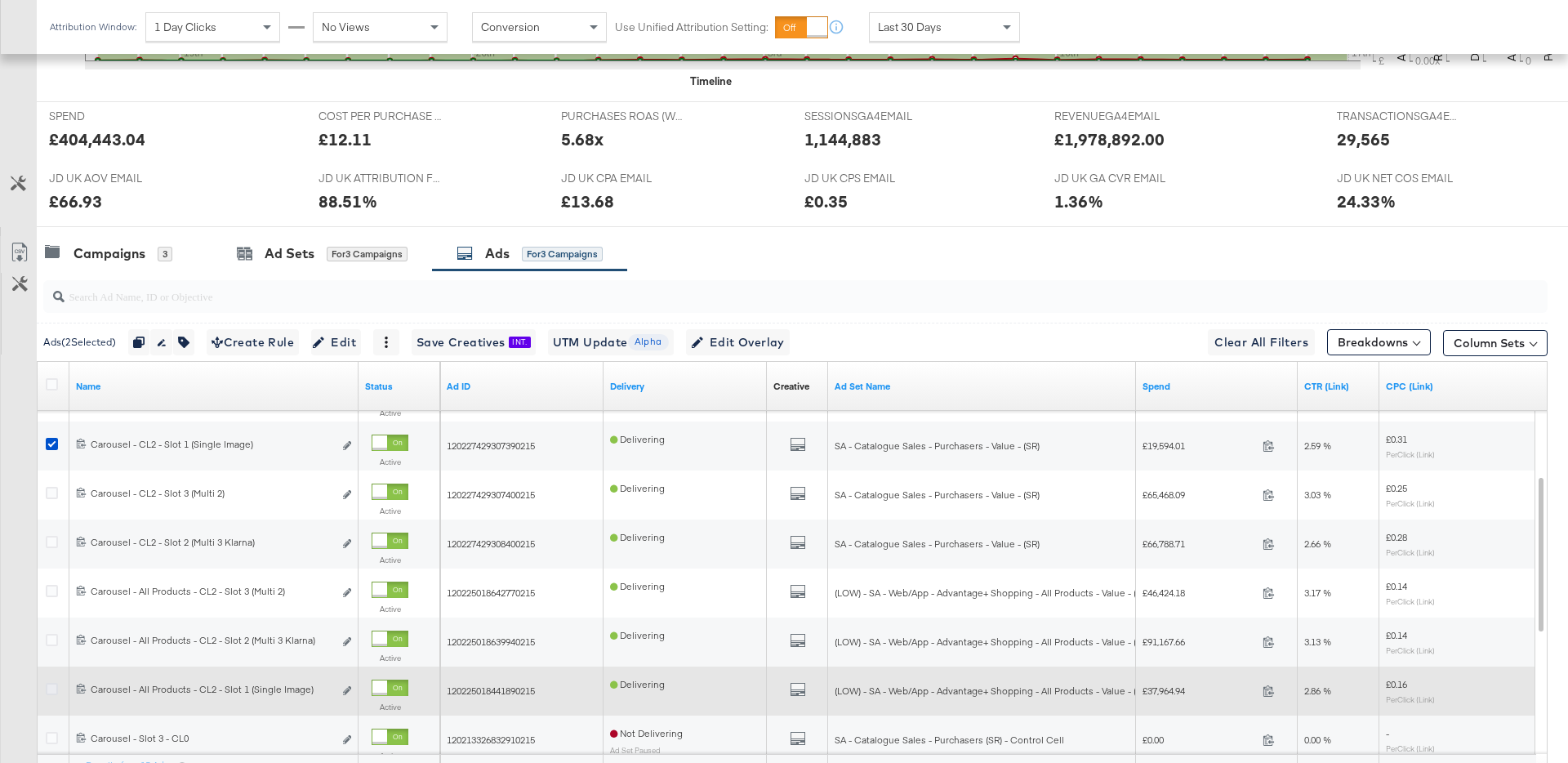 click at bounding box center (51, 689) 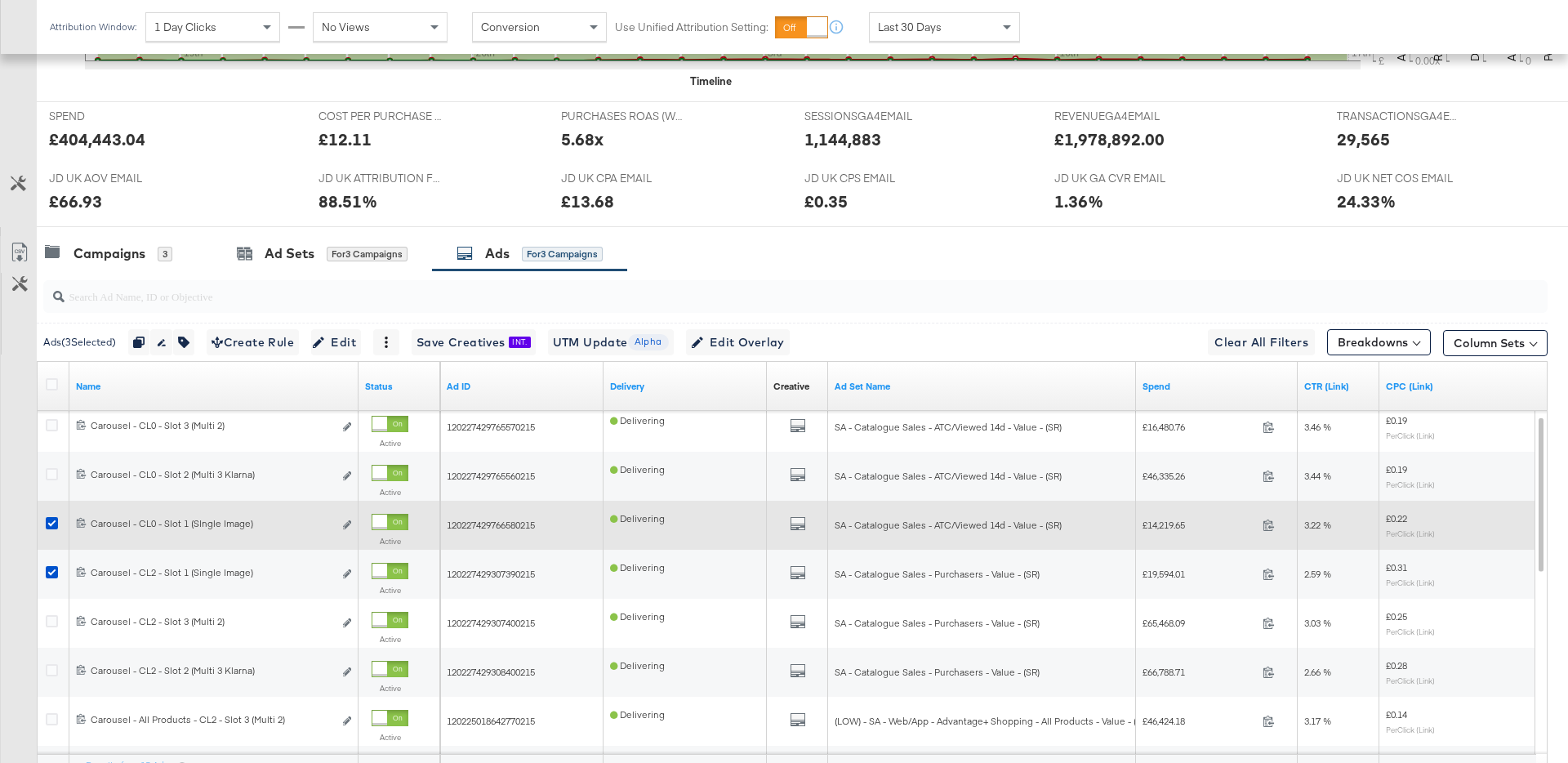 scroll, scrollTop: 634, scrollLeft: 0, axis: vertical 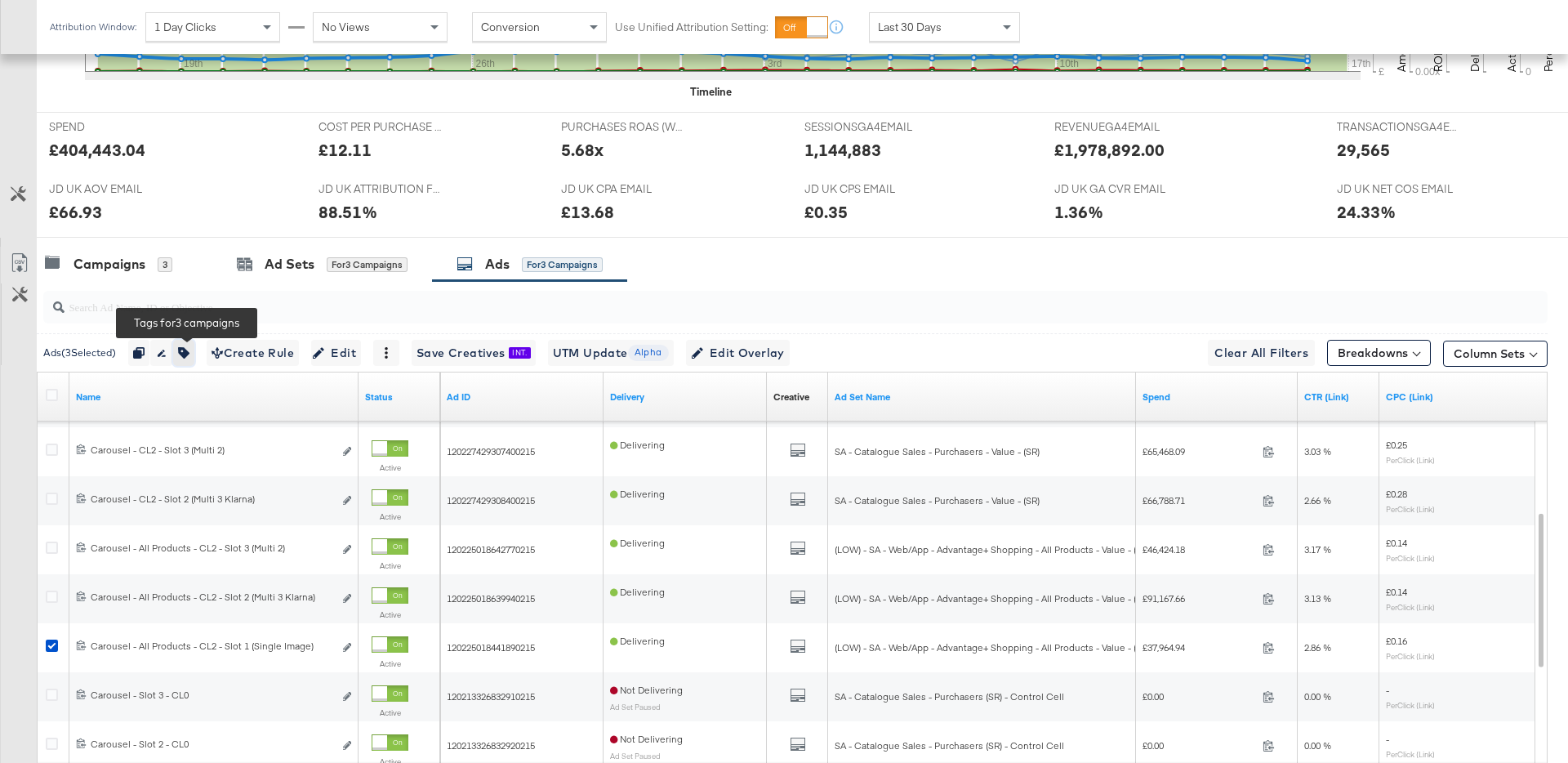 click 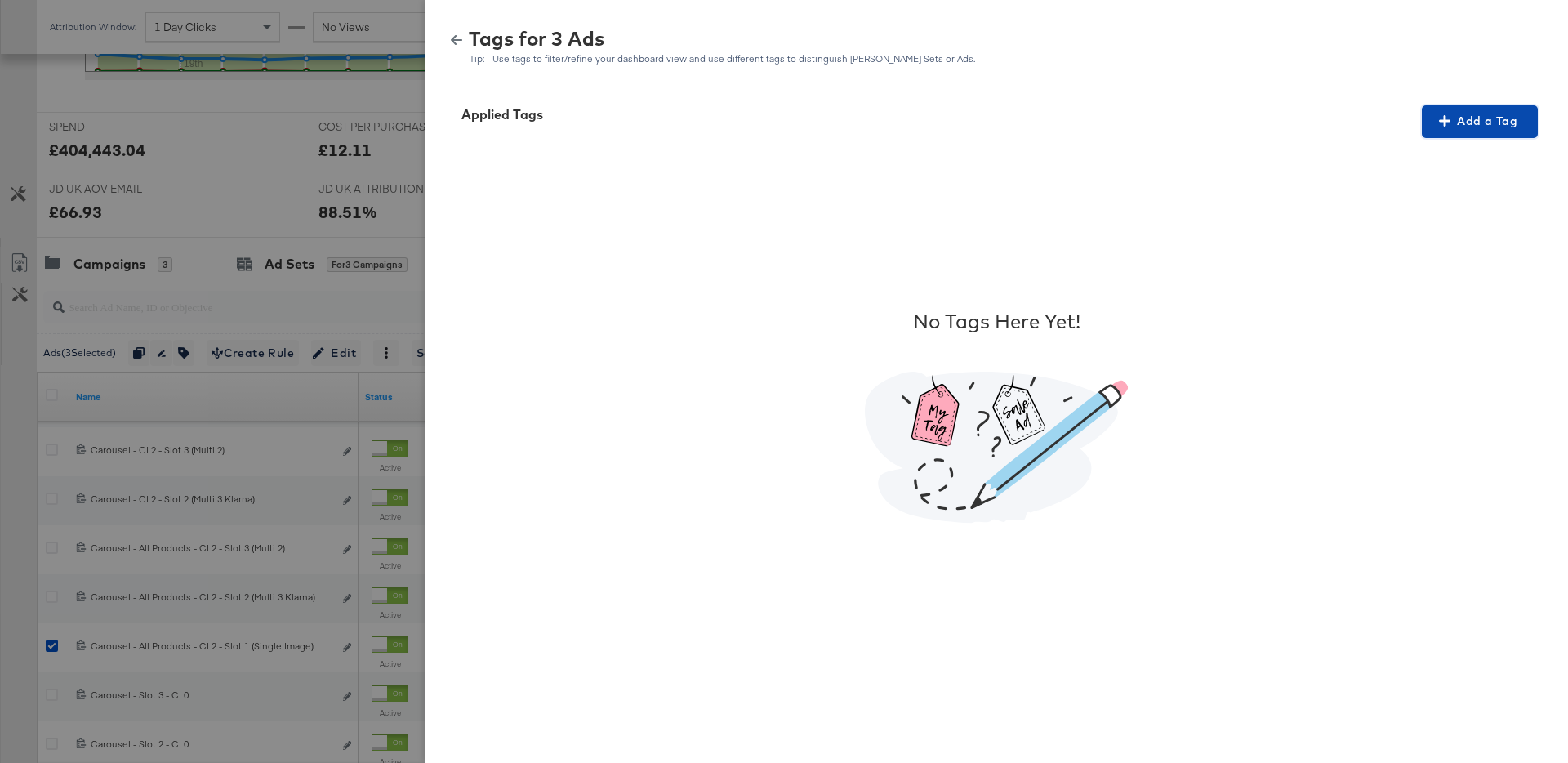 drag, startPoint x: 1447, startPoint y: 114, endPoint x: 1446, endPoint y: 123, distance: 9.055385 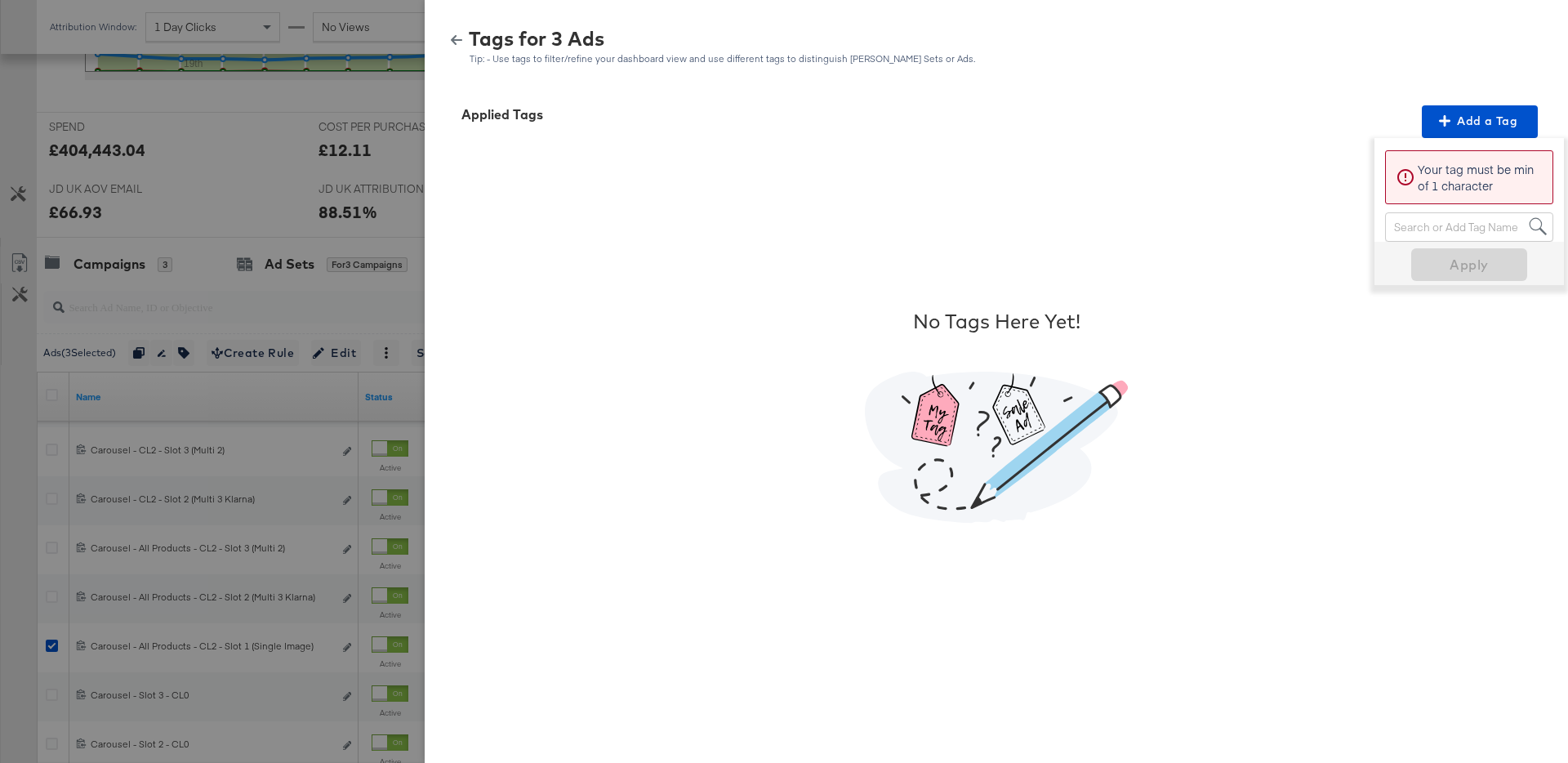 click on "Search or Add Tag Name" at bounding box center (1469, 227) 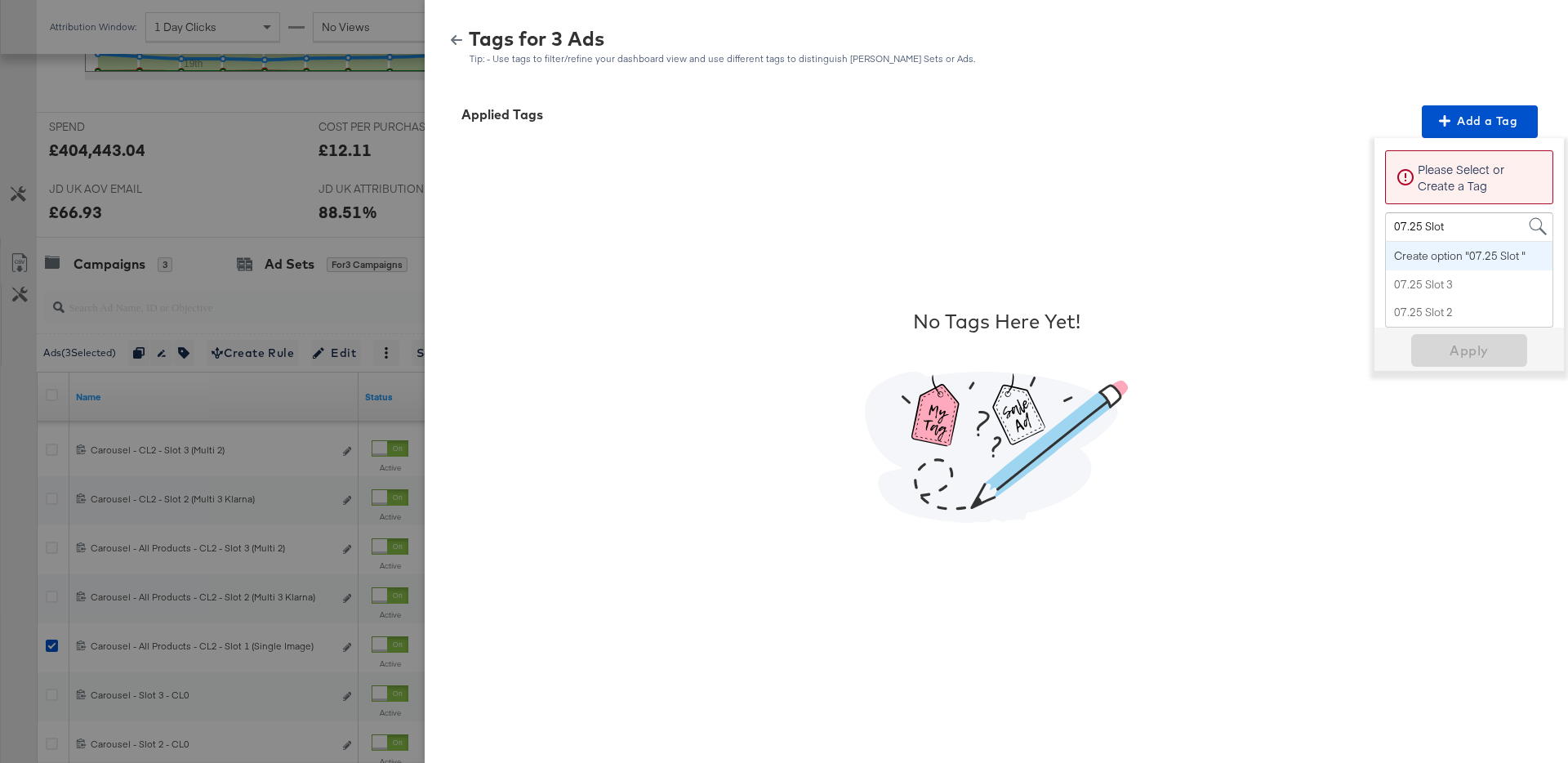 type on "07.25 Slot 1" 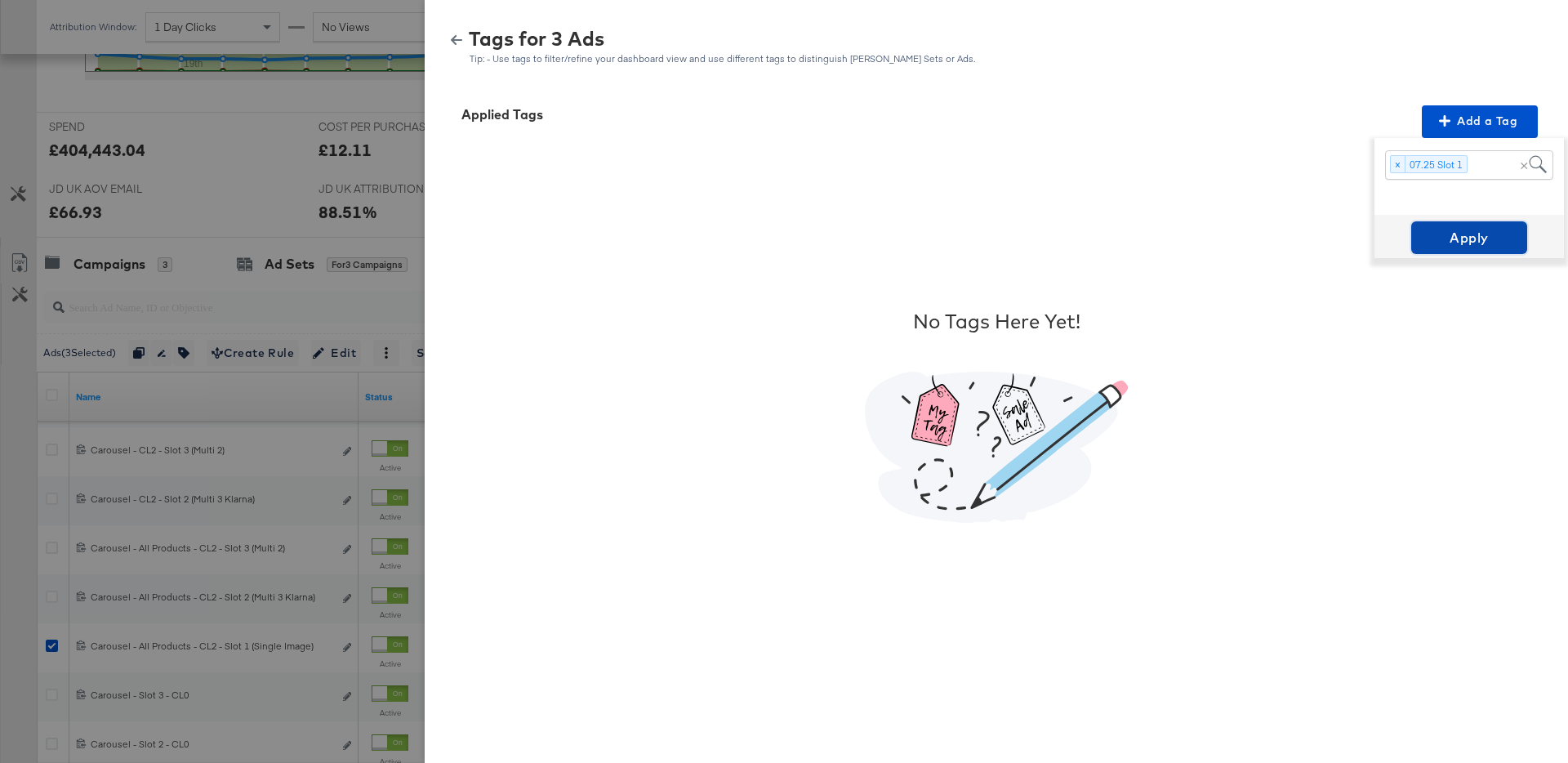 click on "Apply" at bounding box center (1469, 238) 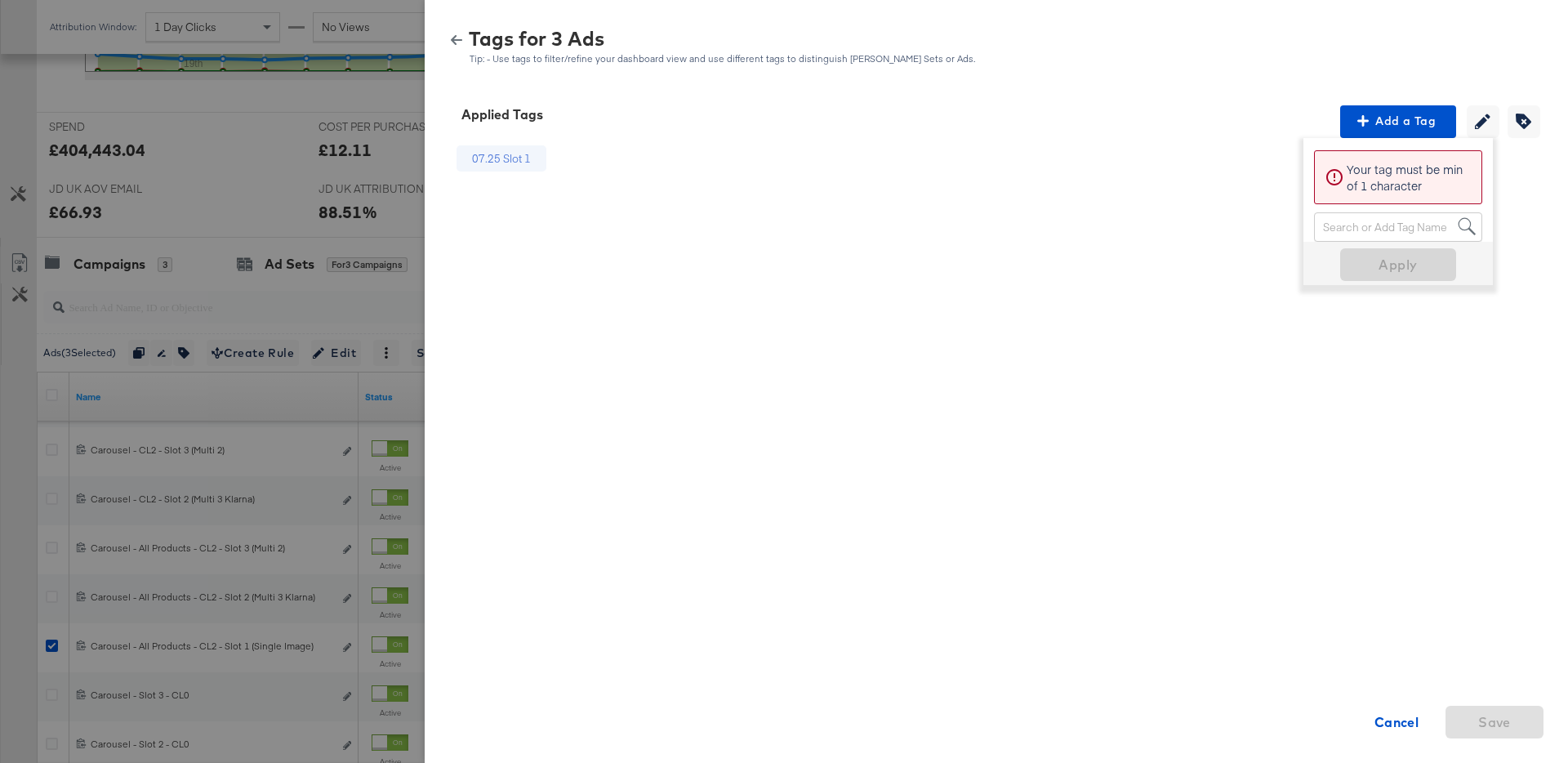 click 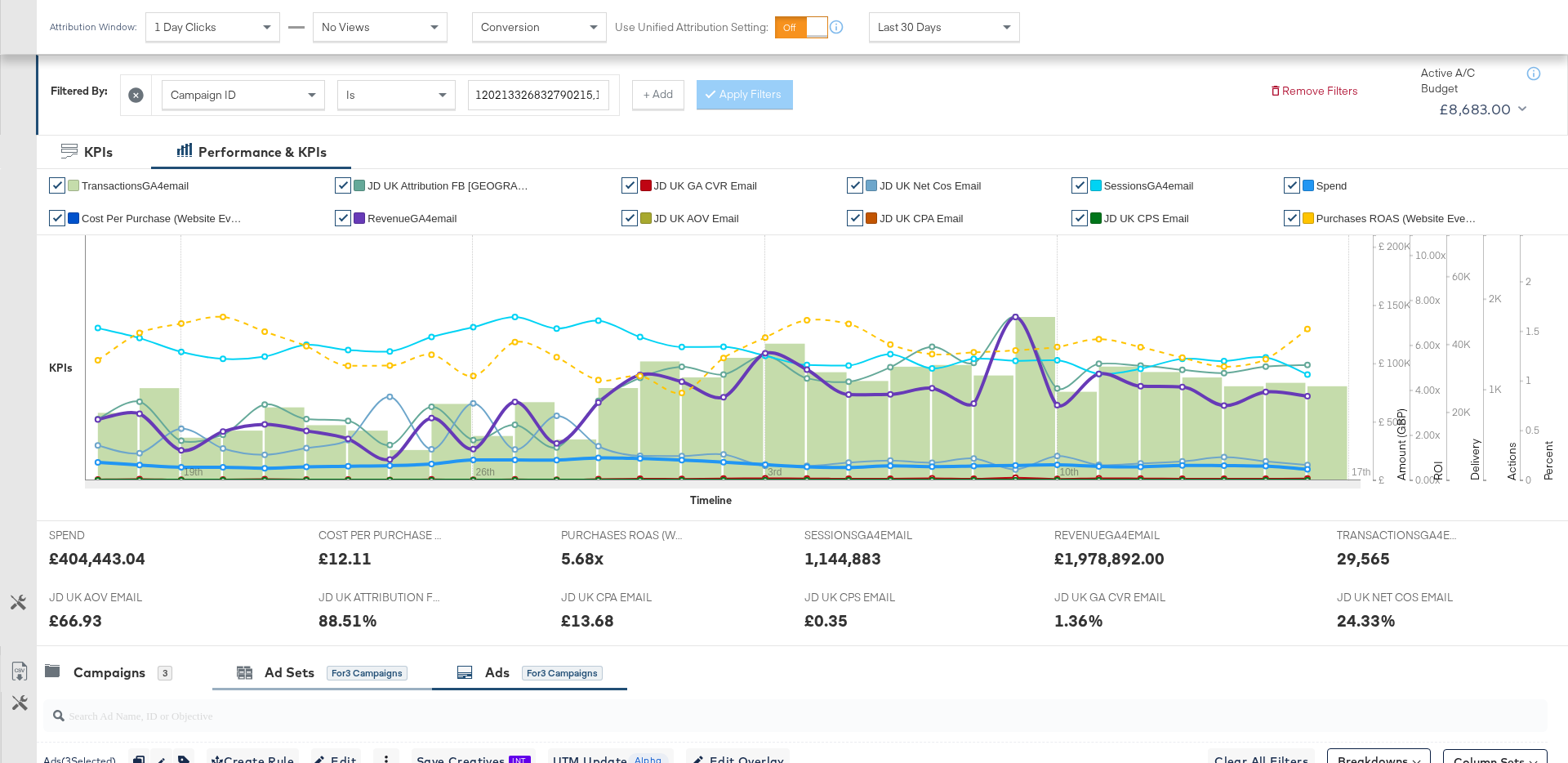 scroll, scrollTop: 0, scrollLeft: 0, axis: both 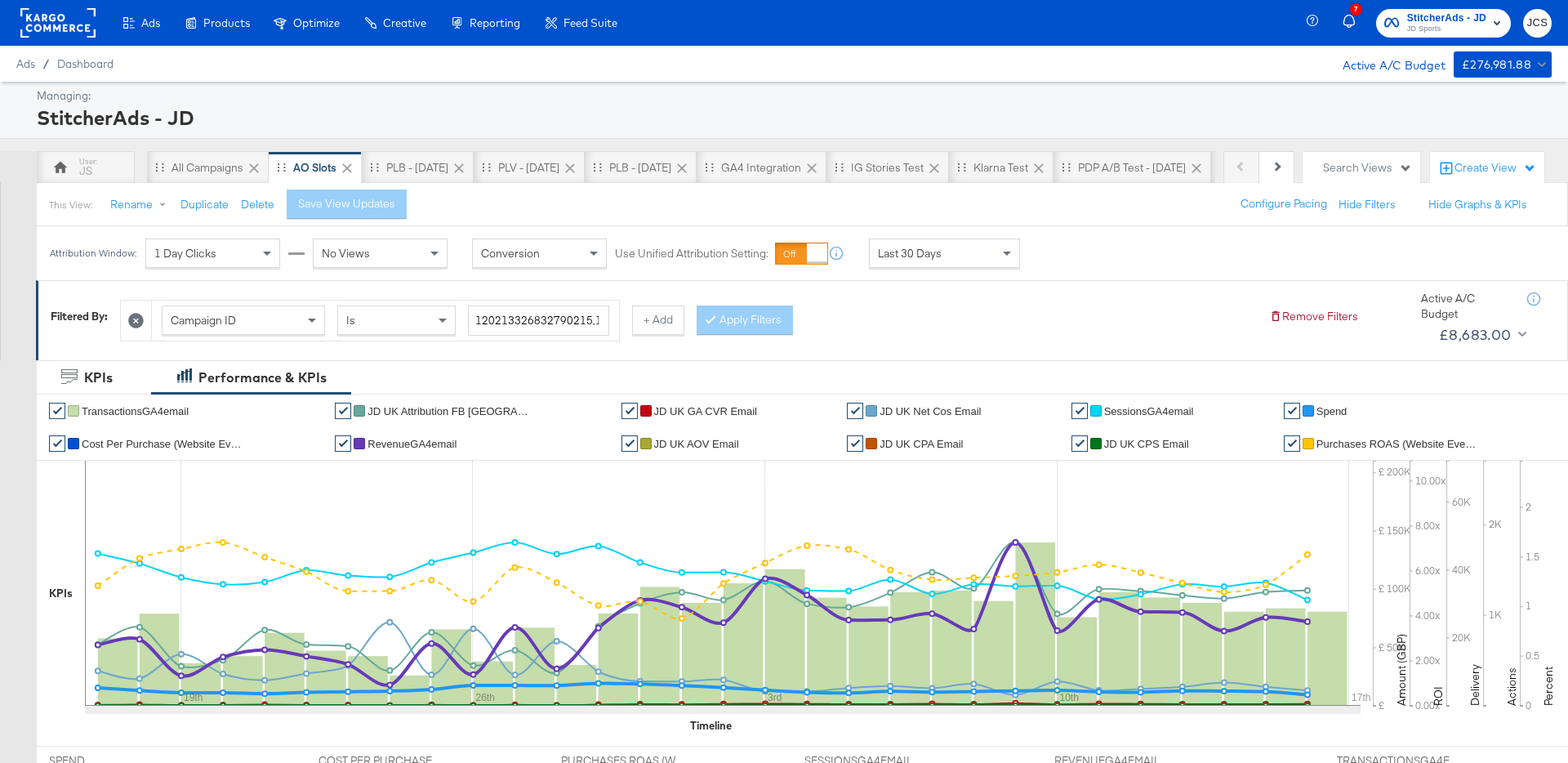 click on "Create View" at bounding box center (1495, 168) 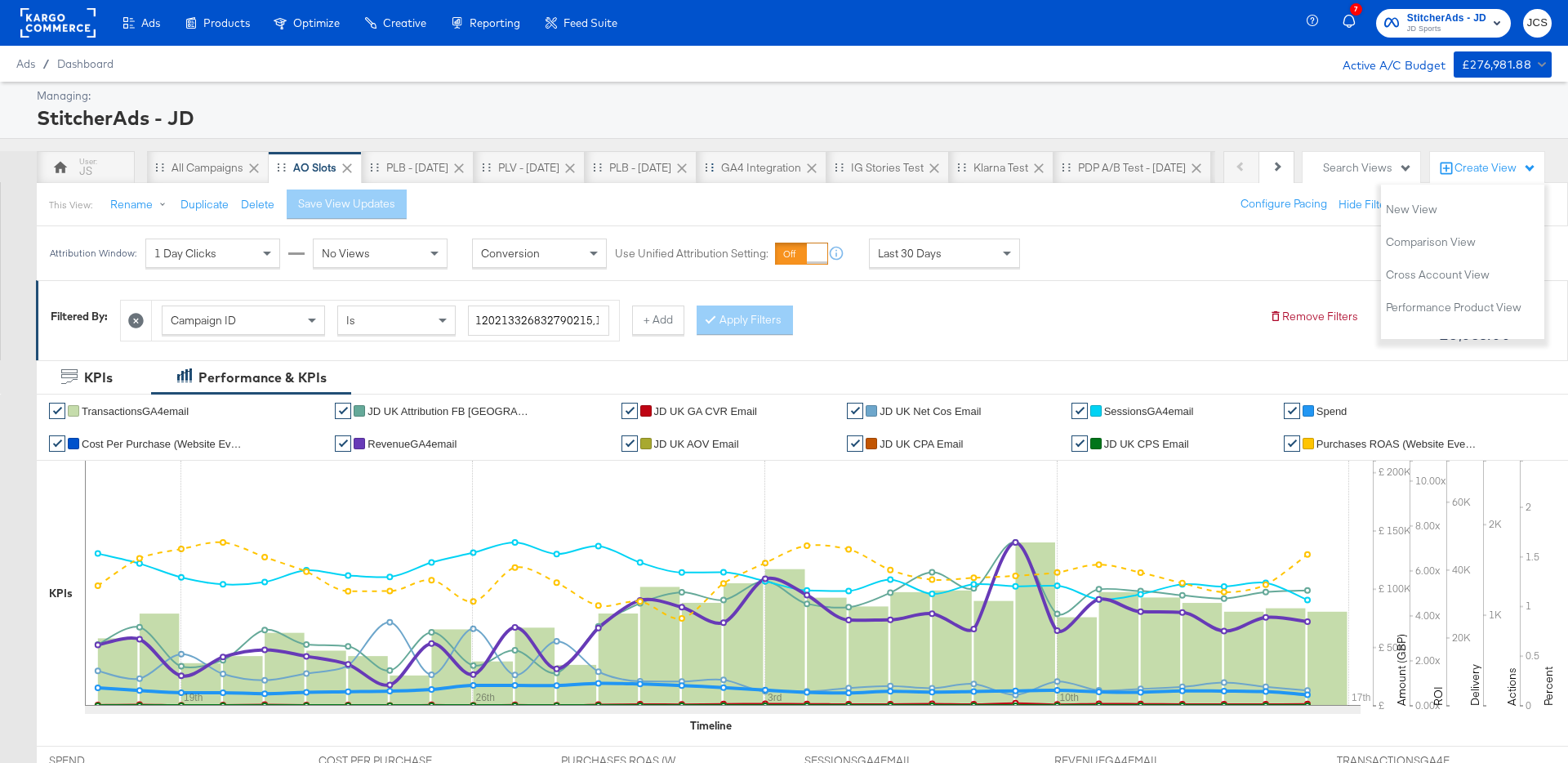 click 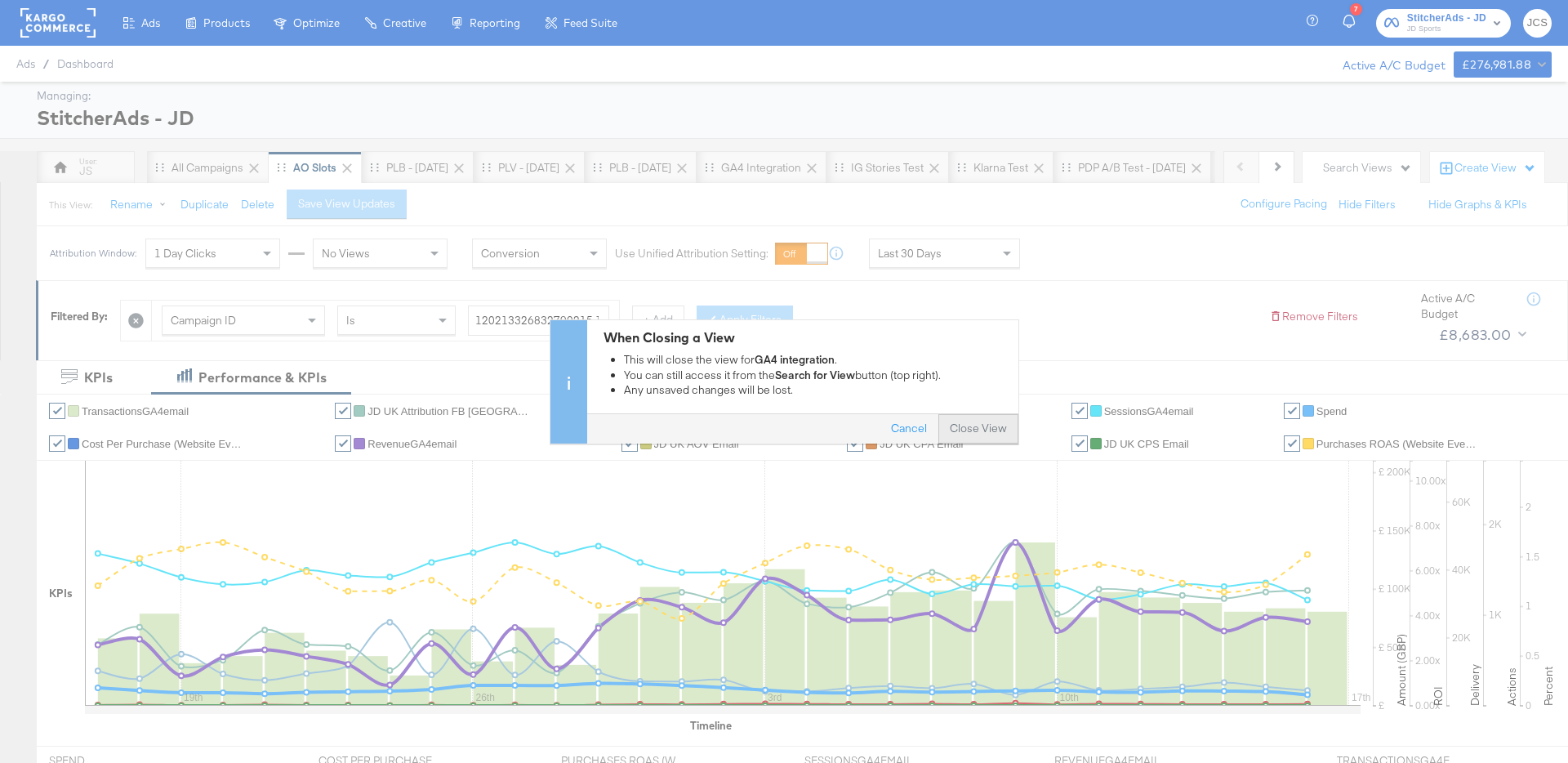click on "Close View" at bounding box center [978, 429] 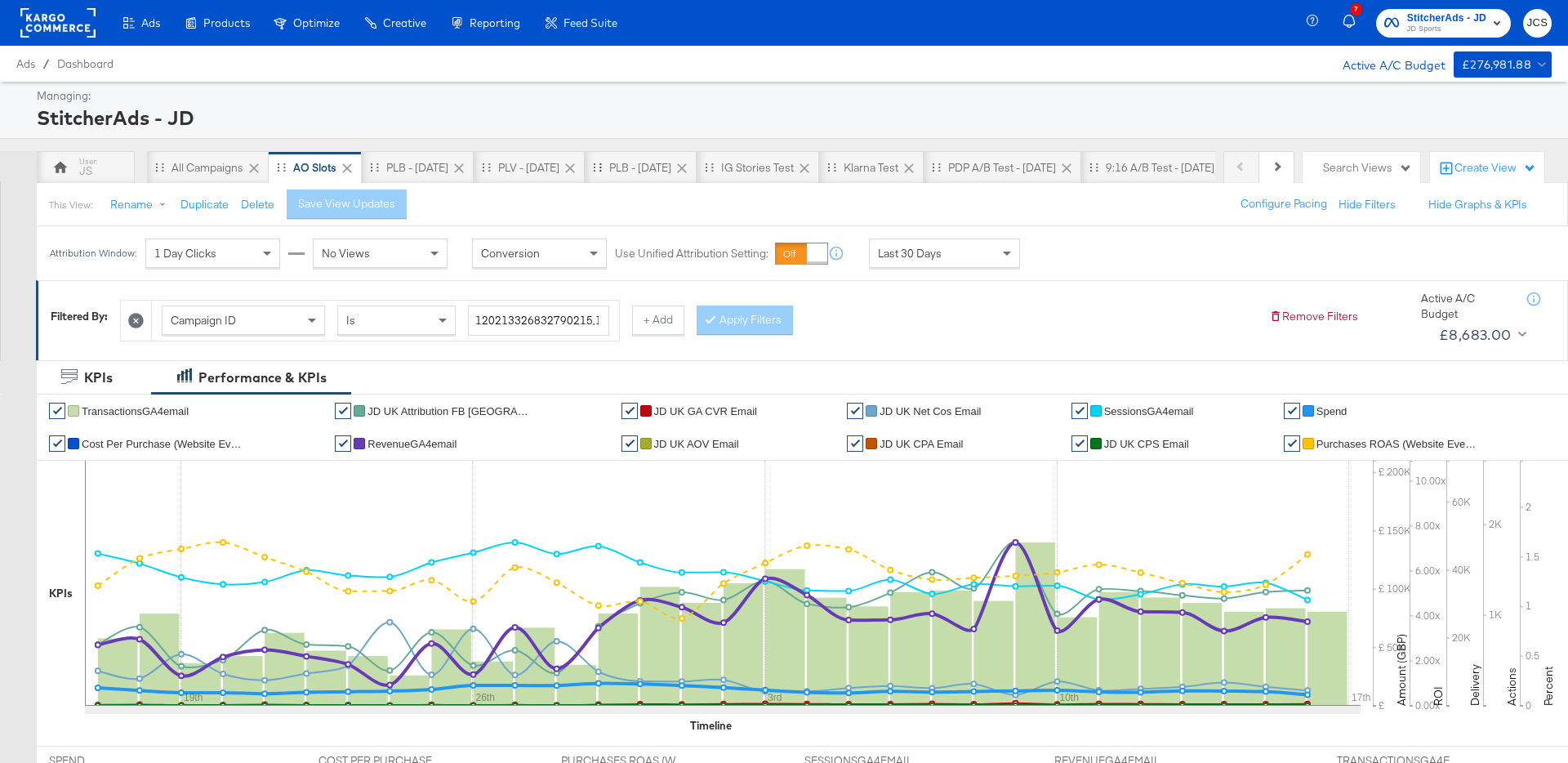 click 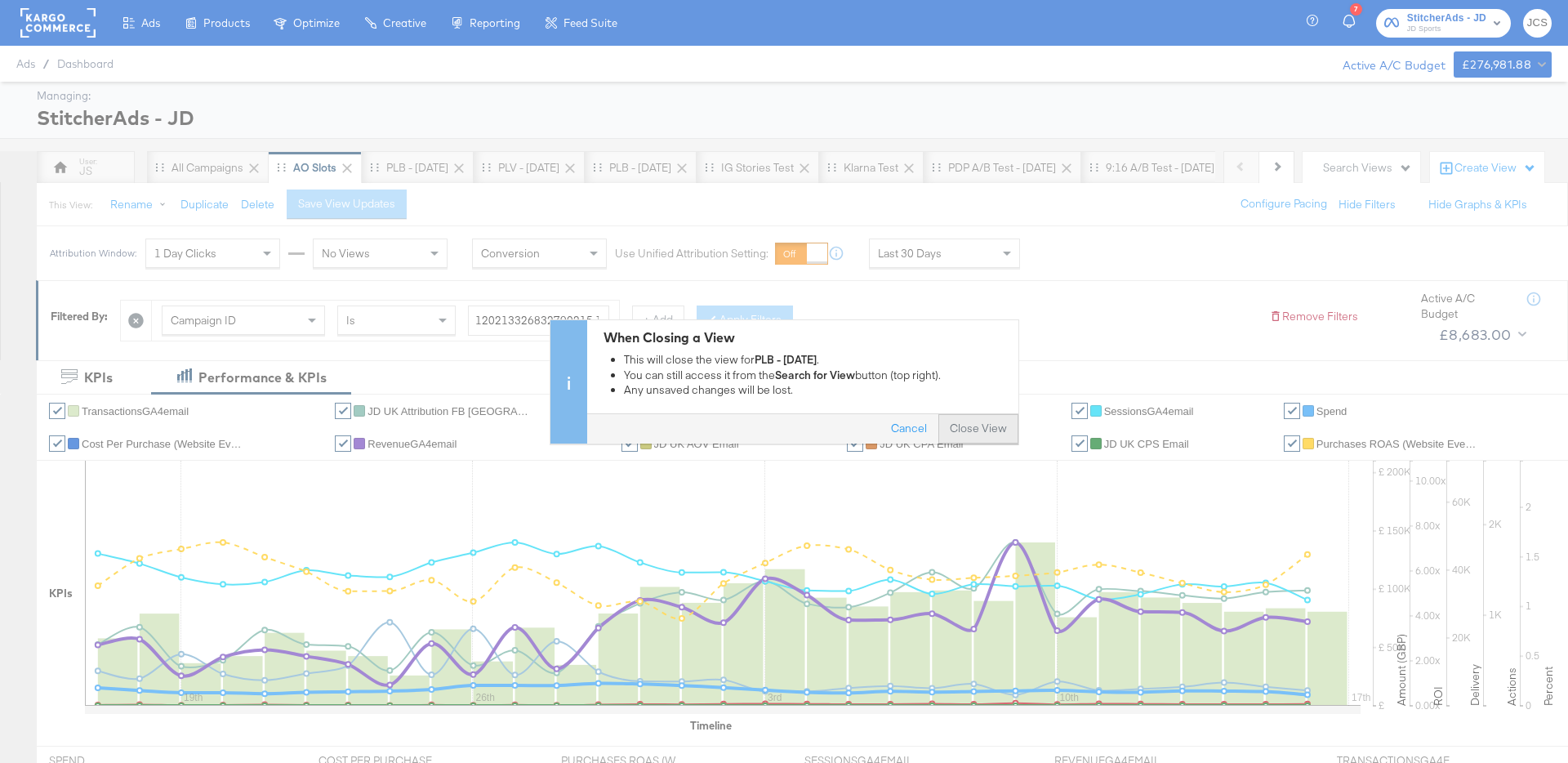click on "Close View" at bounding box center [978, 429] 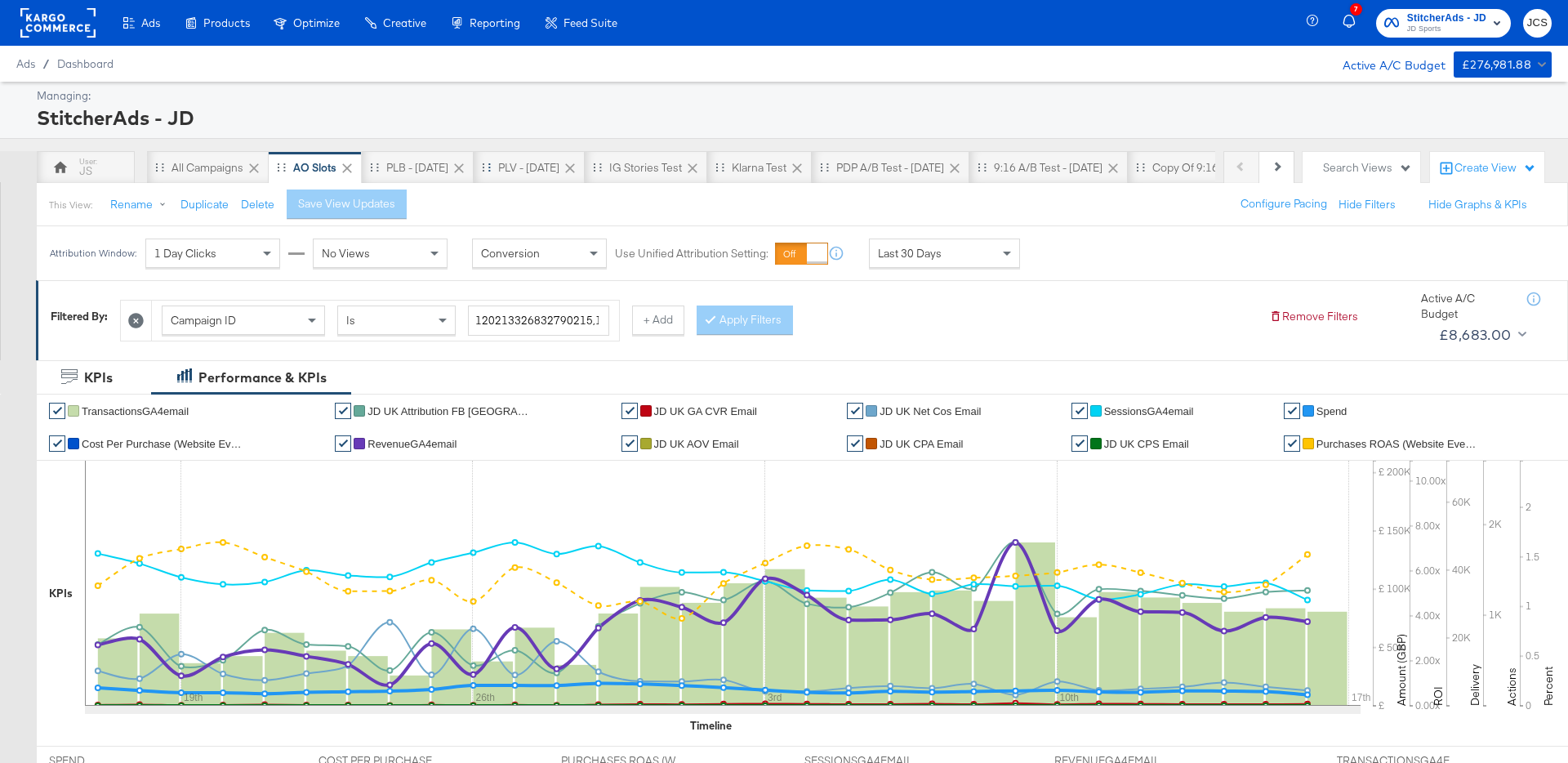 click 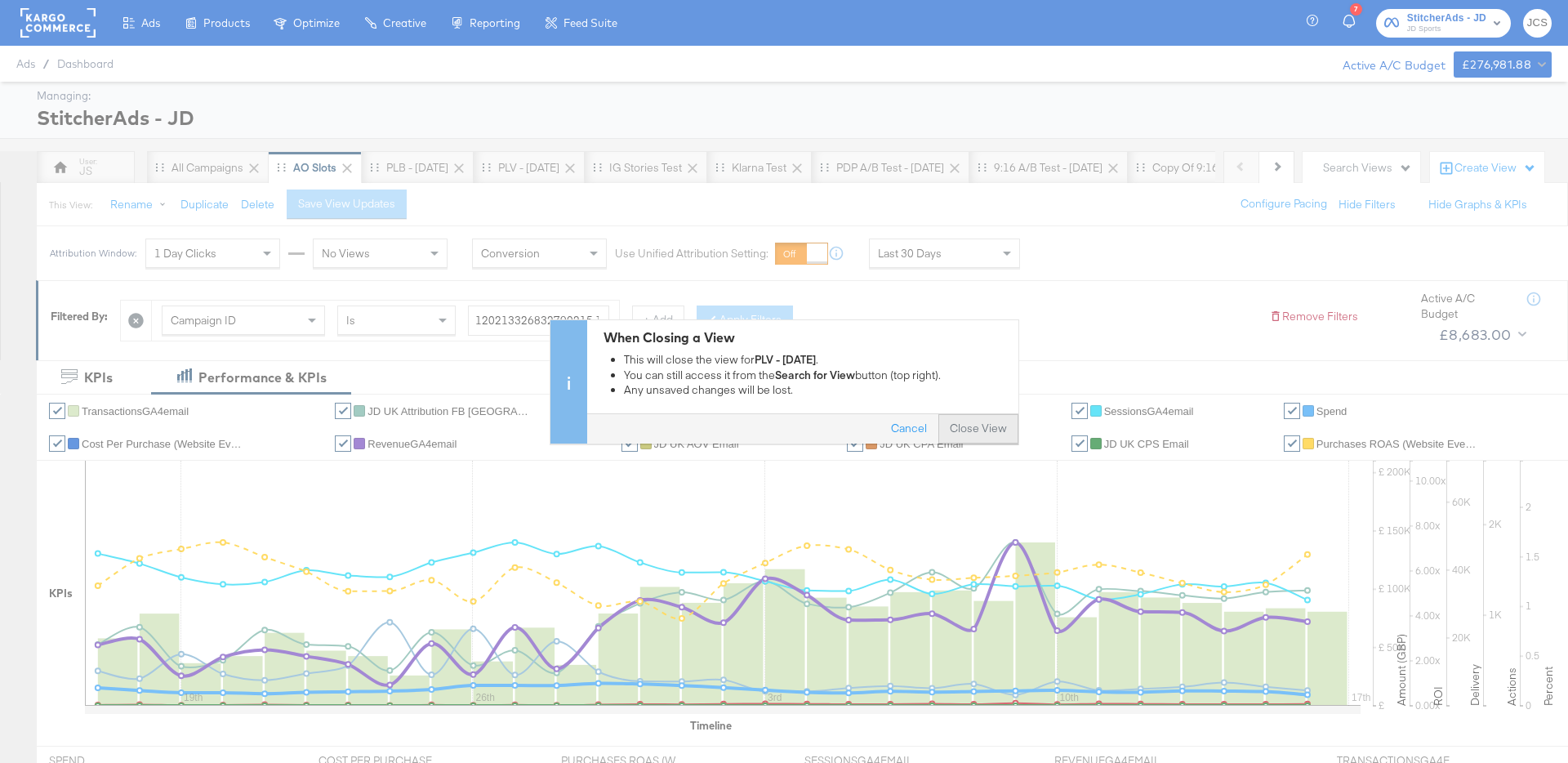click on "Close View" at bounding box center (978, 429) 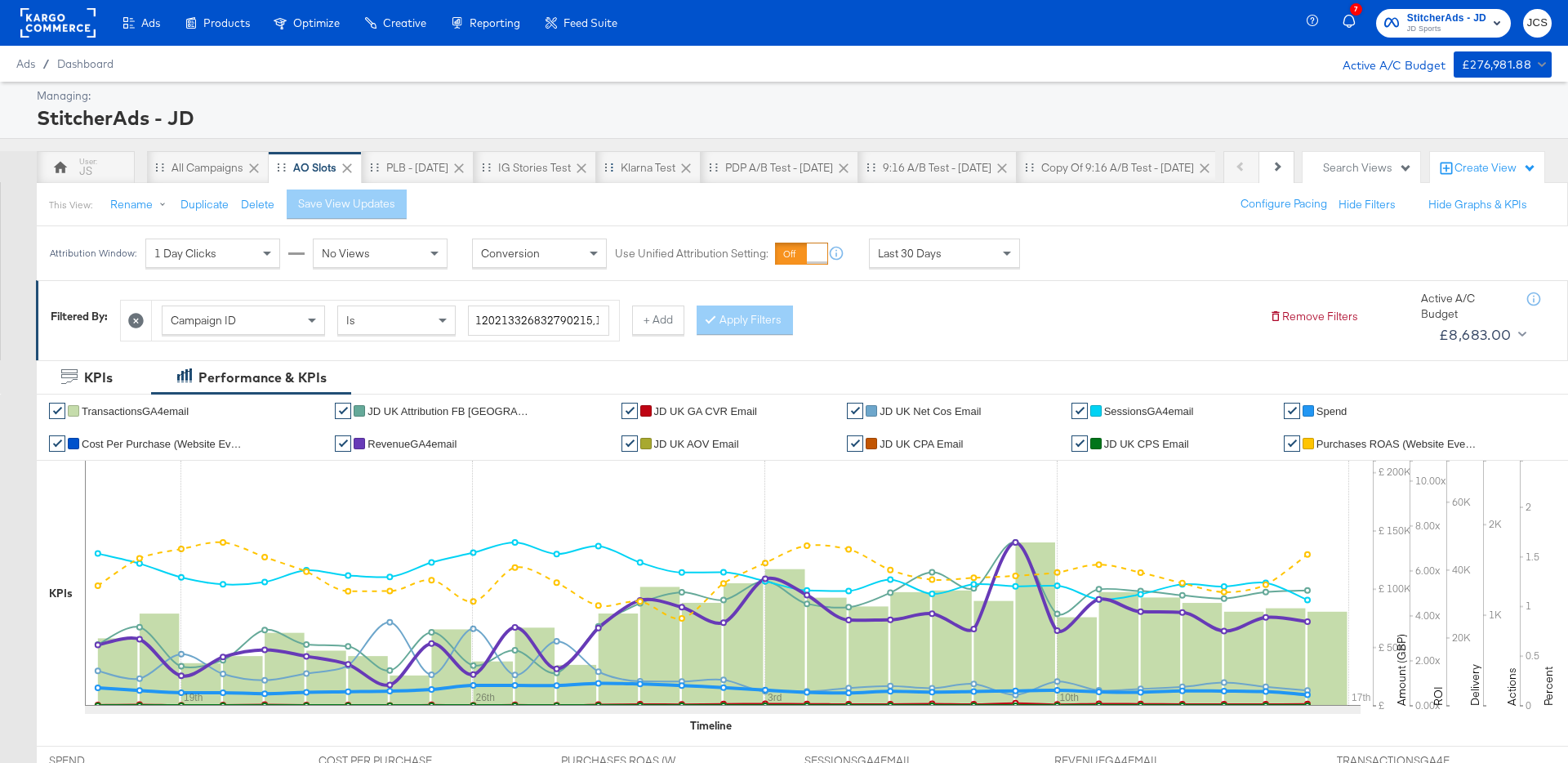 click 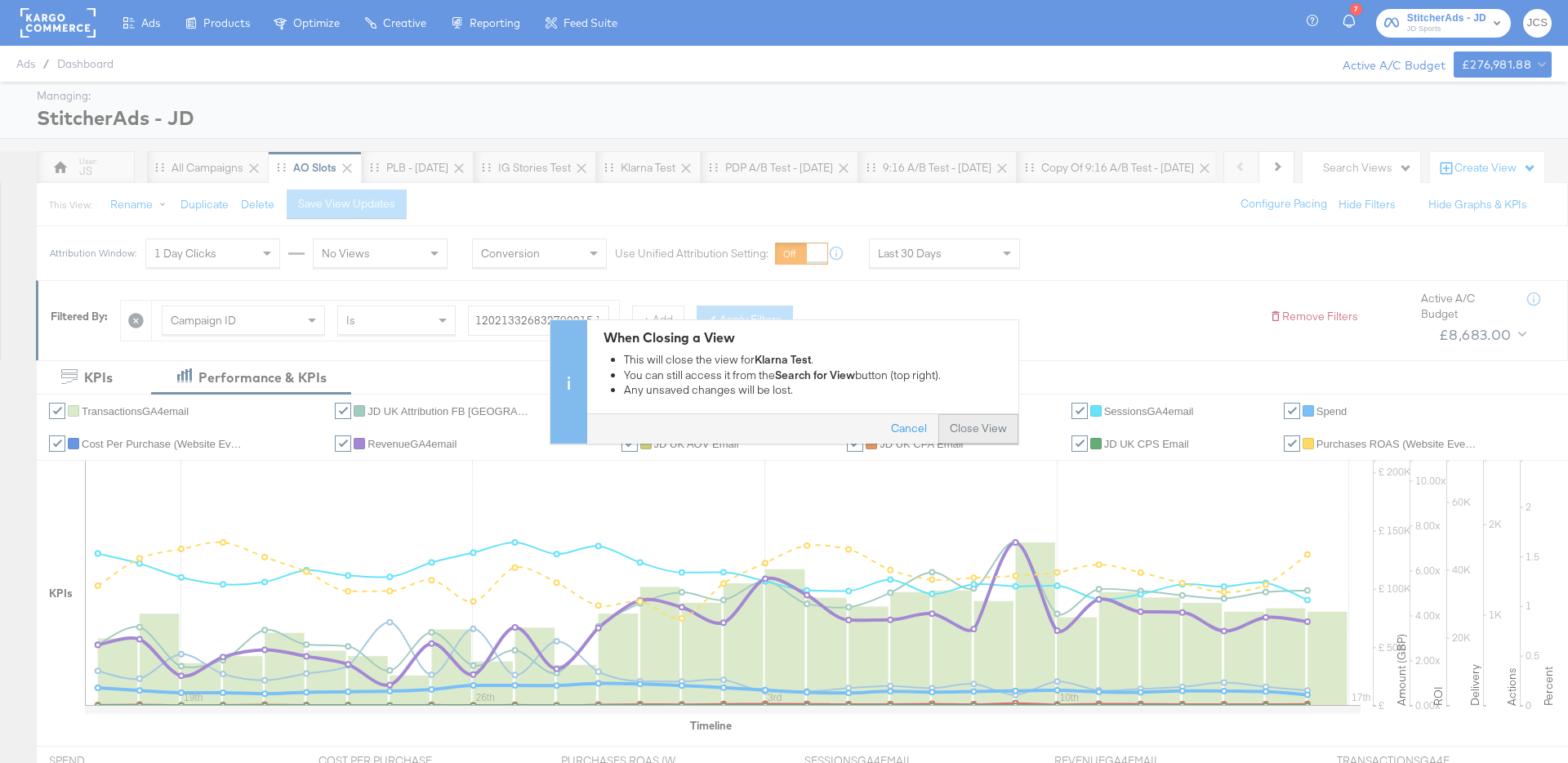 scroll, scrollTop: 0, scrollLeft: 0, axis: both 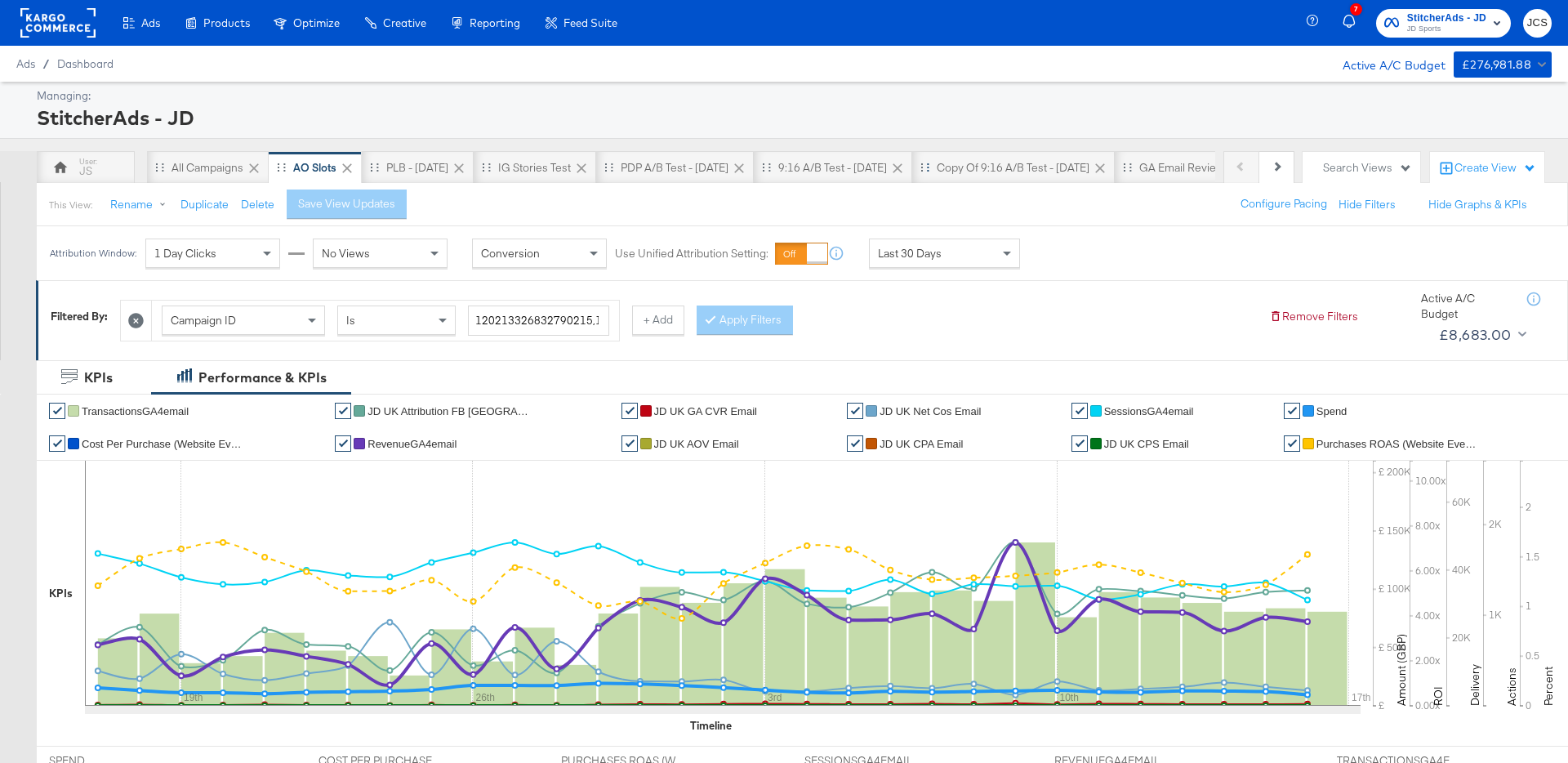 click 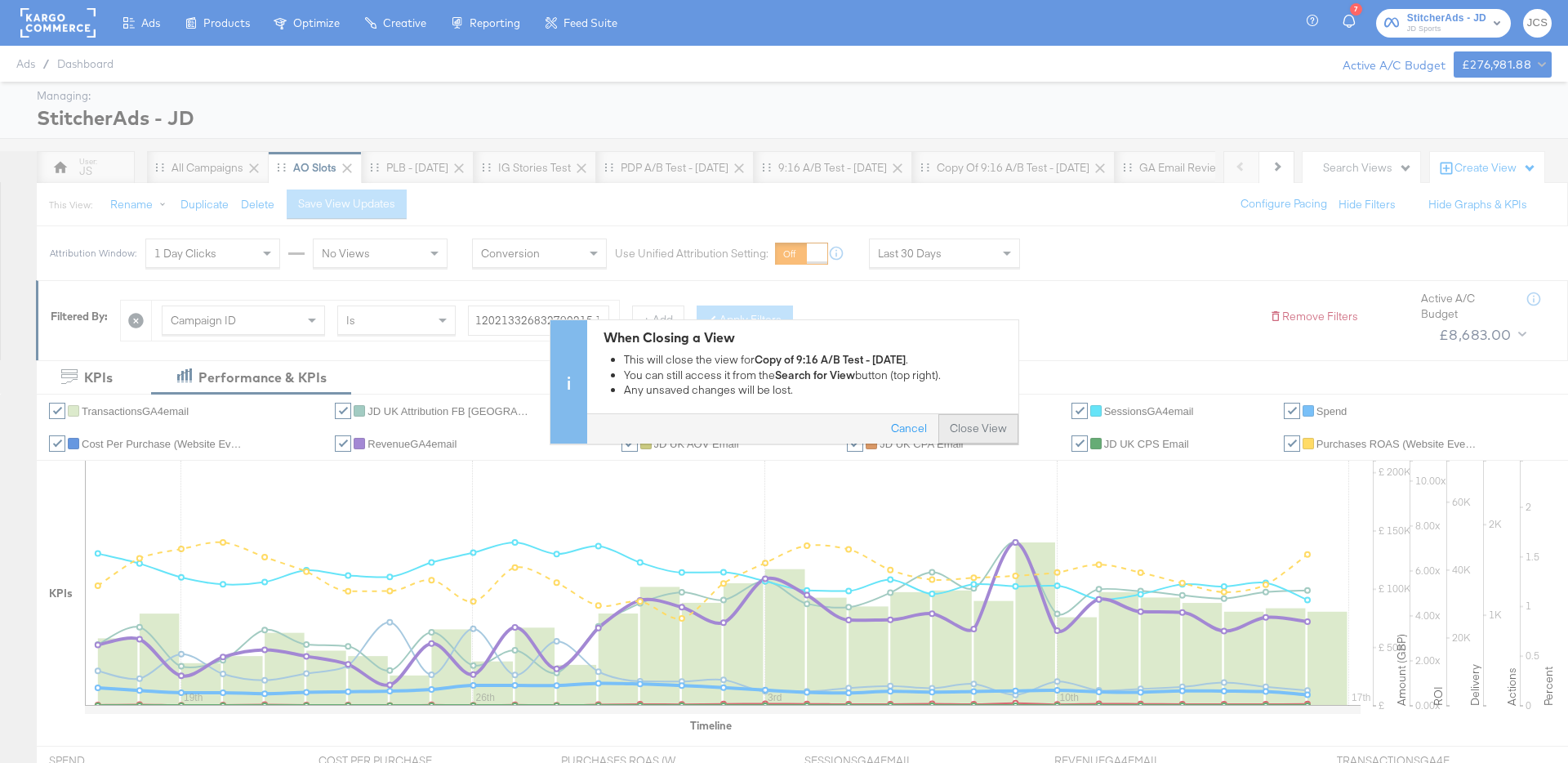 click on "Cancel Close View" at bounding box center (803, 428) 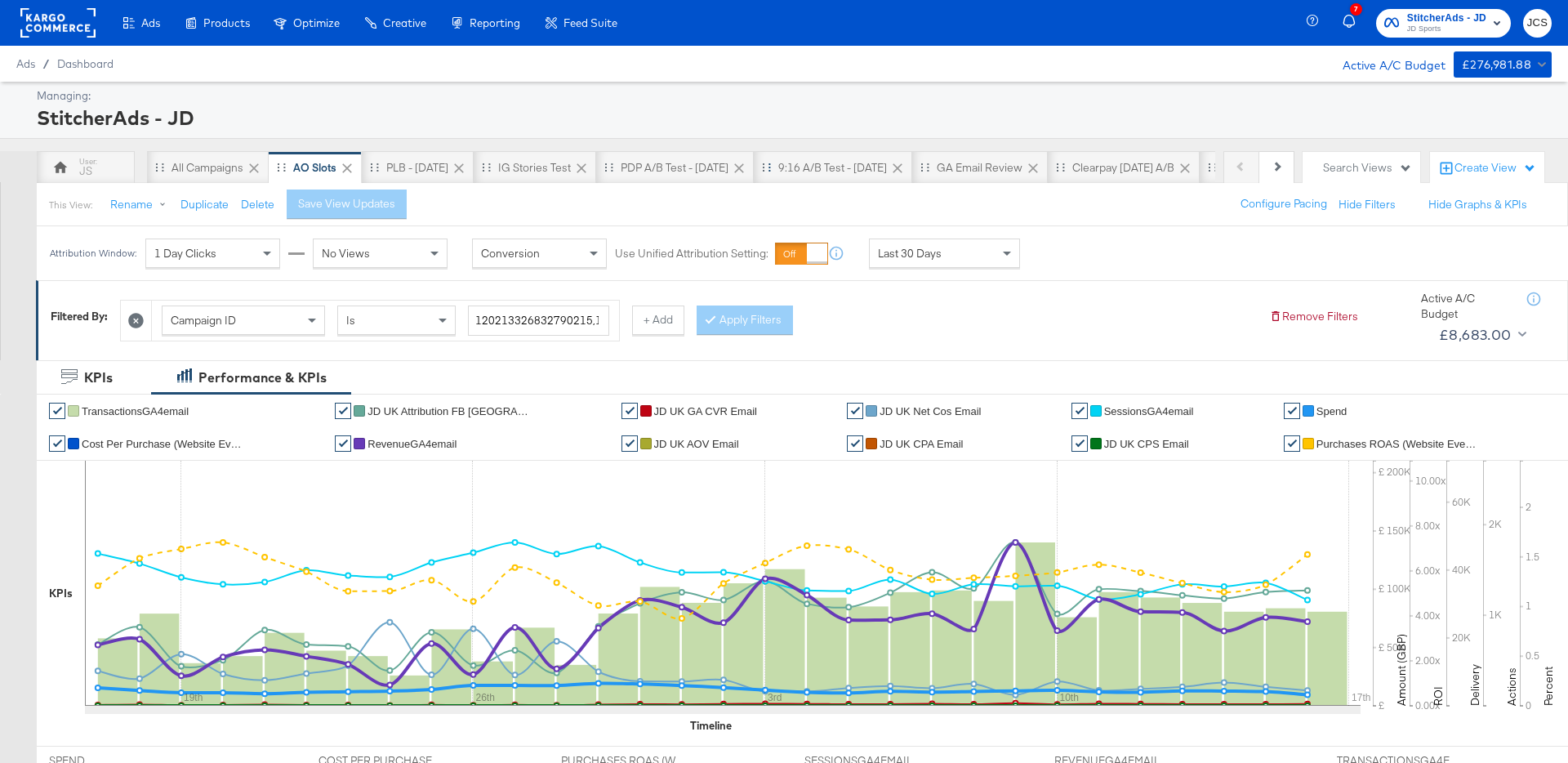 click 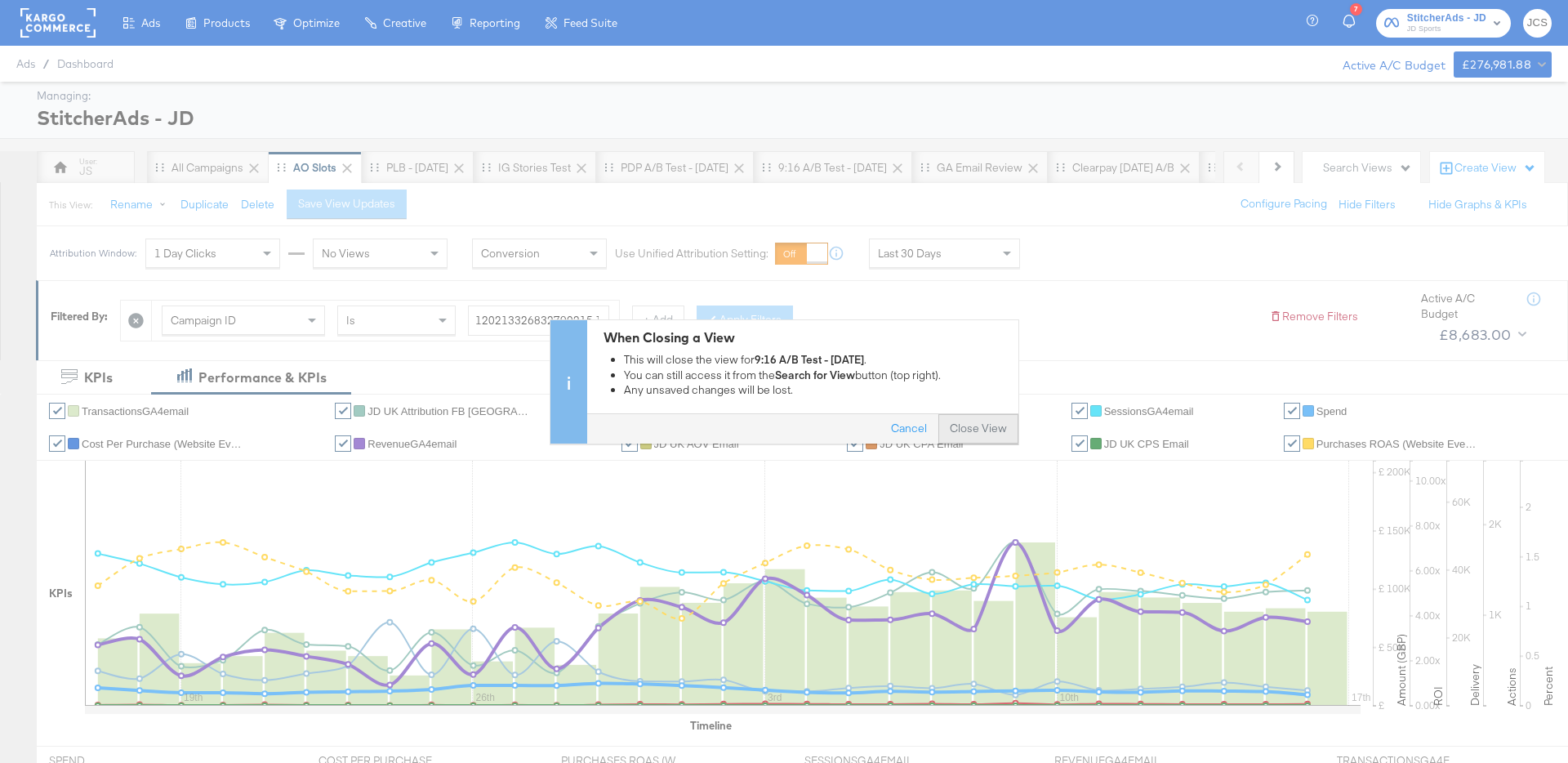 click on "Close View" at bounding box center [978, 429] 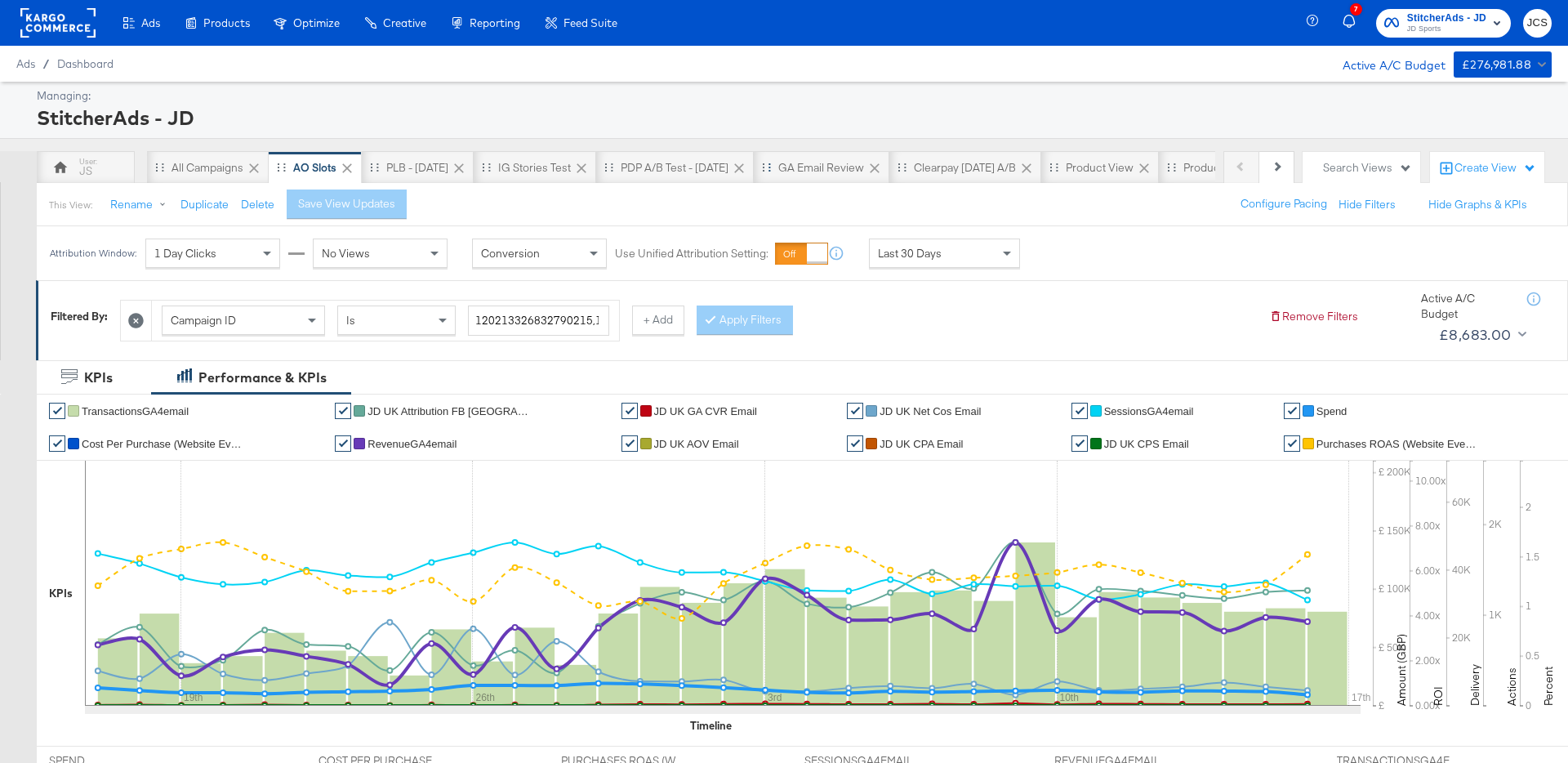 click 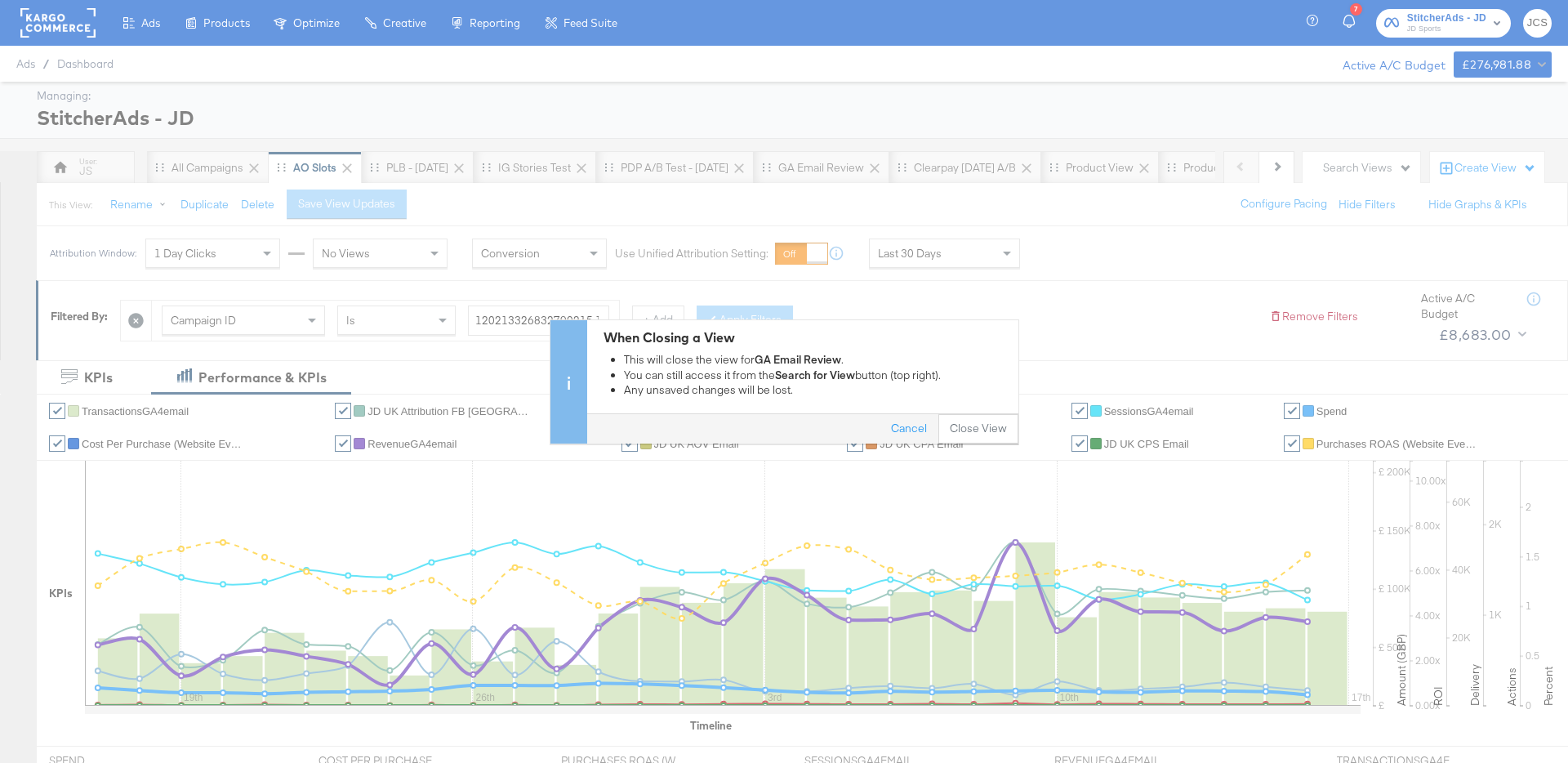 drag, startPoint x: 960, startPoint y: 422, endPoint x: 946, endPoint y: 411, distance: 17.804494 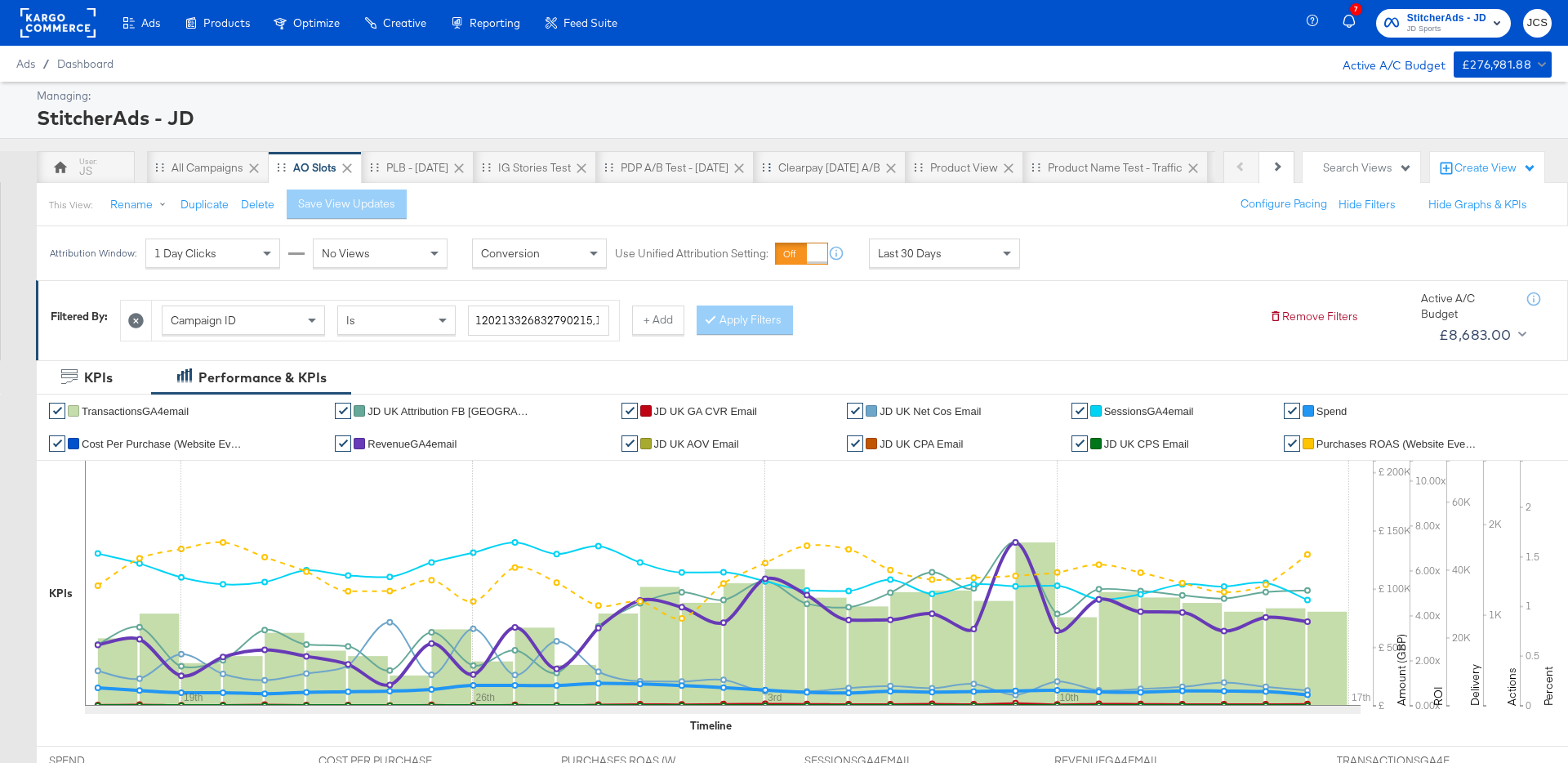 click 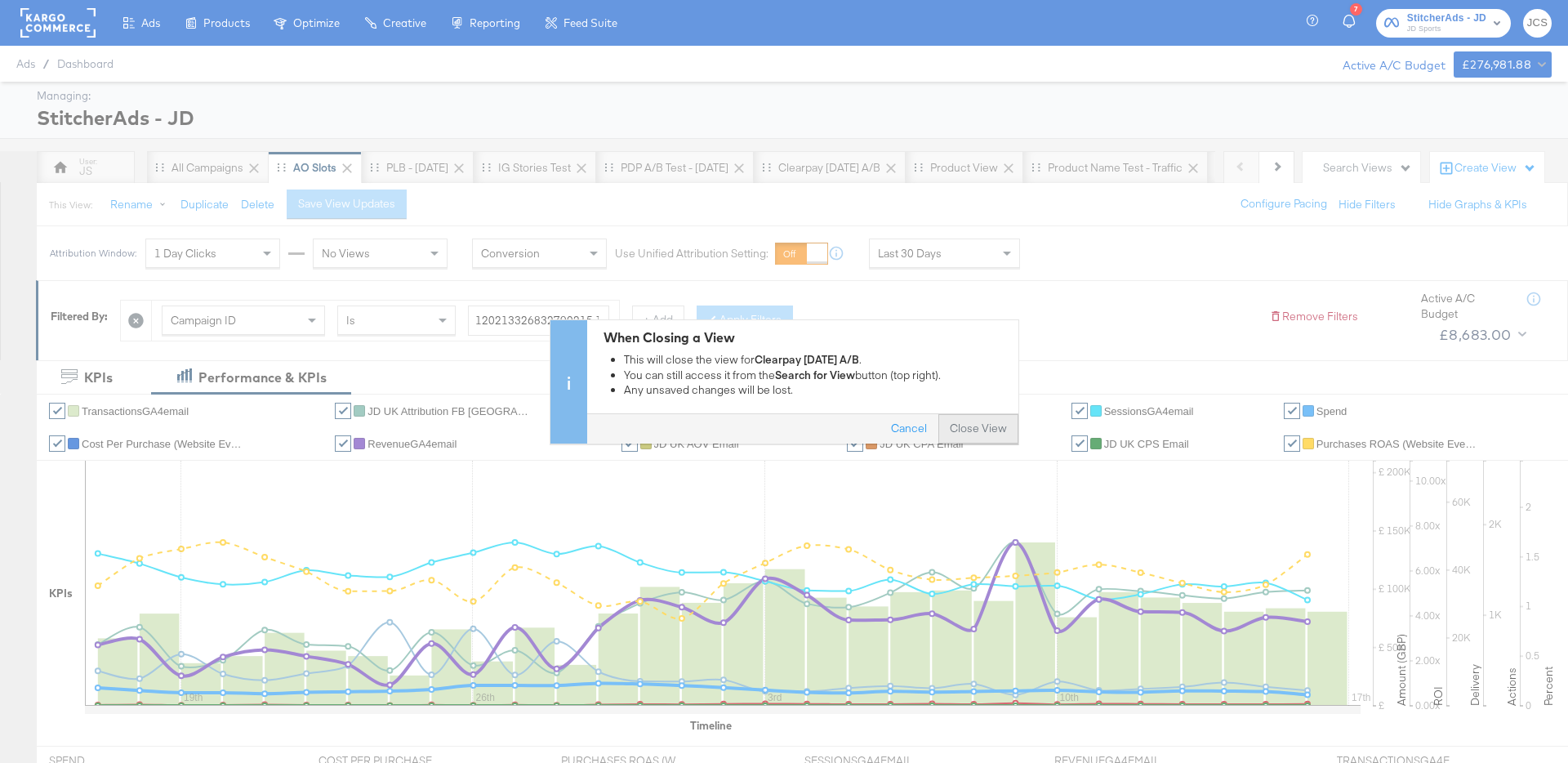 click on "Close View" at bounding box center (978, 429) 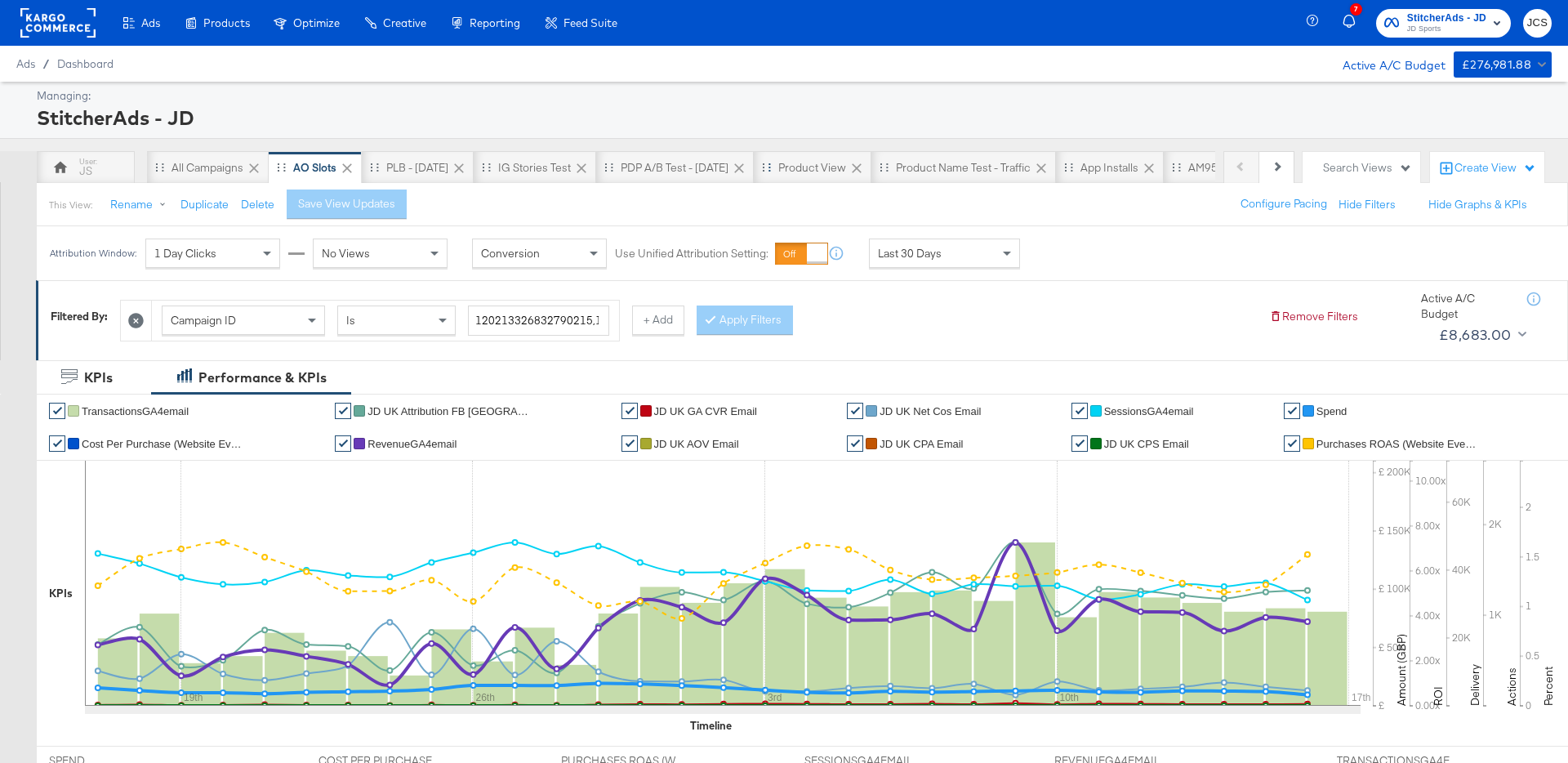 click 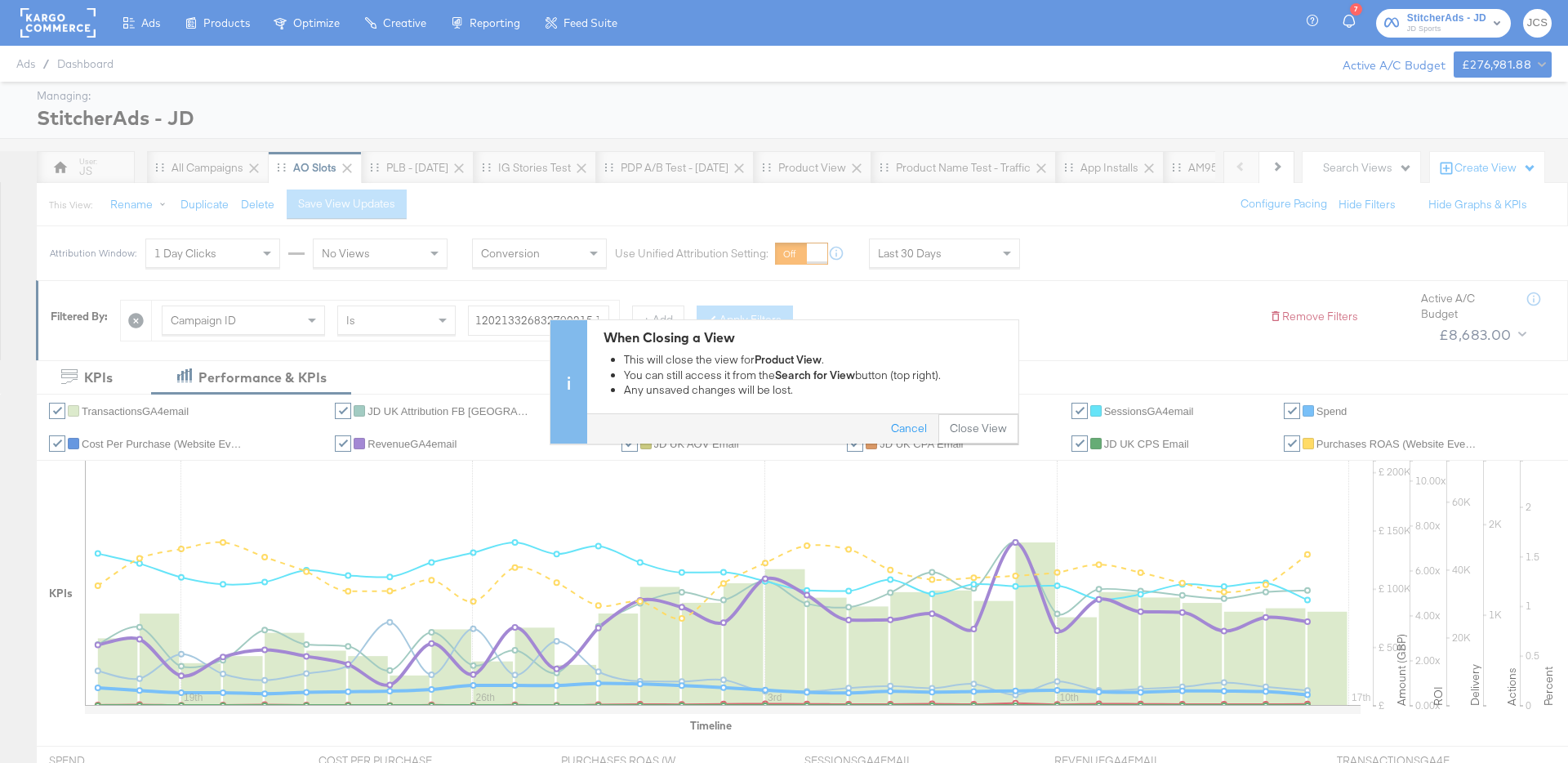 drag, startPoint x: 984, startPoint y: 426, endPoint x: 954, endPoint y: 379, distance: 55.7584 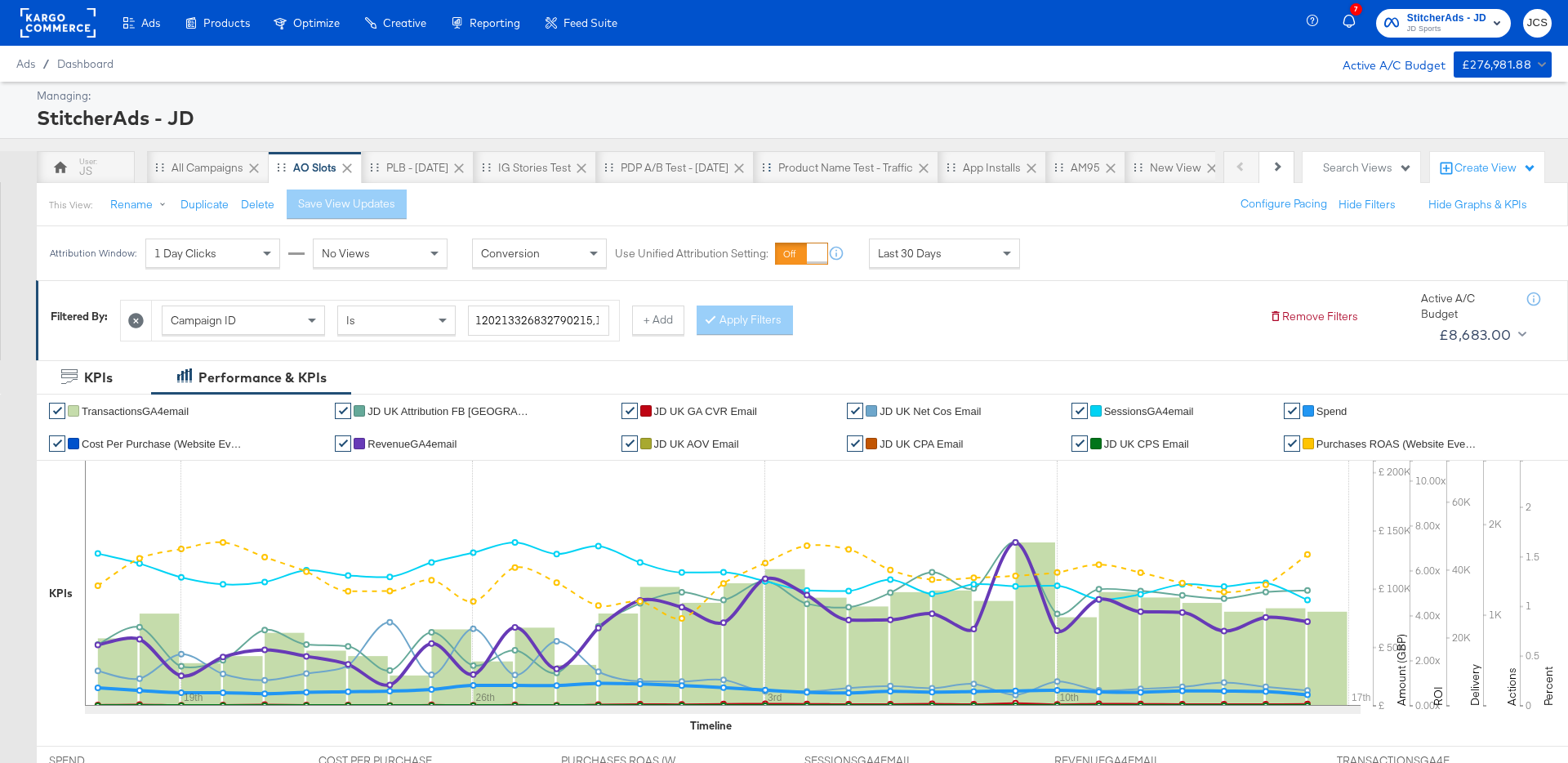 click 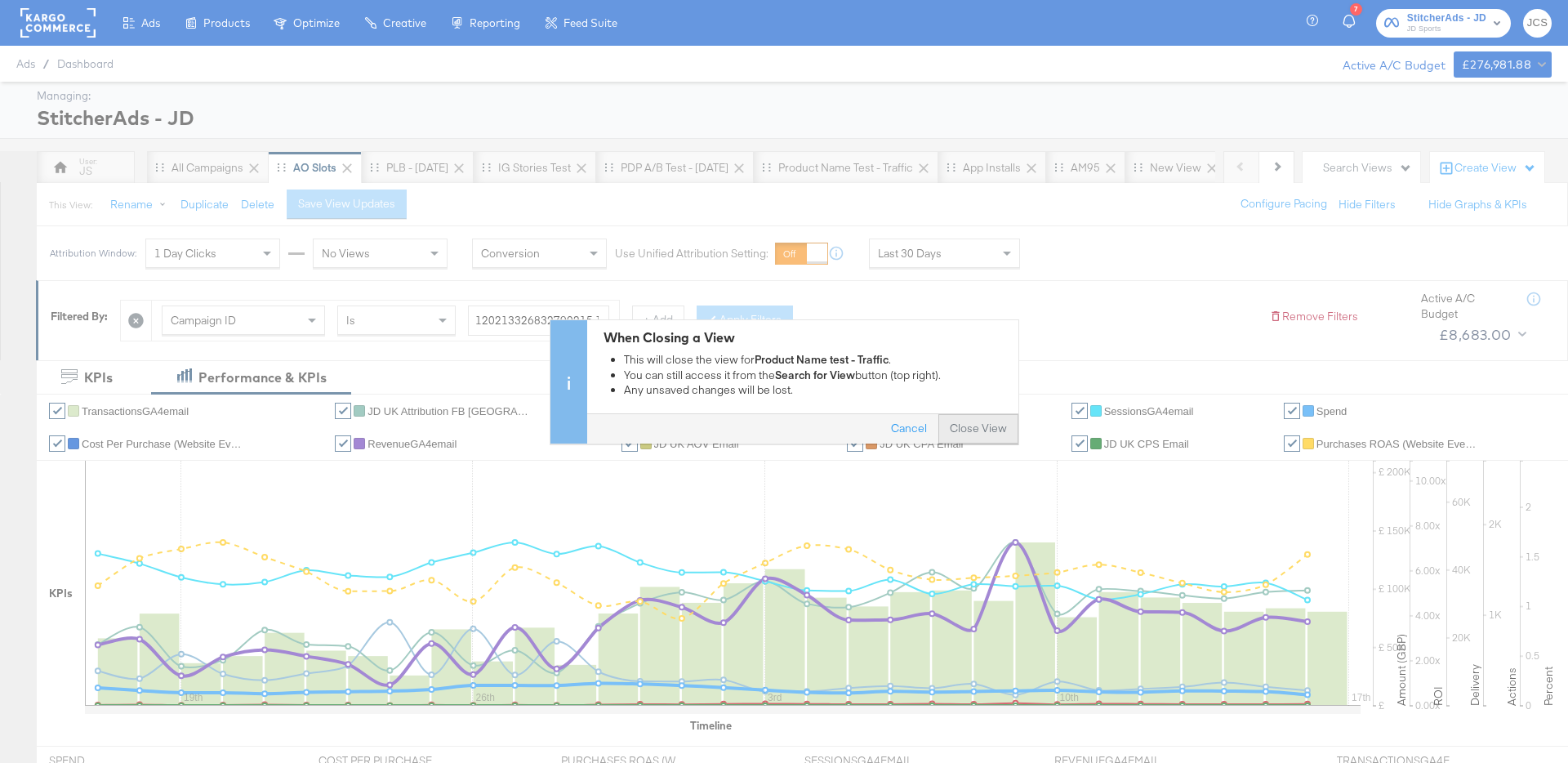 click on "Close View" at bounding box center (978, 429) 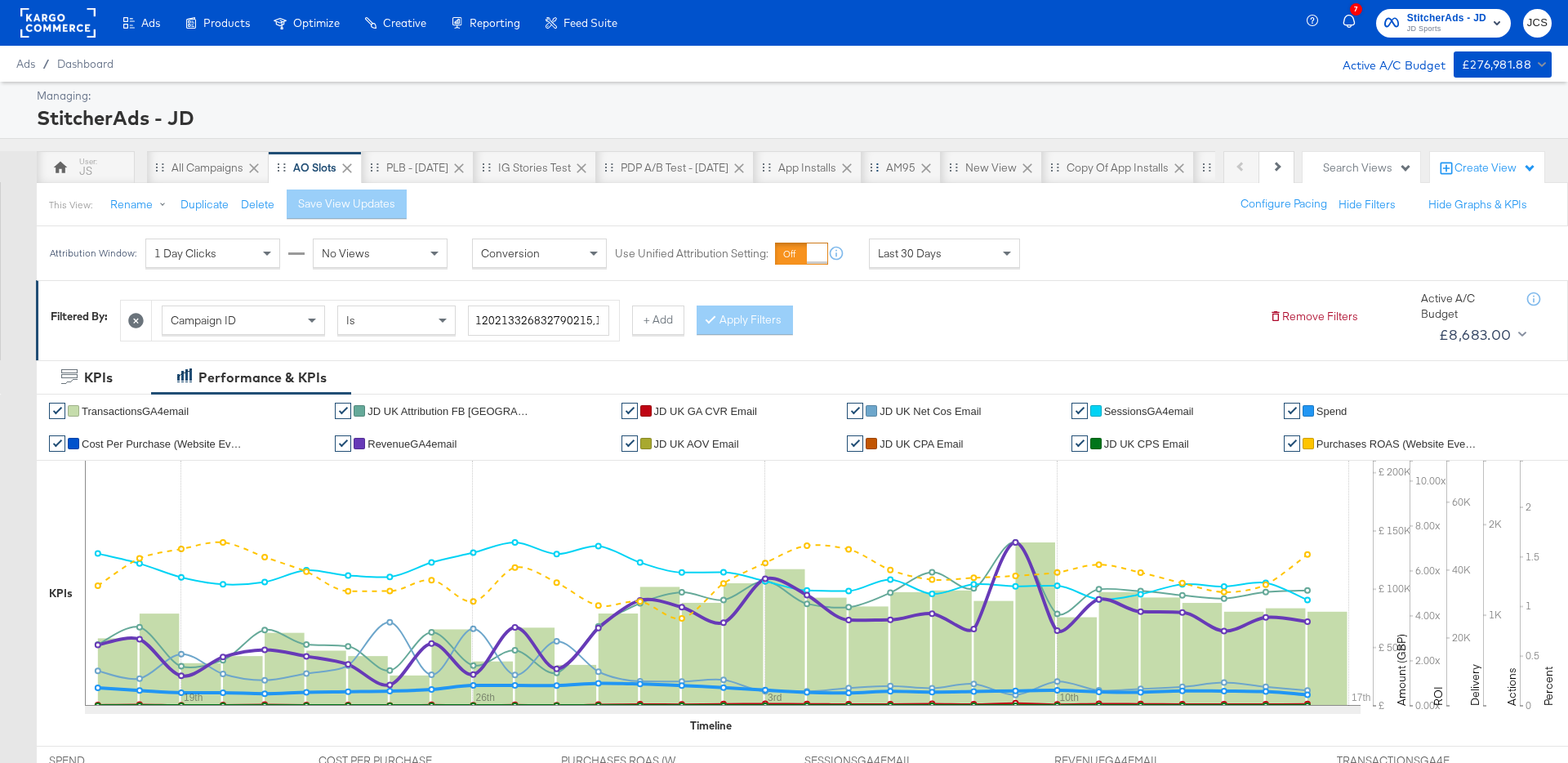 click 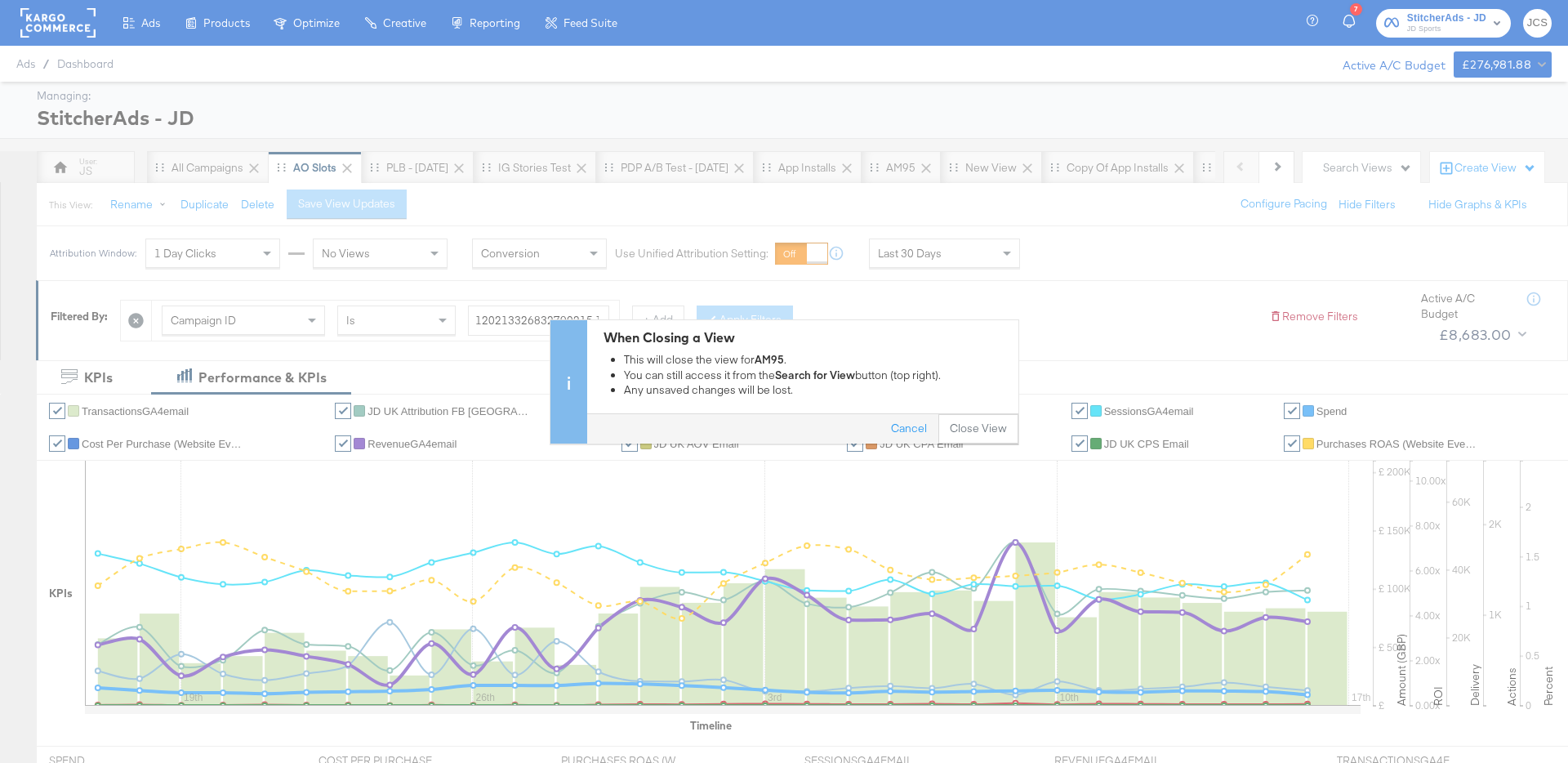 drag, startPoint x: 999, startPoint y: 430, endPoint x: 916, endPoint y: 307, distance: 148.38464 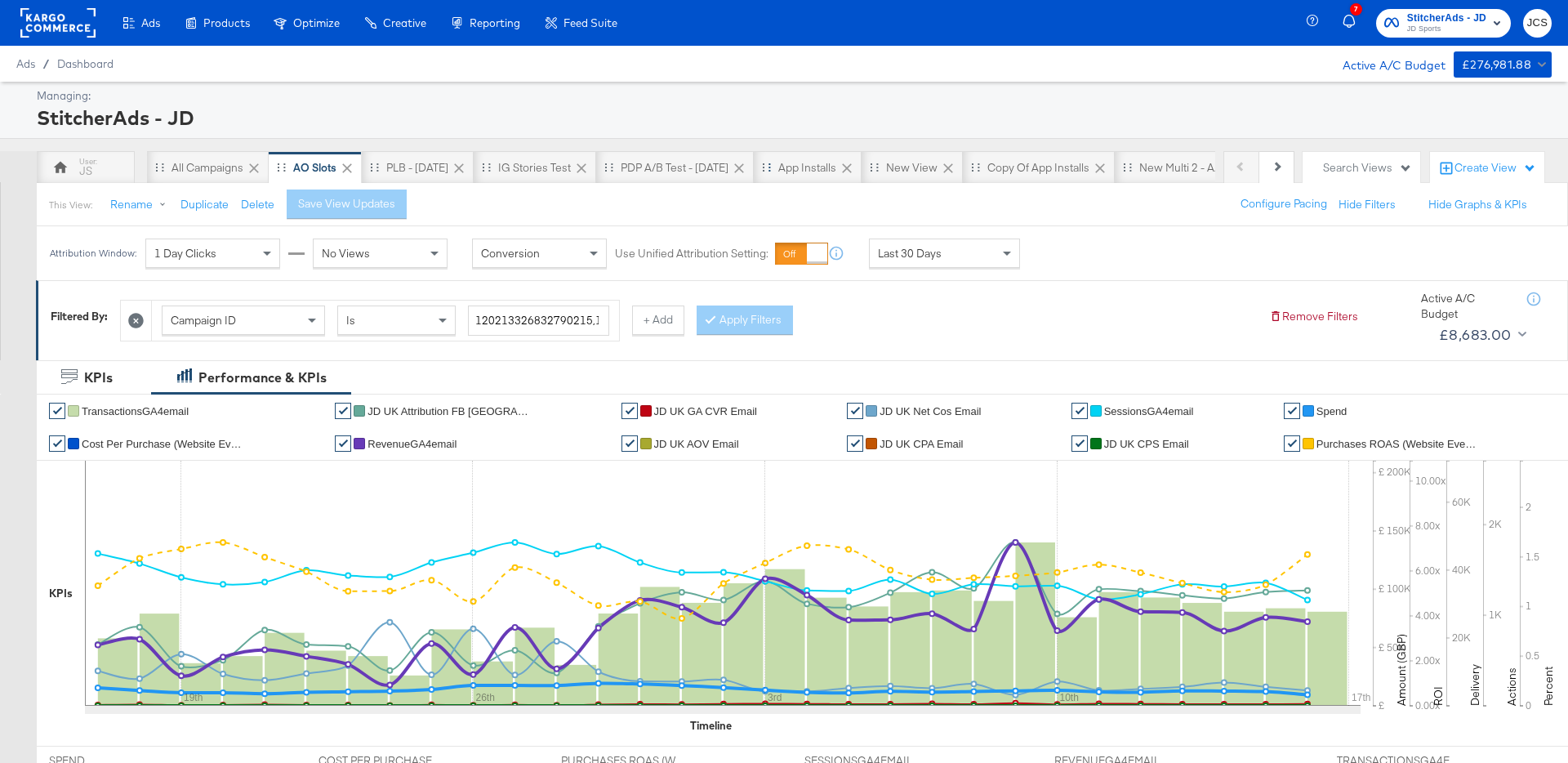 click 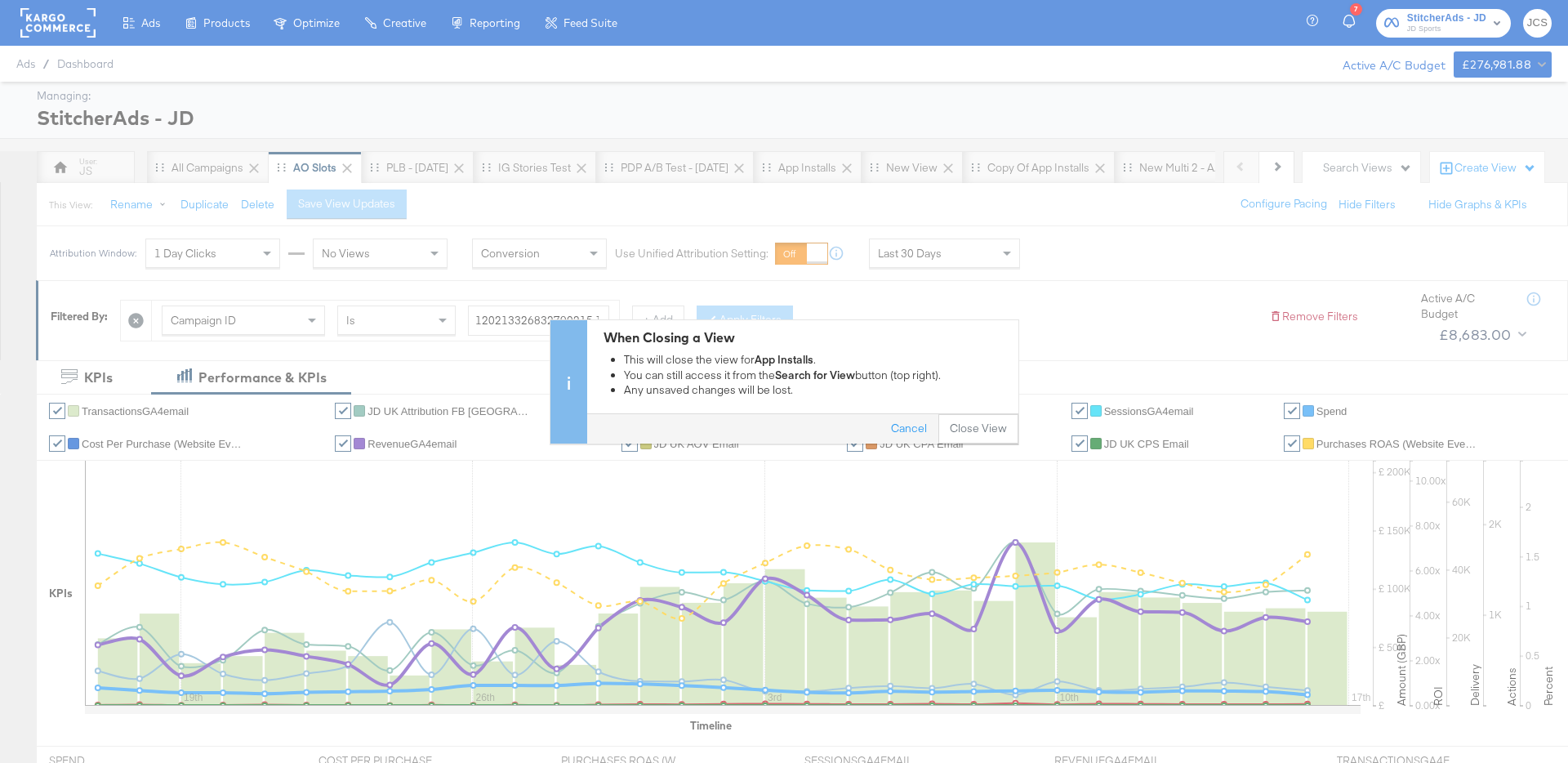 drag, startPoint x: 964, startPoint y: 422, endPoint x: 933, endPoint y: 374, distance: 57.140179 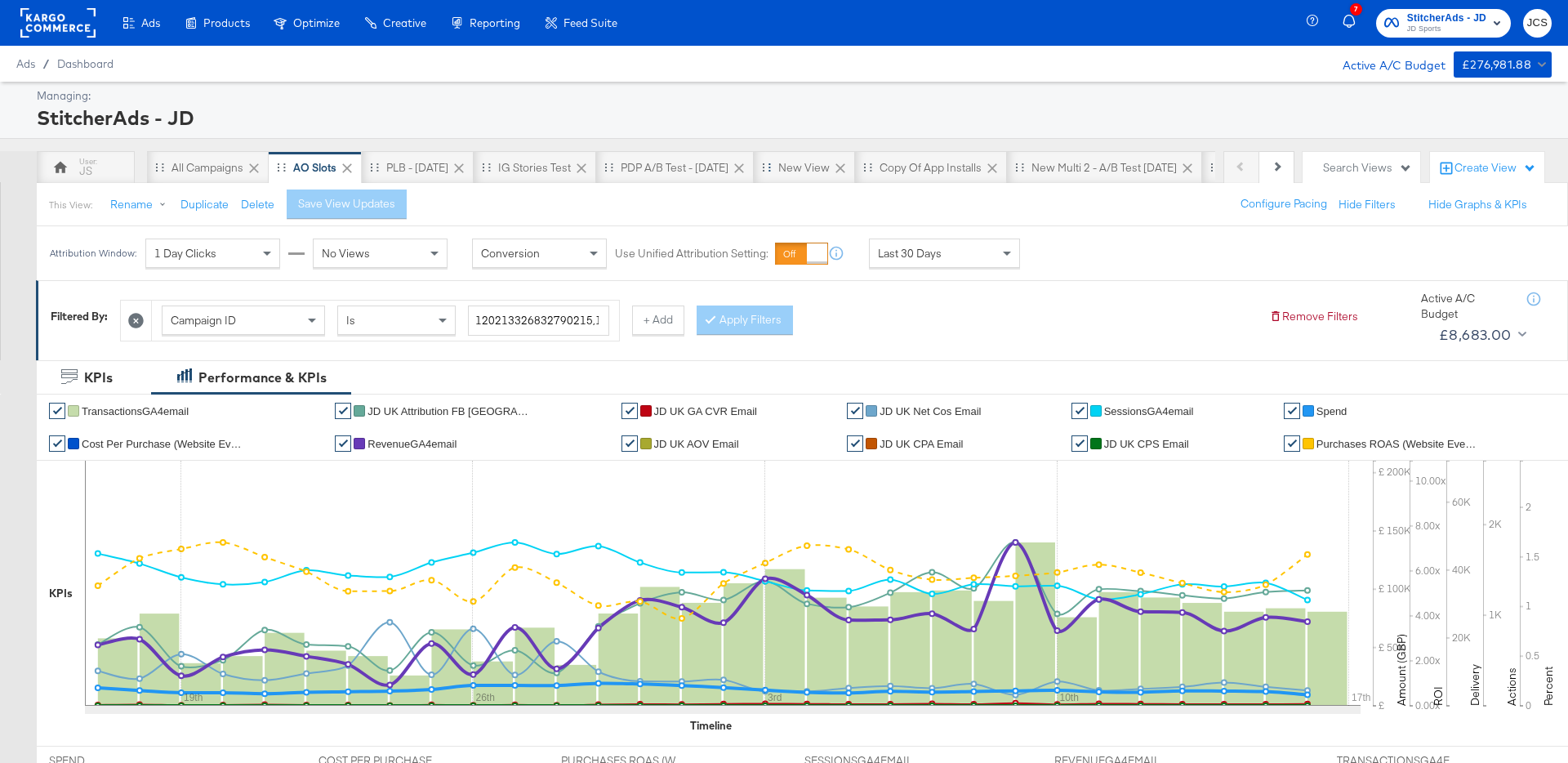 click 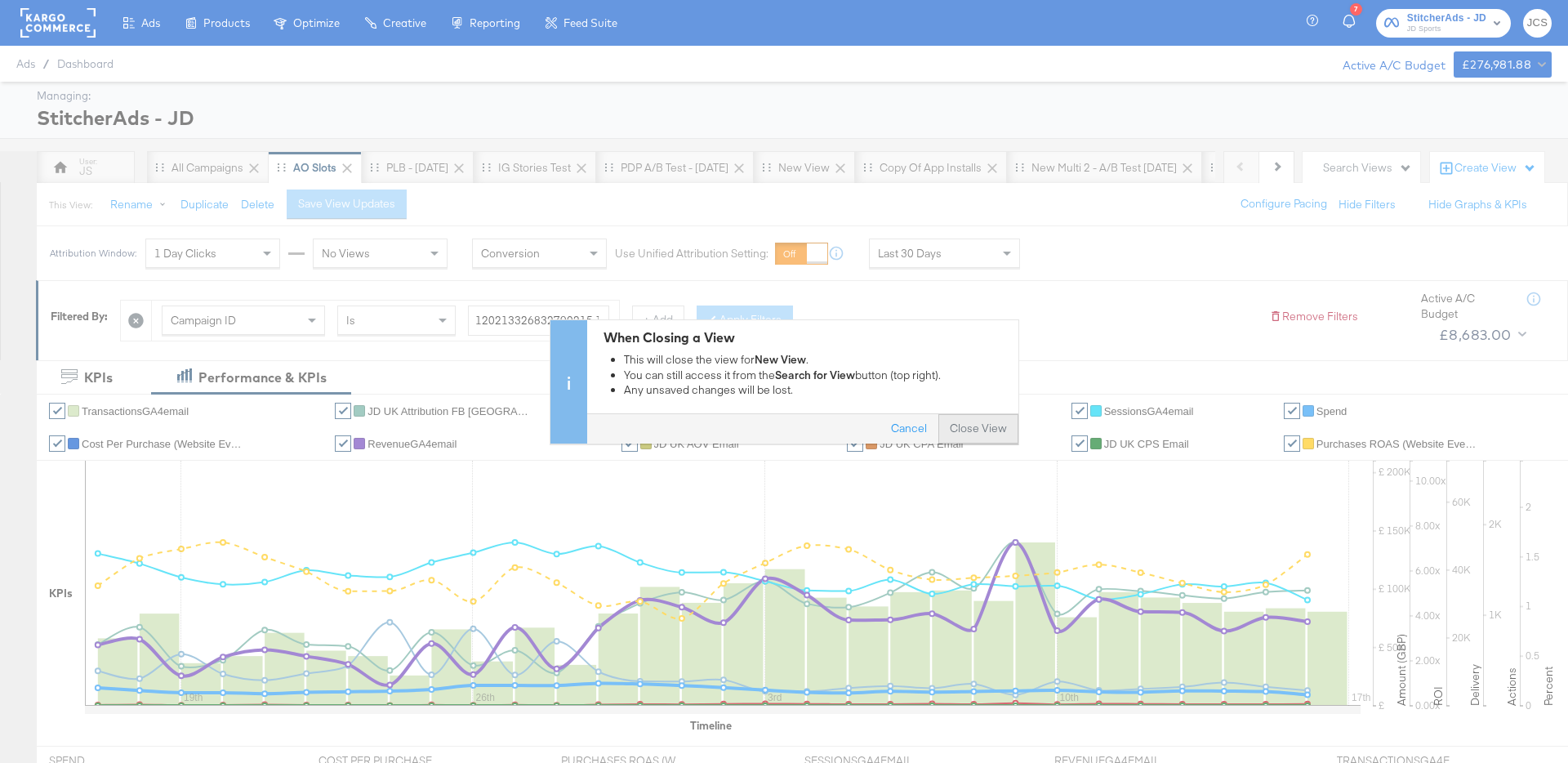 click on "Close View" at bounding box center (978, 429) 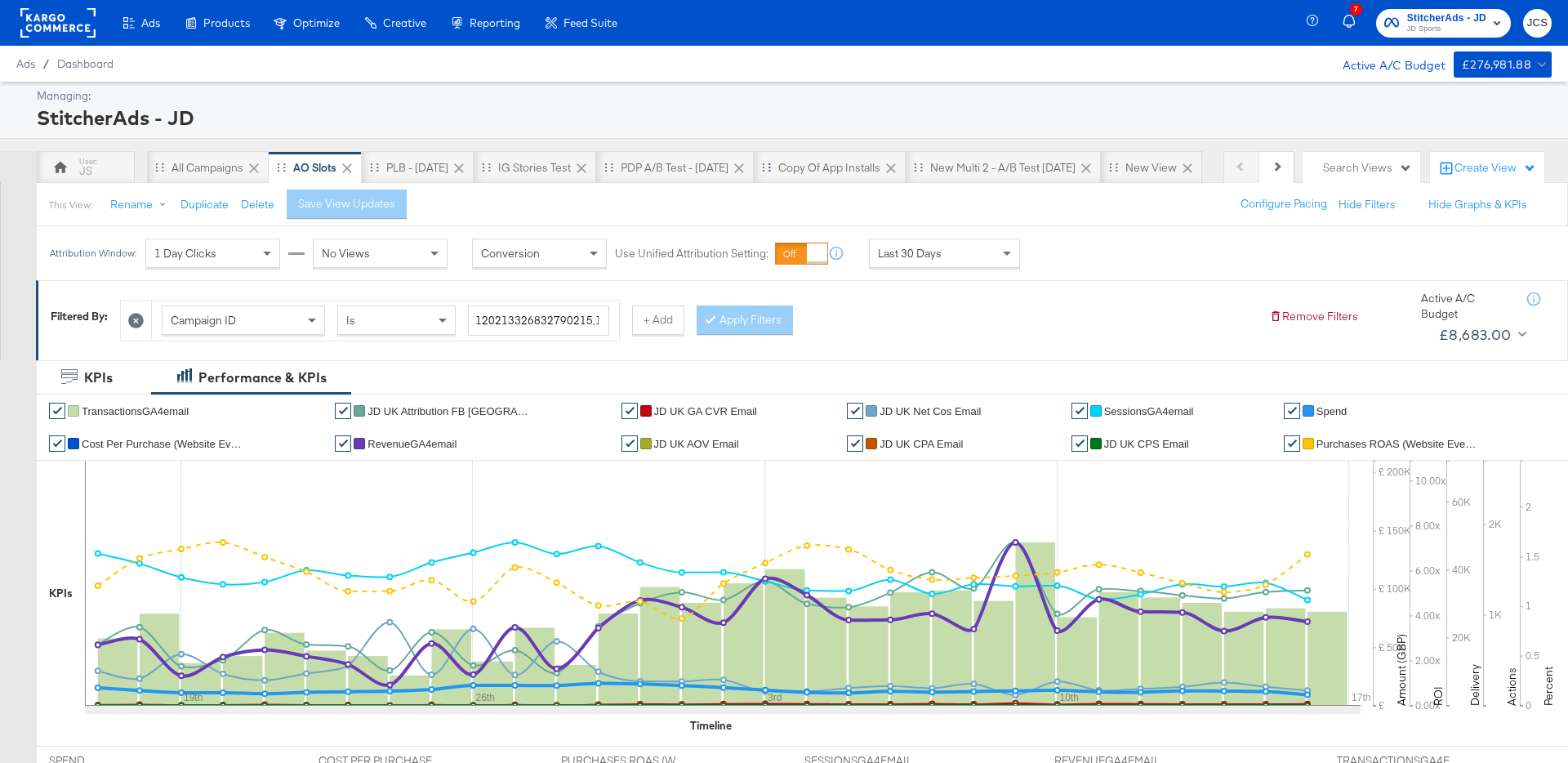 click 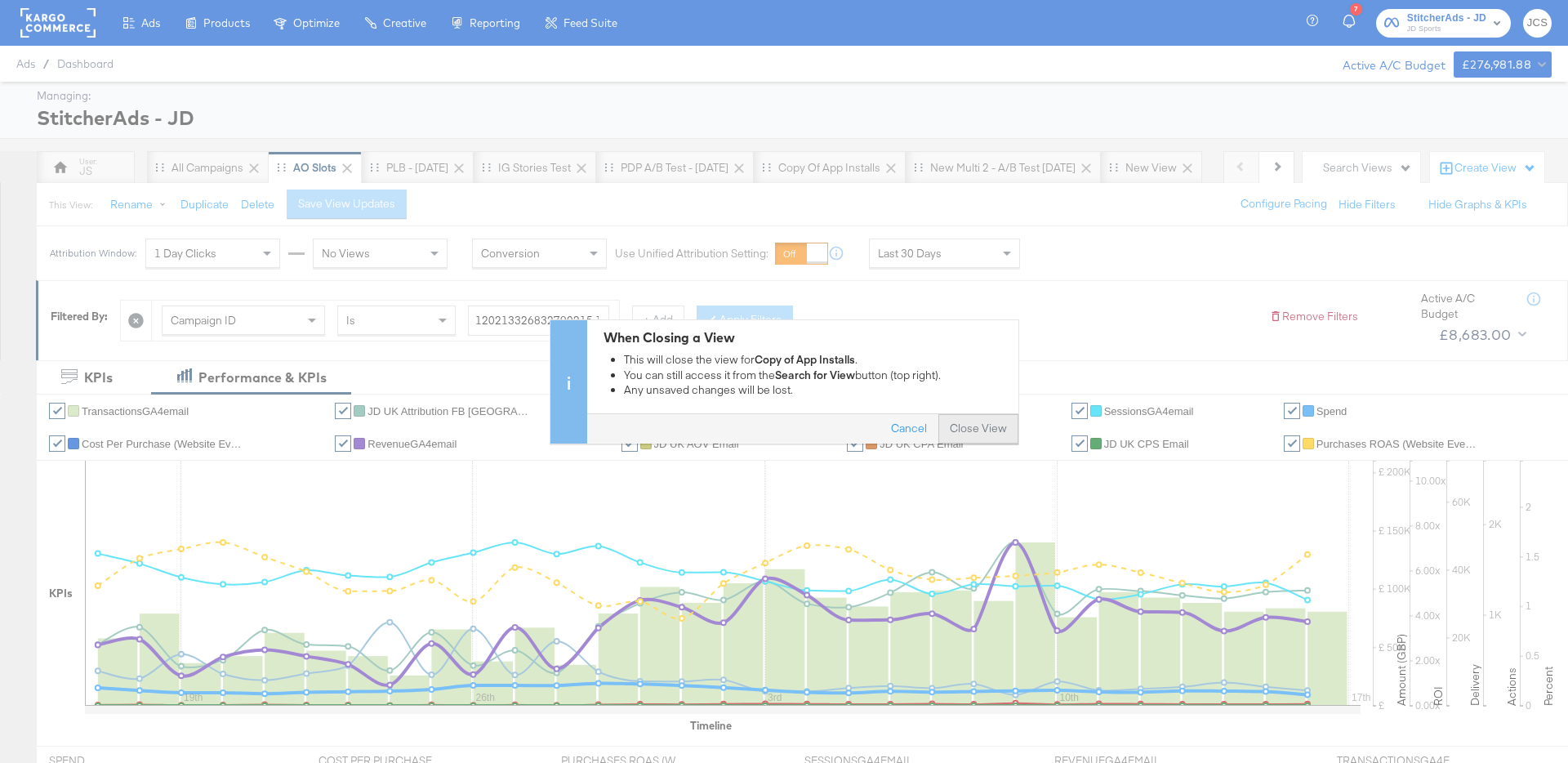 click on "Close View" at bounding box center (978, 429) 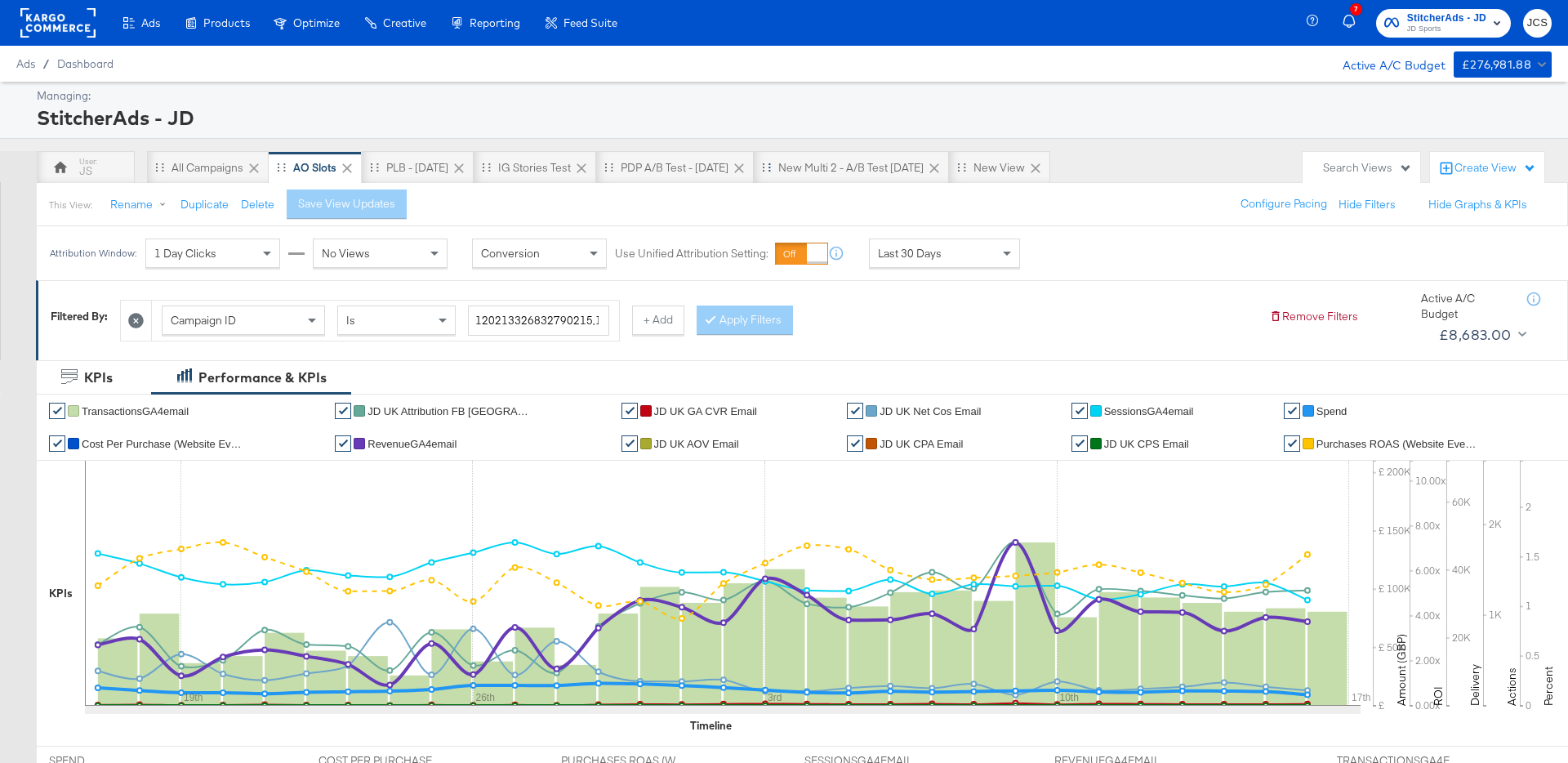 click 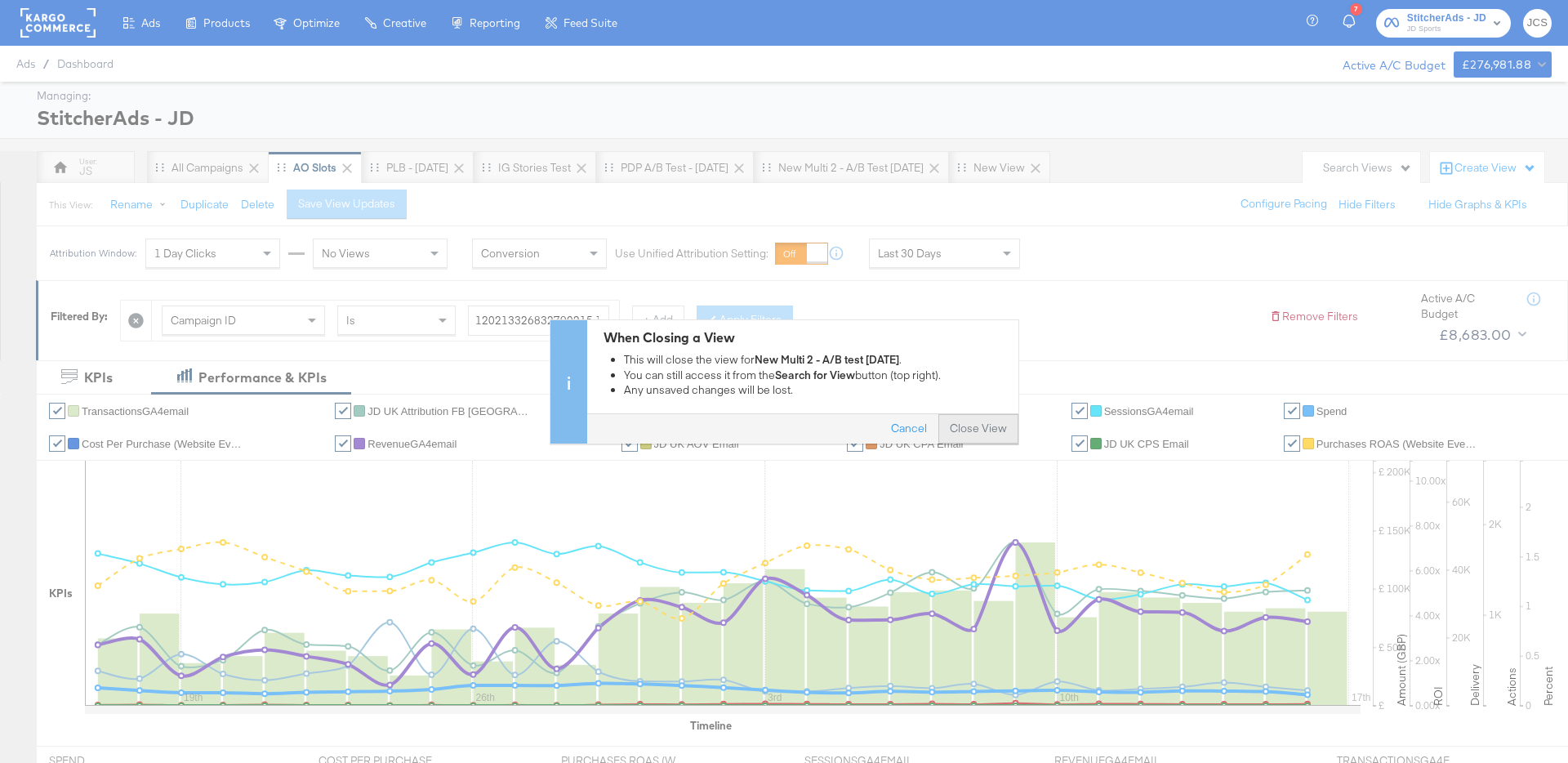 click on "Close View" at bounding box center (978, 429) 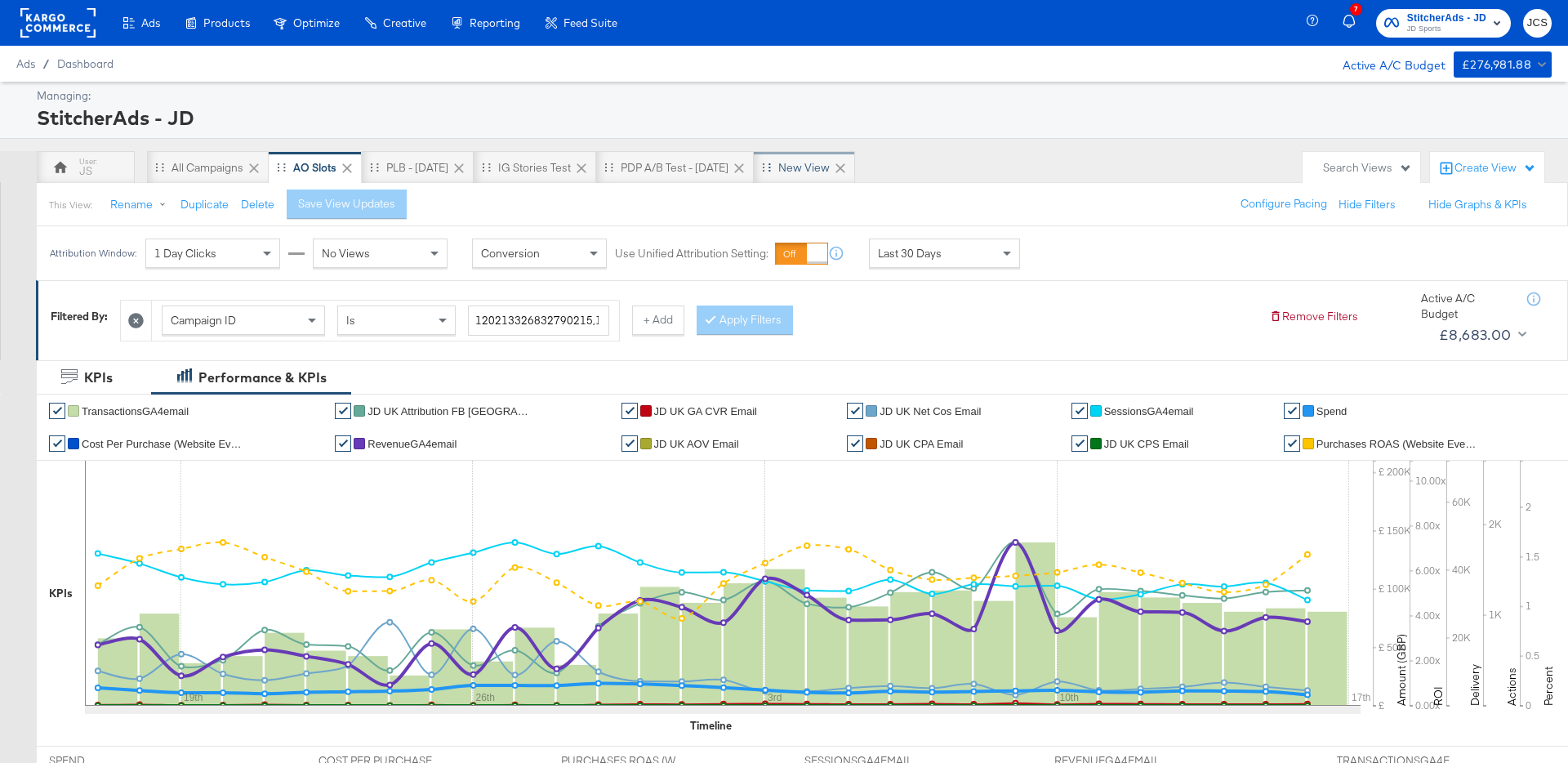 click on "New View" at bounding box center (804, 167) 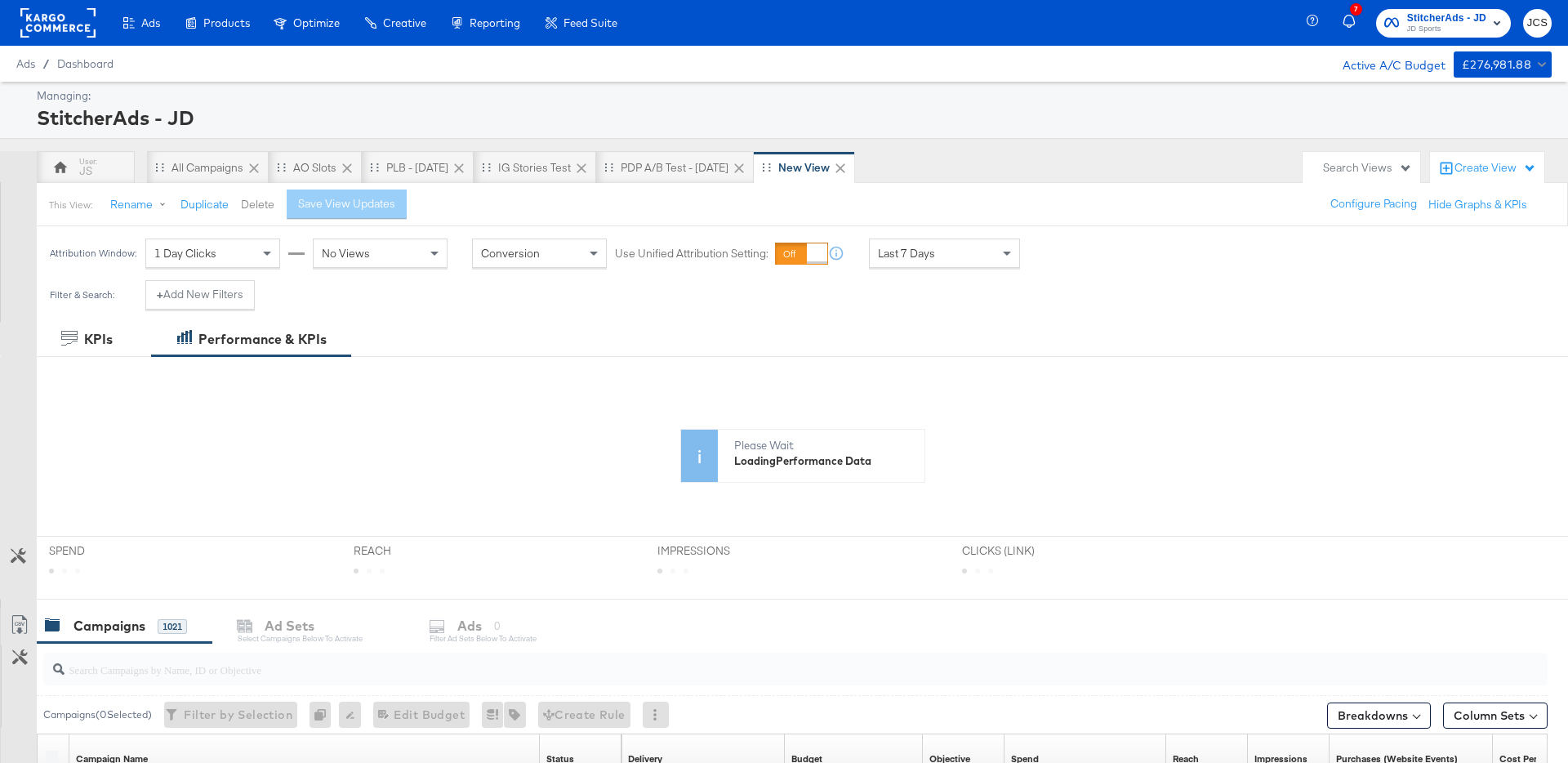 click on "Delete" at bounding box center [257, 204] 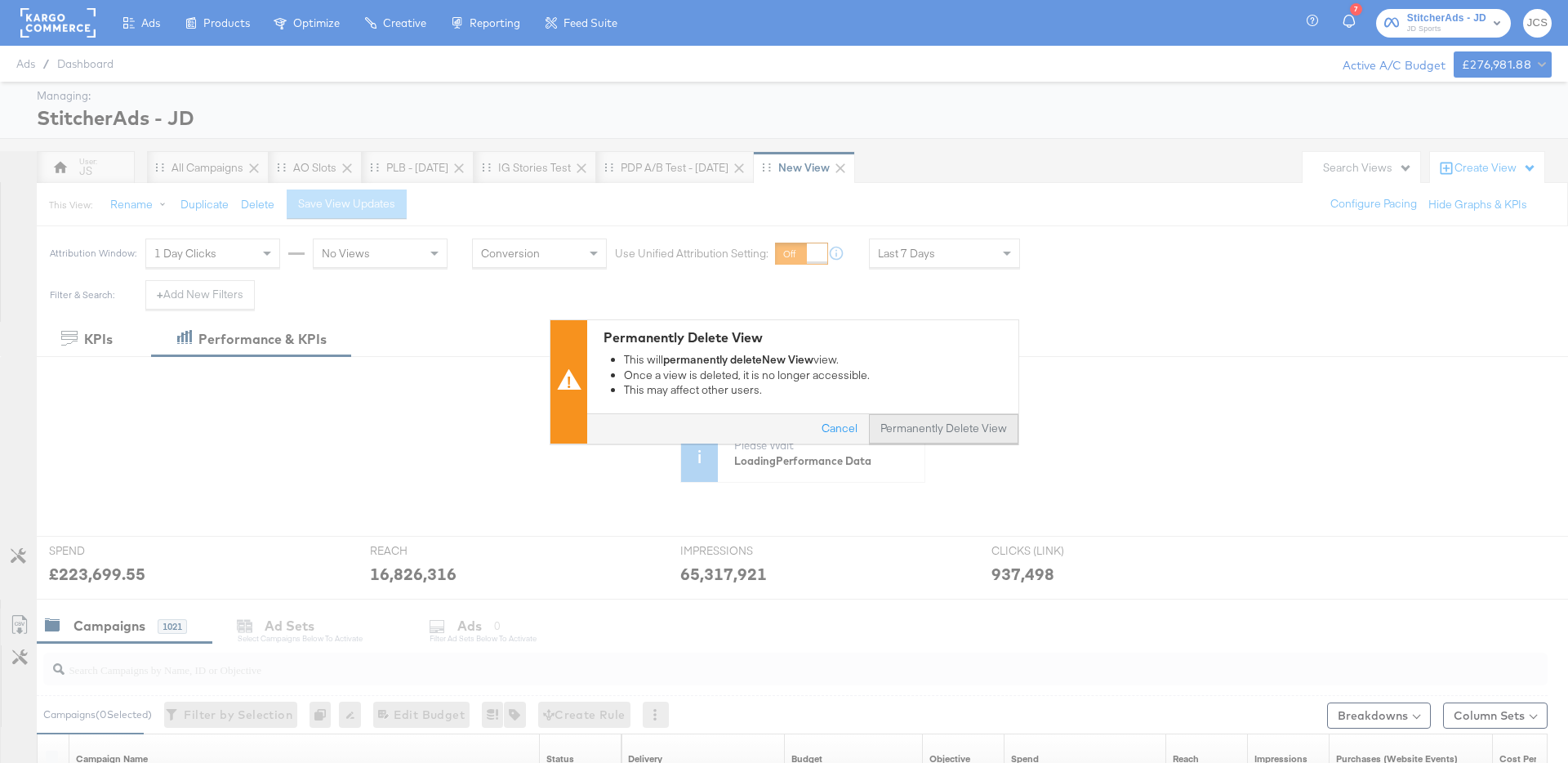 click on "Permanently Delete View" at bounding box center (943, 429) 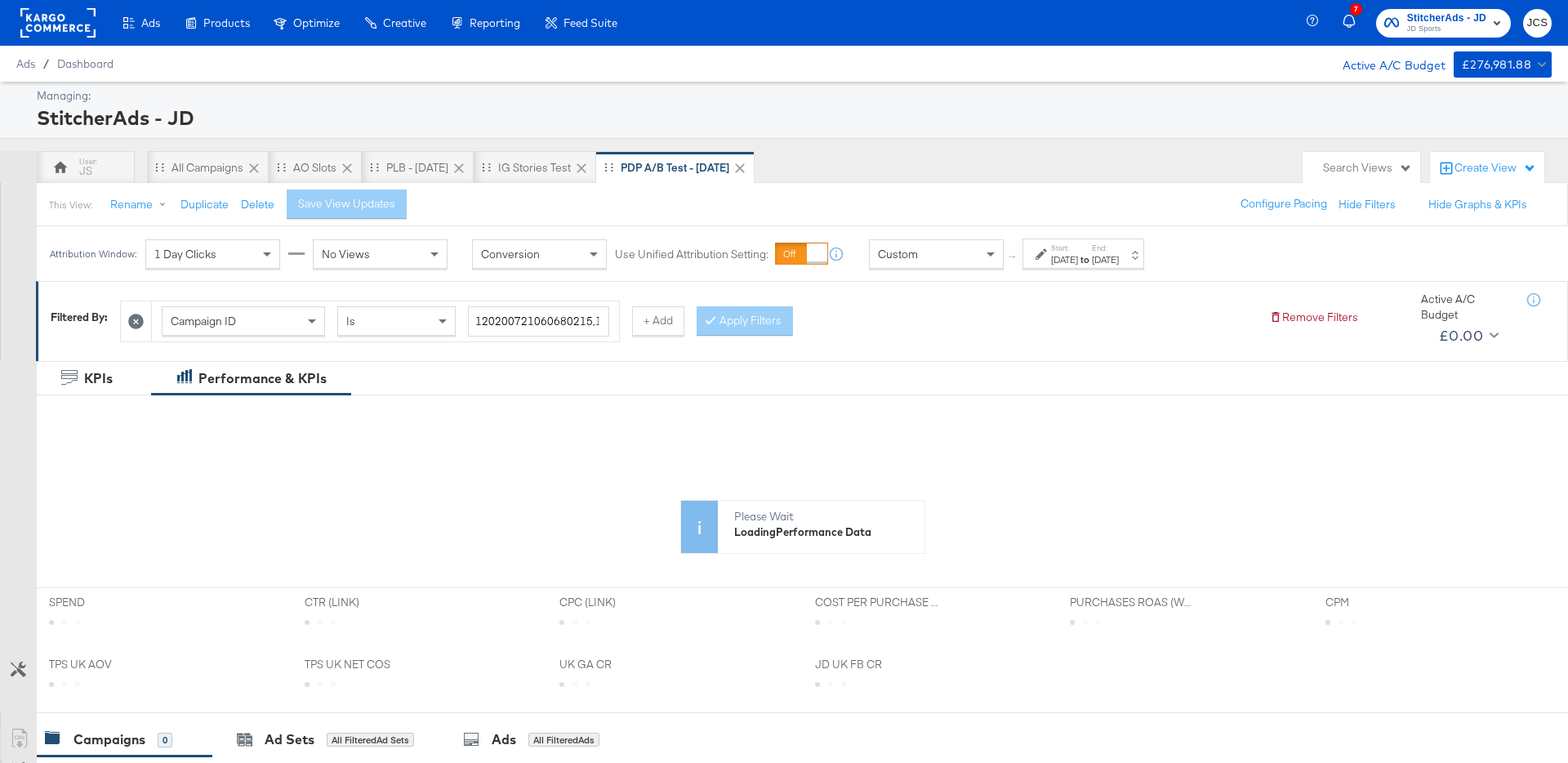 click on "Create View" at bounding box center (1495, 168) 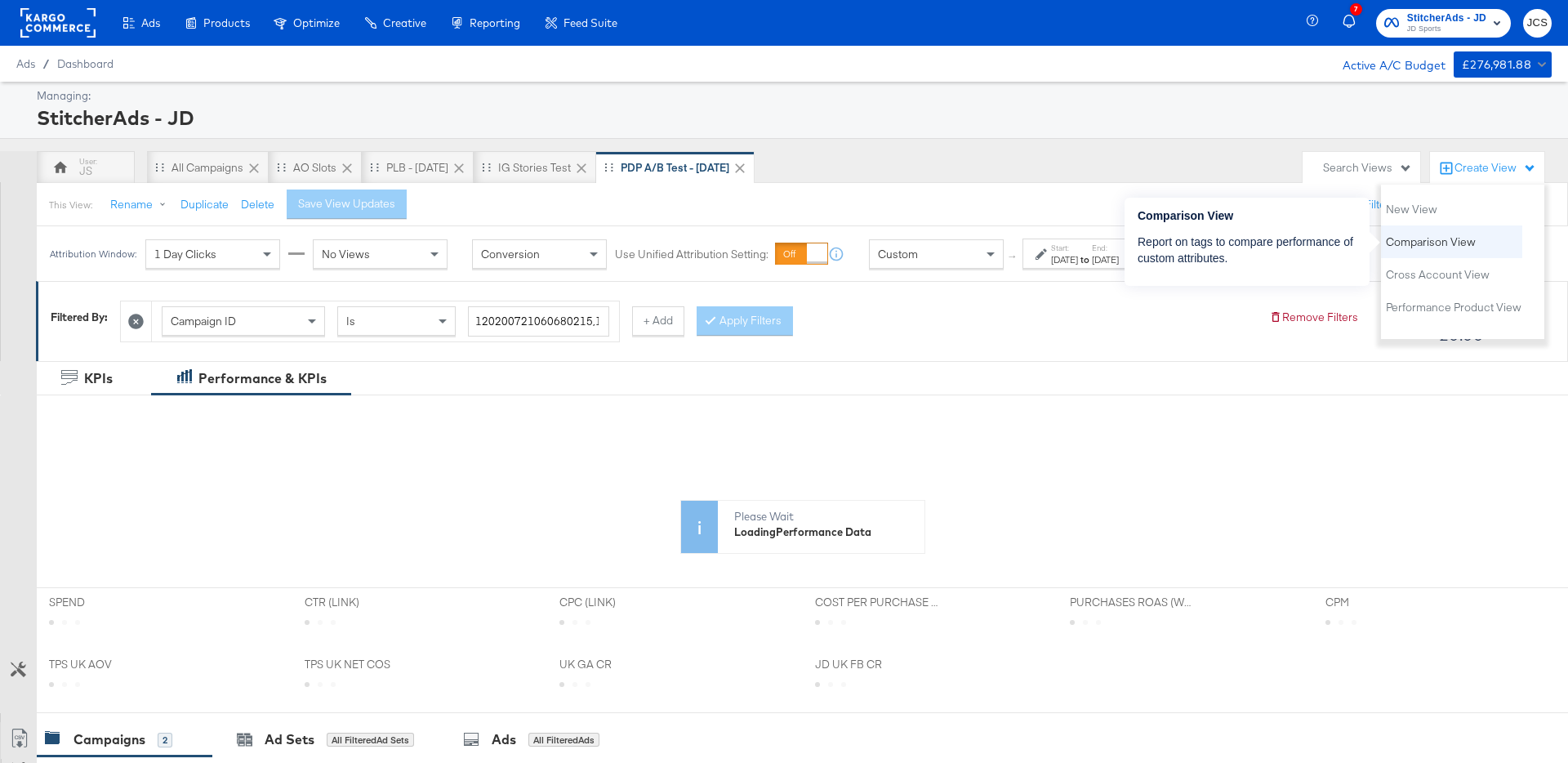 click on "Comparison View" at bounding box center (1431, 242) 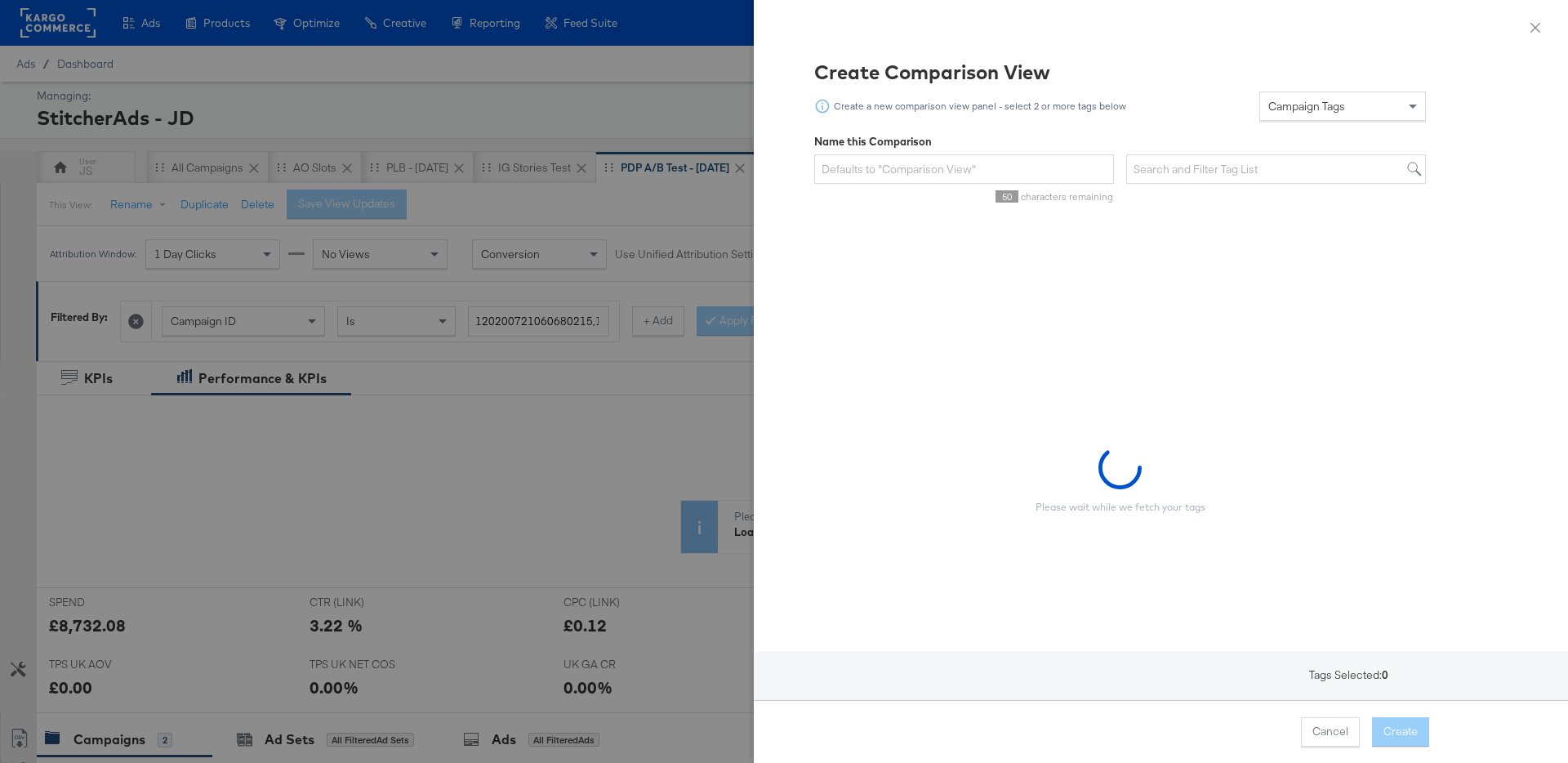 click on "Create Comparison View   Create a new comparison view panel - select 2 or more tags below Campaign Tags Name this Comparison 50   characters remaining Please wait while we fetch your tags" at bounding box center [1160, 400] 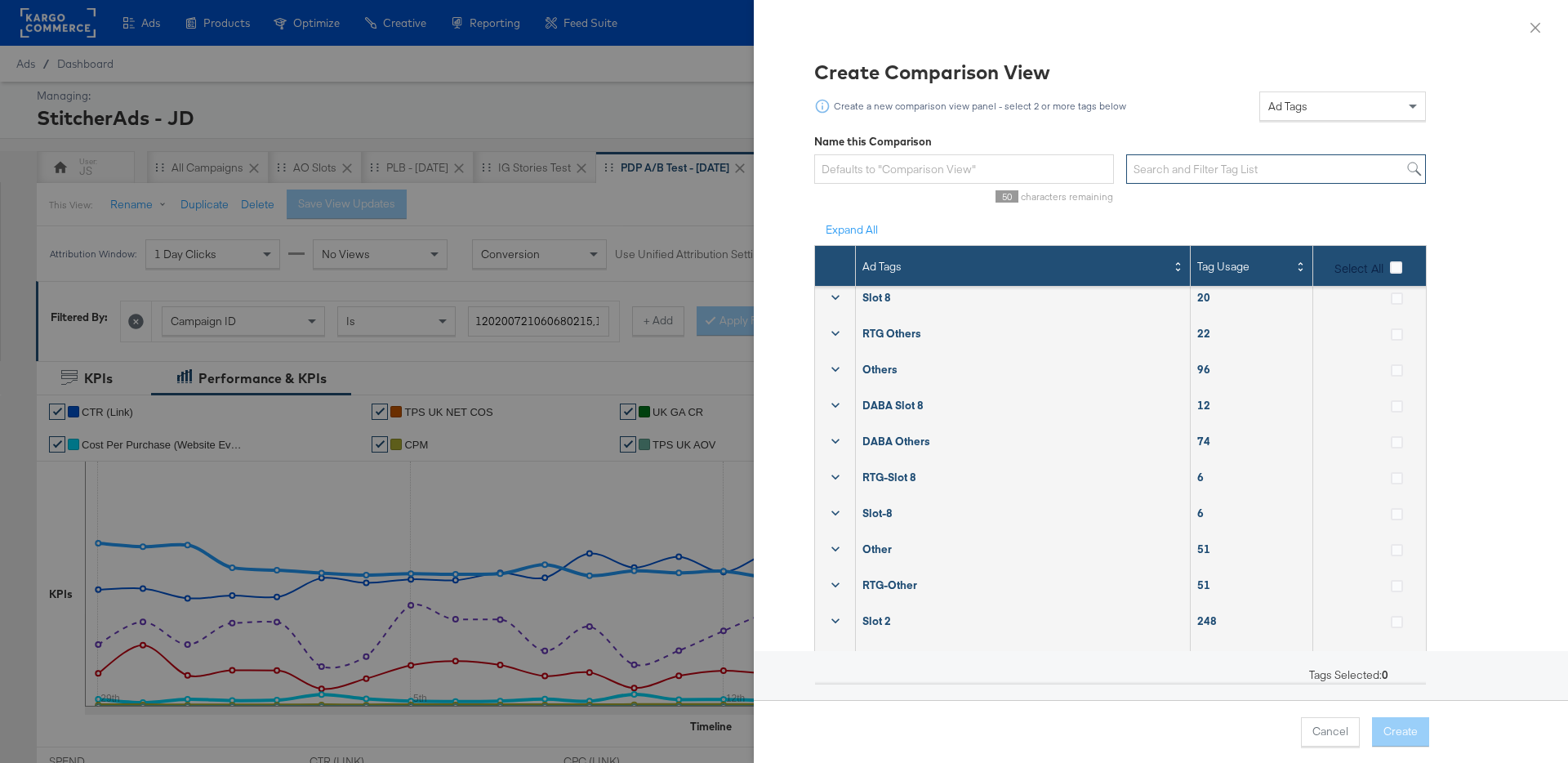 click at bounding box center (1276, 169) 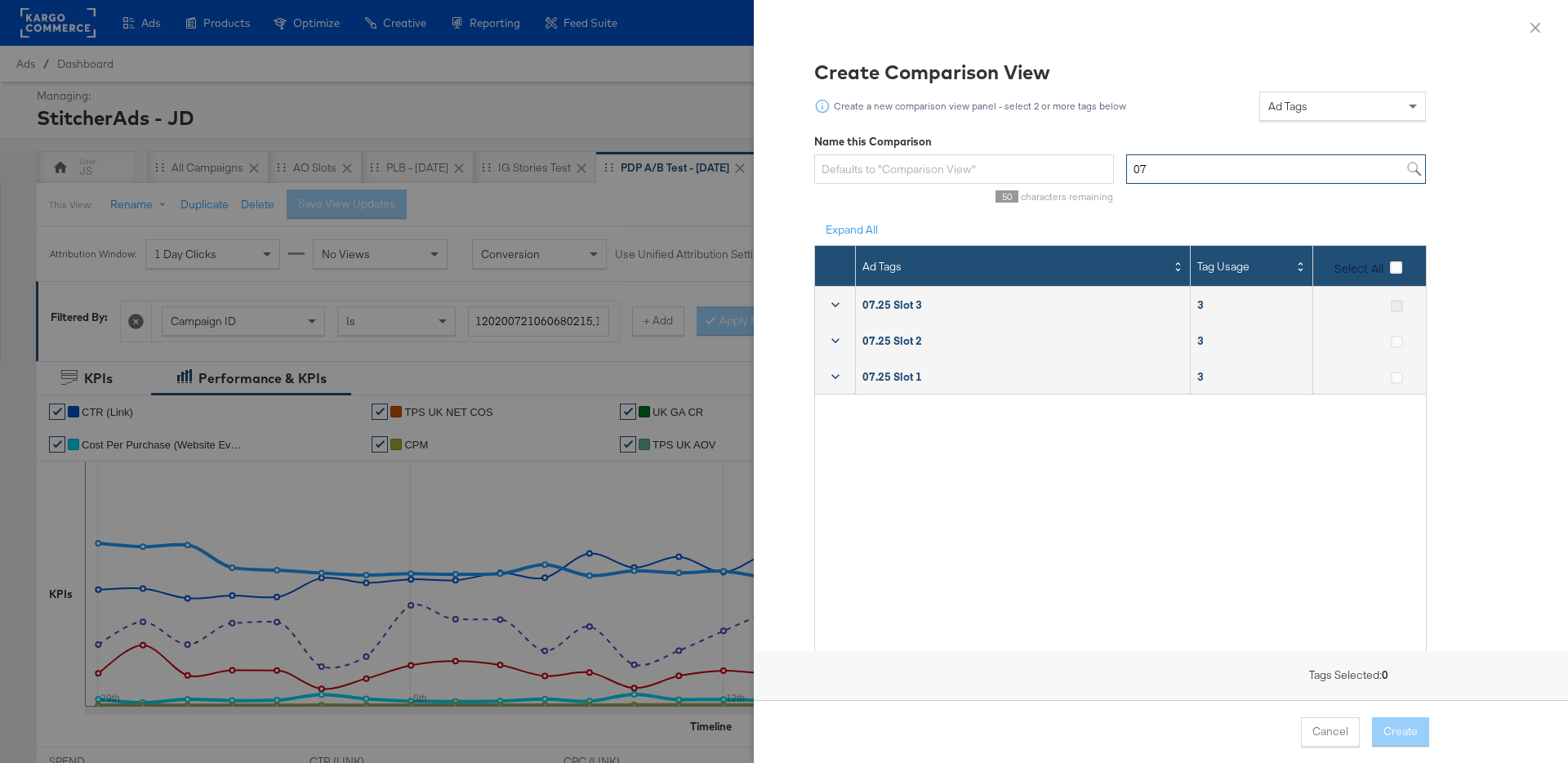 type on "07" 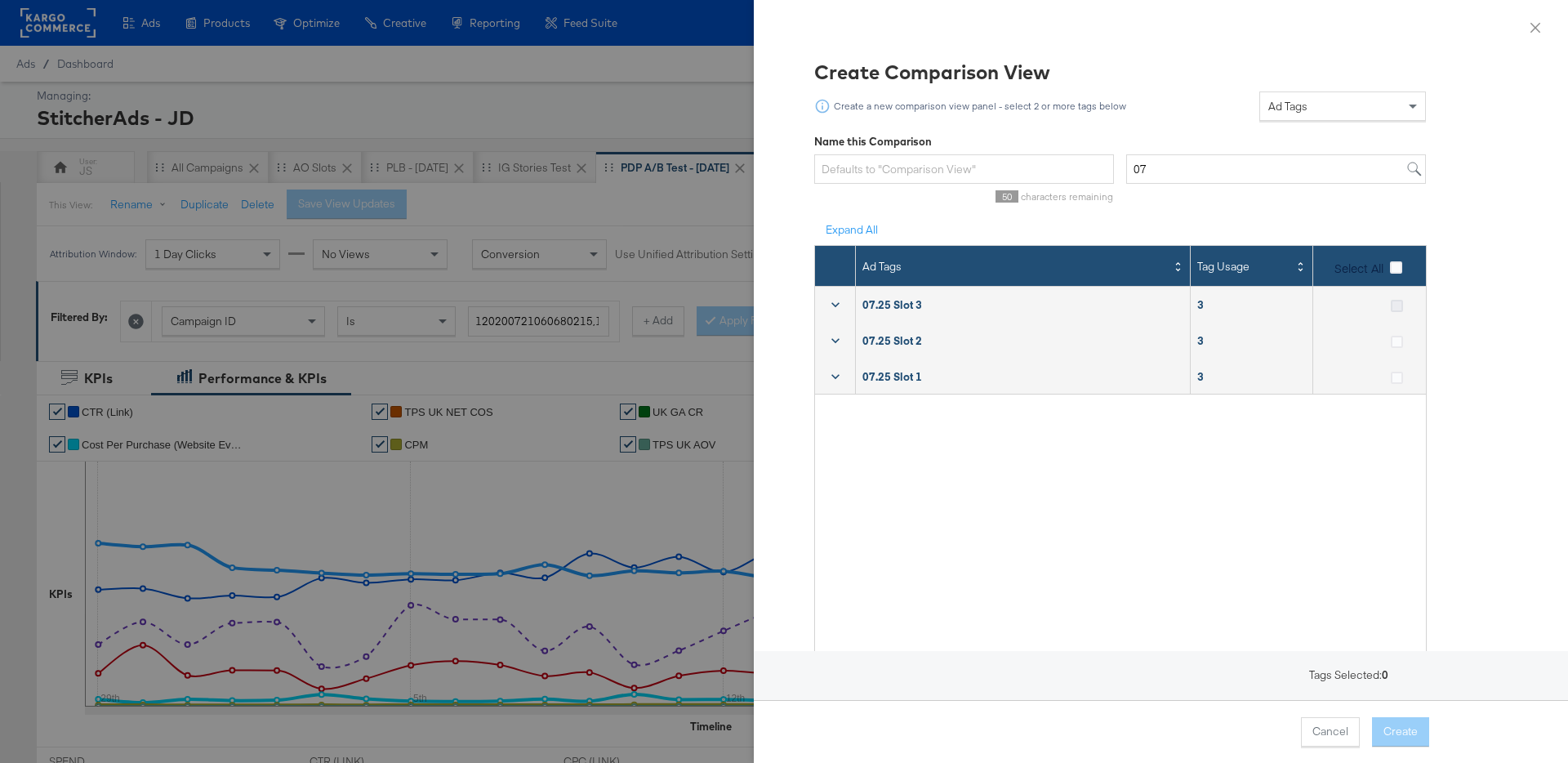 click at bounding box center (1396, 306) 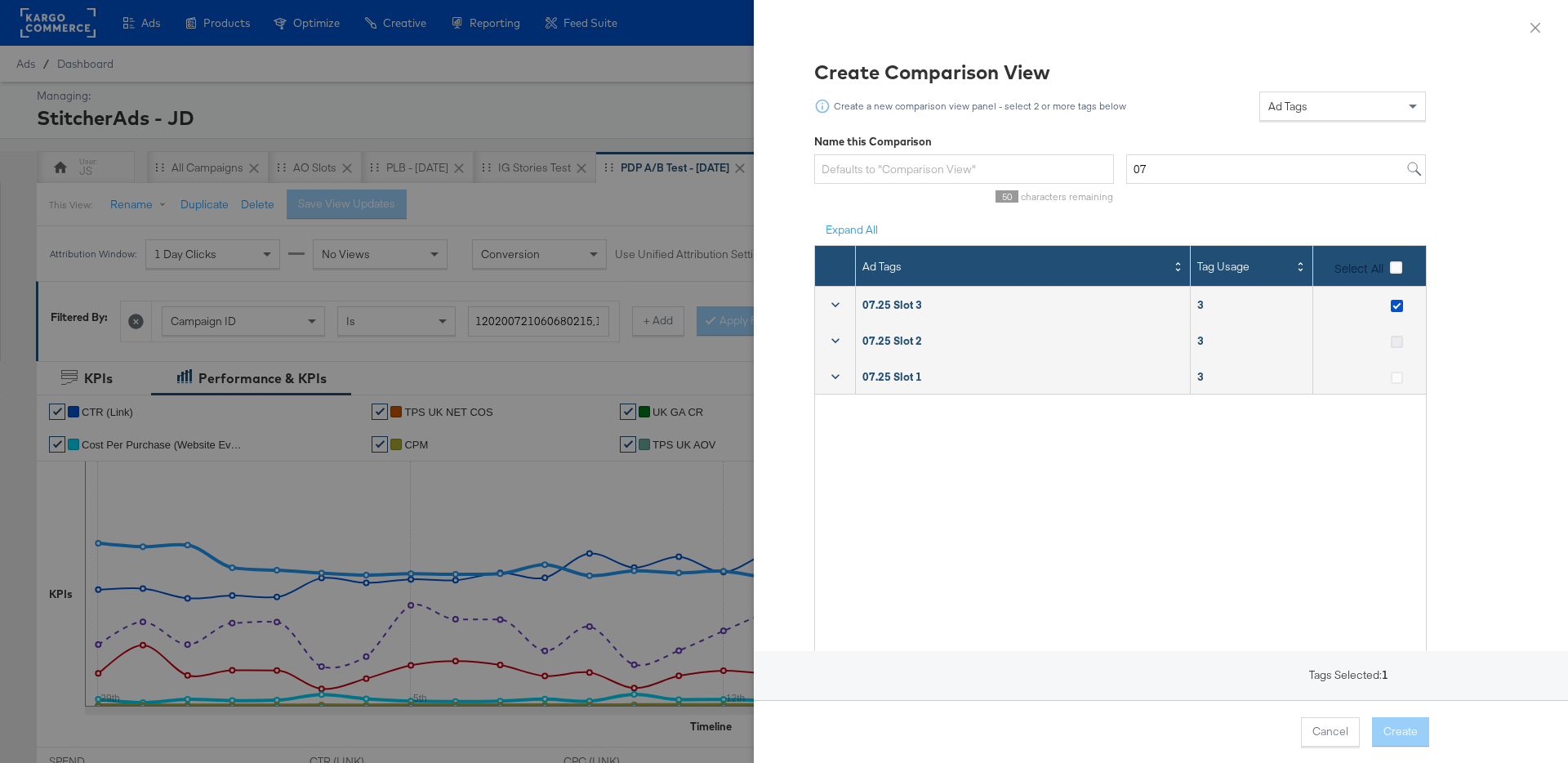 click at bounding box center [1396, 341] 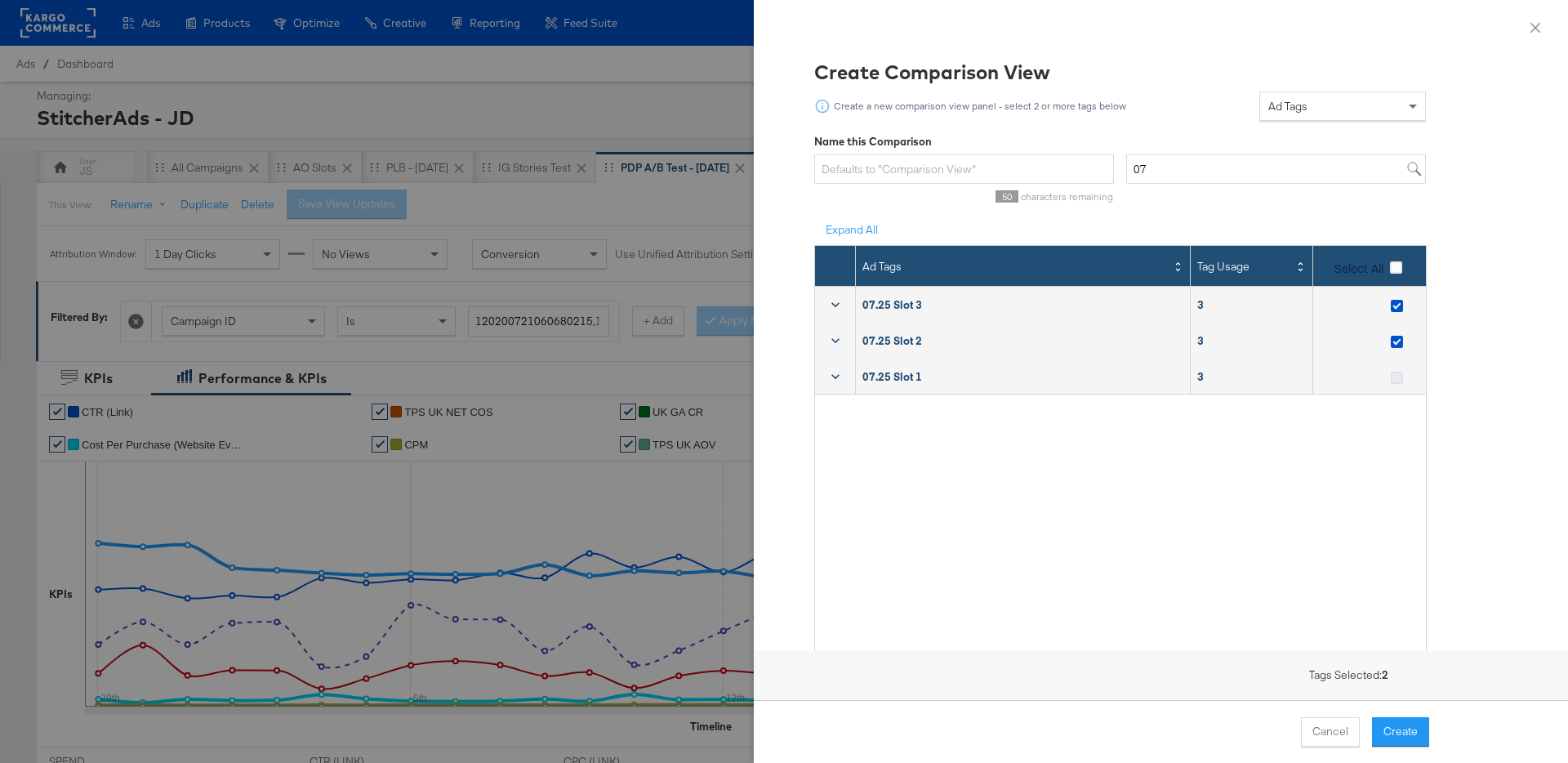 click at bounding box center (1396, 377) 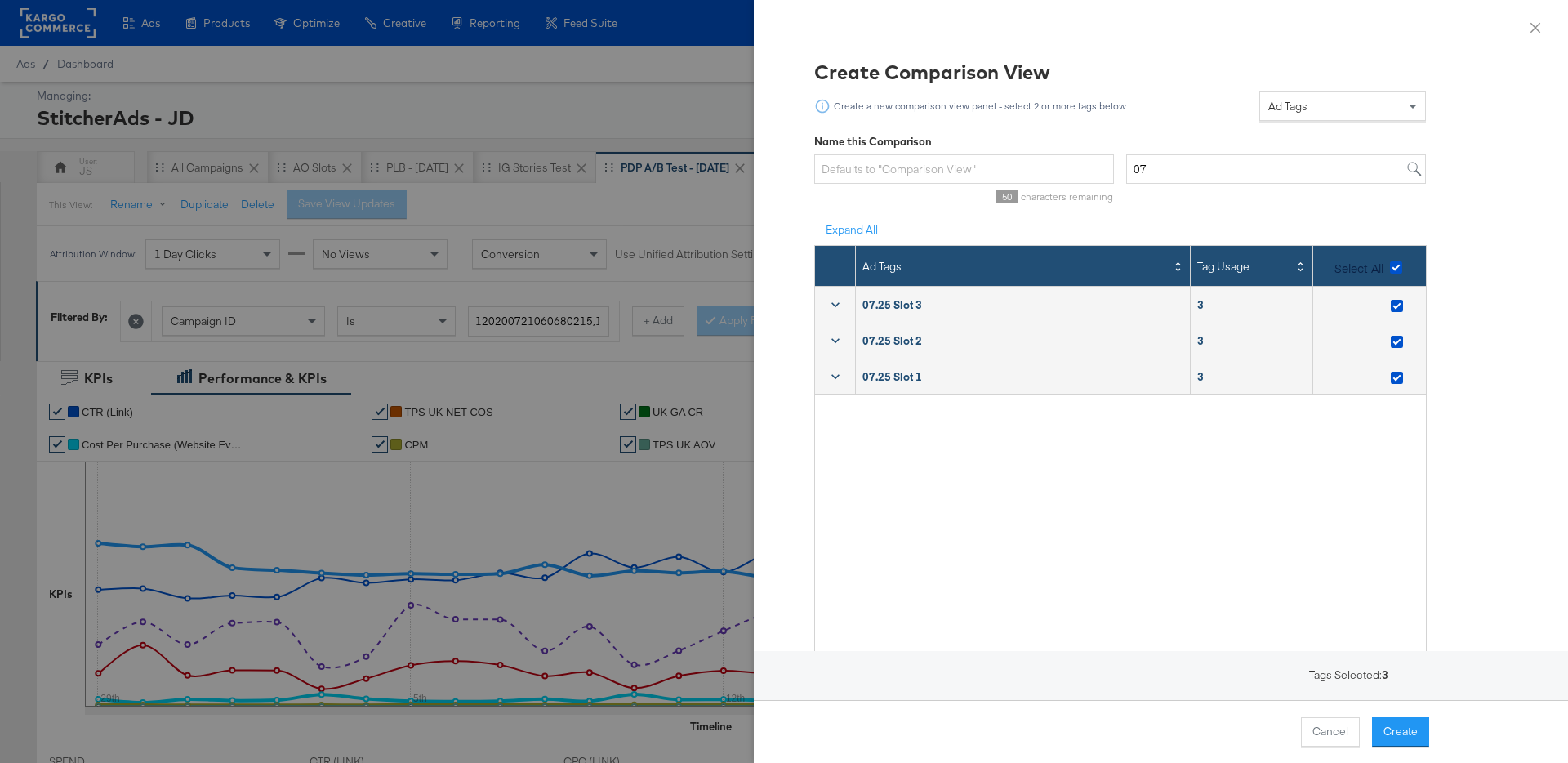 click on "Create" at bounding box center [1401, 732] 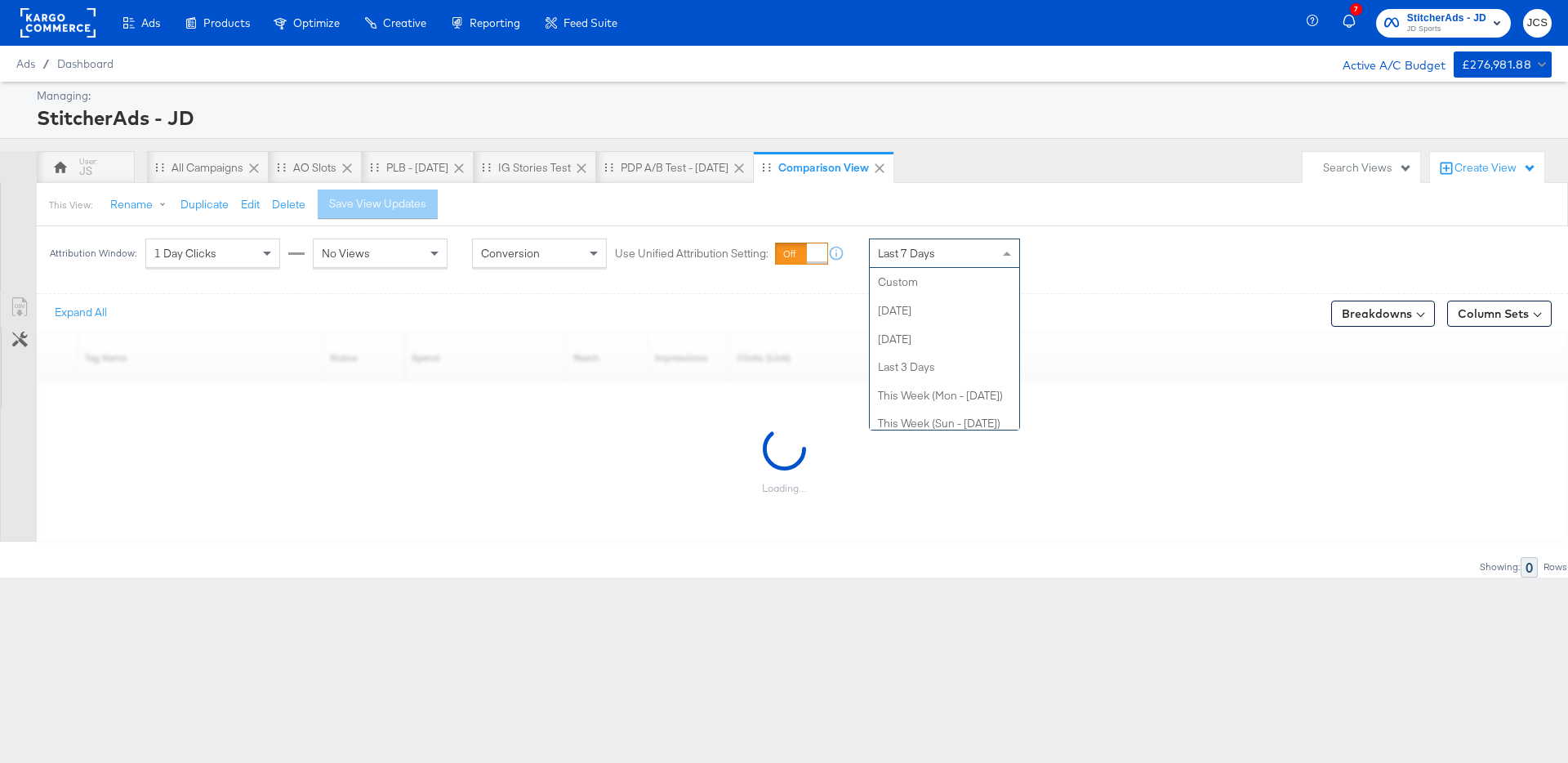 click on "Last 7 Days" at bounding box center (906, 253) 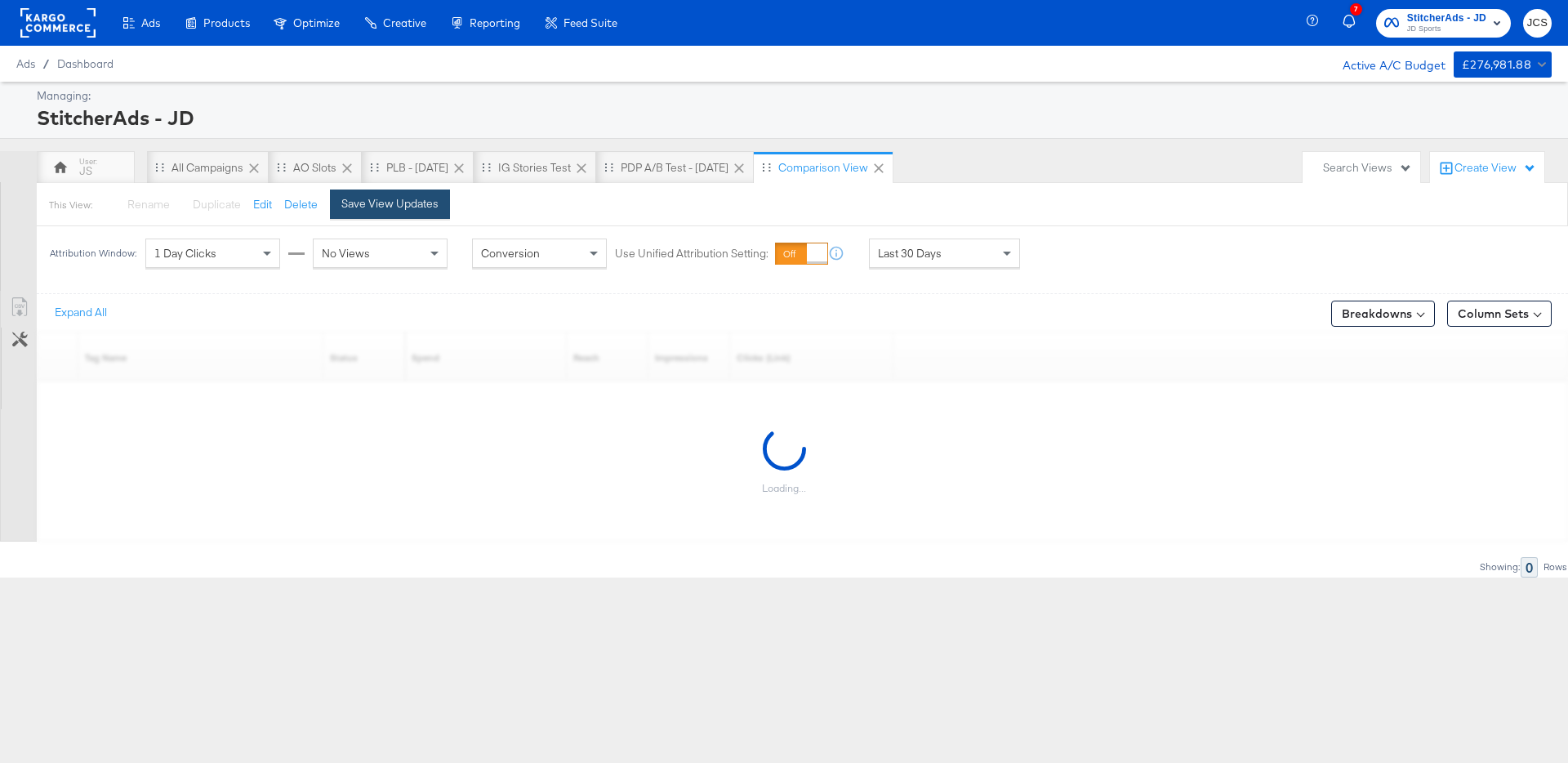 click on "Save View Updates" at bounding box center [390, 203] 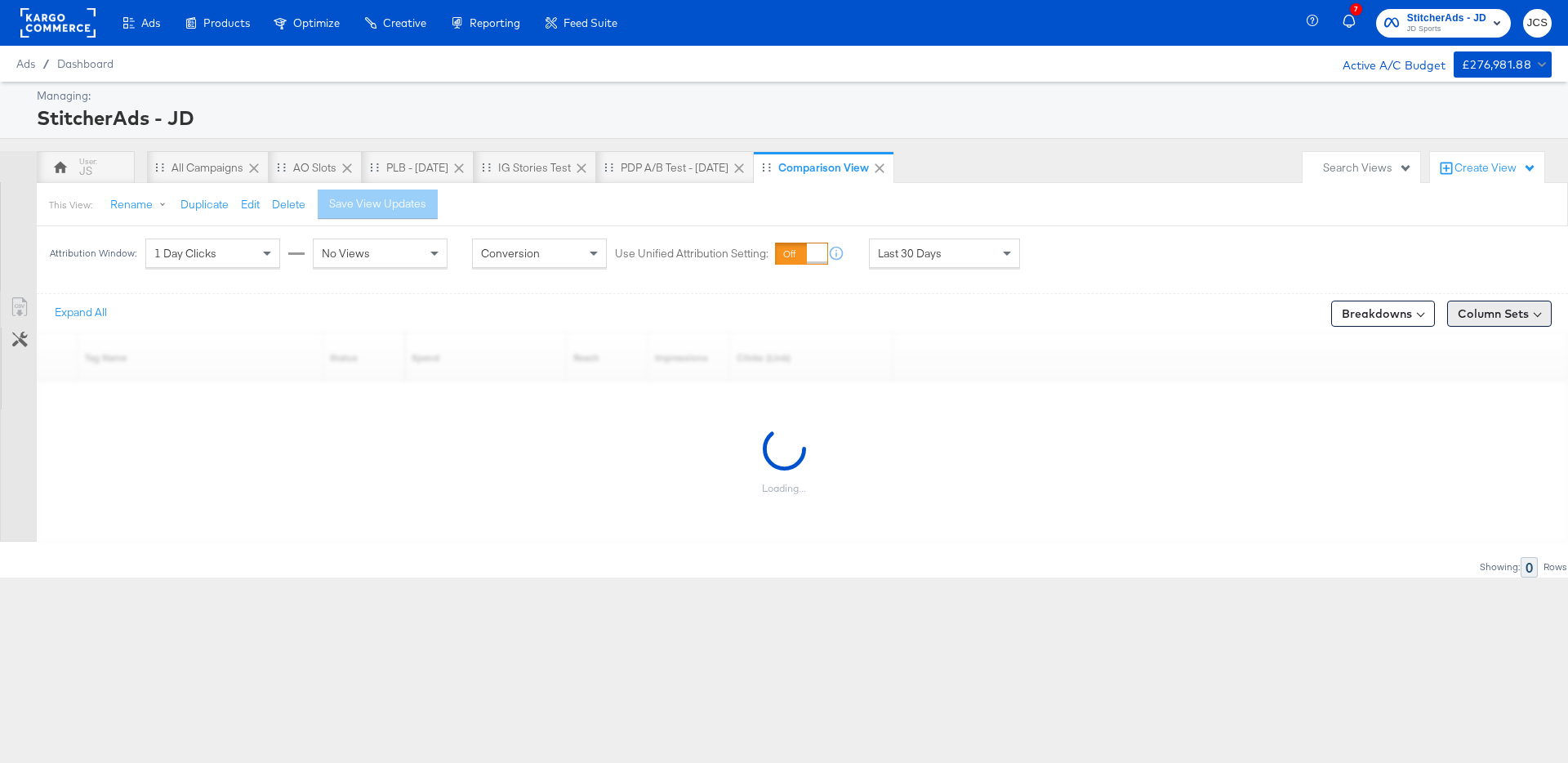 click on "Column Sets" at bounding box center [1499, 314] 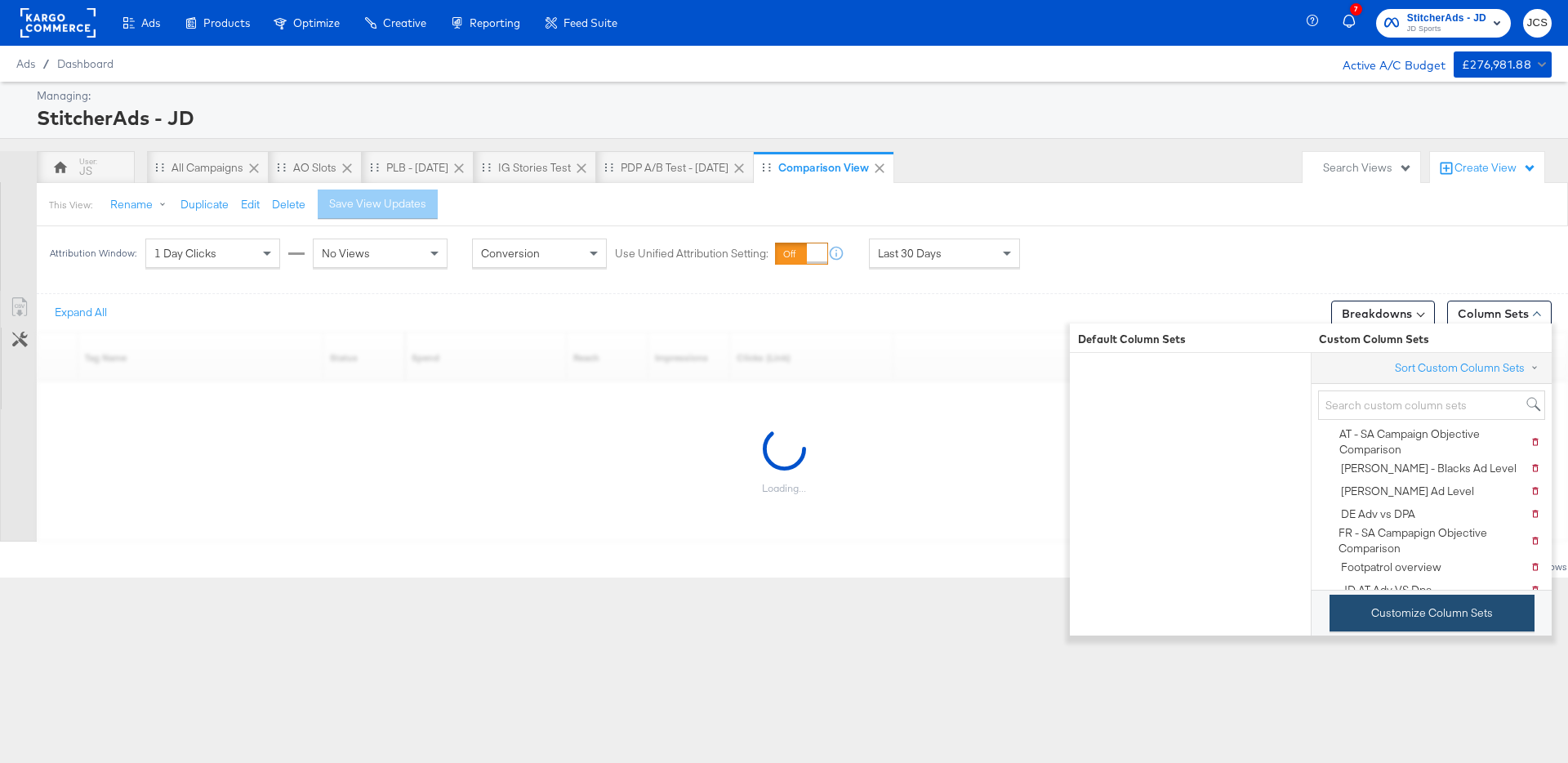 click on "Customize Column Sets" at bounding box center [1432, 613] 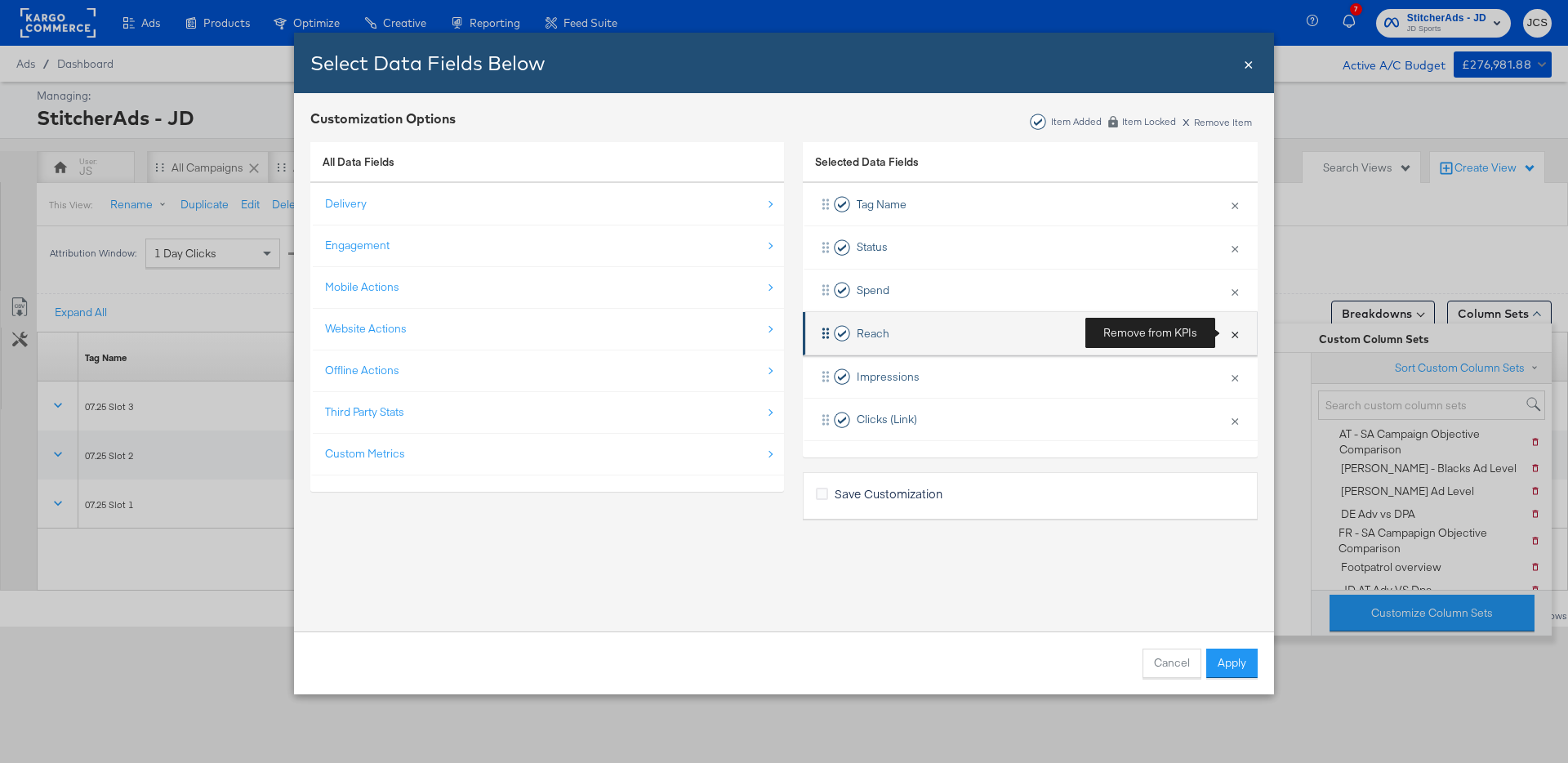 click on "×" at bounding box center [1235, 333] 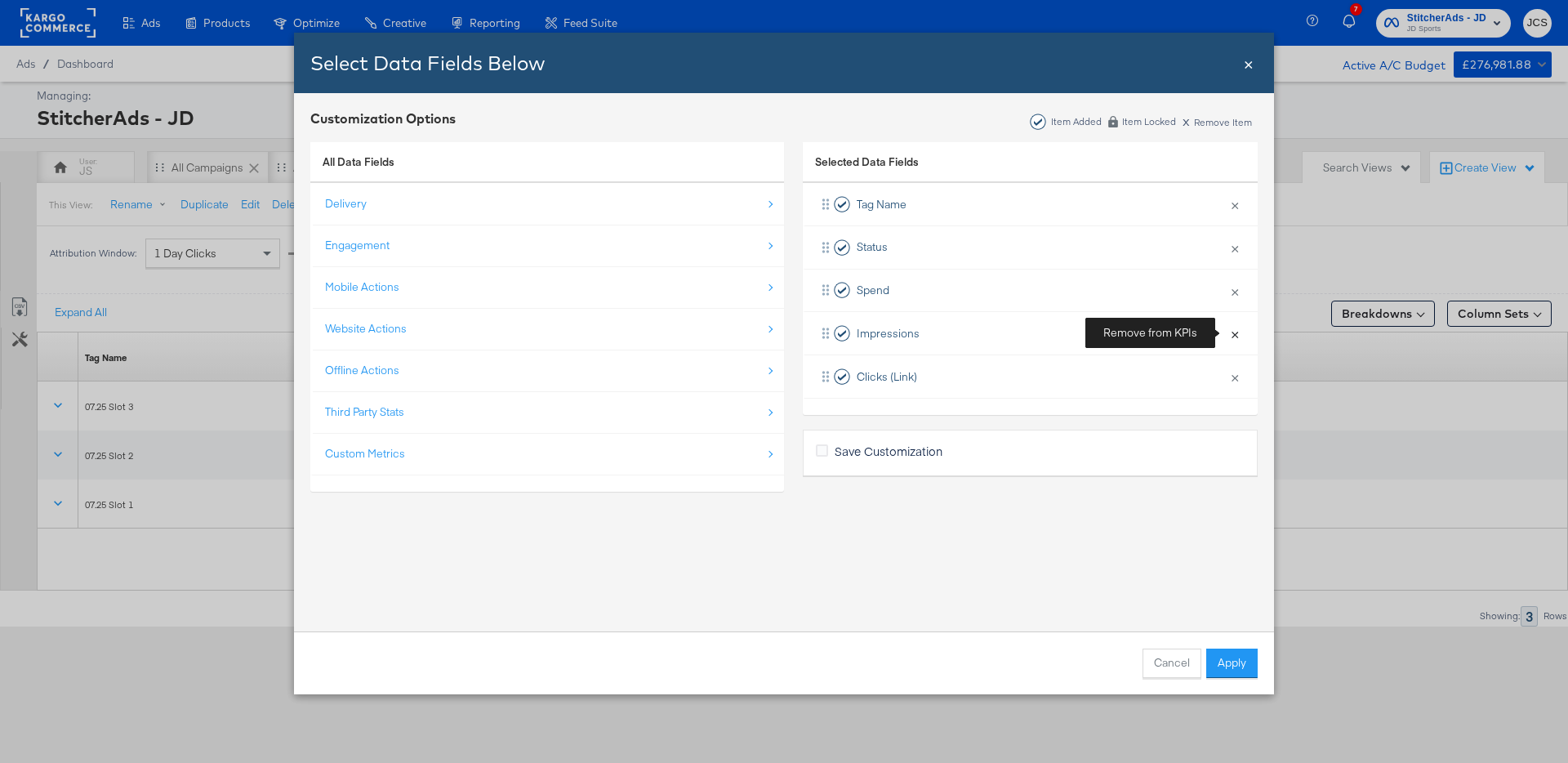 click on "×" at bounding box center [1235, 333] 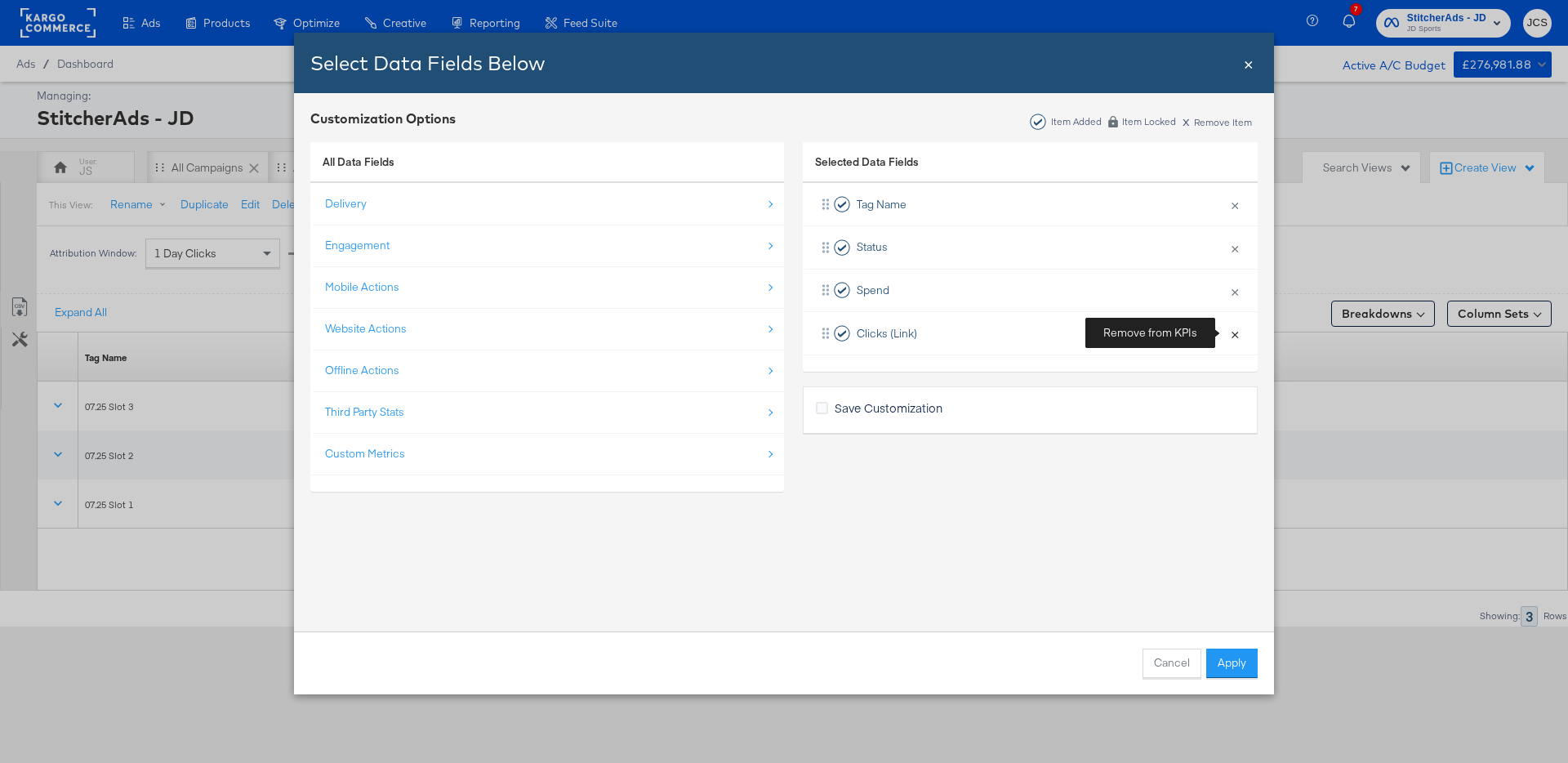 click on "×" at bounding box center (1235, 333) 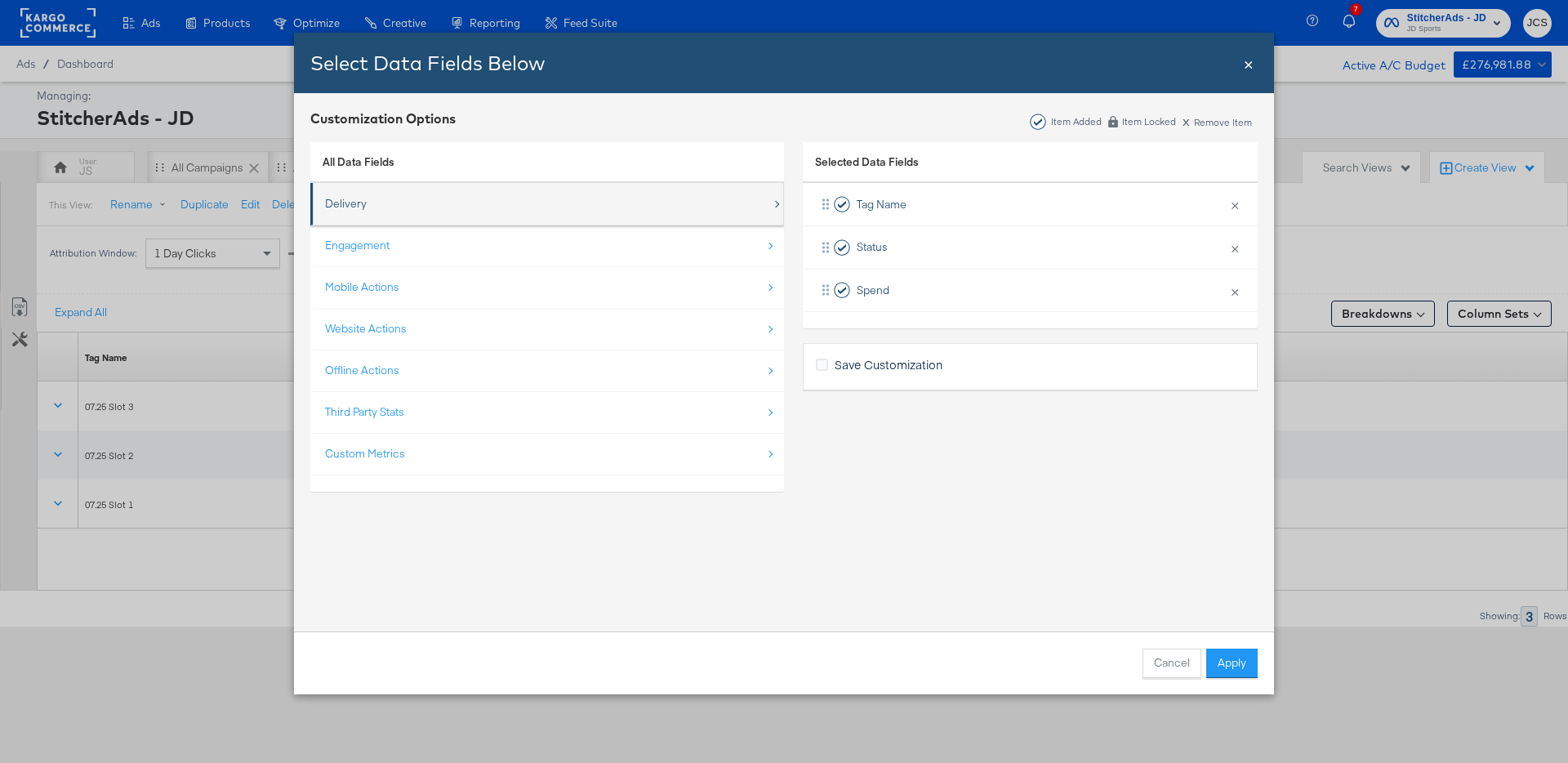 click on "Delivery" at bounding box center [548, 203] 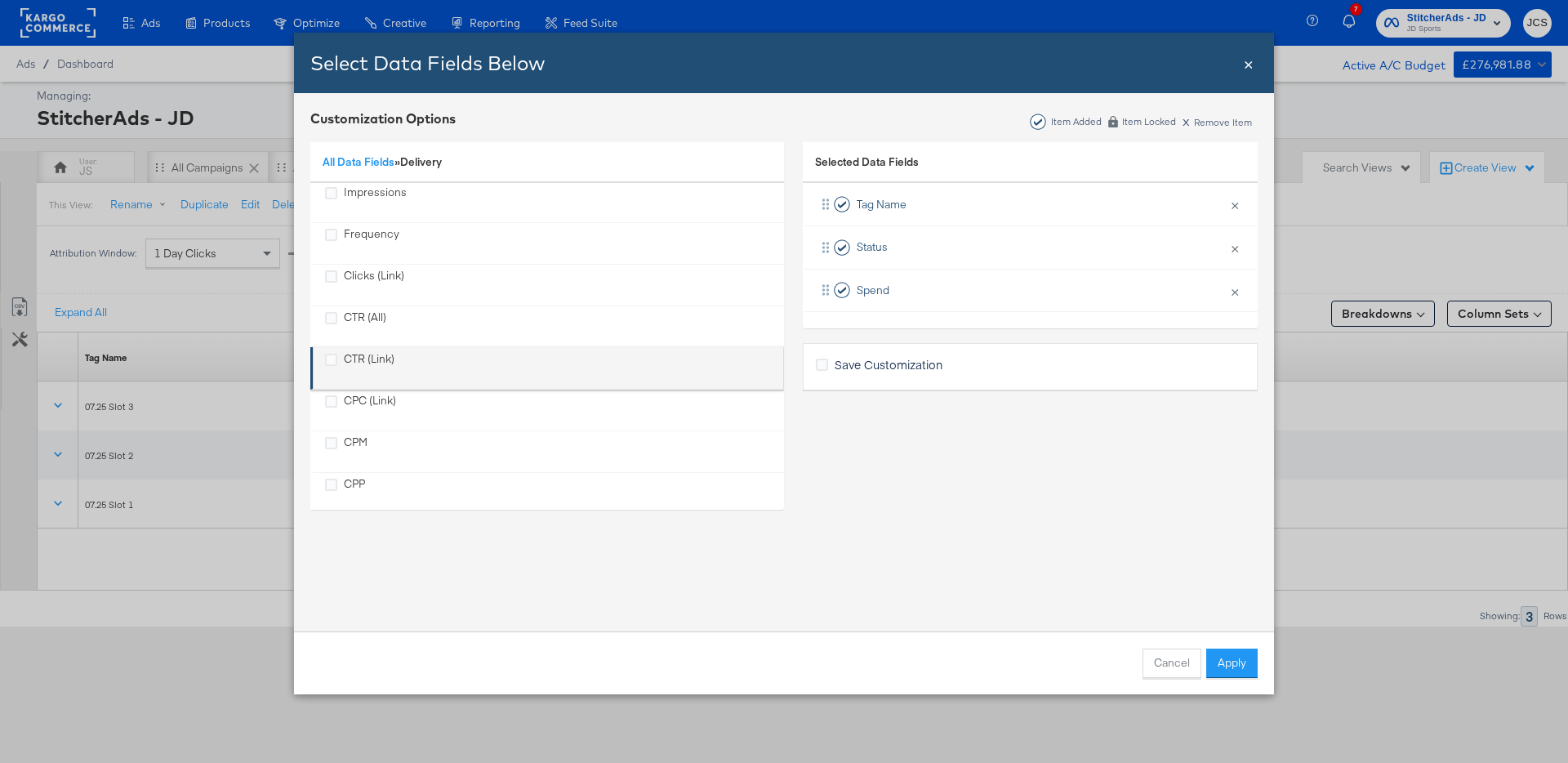 scroll, scrollTop: 101, scrollLeft: 0, axis: vertical 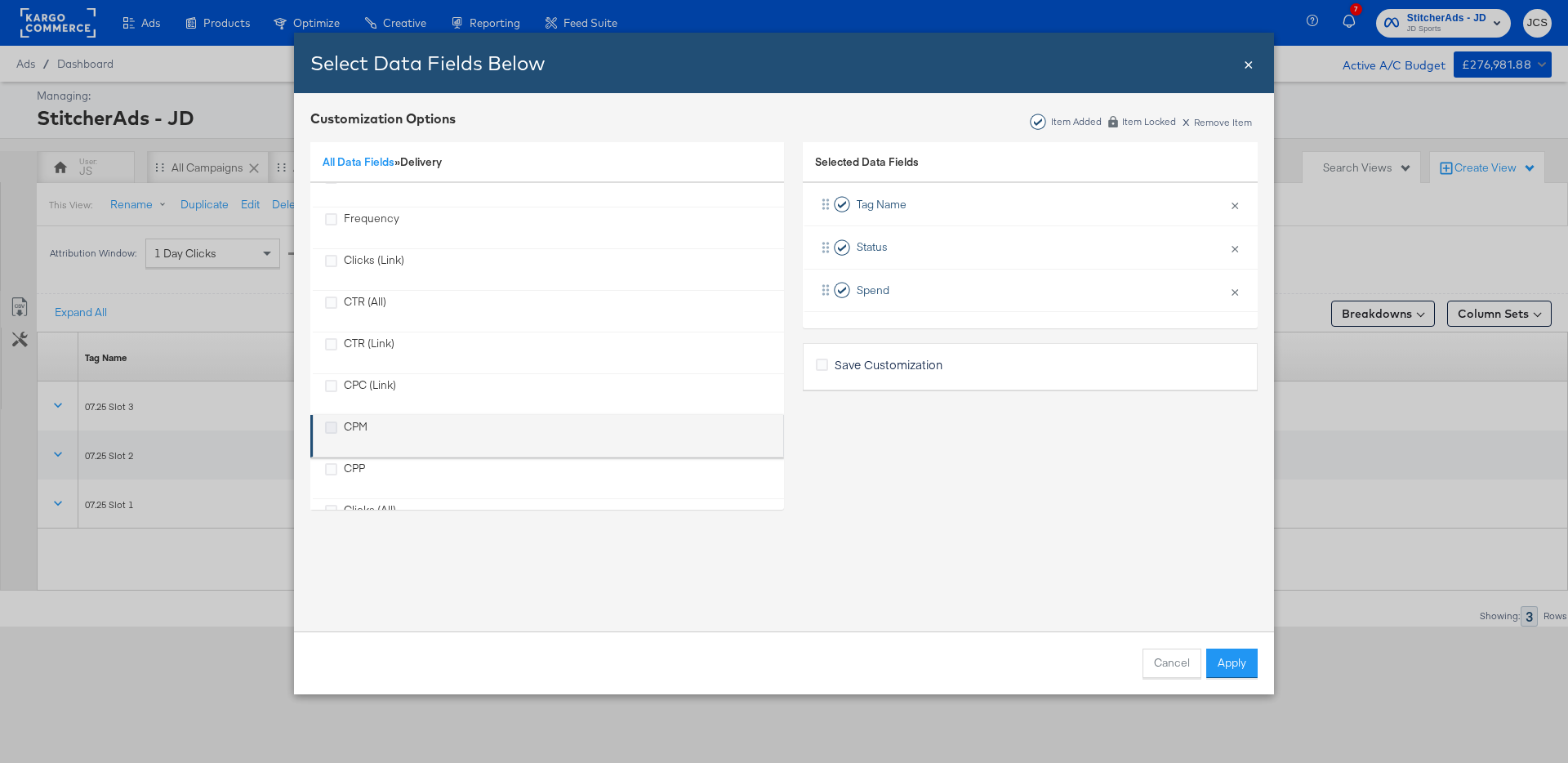 click at bounding box center [331, 427] 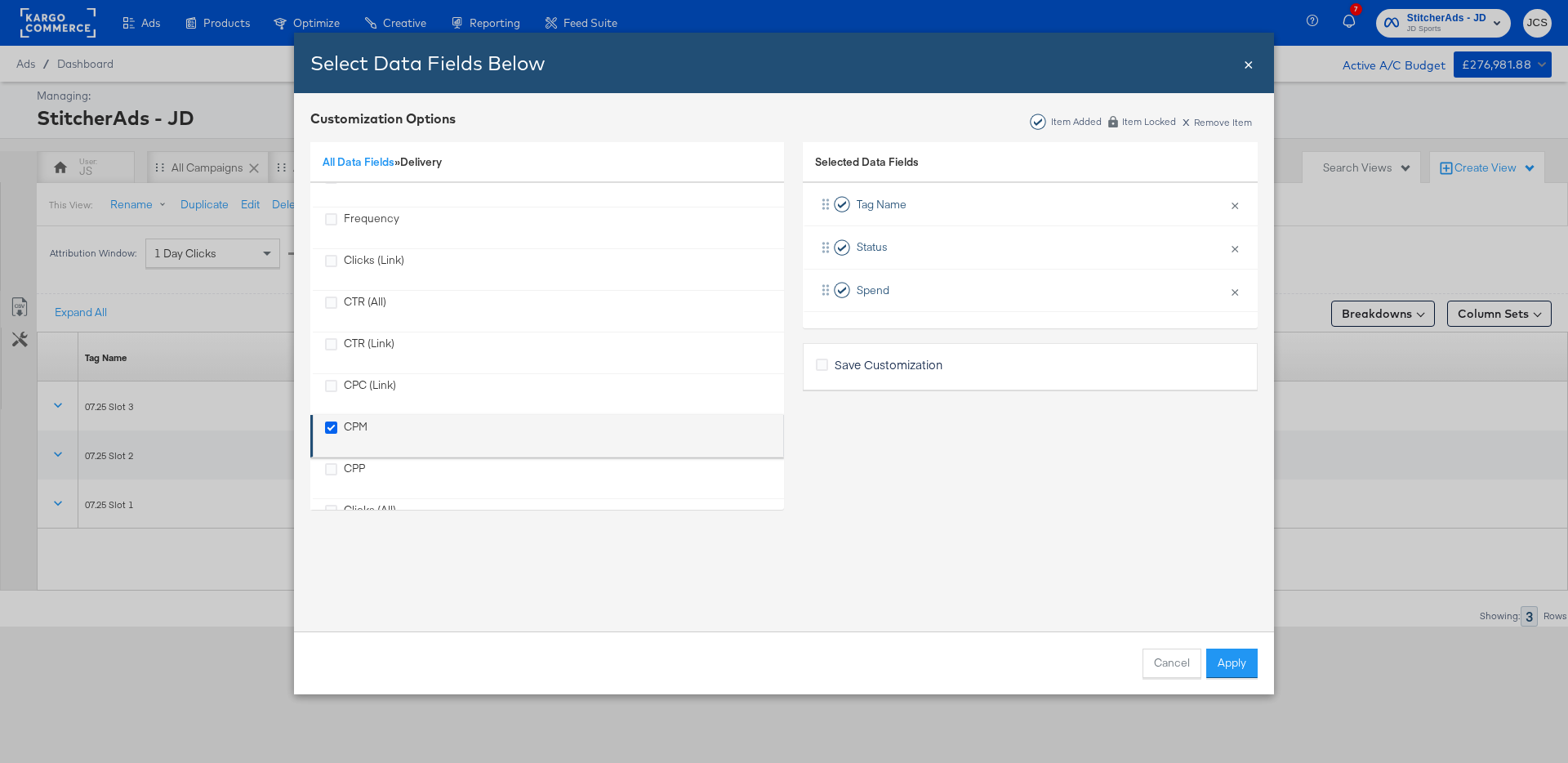 click at bounding box center [0, 0] 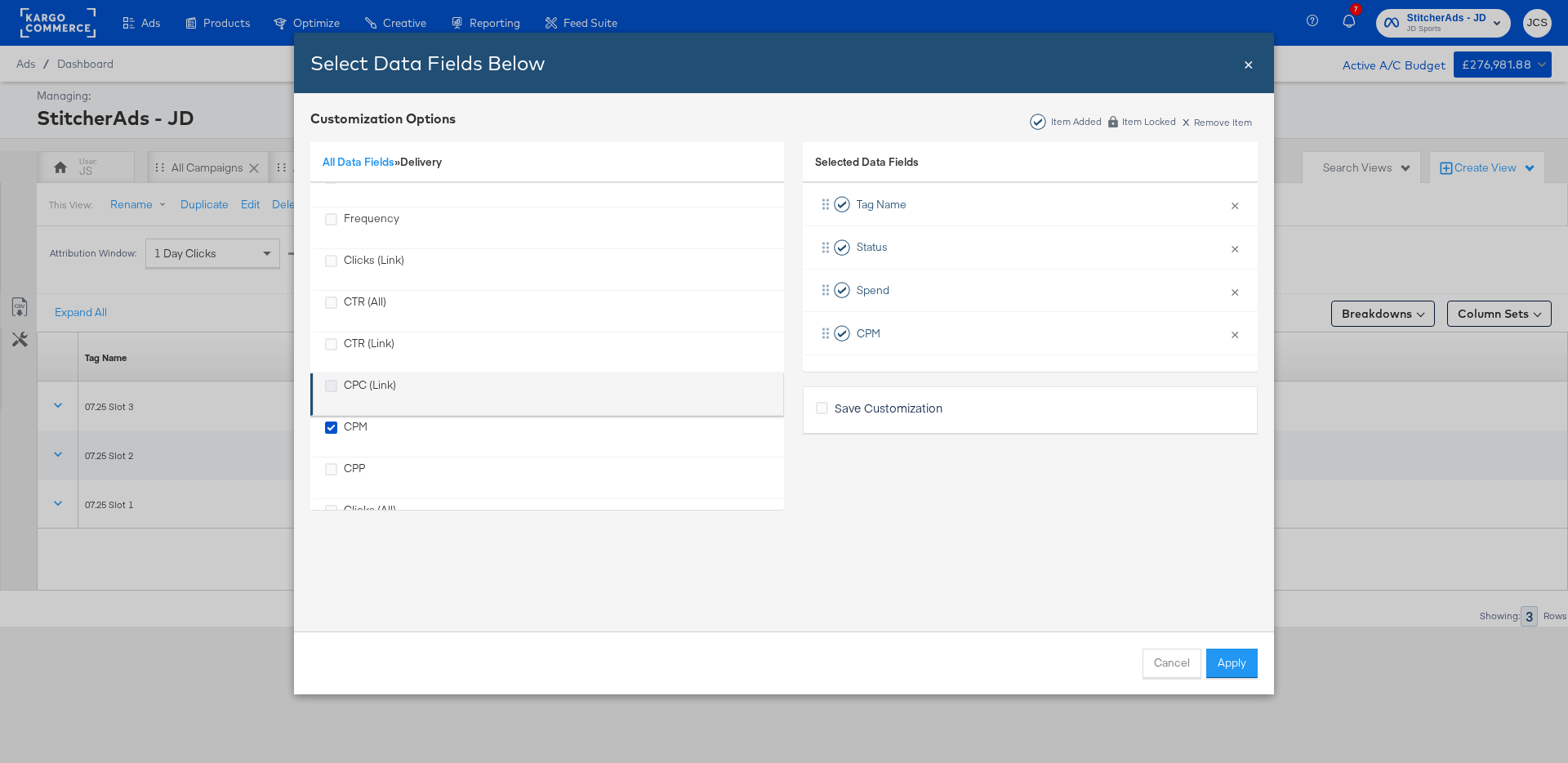 click at bounding box center (331, 386) 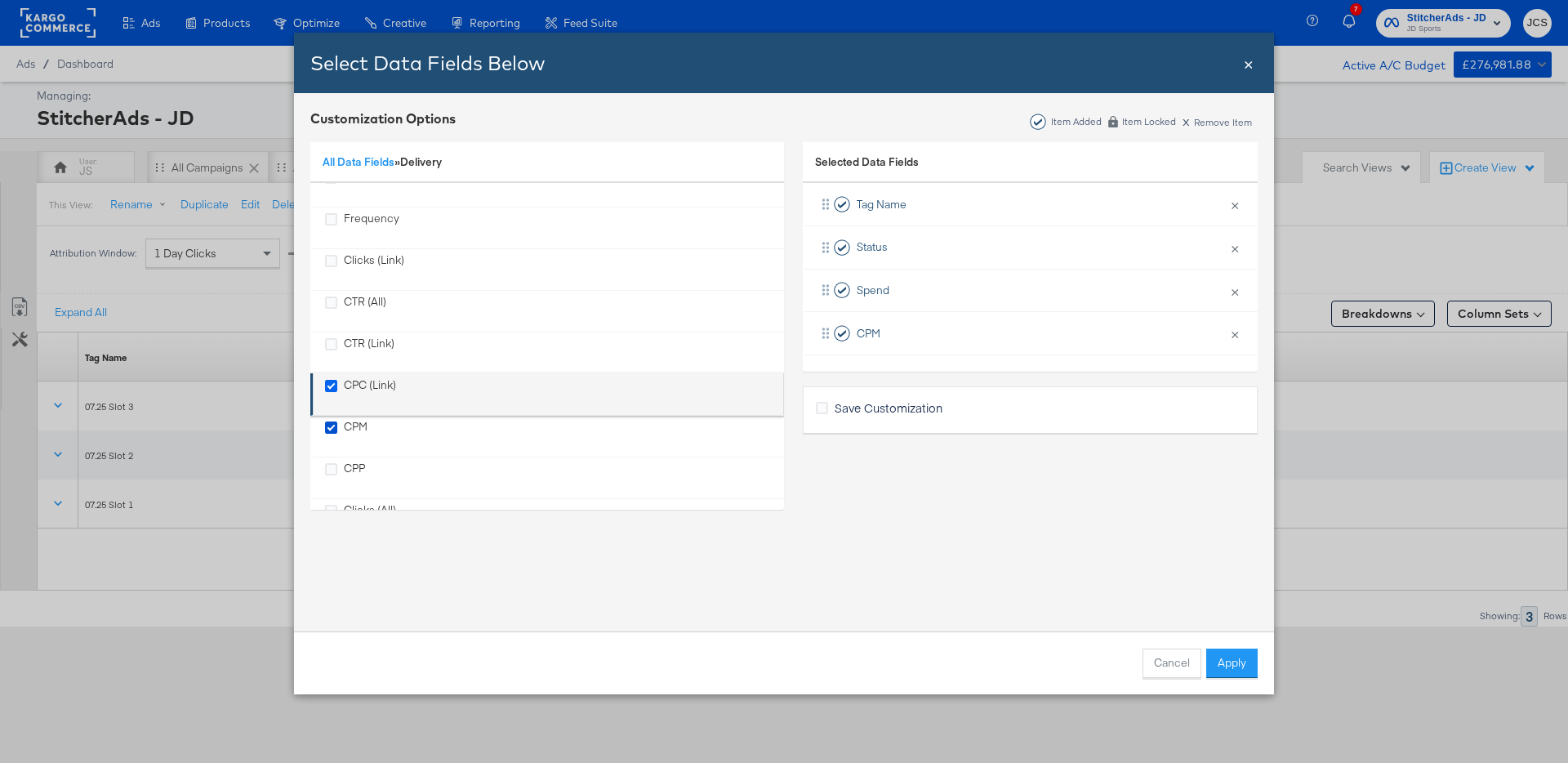 click at bounding box center (0, 0) 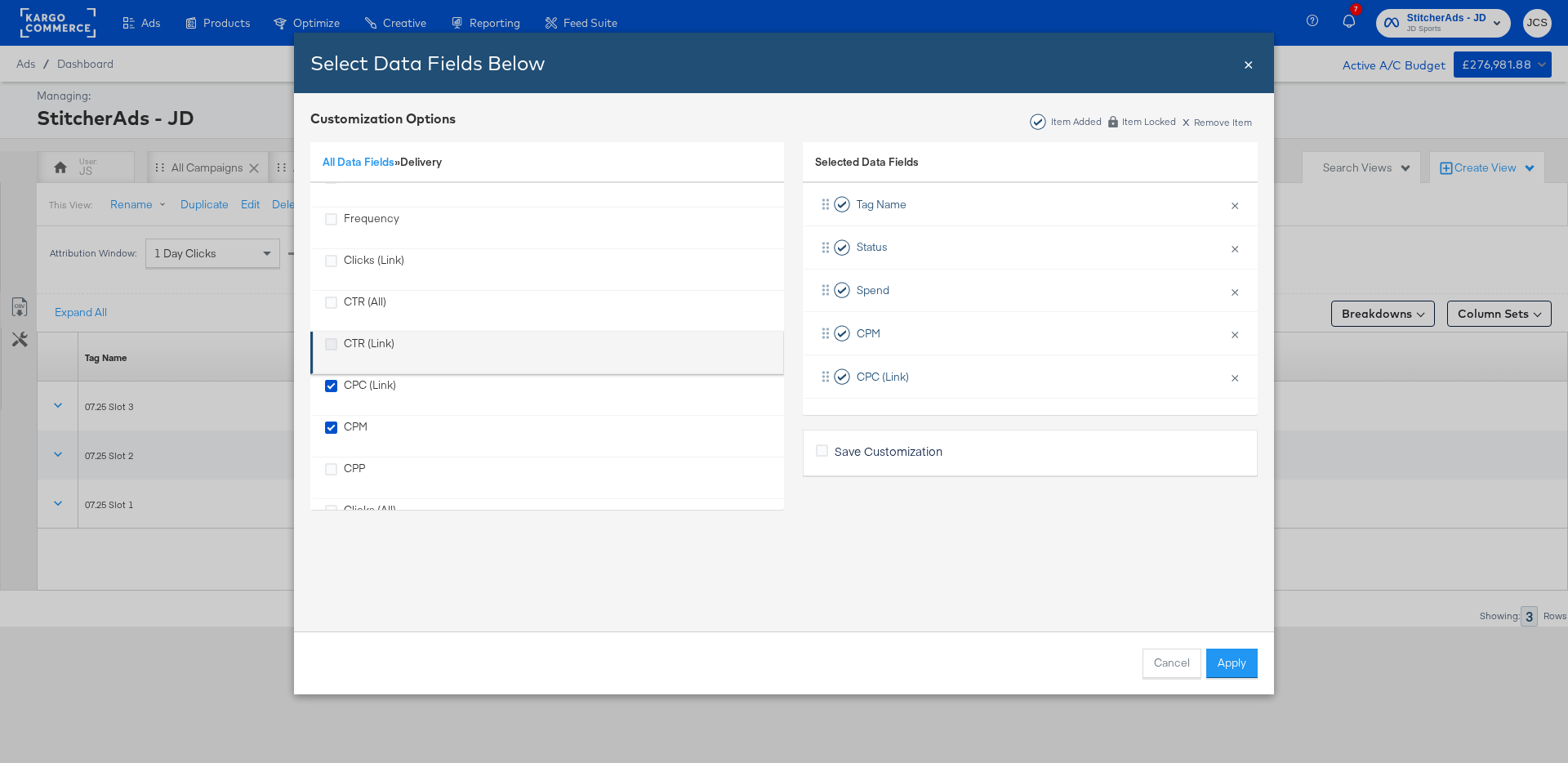 click at bounding box center (331, 344) 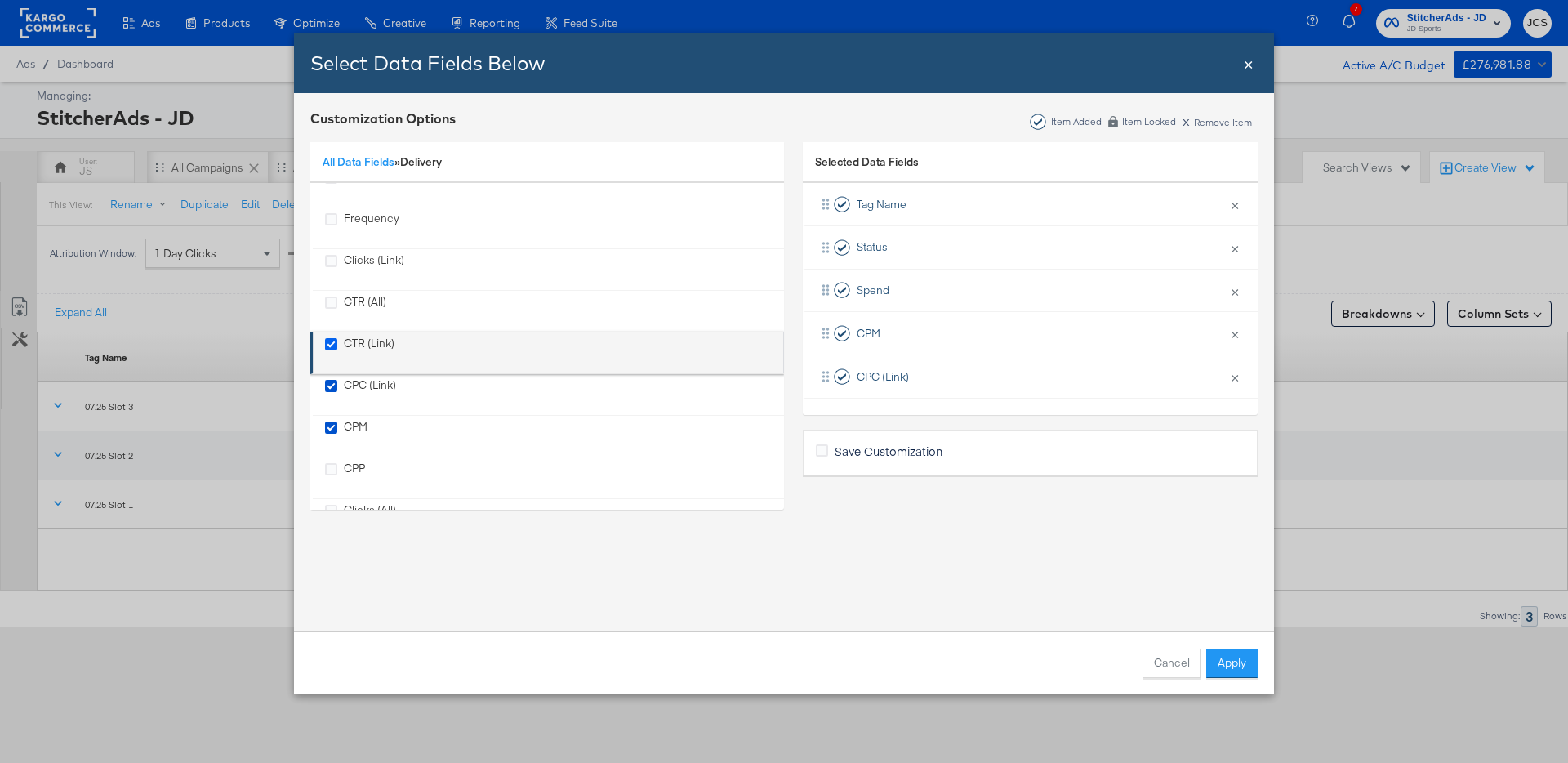 click at bounding box center [0, 0] 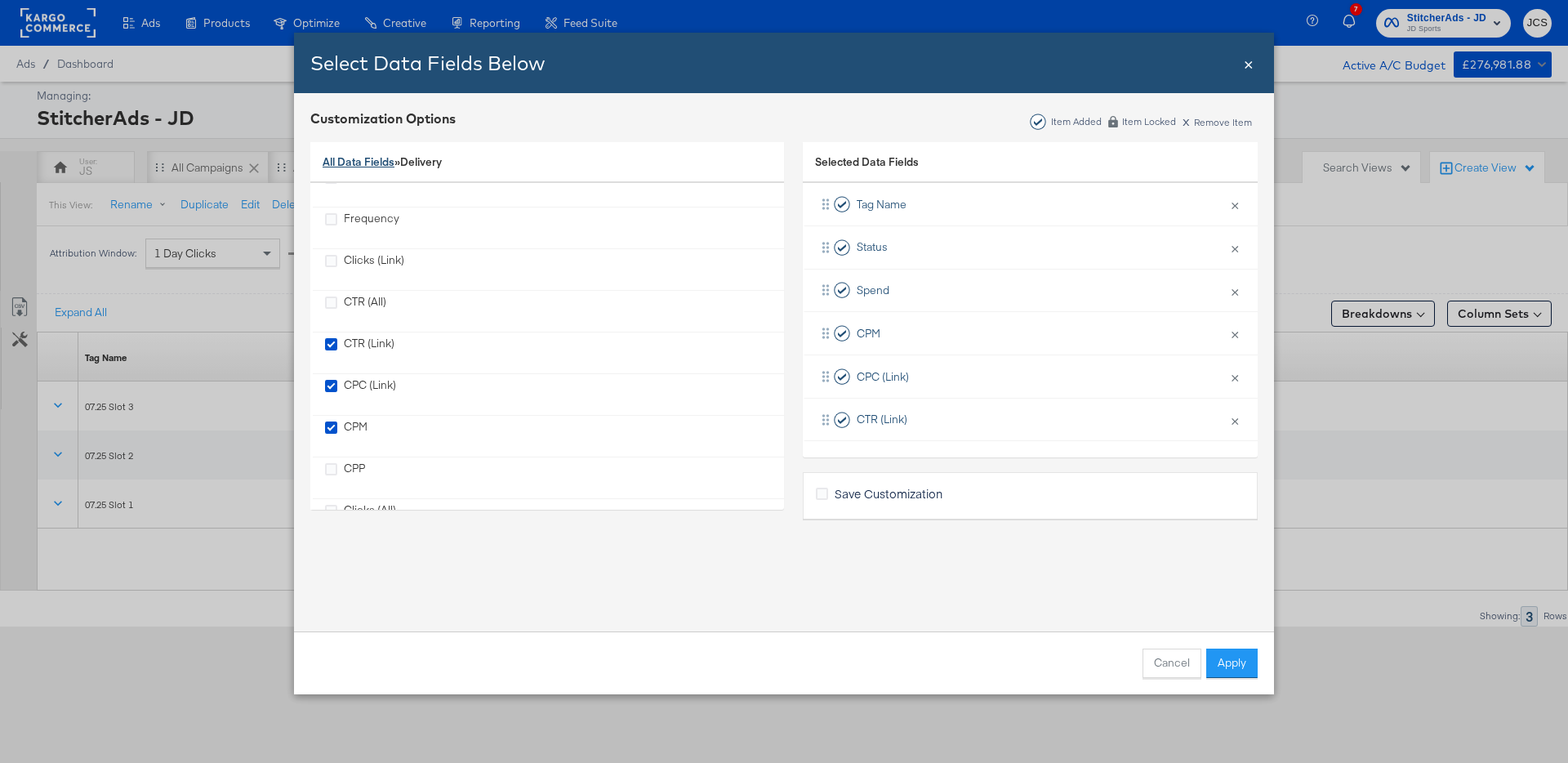 click on "All Data Fields" at bounding box center (359, 162) 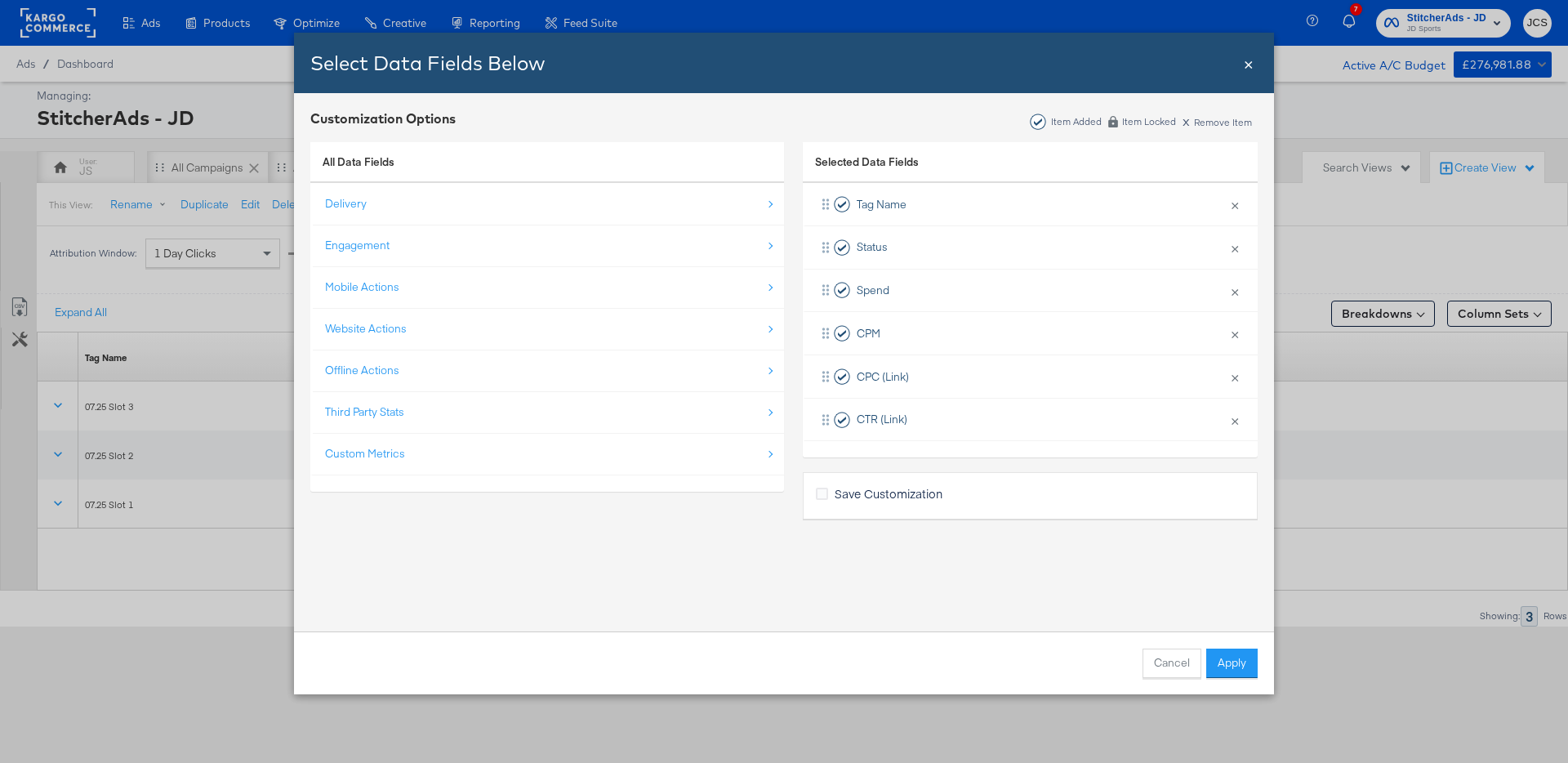 scroll, scrollTop: 0, scrollLeft: 0, axis: both 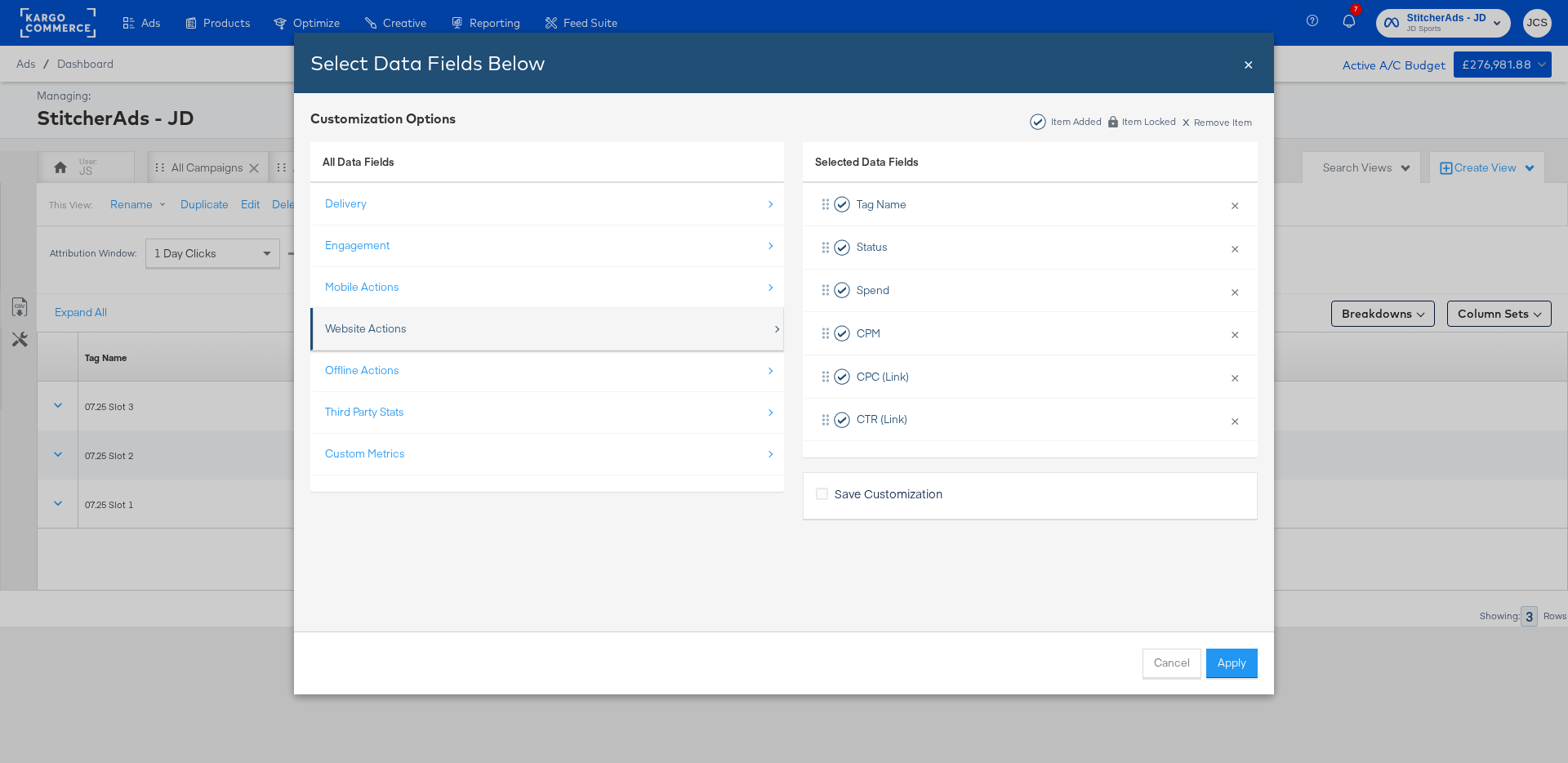 click on "Website Actions" at bounding box center (366, 328) 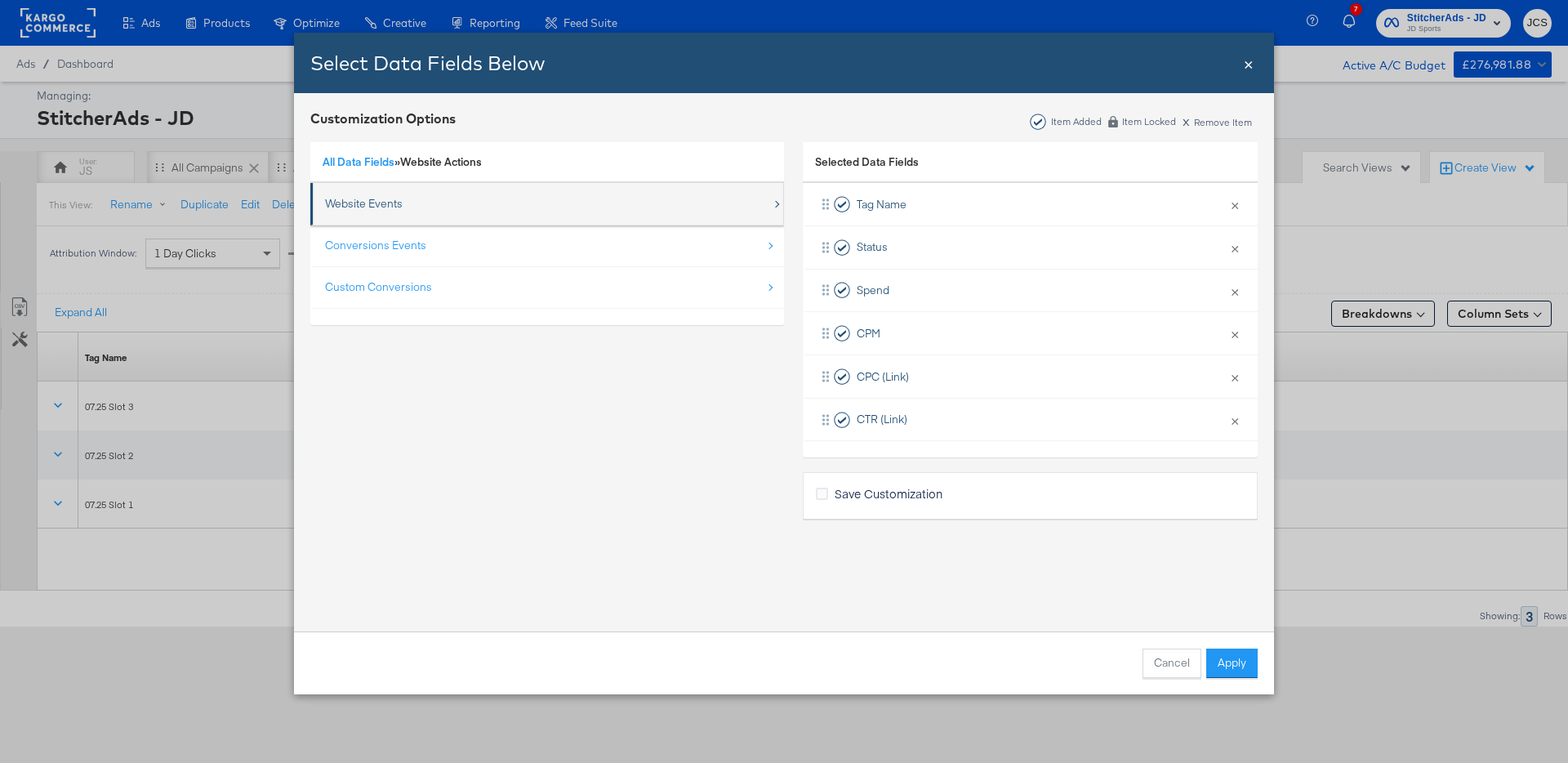 click on "Website Events" at bounding box center [363, 203] 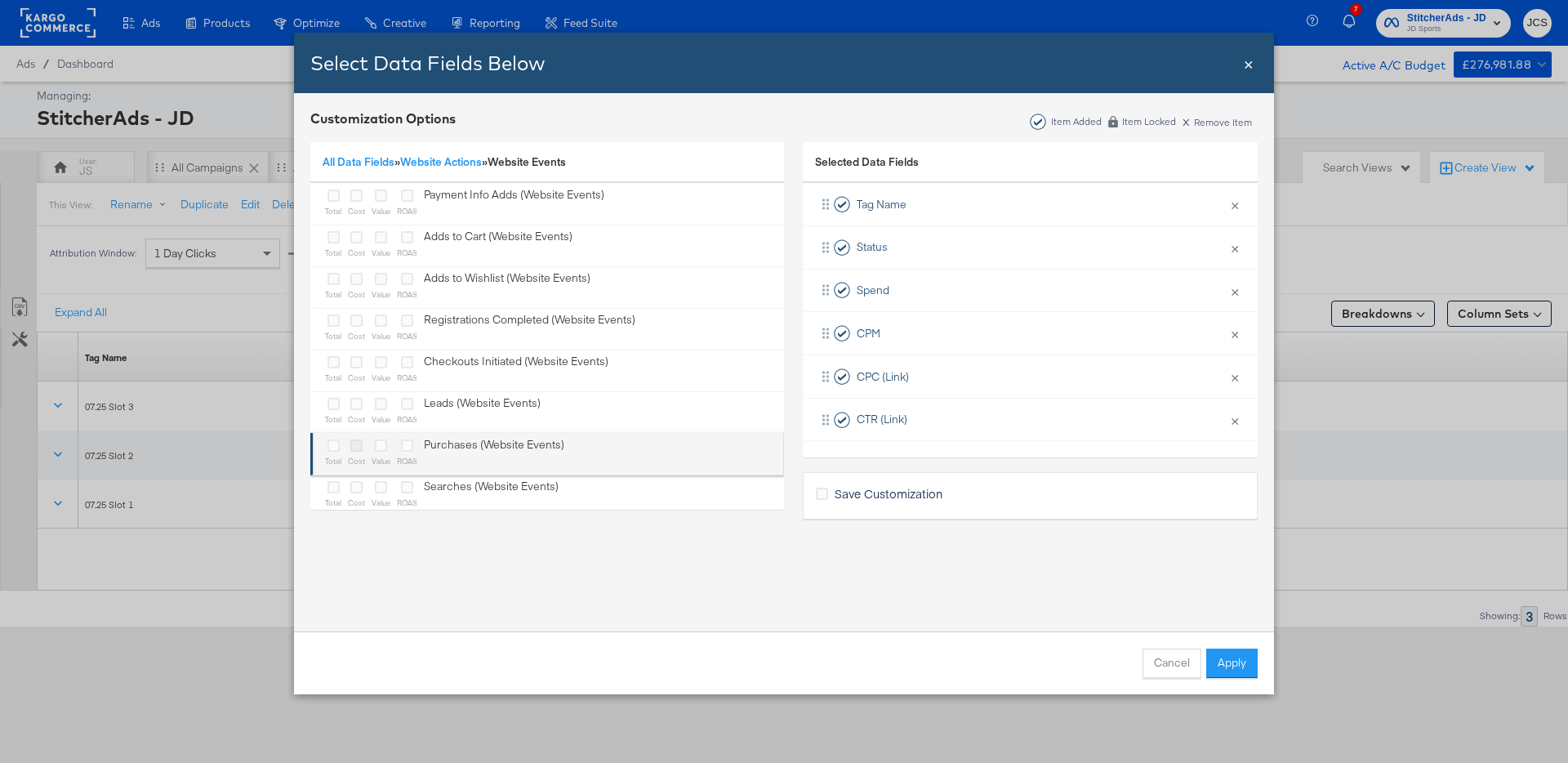 click at bounding box center [356, 445] 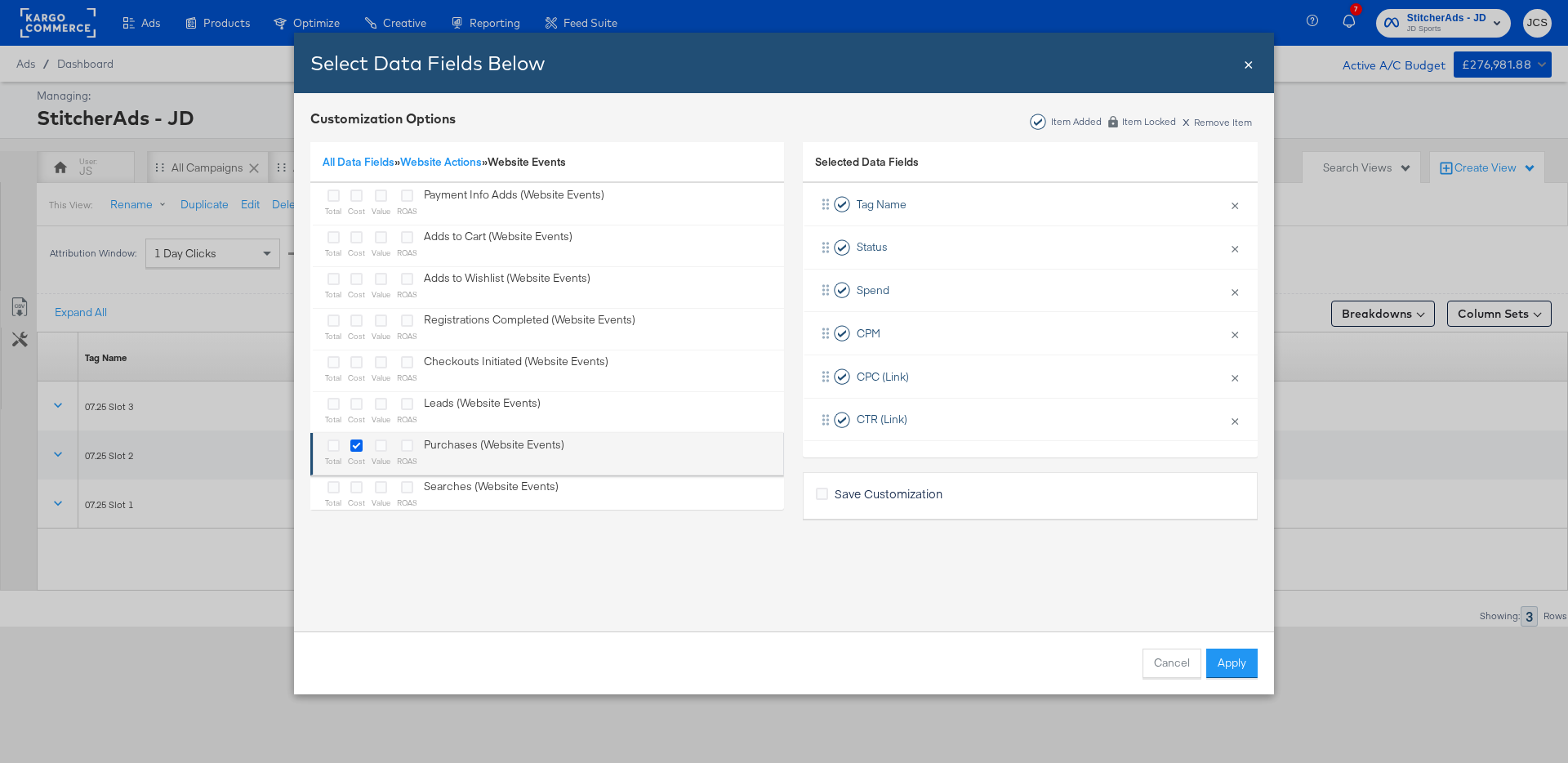 click at bounding box center (0, 0) 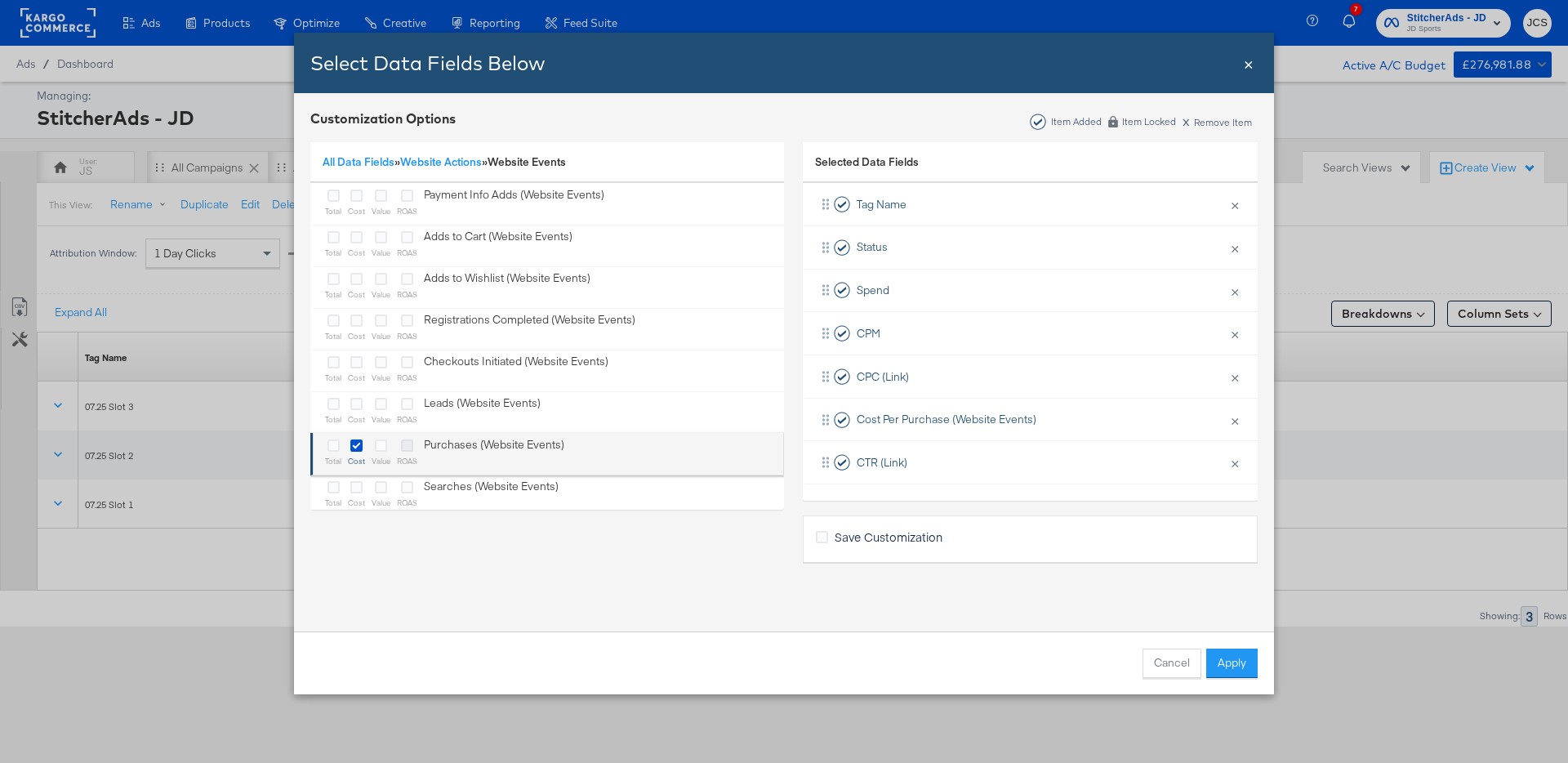 click at bounding box center (407, 445) 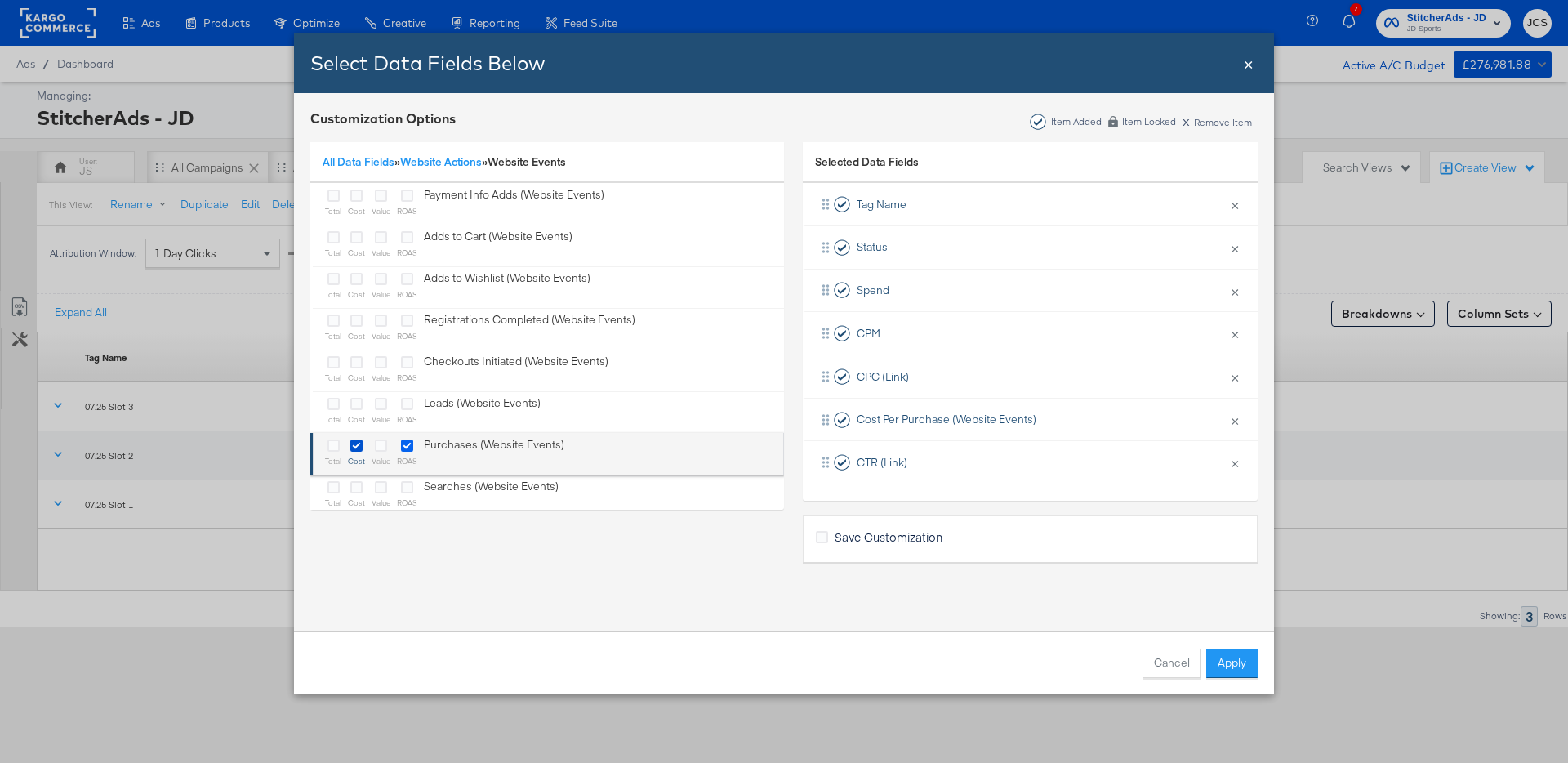 click at bounding box center [0, 0] 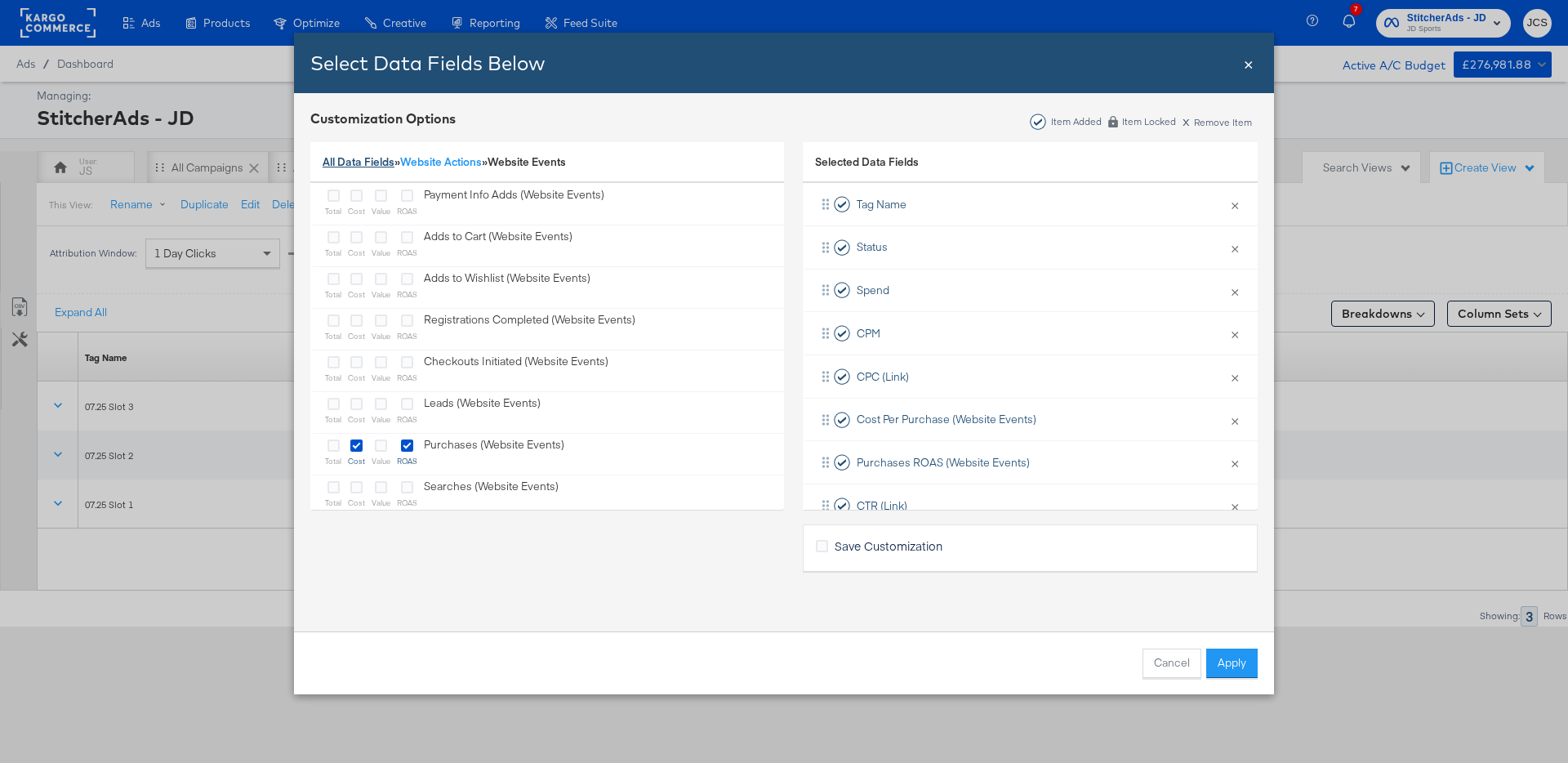 click on "All Data Fields" at bounding box center [359, 162] 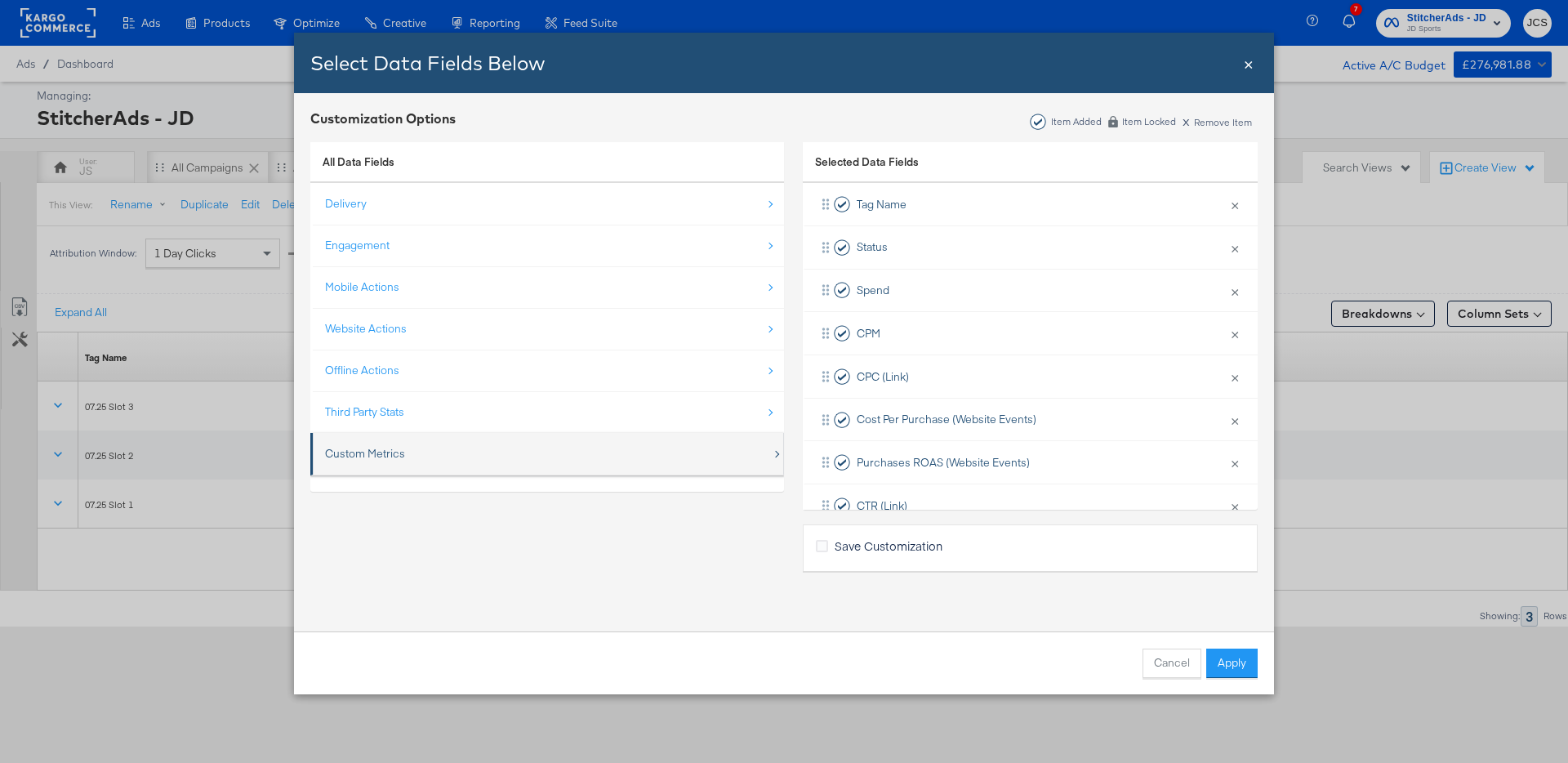 click on "Custom Metrics" at bounding box center [365, 453] 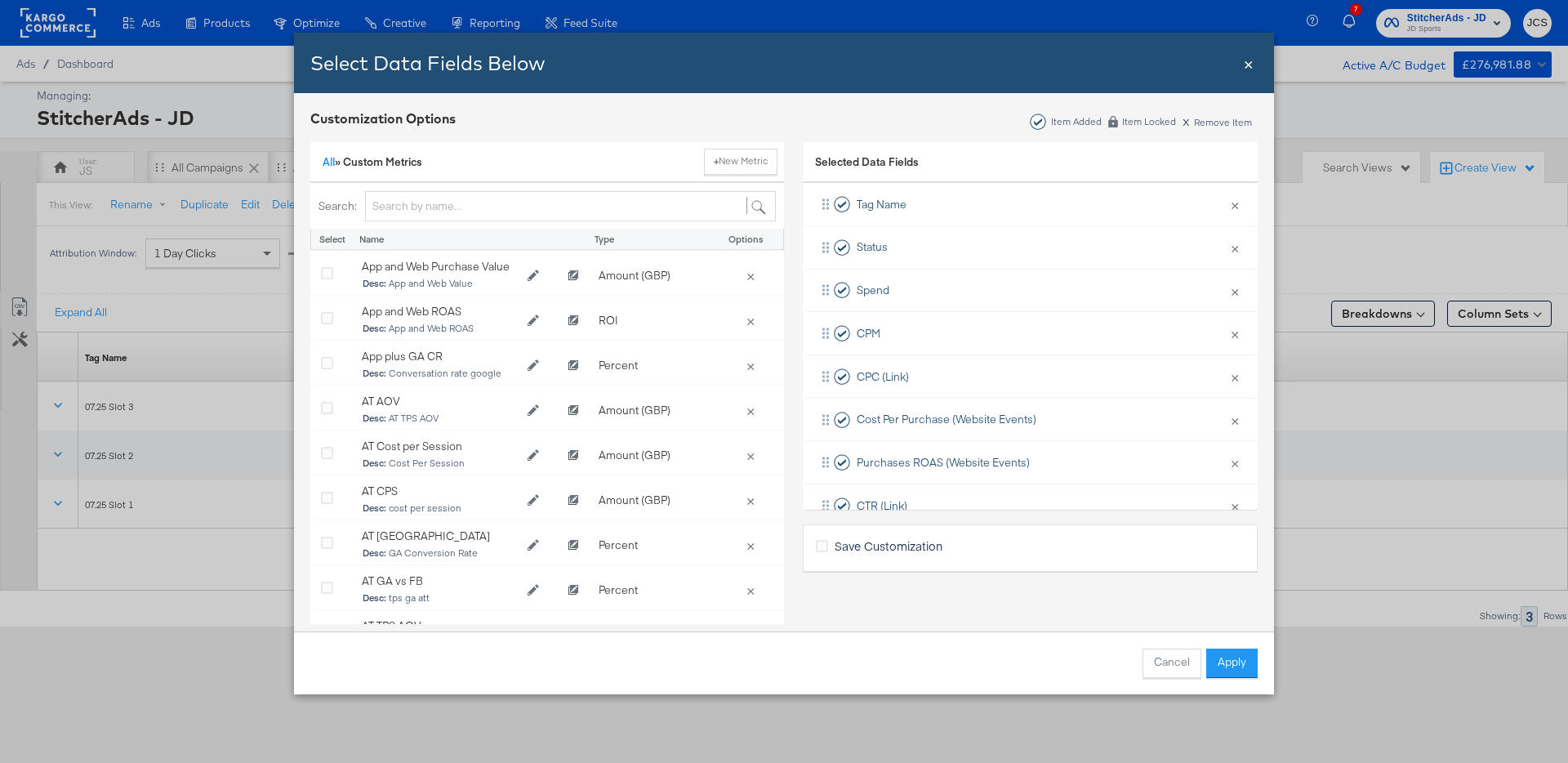 click on "Search:" at bounding box center (547, 206) 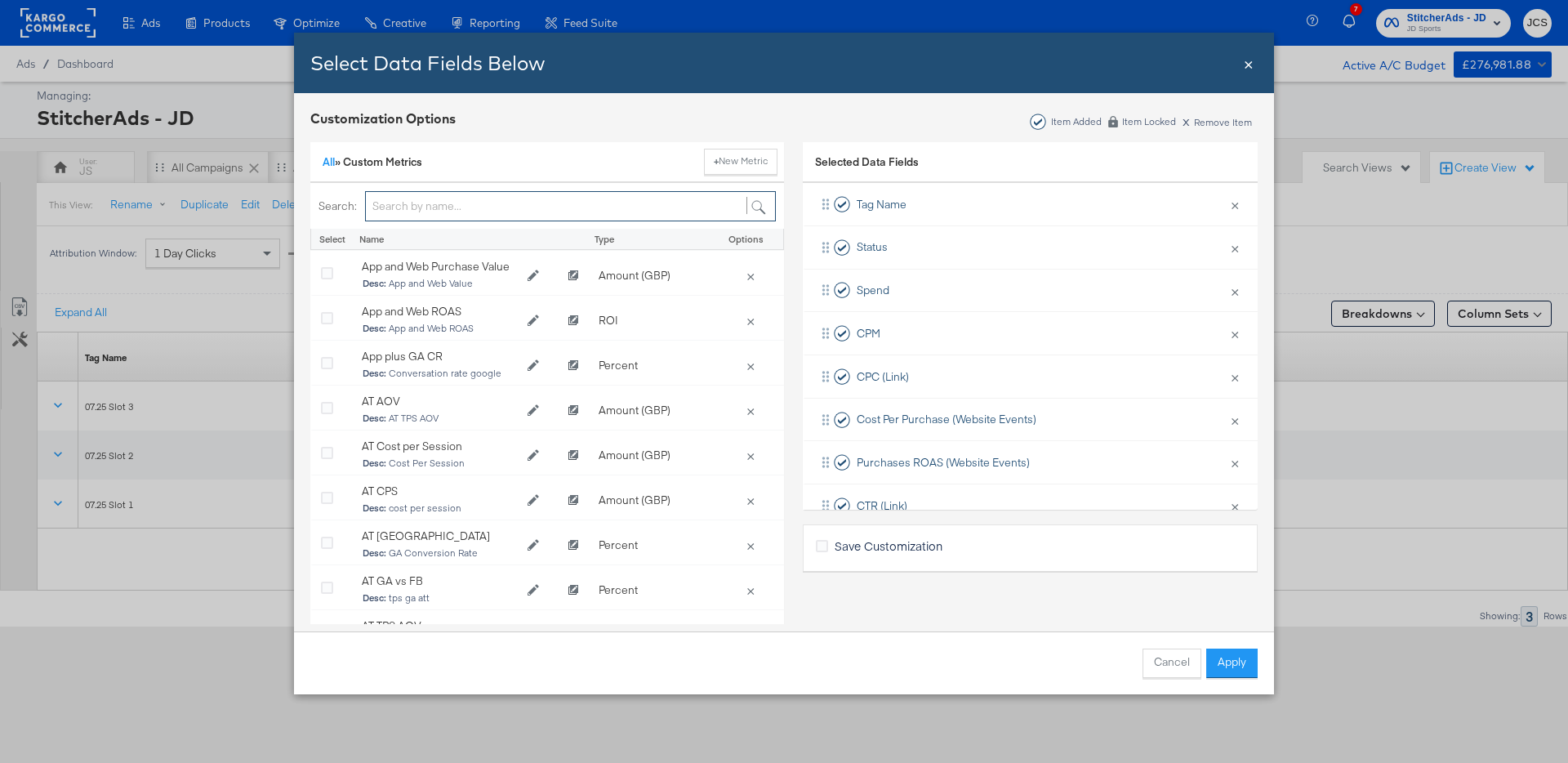 click at bounding box center (570, 206) 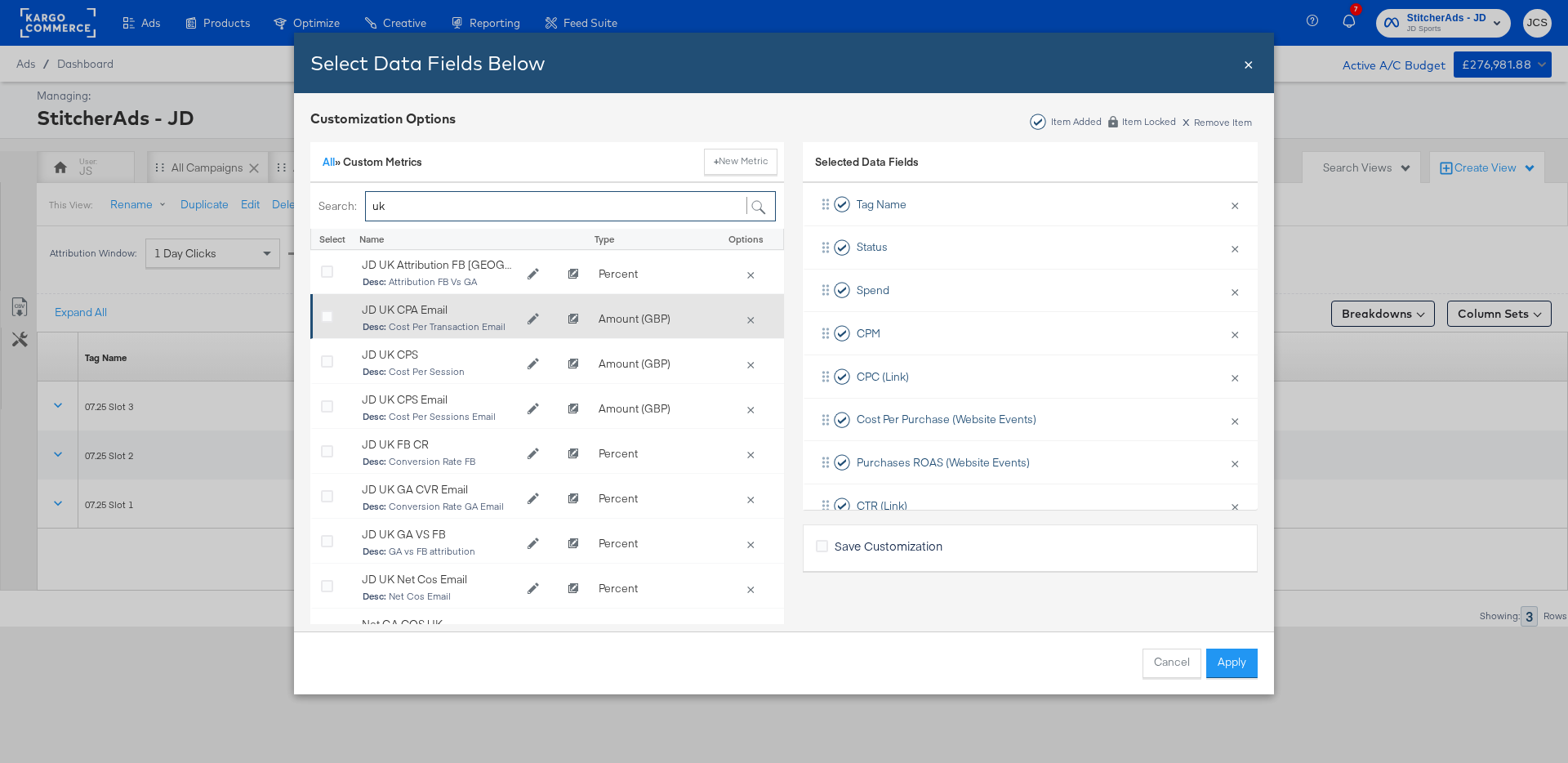 scroll, scrollTop: 0, scrollLeft: 0, axis: both 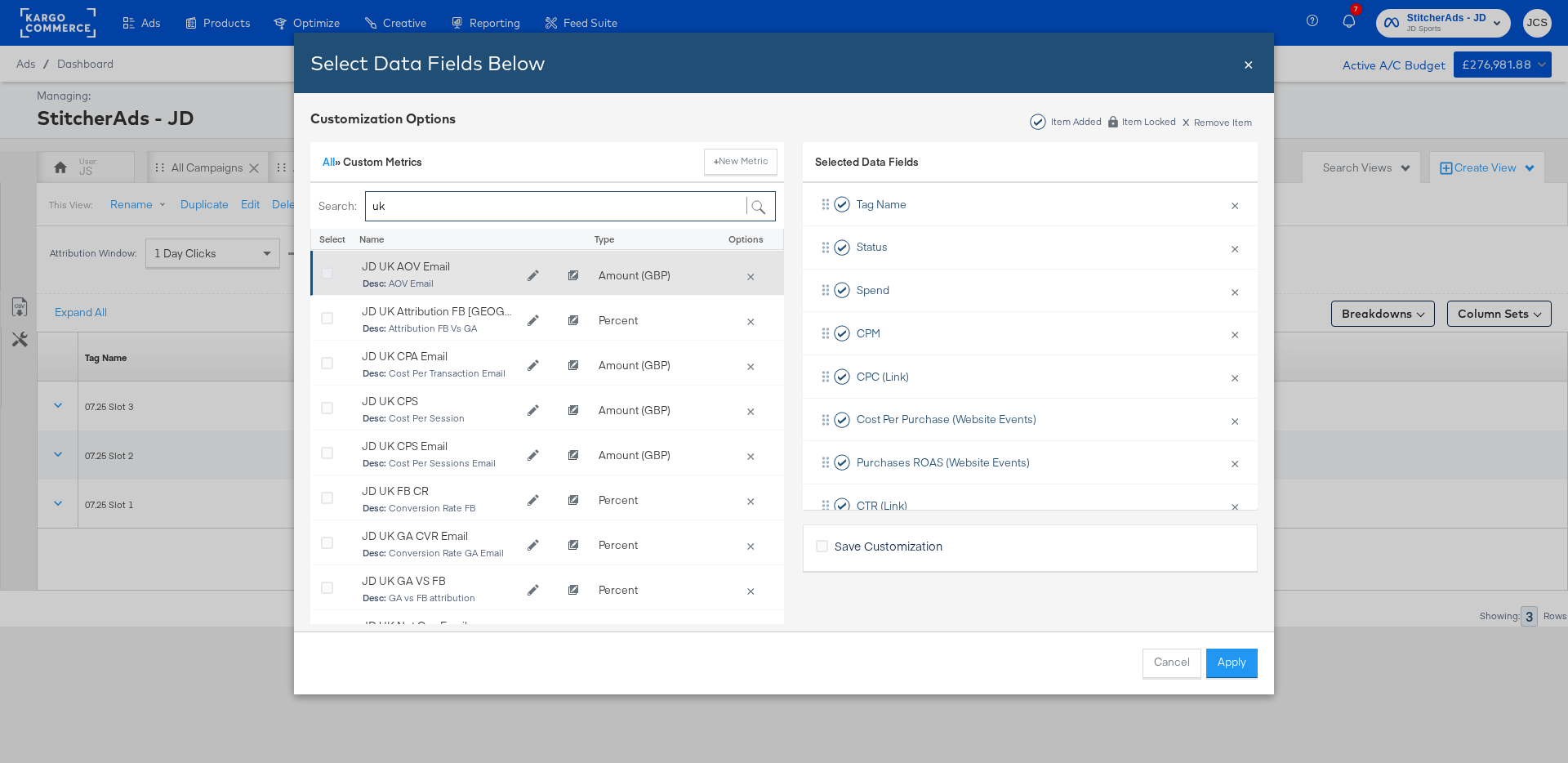 type on "uk" 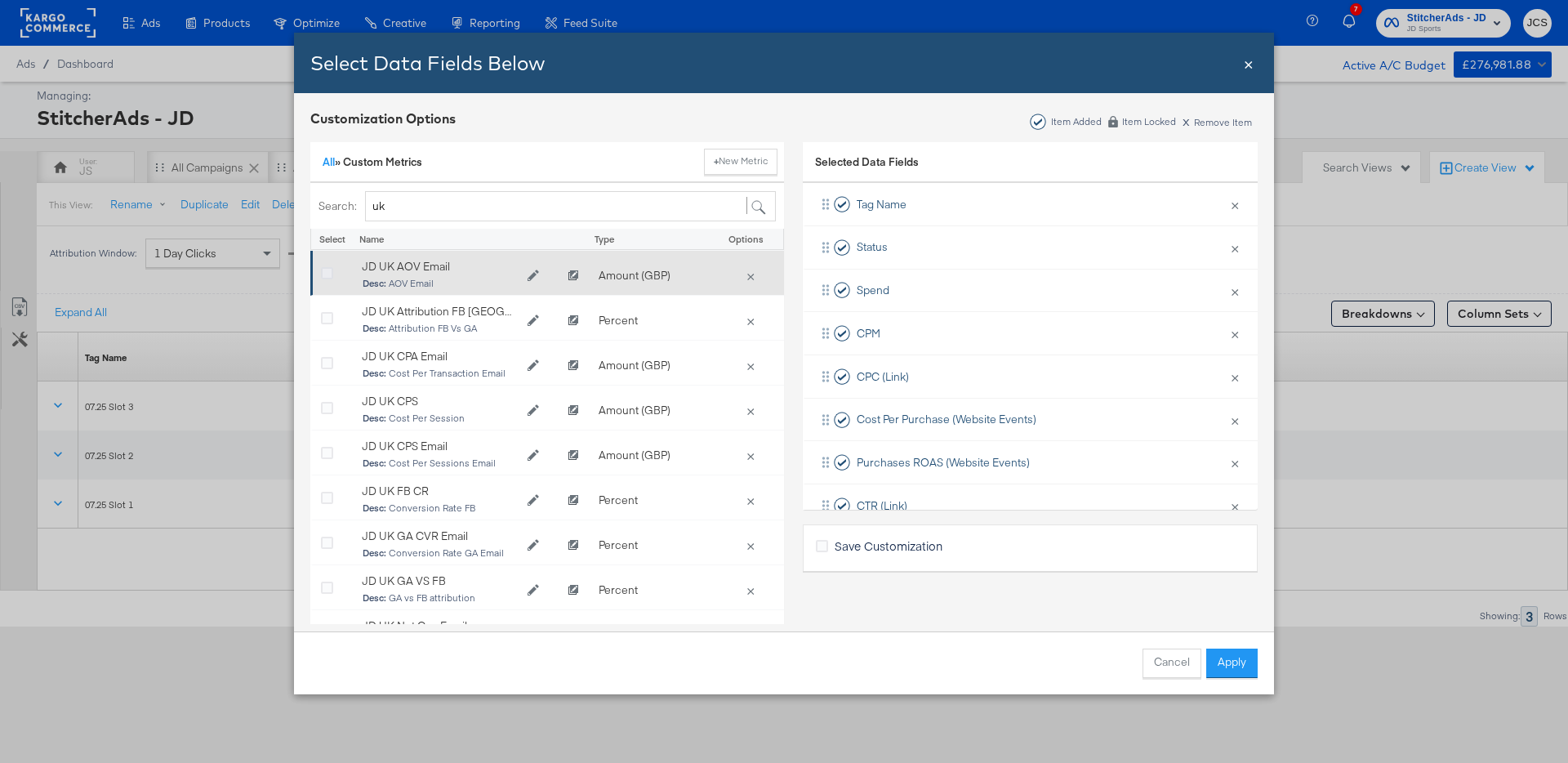 click at bounding box center (327, 274) 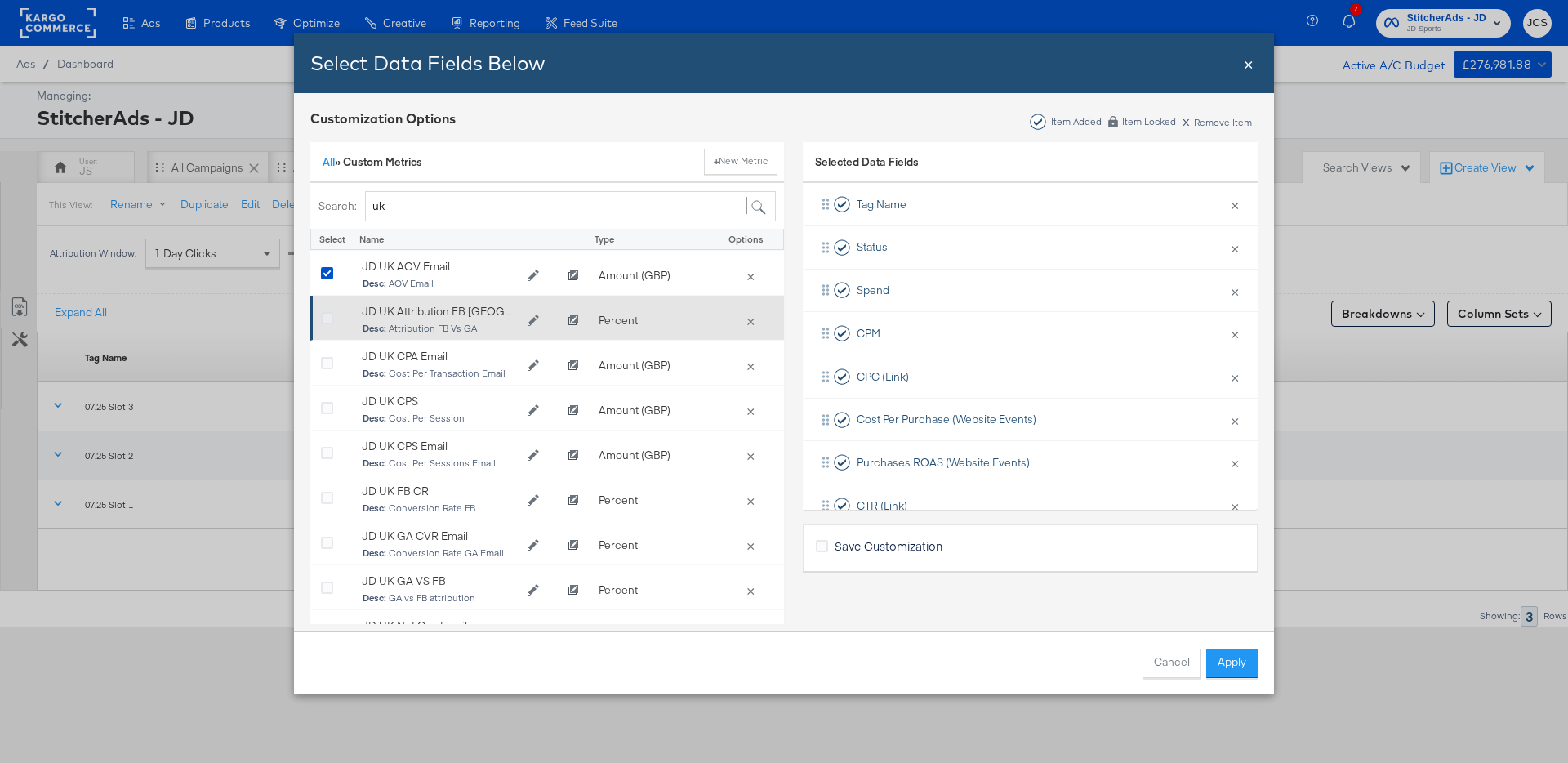 click at bounding box center [327, 319] 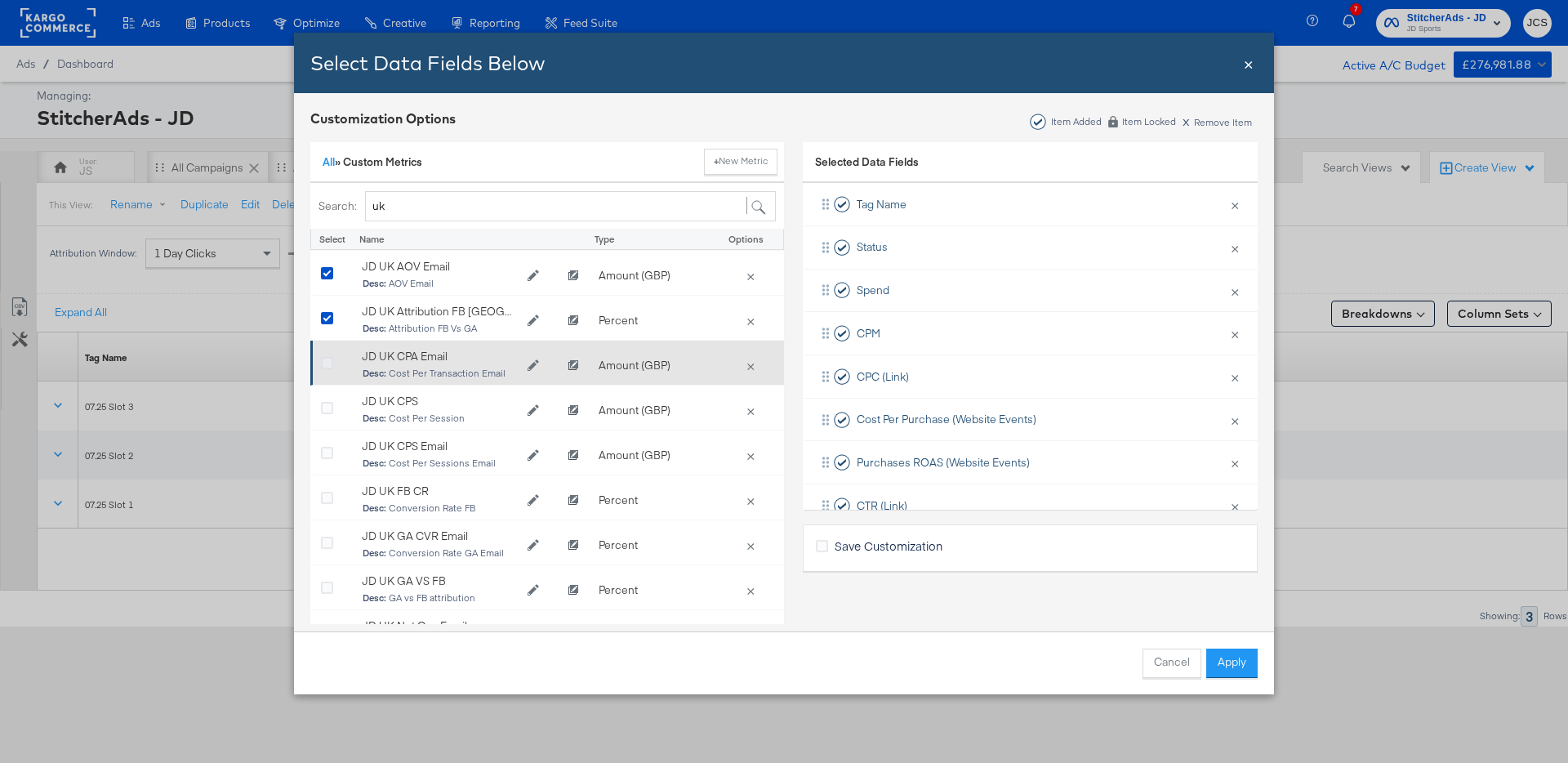 click at bounding box center [327, 364] 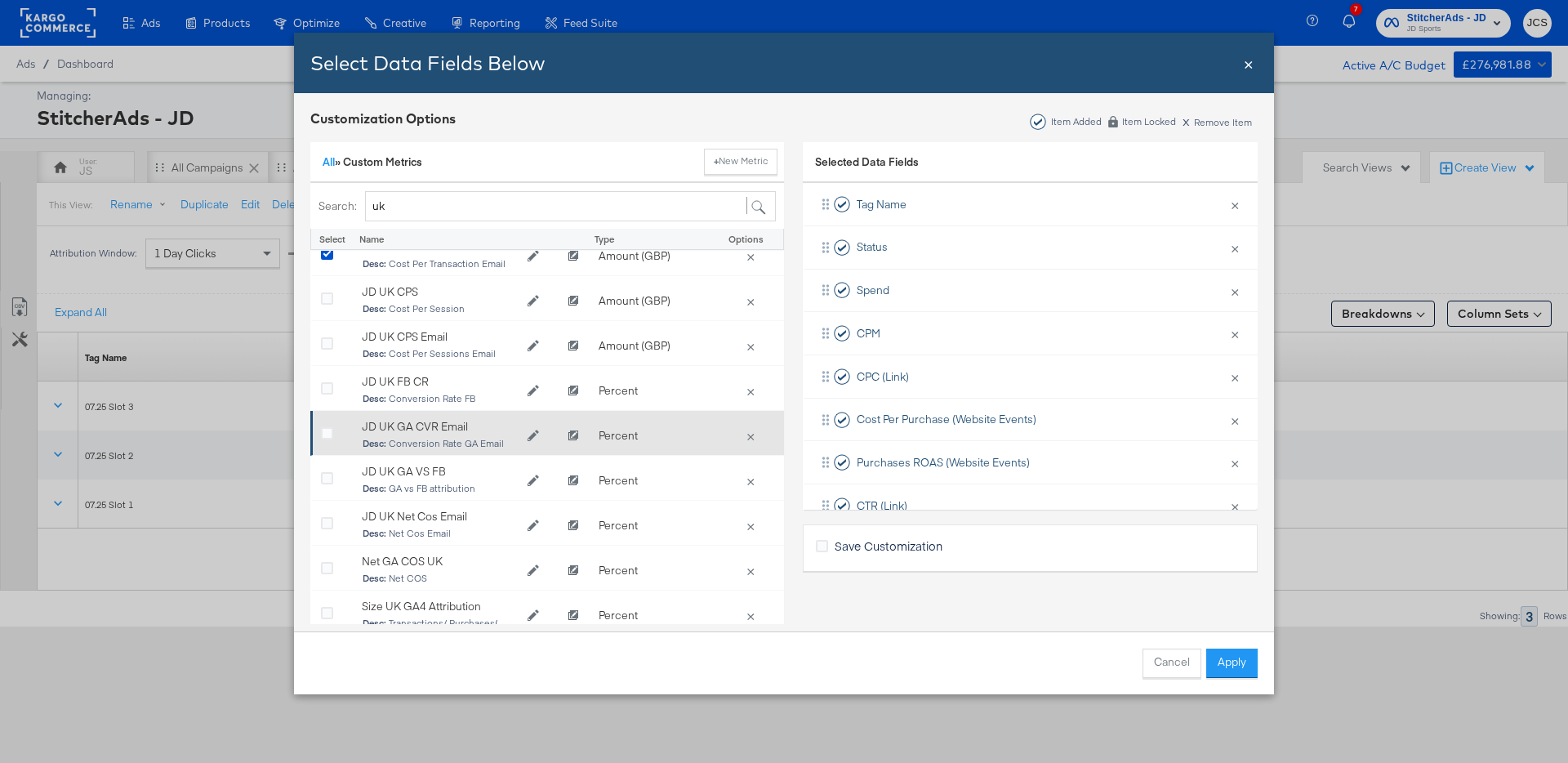 scroll, scrollTop: 115, scrollLeft: 0, axis: vertical 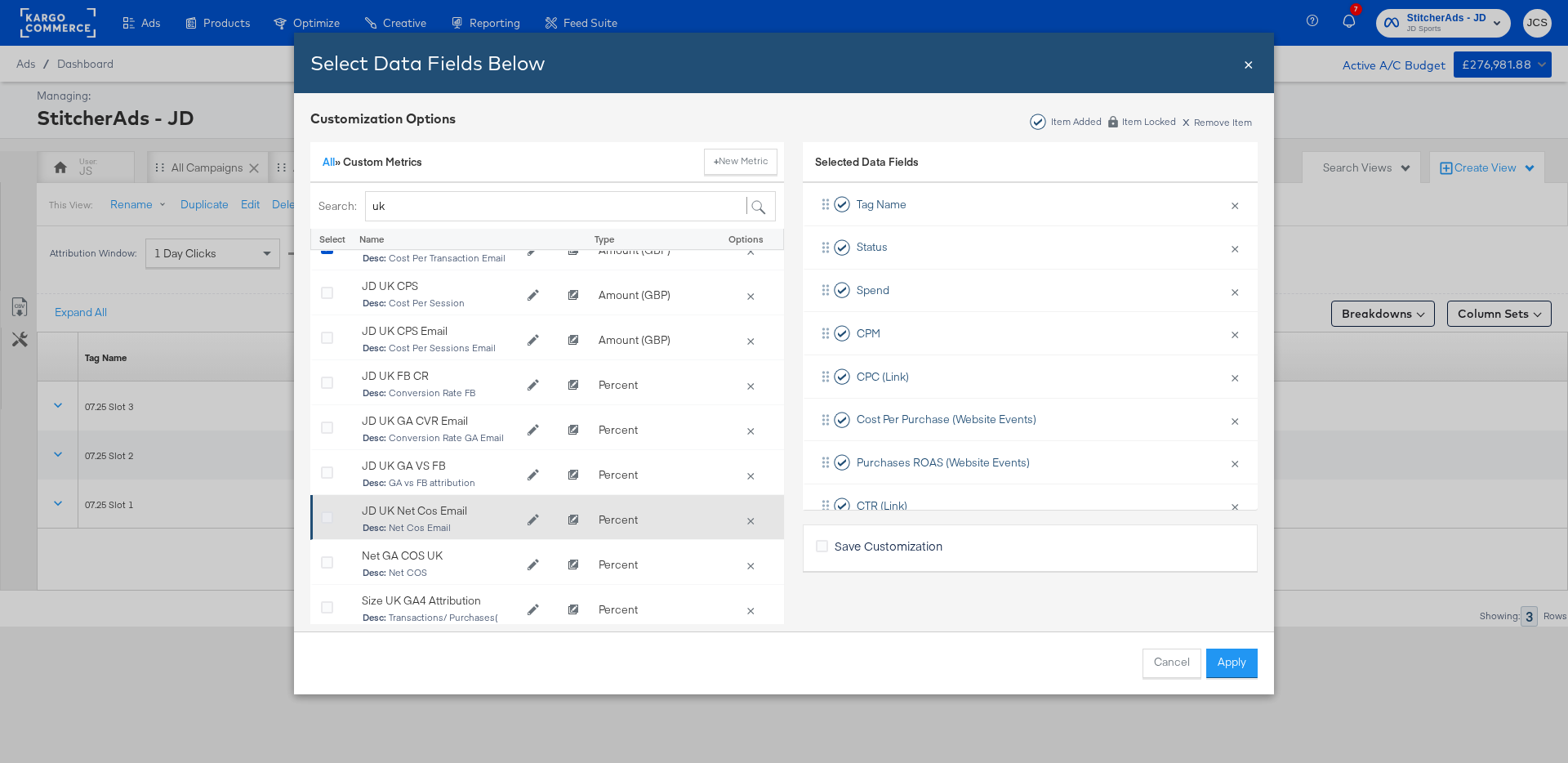 click at bounding box center [327, 518] 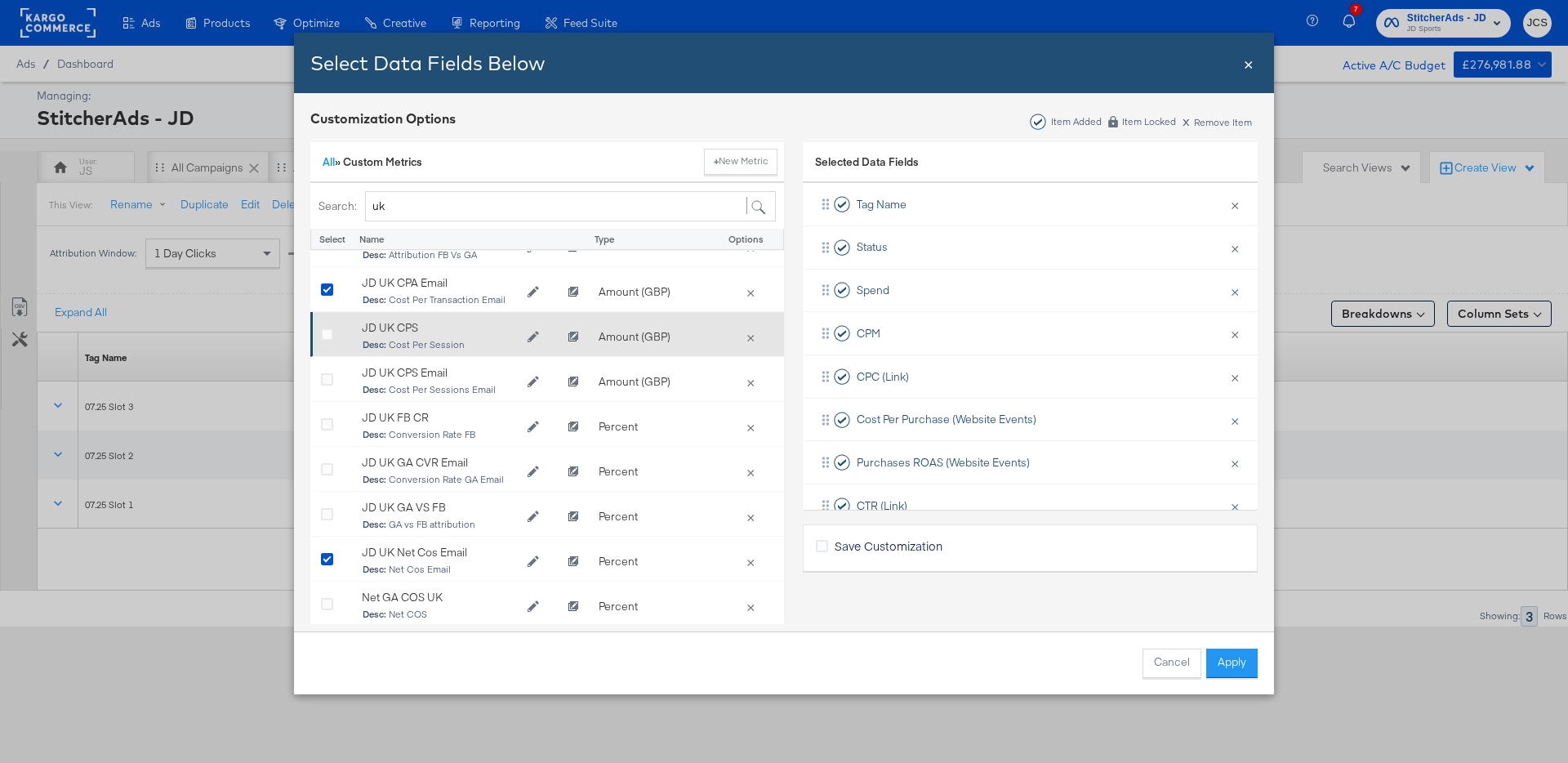 scroll, scrollTop: 87, scrollLeft: 0, axis: vertical 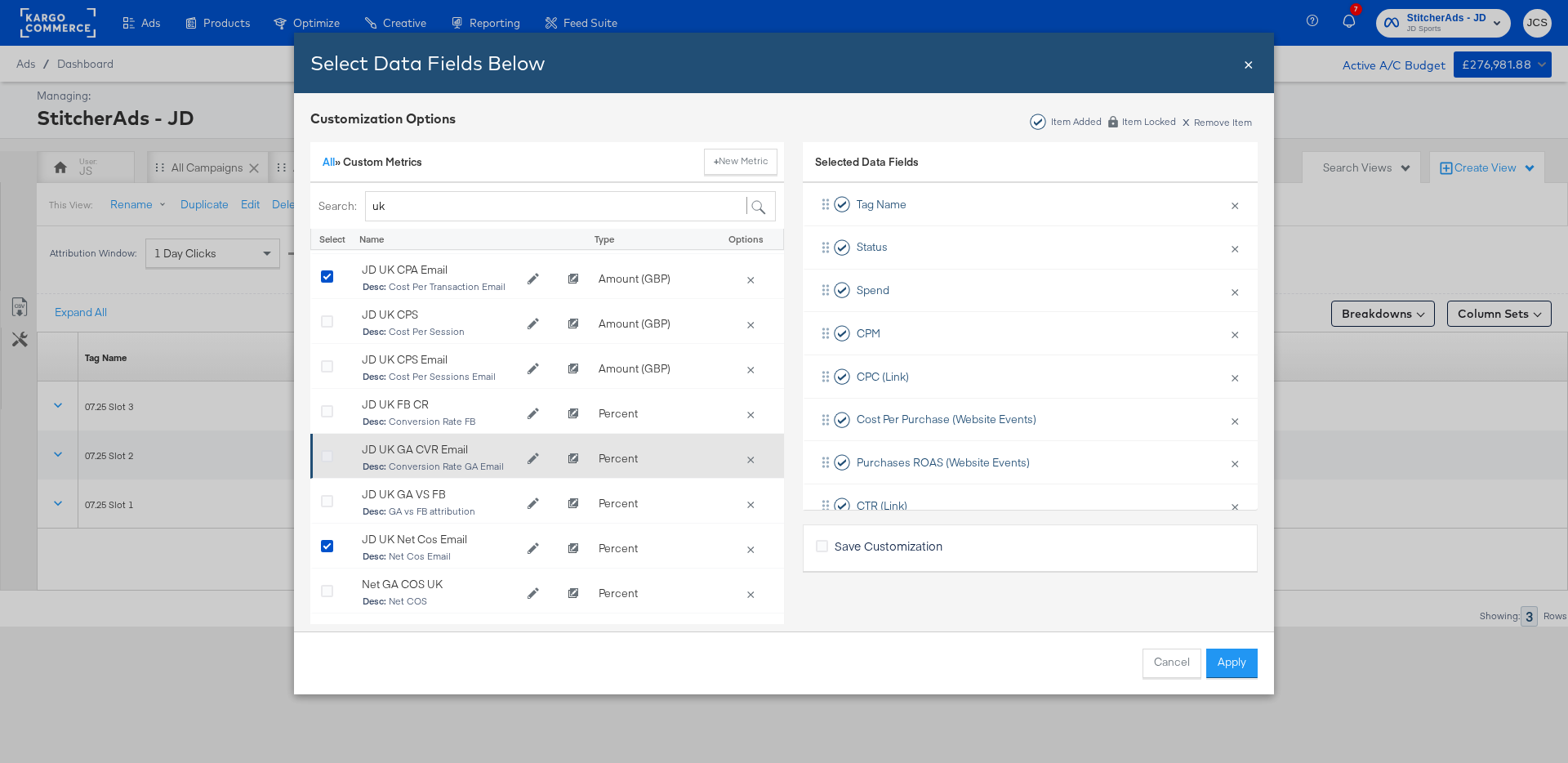 click at bounding box center [327, 457] 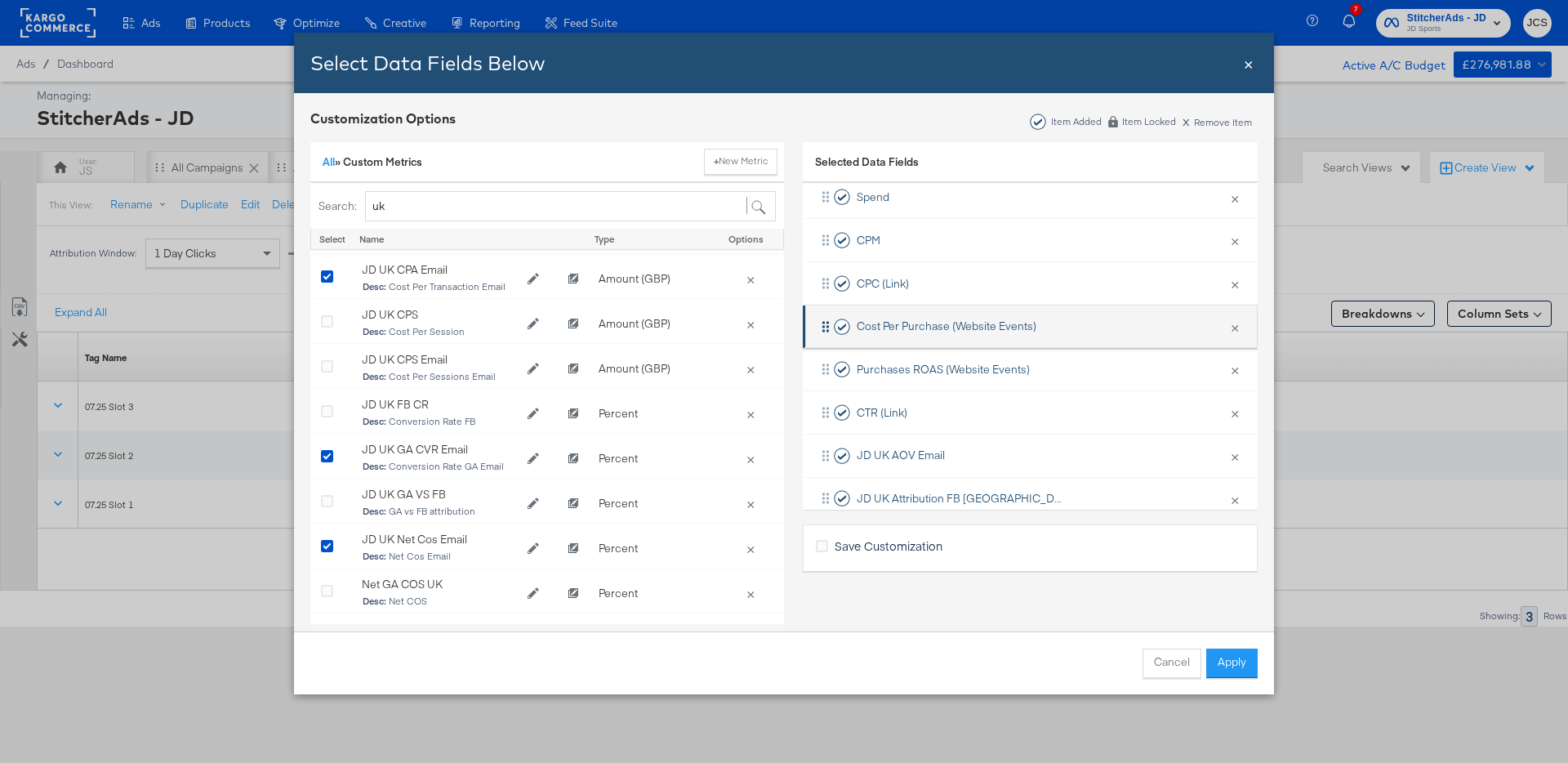 scroll, scrollTop: 129, scrollLeft: 0, axis: vertical 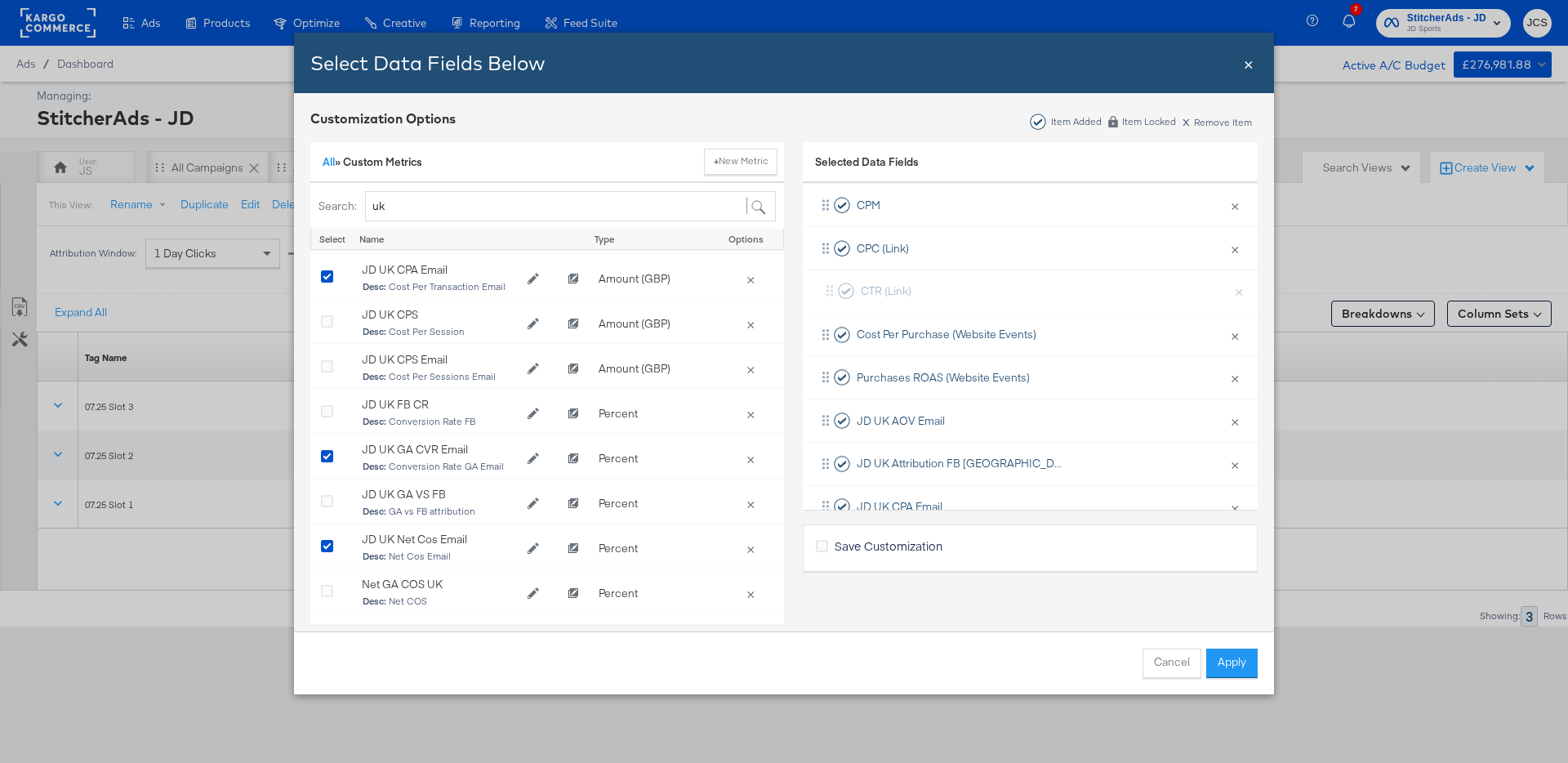 drag, startPoint x: 821, startPoint y: 374, endPoint x: 829, endPoint y: 274, distance: 100.31949 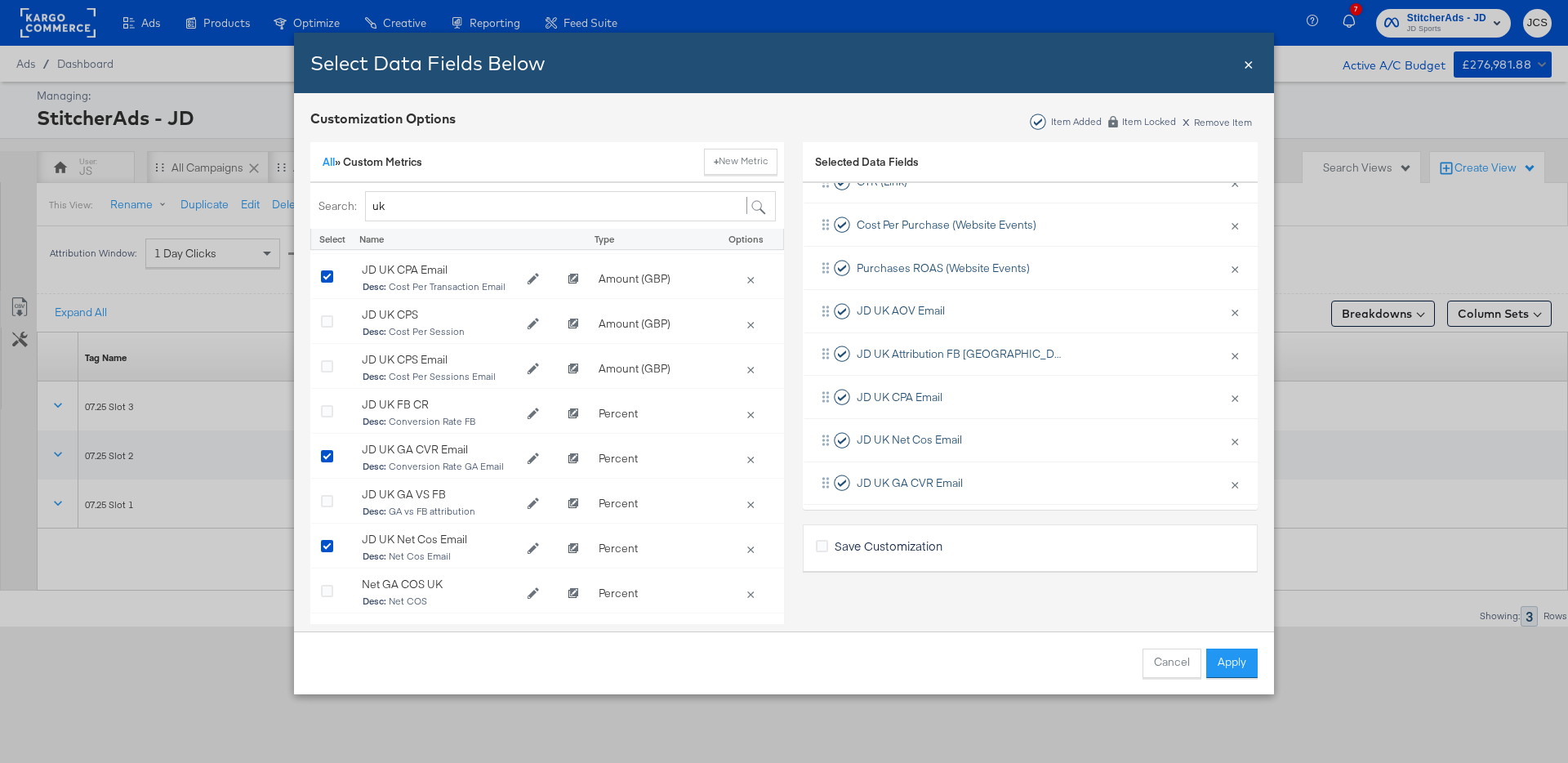 scroll, scrollTop: 239, scrollLeft: 0, axis: vertical 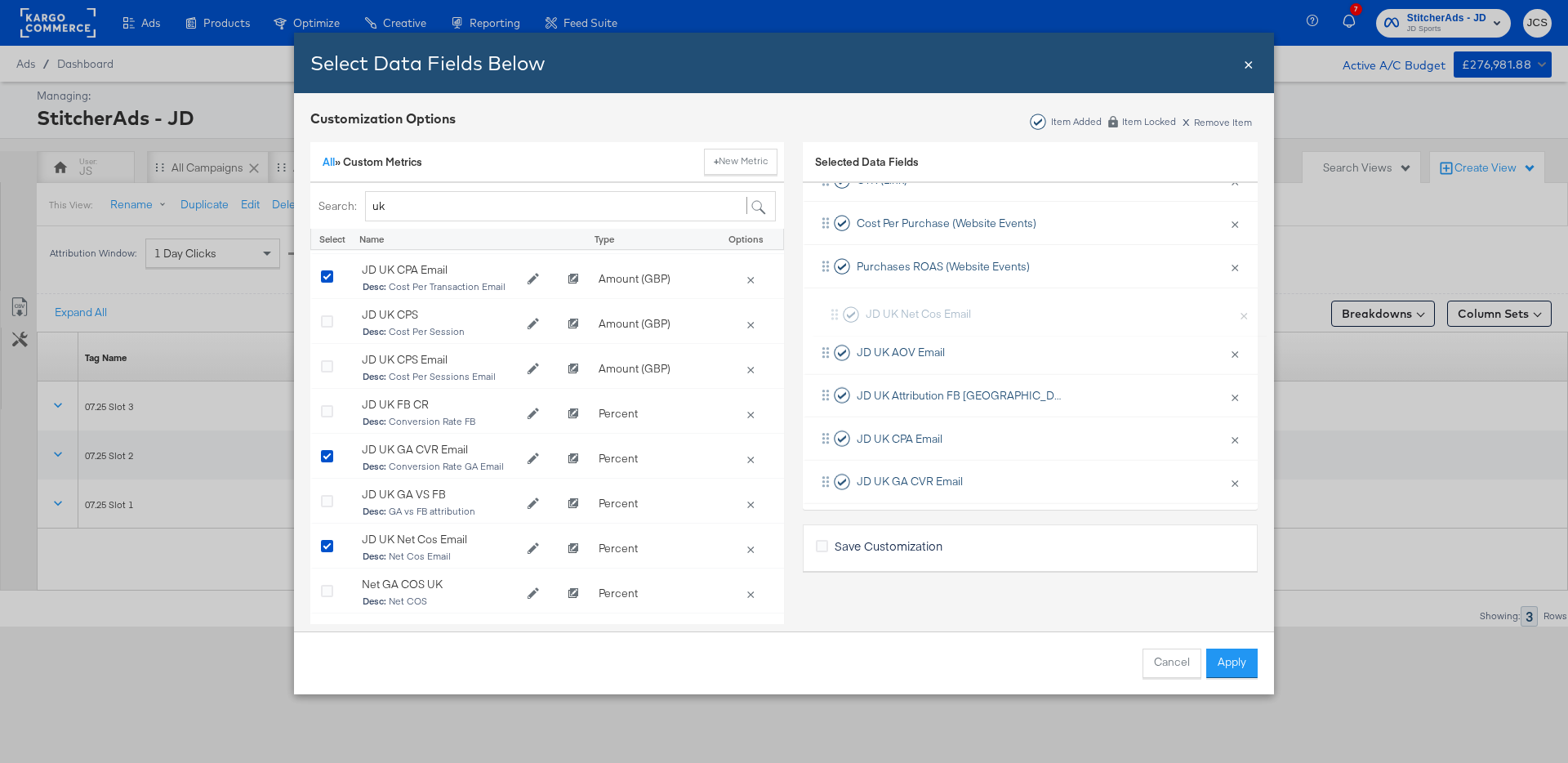 drag, startPoint x: 826, startPoint y: 438, endPoint x: 836, endPoint y: 304, distance: 134.37262 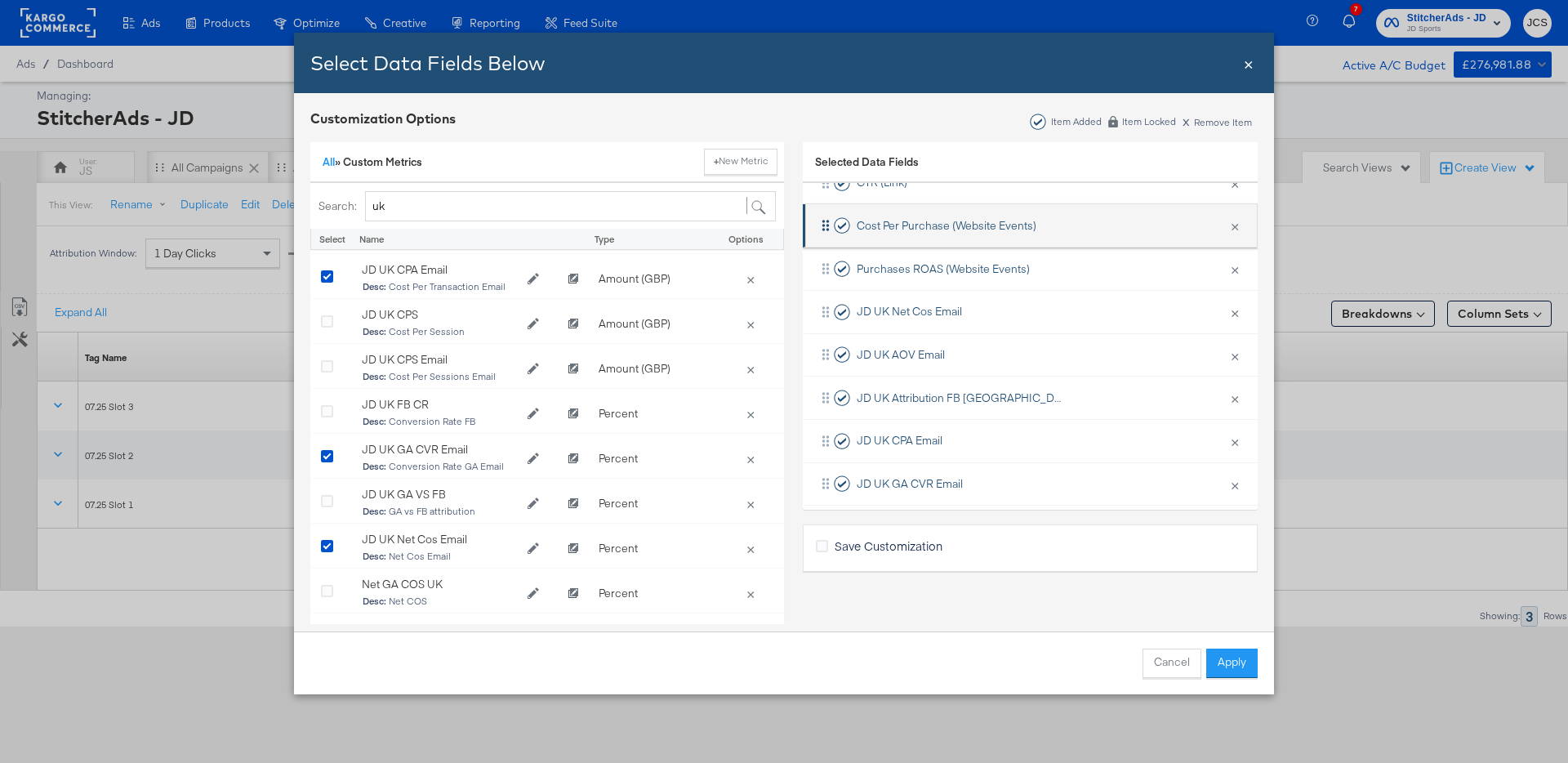 scroll, scrollTop: 249, scrollLeft: 0, axis: vertical 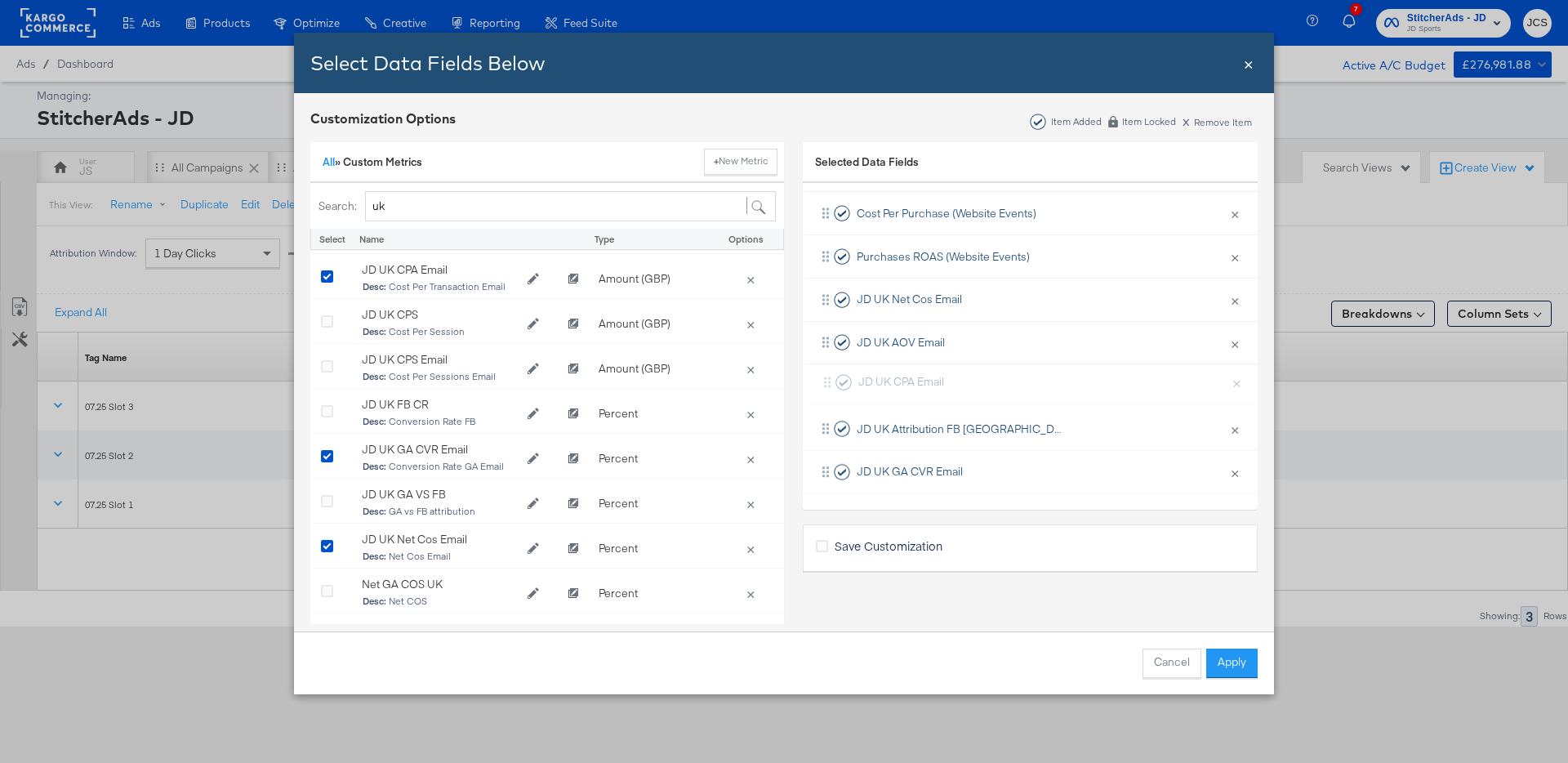 drag, startPoint x: 823, startPoint y: 422, endPoint x: 827, endPoint y: 367, distance: 55.14526 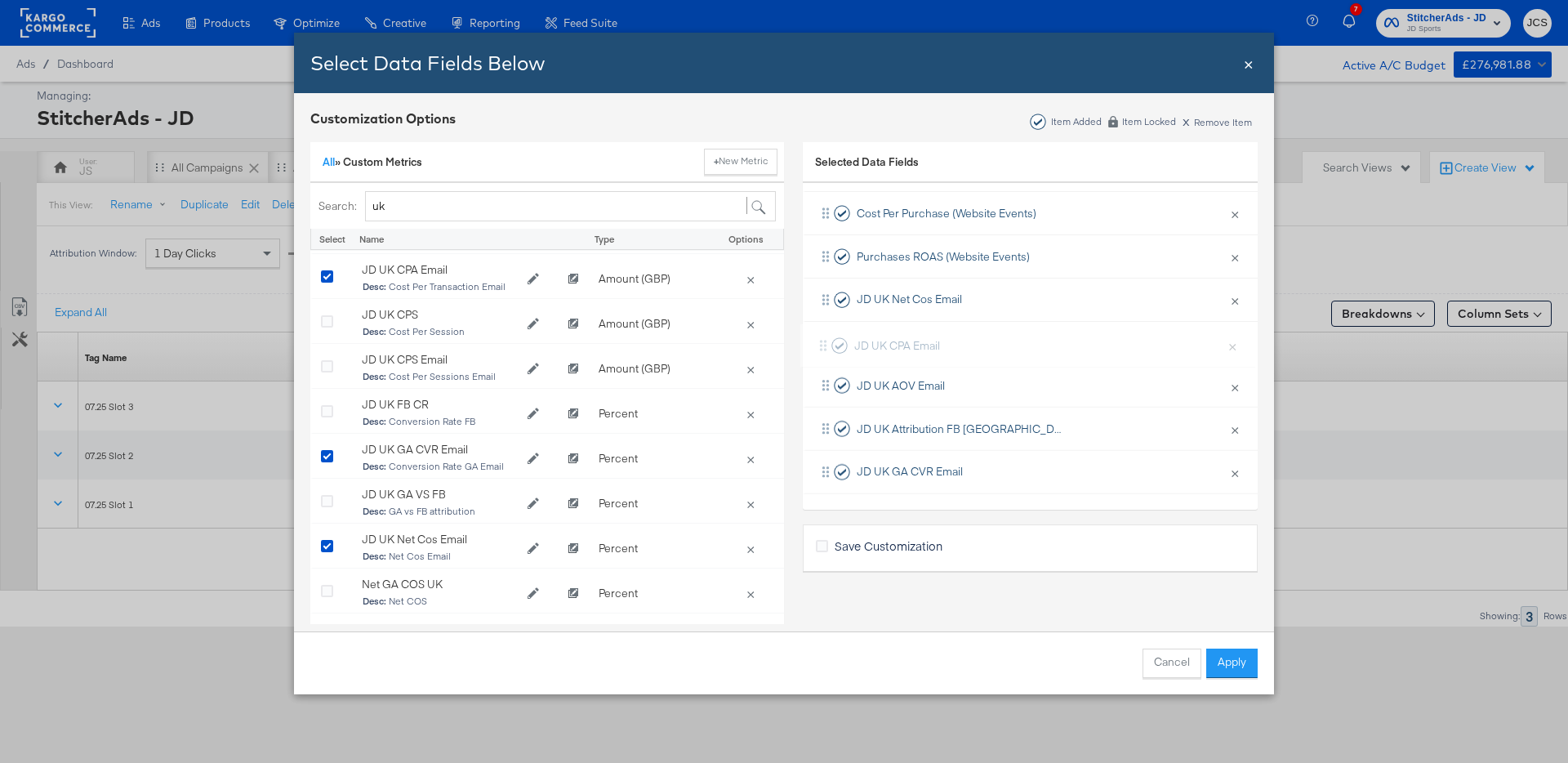 drag, startPoint x: 826, startPoint y: 381, endPoint x: 823, endPoint y: 337, distance: 44.10215 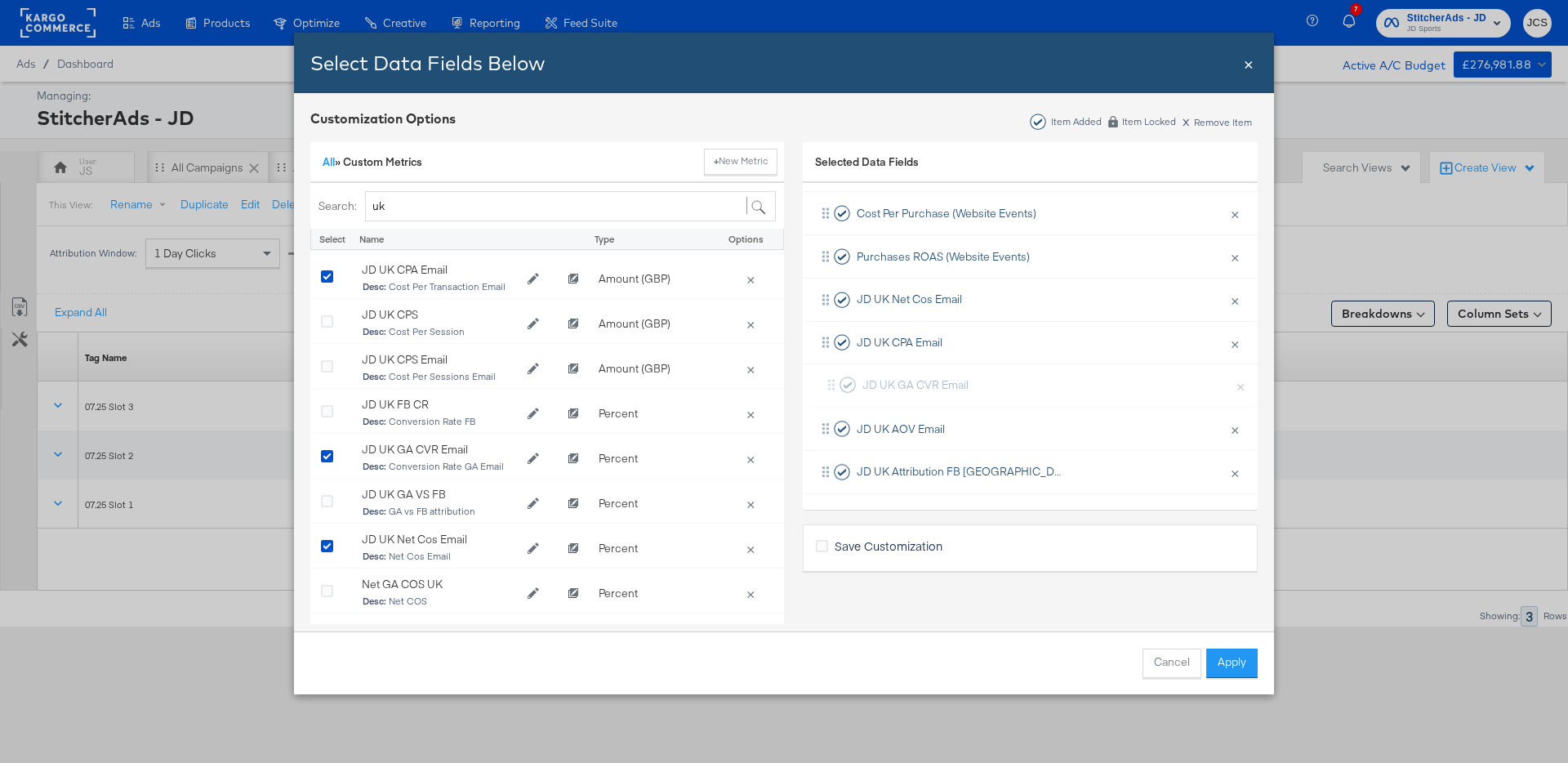 drag, startPoint x: 826, startPoint y: 466, endPoint x: 836, endPoint y: 368, distance: 98.50888 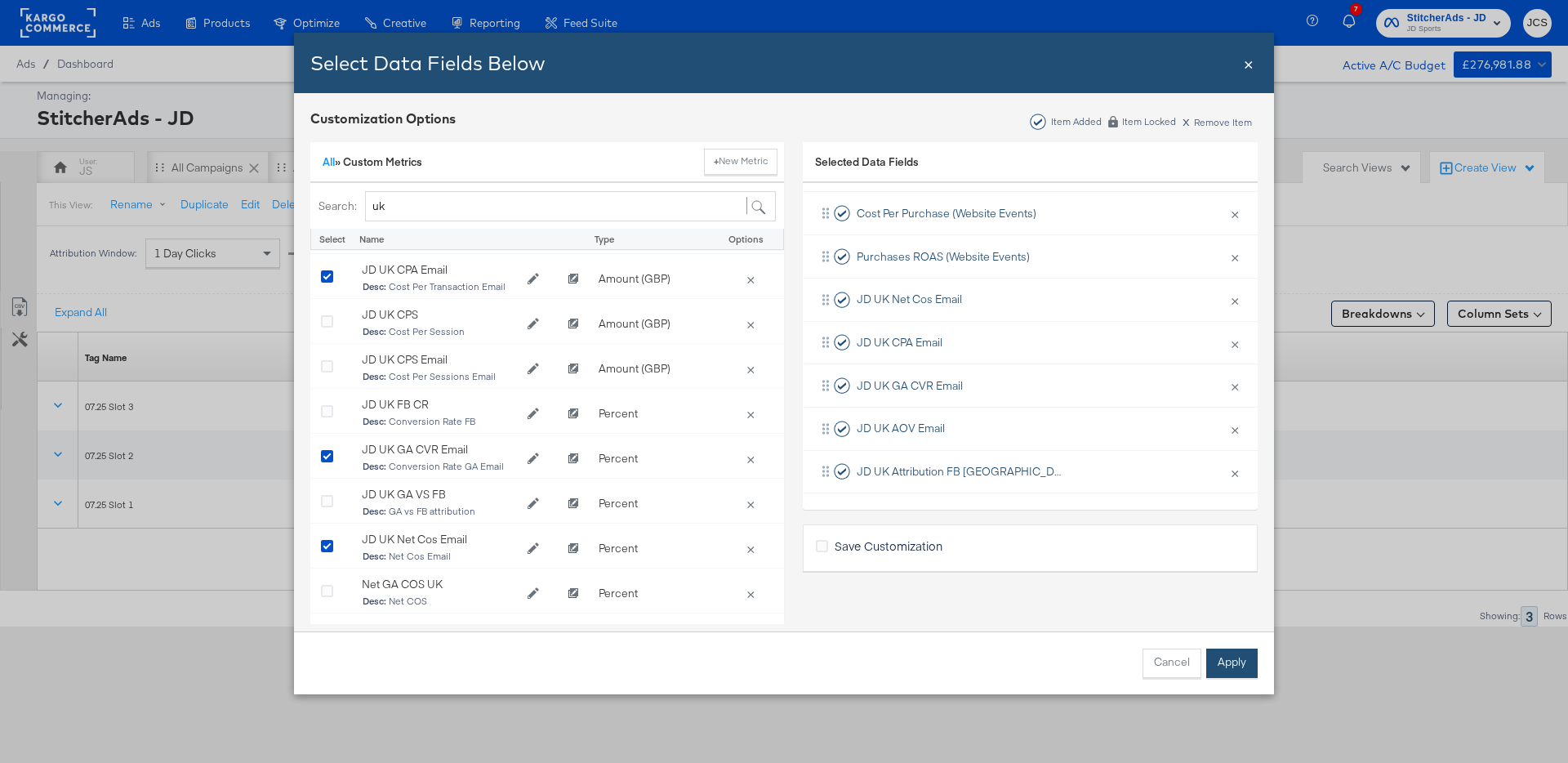click on "Apply" at bounding box center [1232, 663] 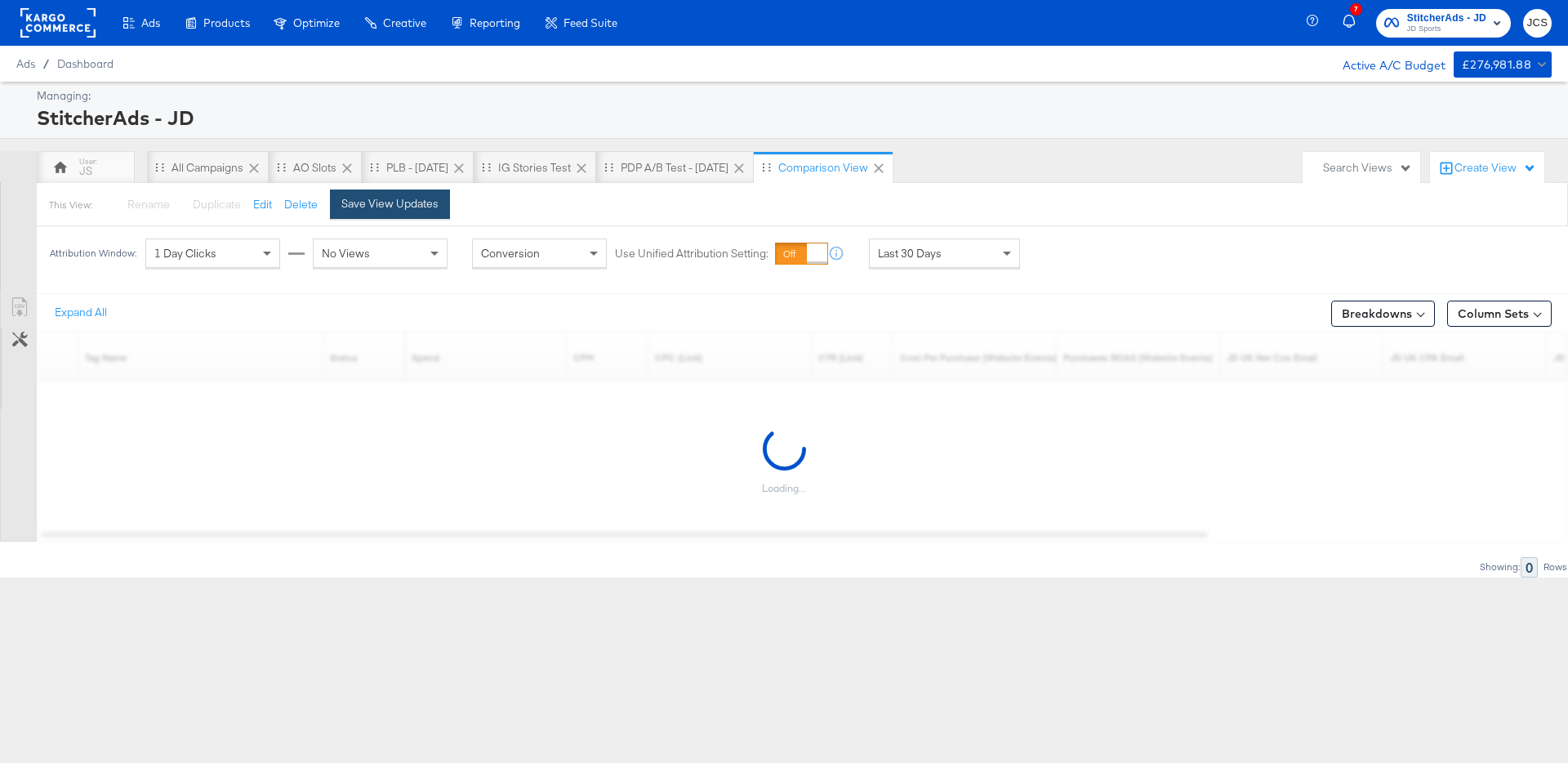 click on "Save View Updates" at bounding box center (390, 203) 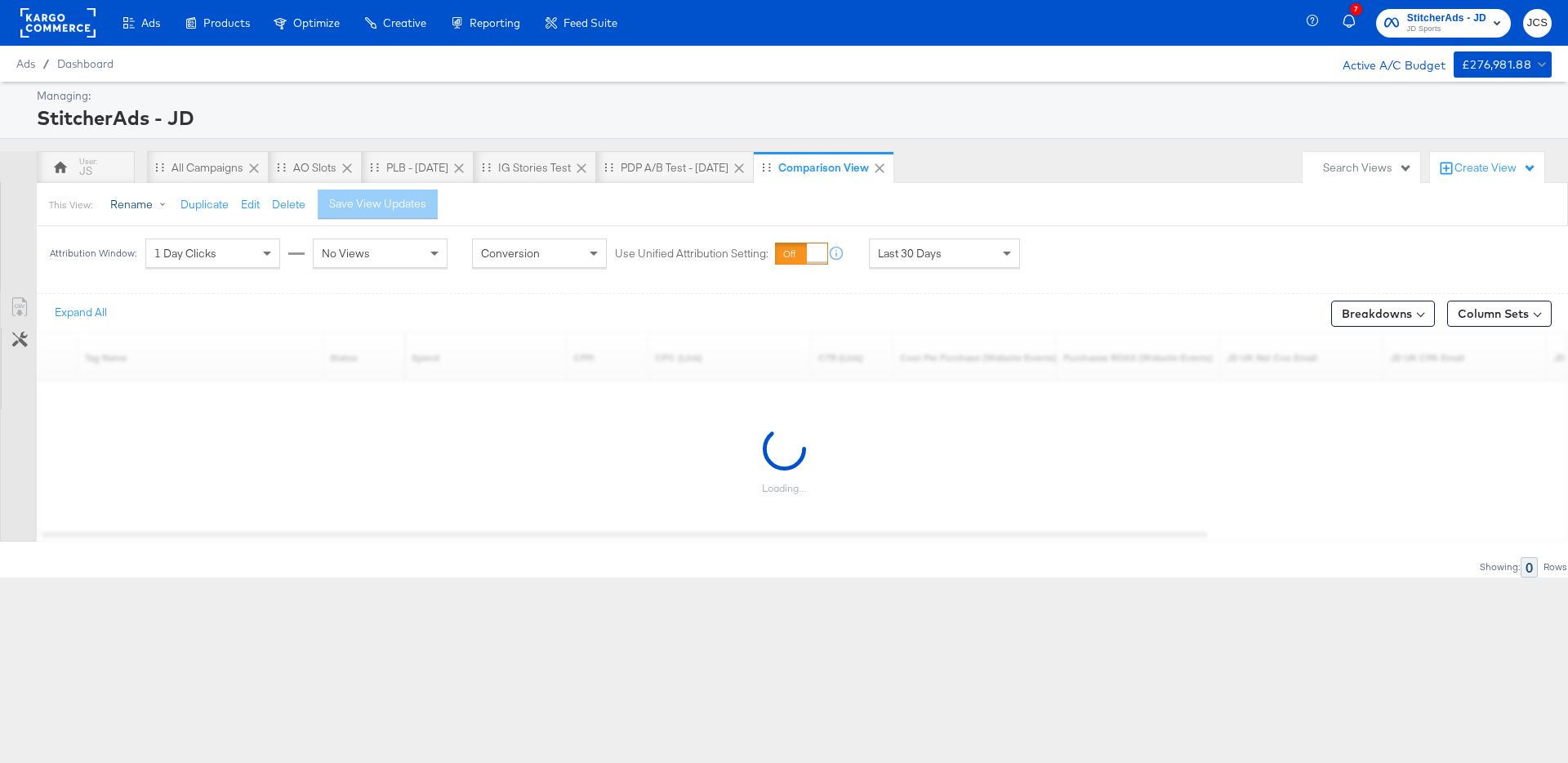 click on "Rename" at bounding box center [141, 205] 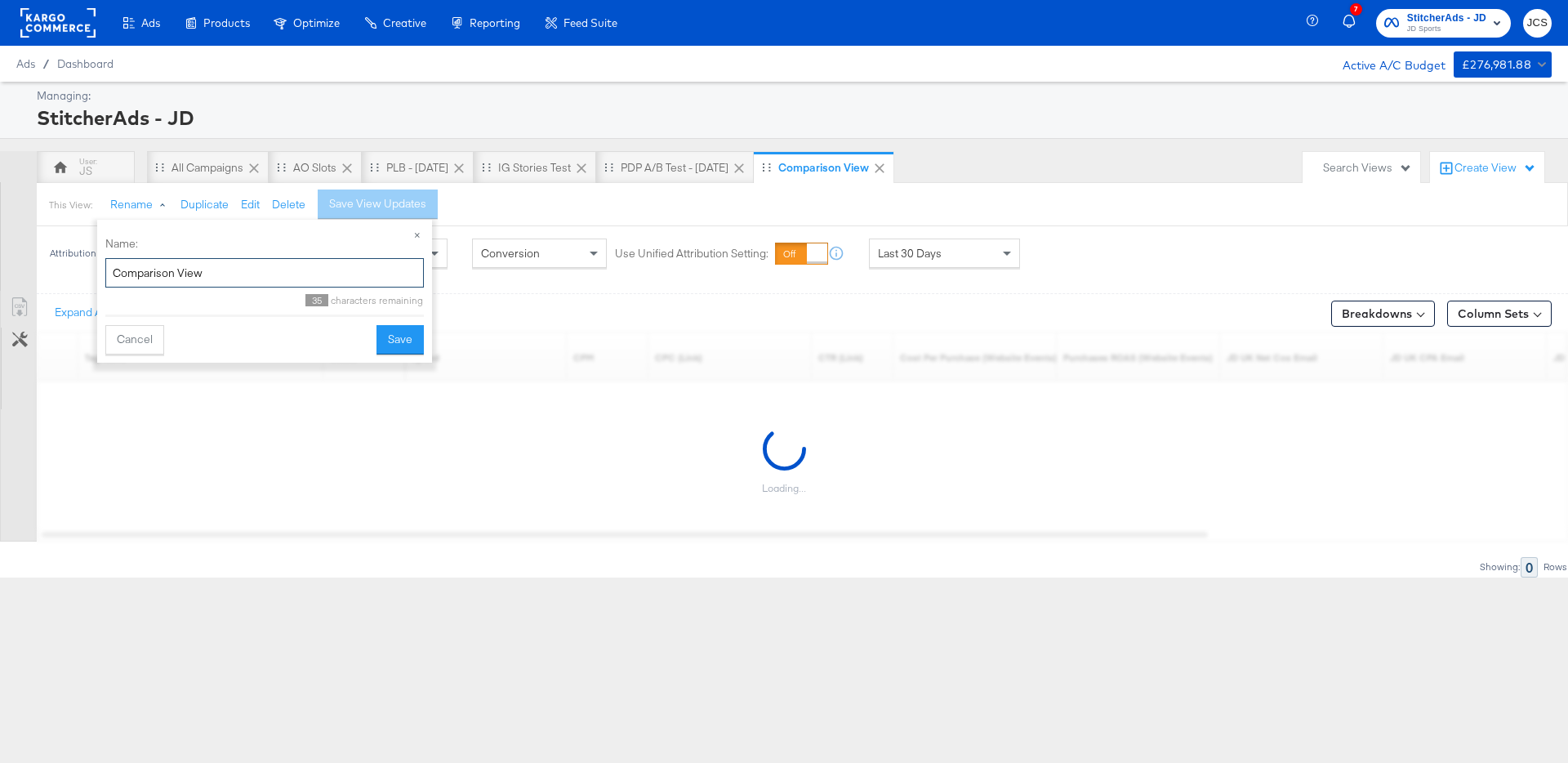 click on "Comparison View" at bounding box center (265, 273) 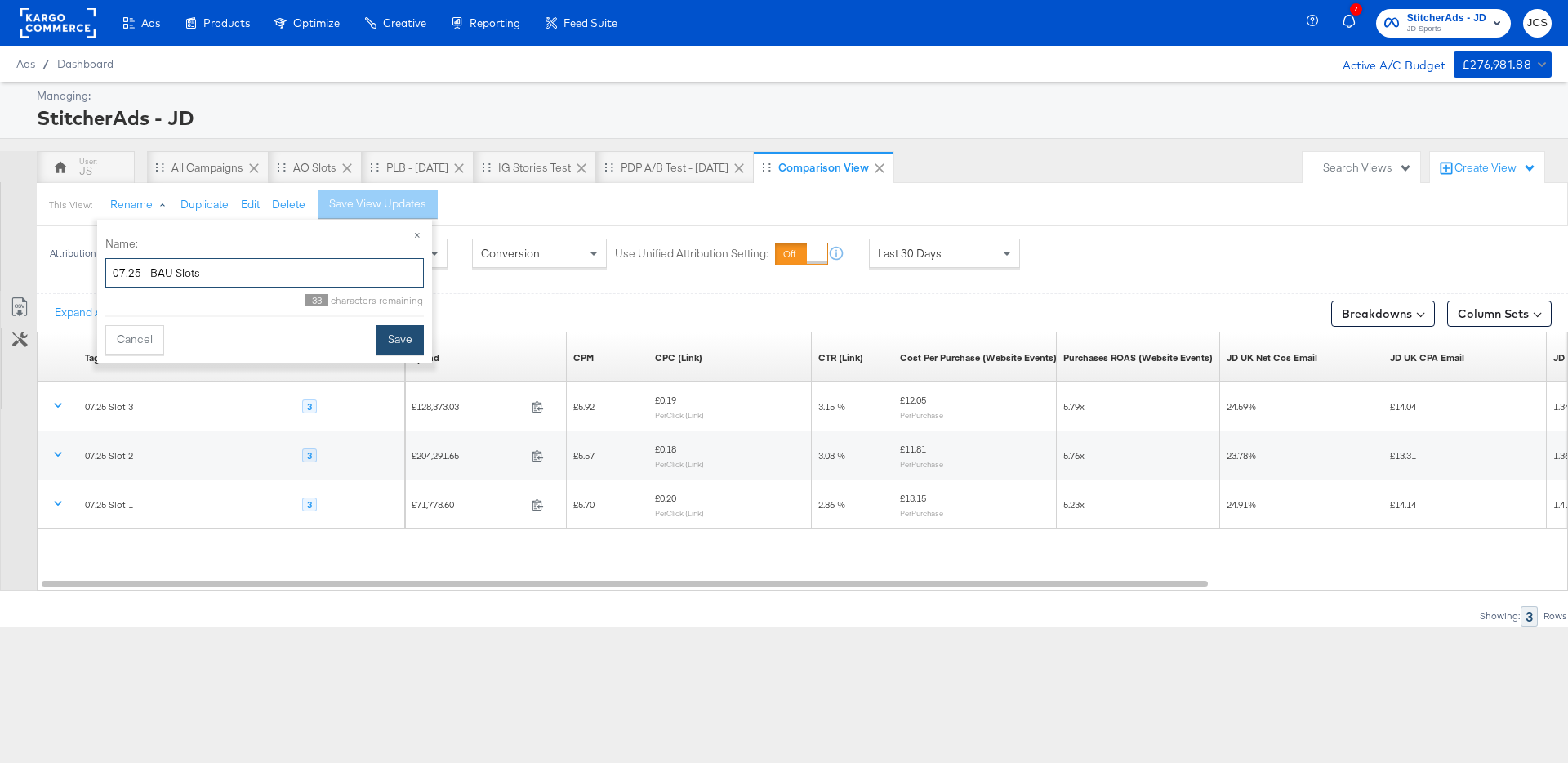 type on "07.25 - BAU Slots" 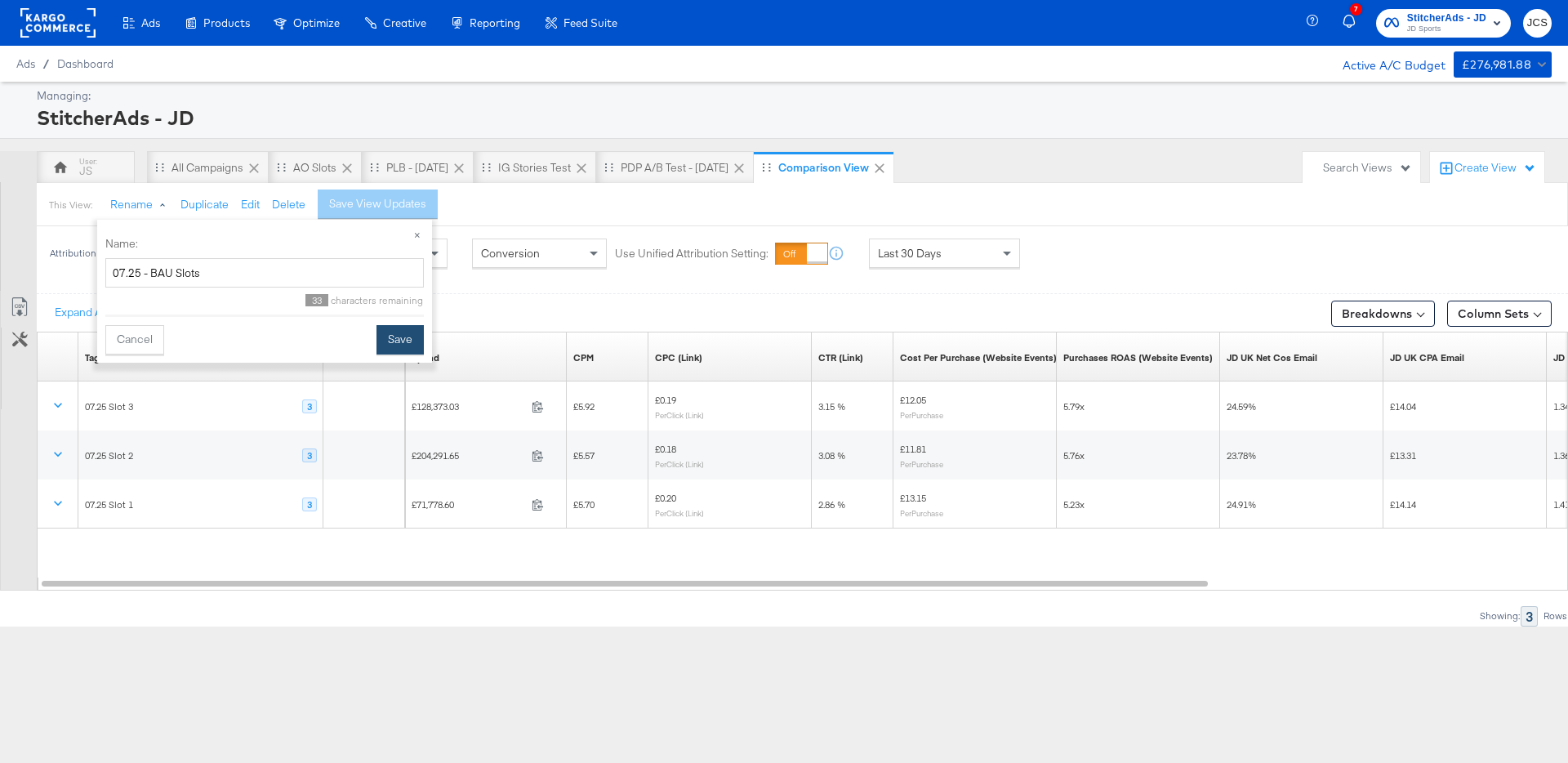 click on "Save" at bounding box center (400, 340) 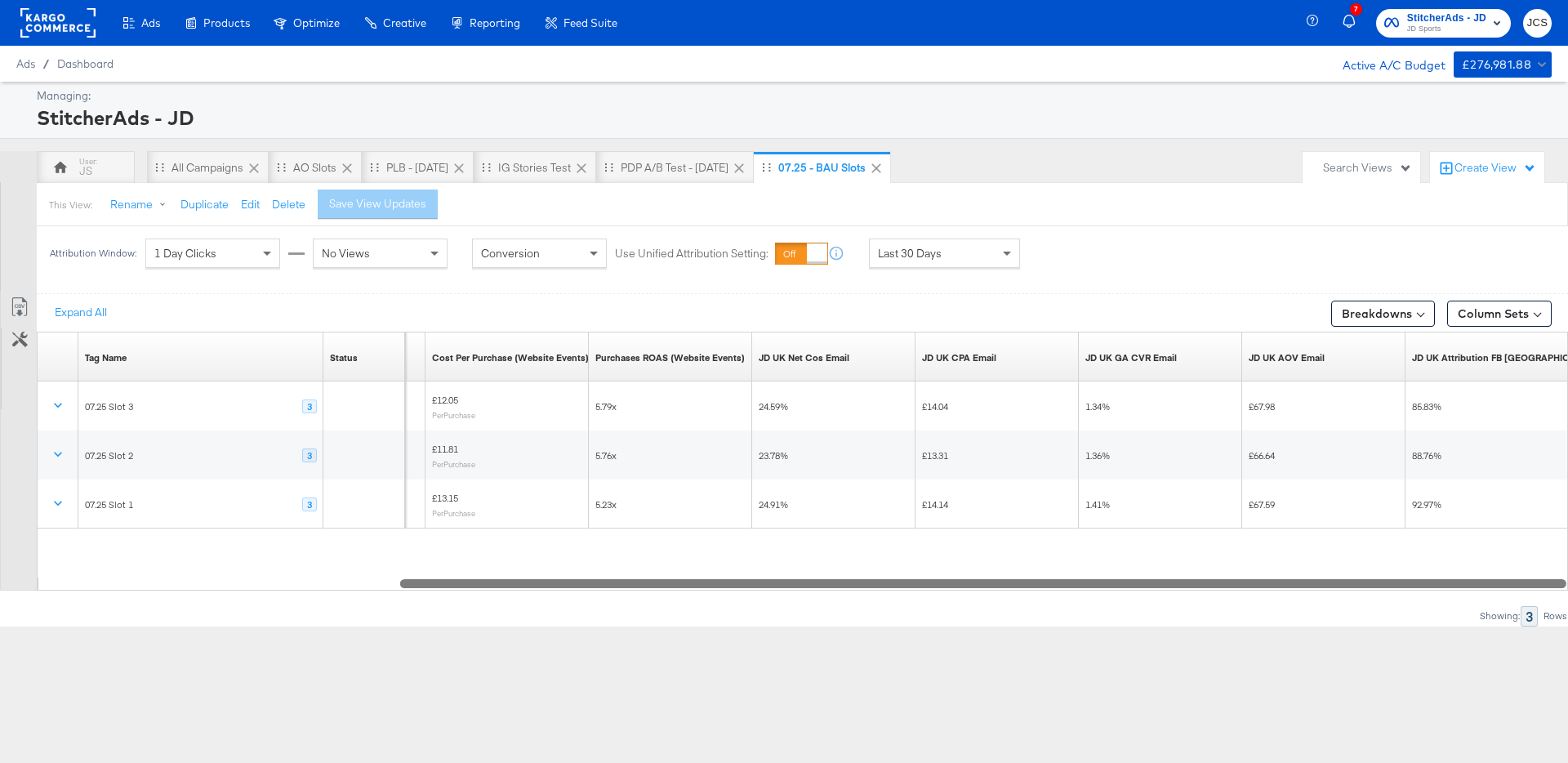 drag, startPoint x: 719, startPoint y: 585, endPoint x: 789, endPoint y: 583, distance: 70.02857 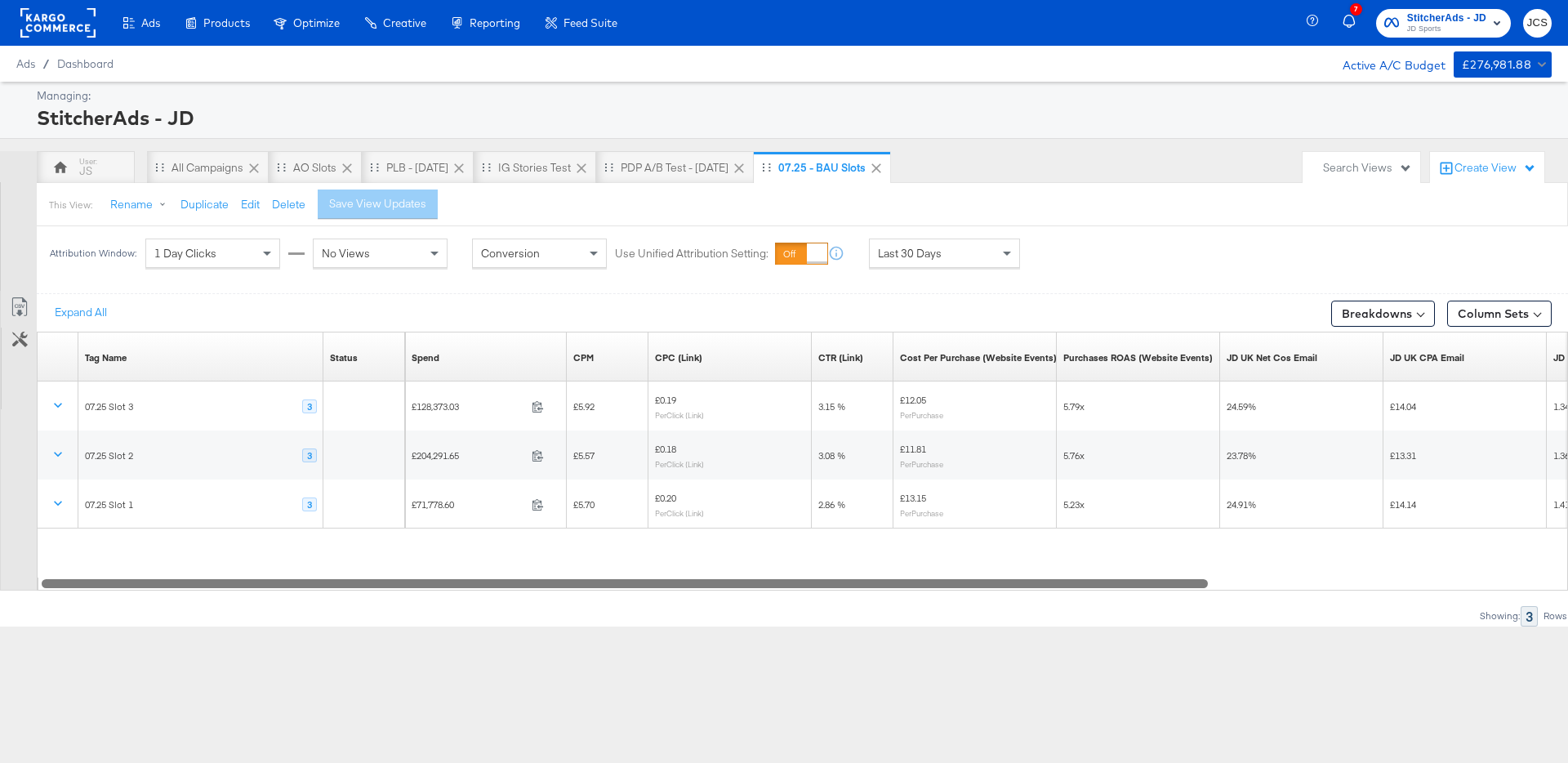 drag, startPoint x: 820, startPoint y: 586, endPoint x: 287, endPoint y: 586, distance: 533 